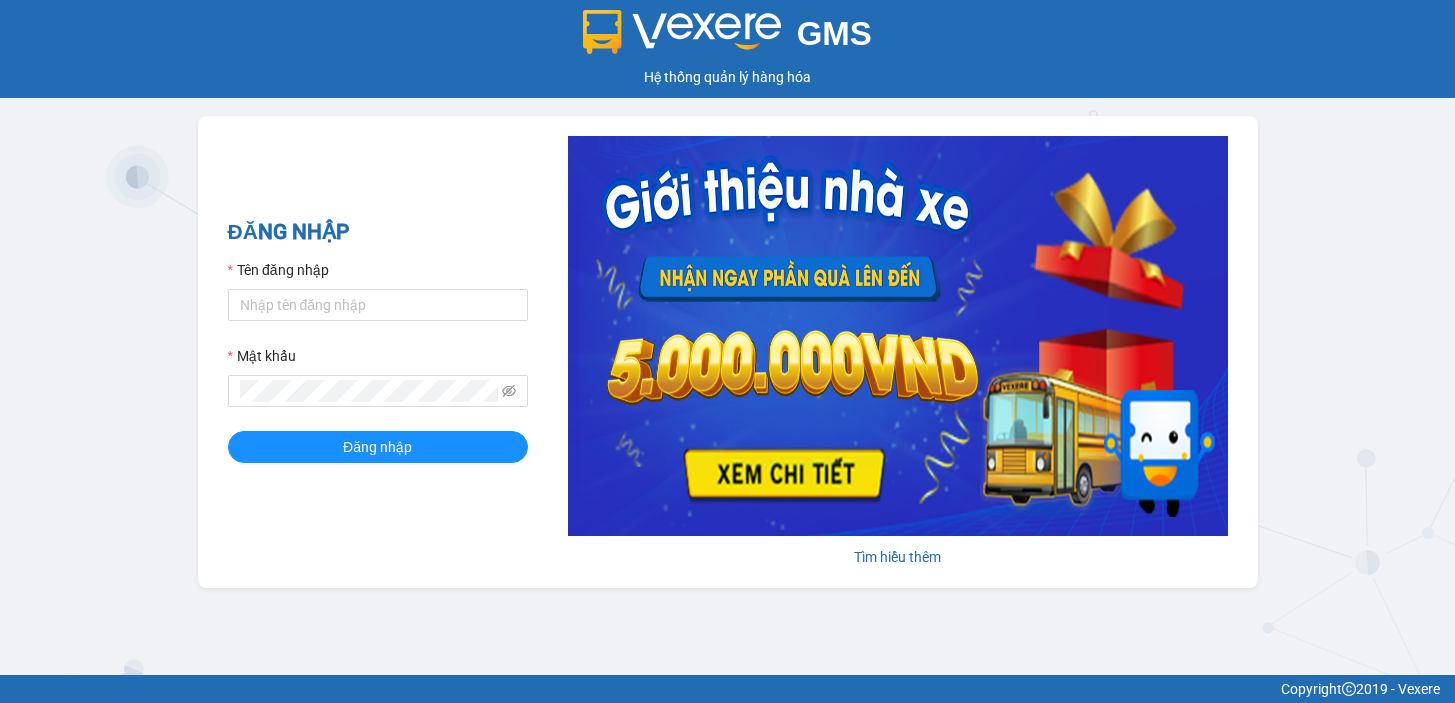 scroll, scrollTop: 0, scrollLeft: 0, axis: both 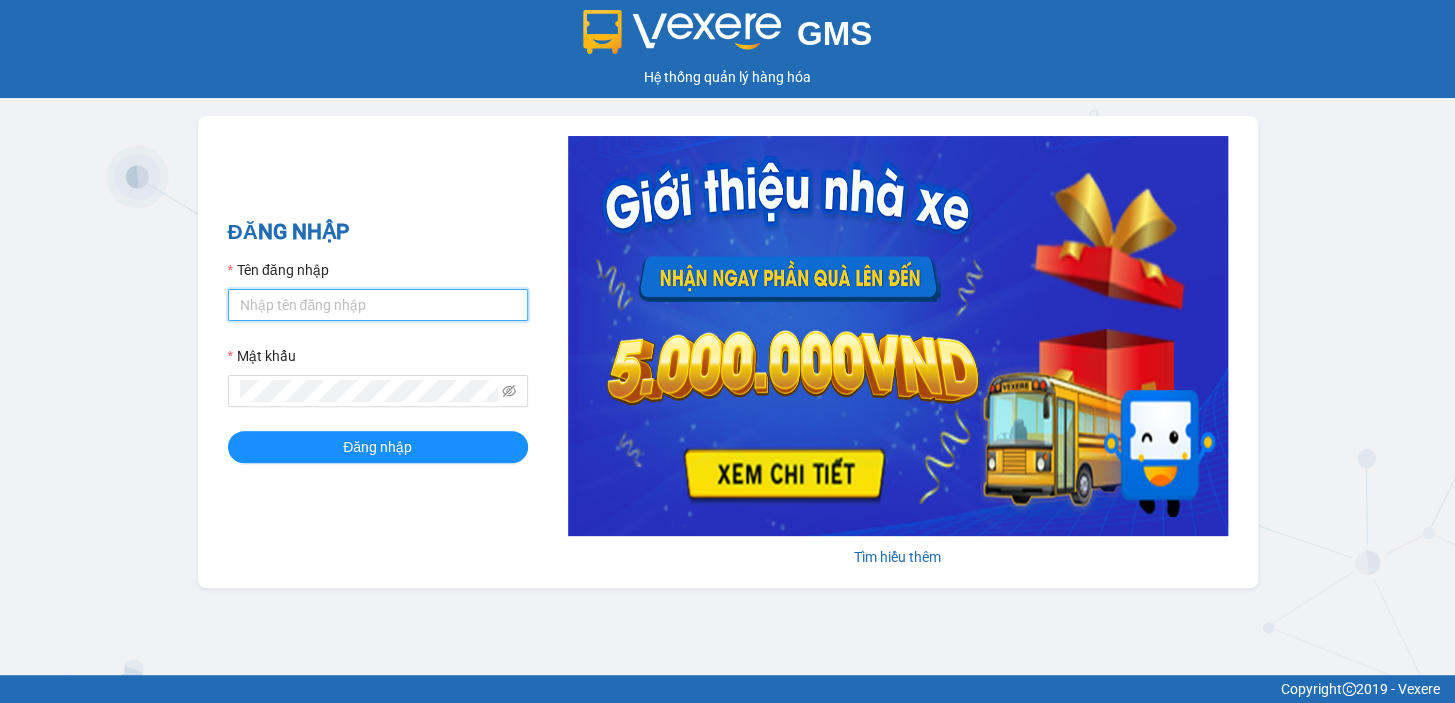 drag, startPoint x: 253, startPoint y: 309, endPoint x: 309, endPoint y: 301, distance: 56.568542 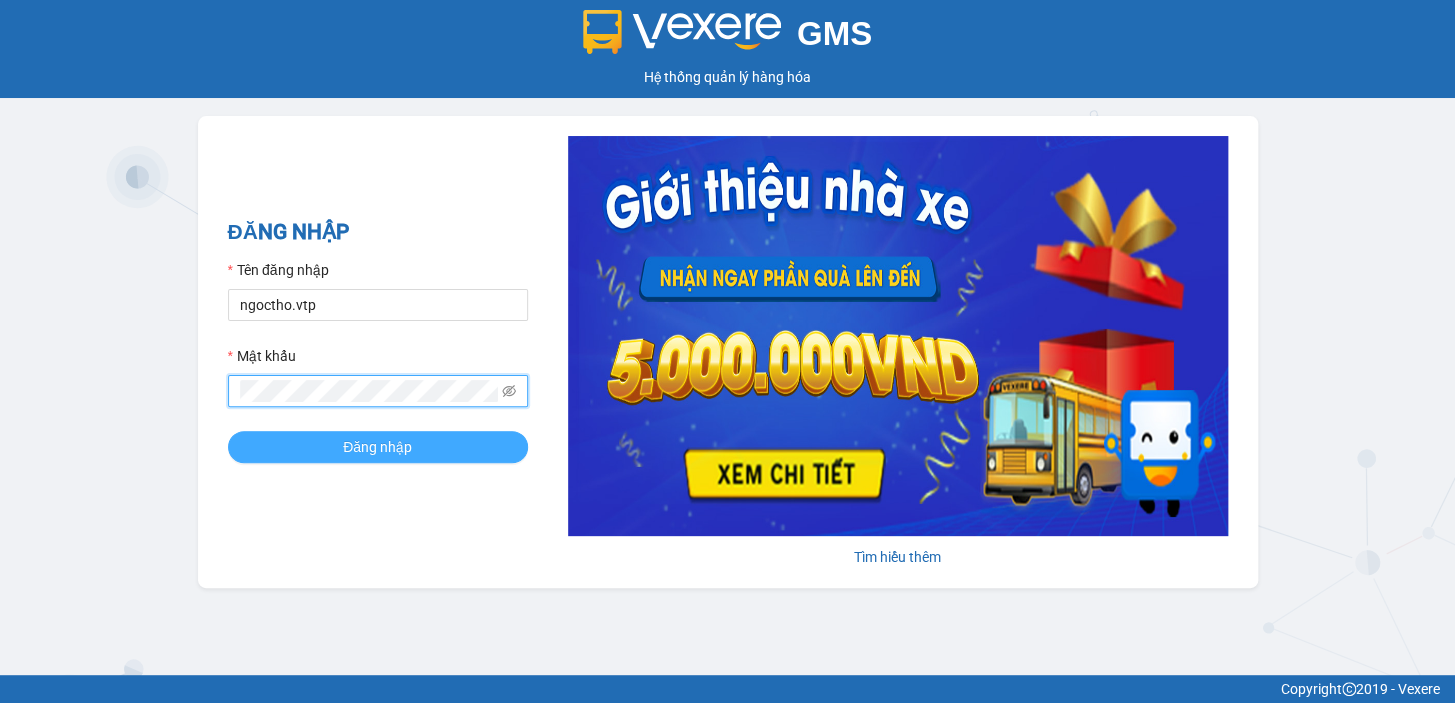 click on "Đăng nhập" at bounding box center [378, 447] 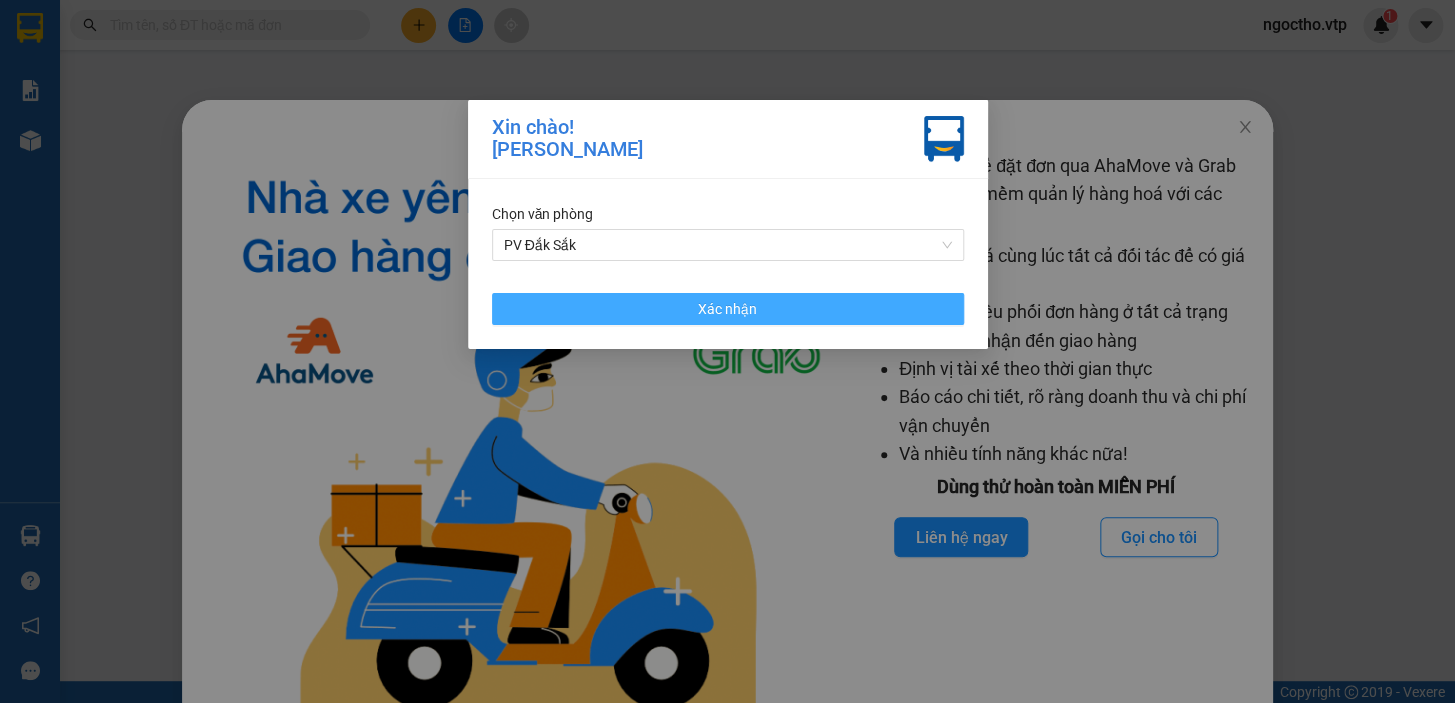 drag, startPoint x: 719, startPoint y: 313, endPoint x: 493, endPoint y: 133, distance: 288.92215 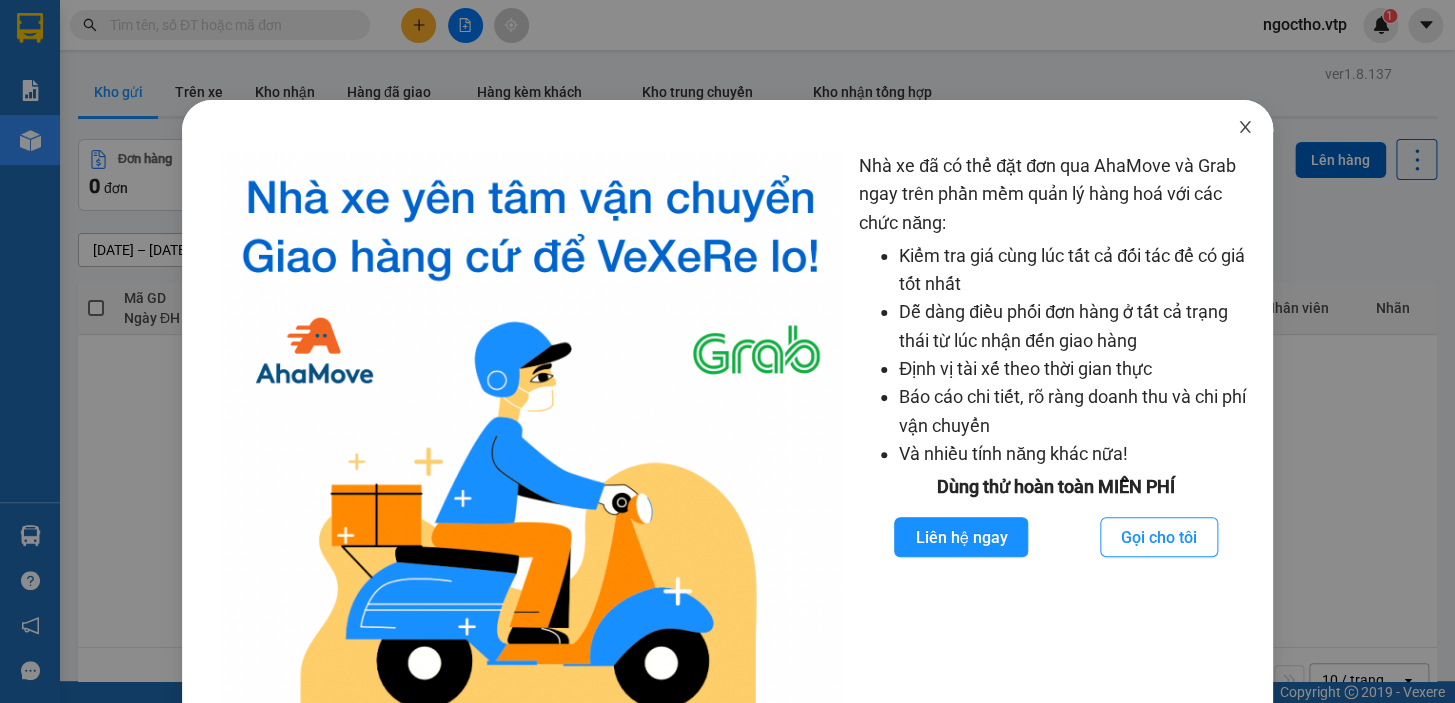 click 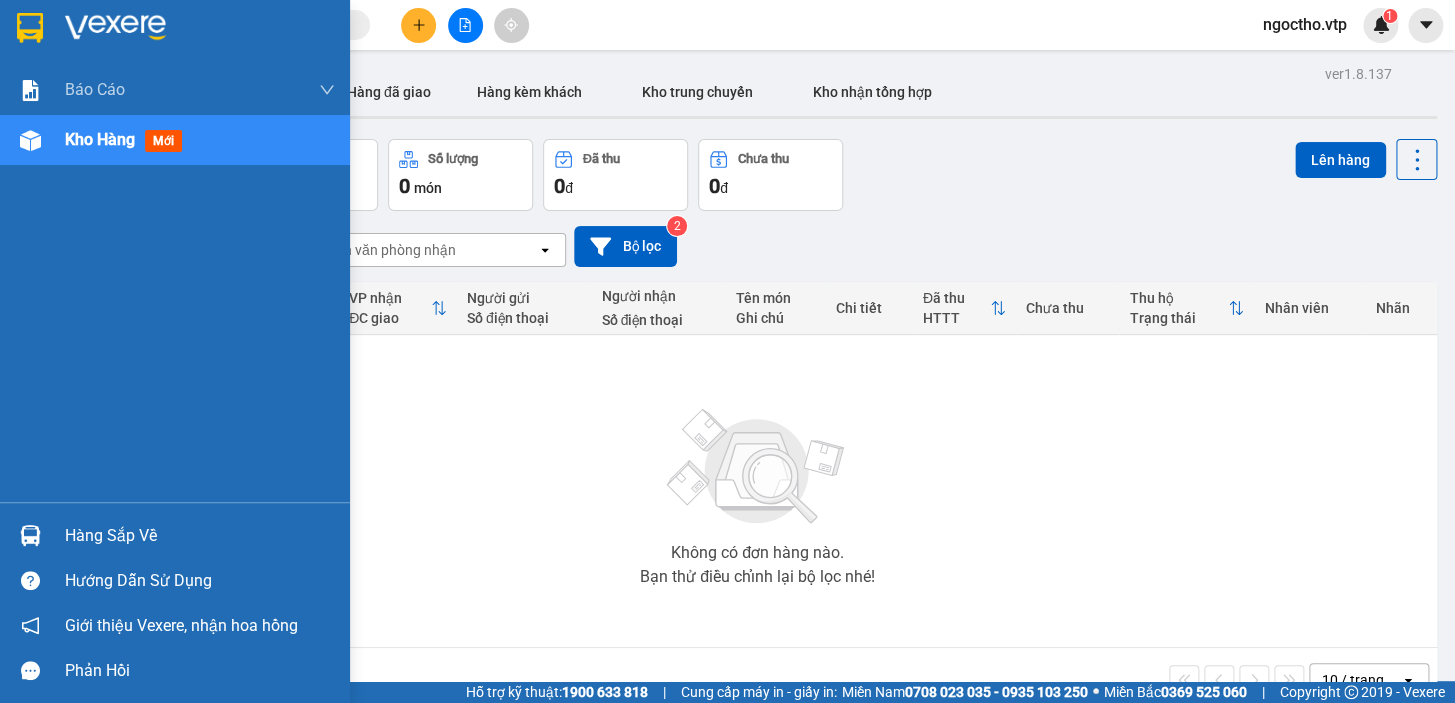 click at bounding box center (30, 535) 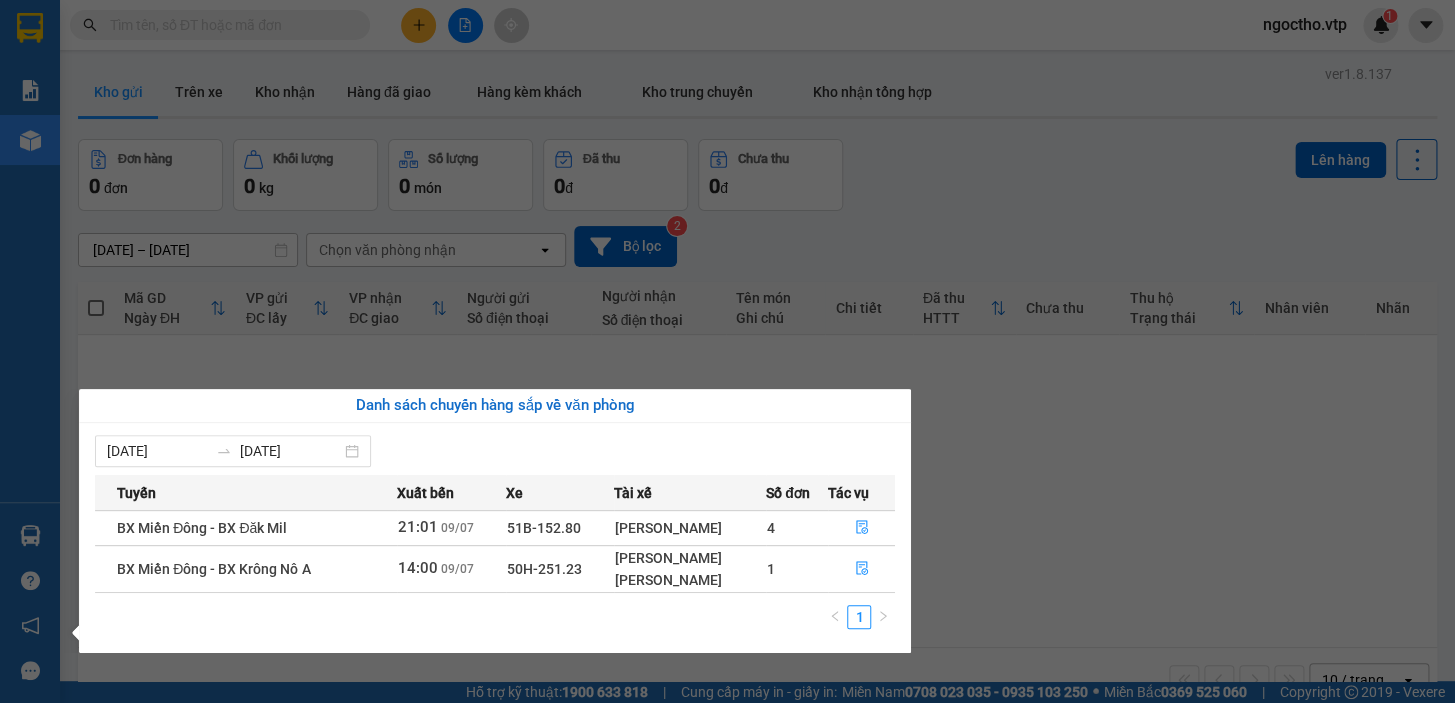 click on "50H-251.23" at bounding box center (560, 568) 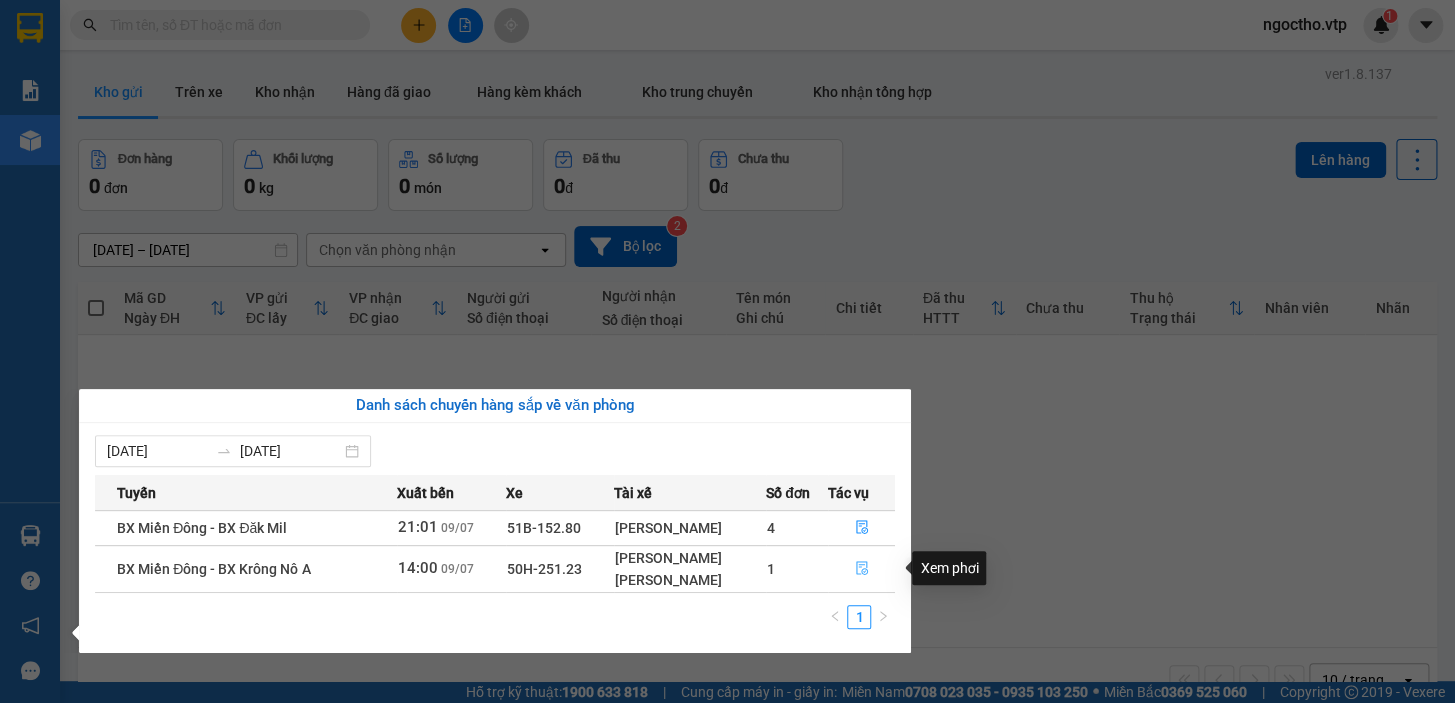 click 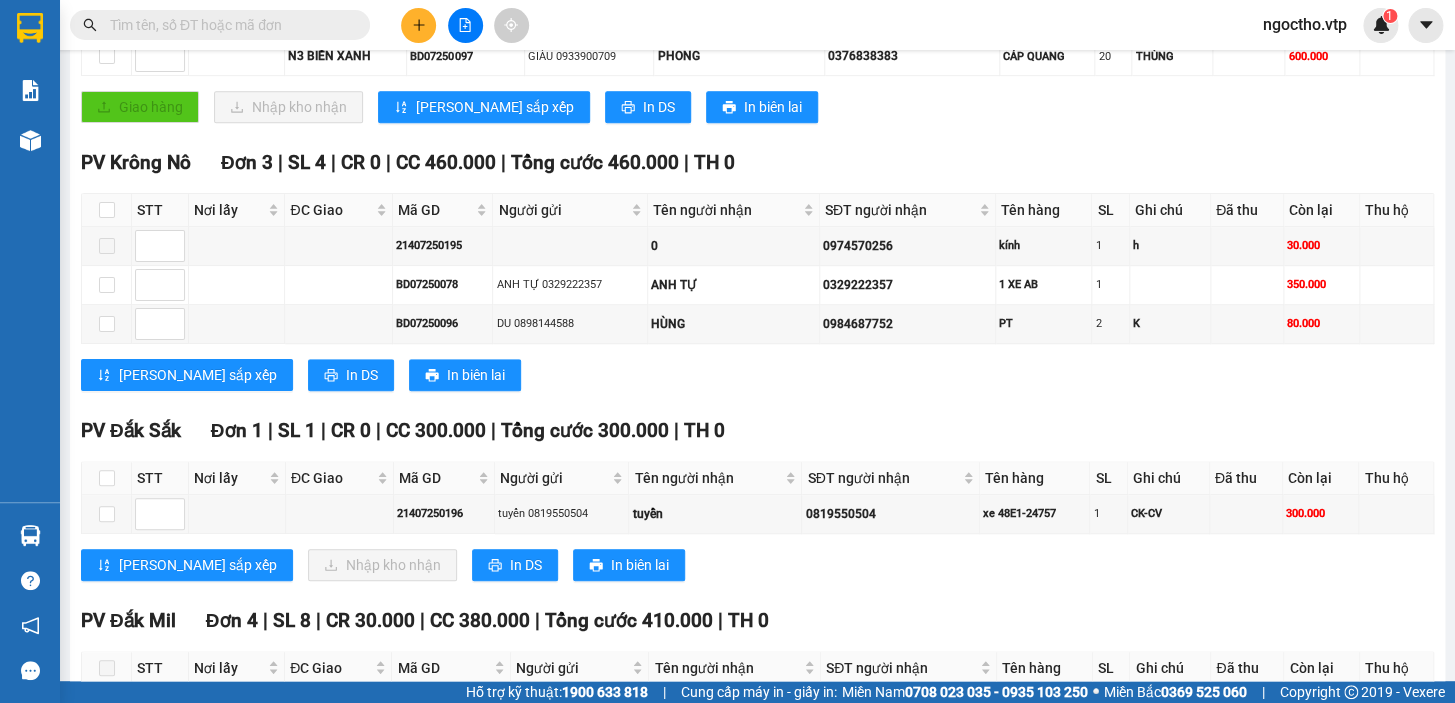 scroll, scrollTop: 272, scrollLeft: 0, axis: vertical 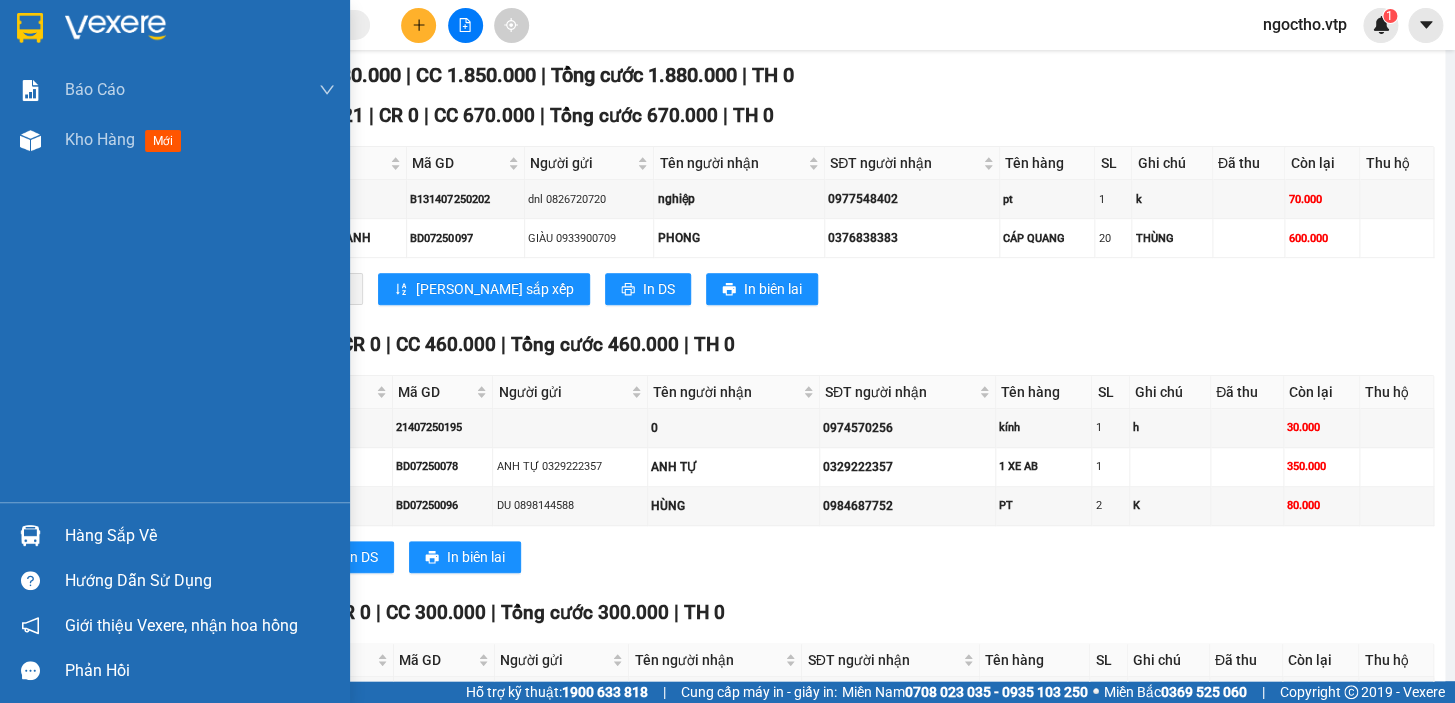 click at bounding box center (30, 535) 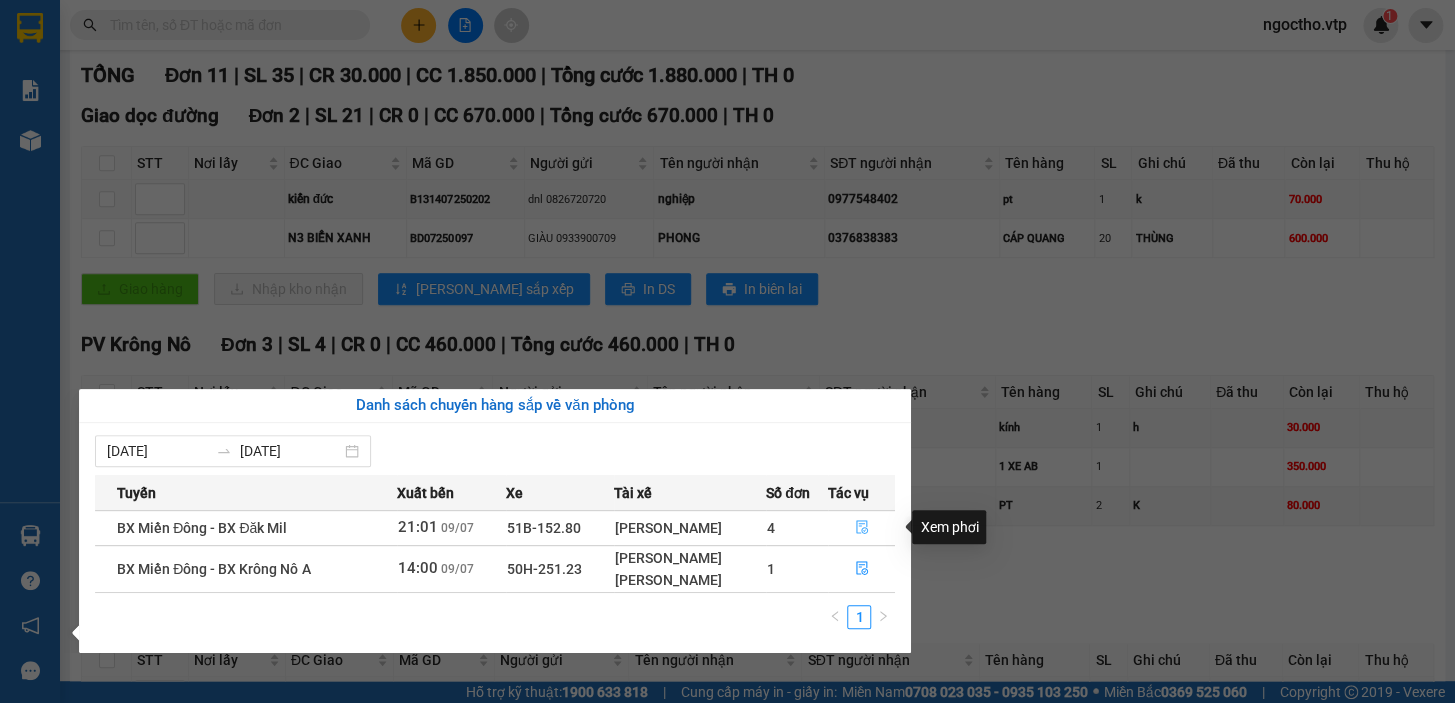 click 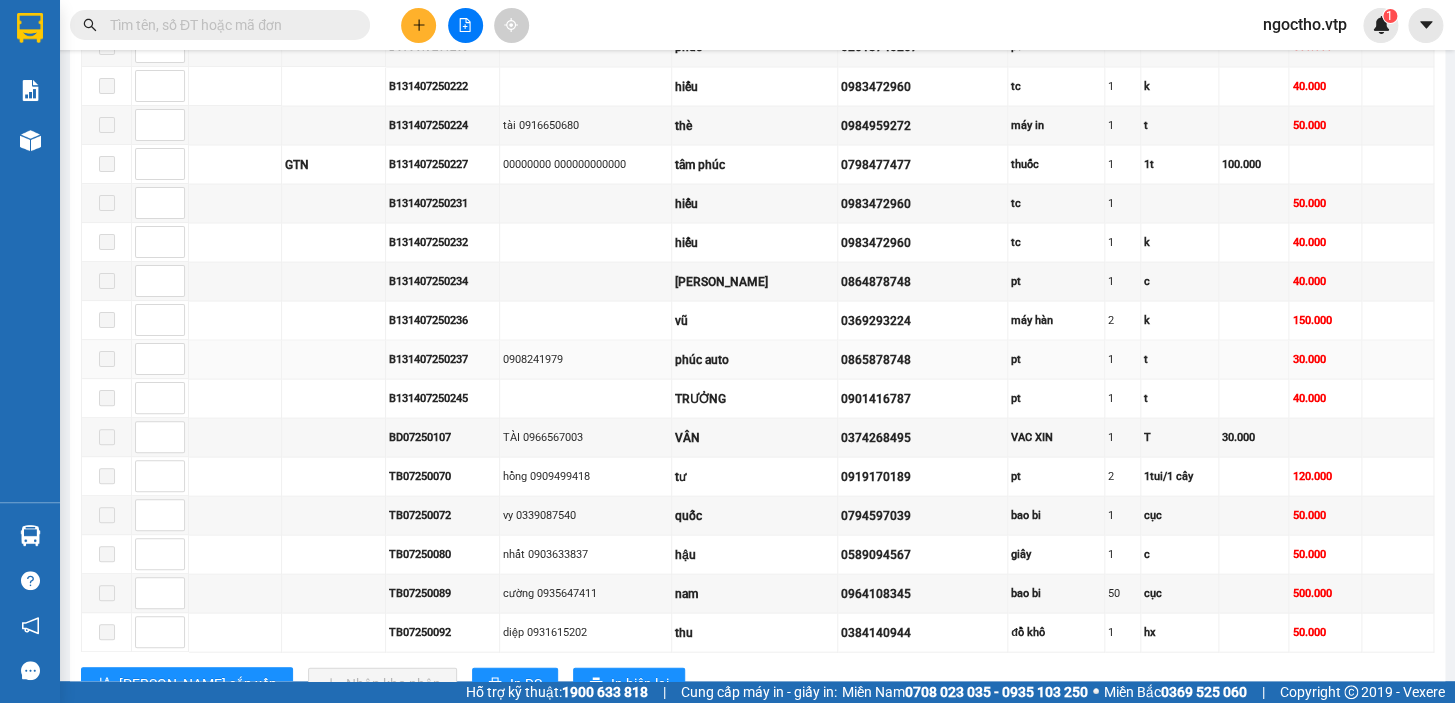 scroll, scrollTop: 1909, scrollLeft: 0, axis: vertical 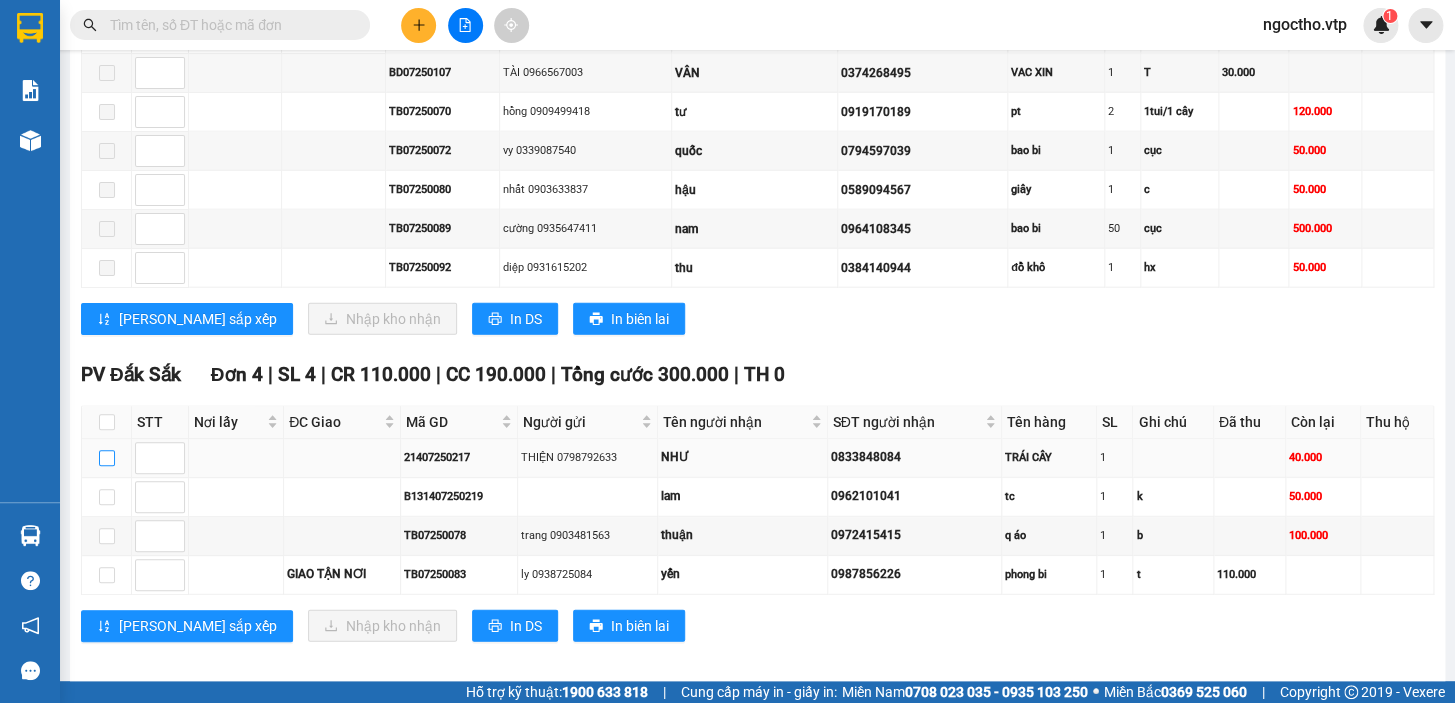 click at bounding box center (107, 458) 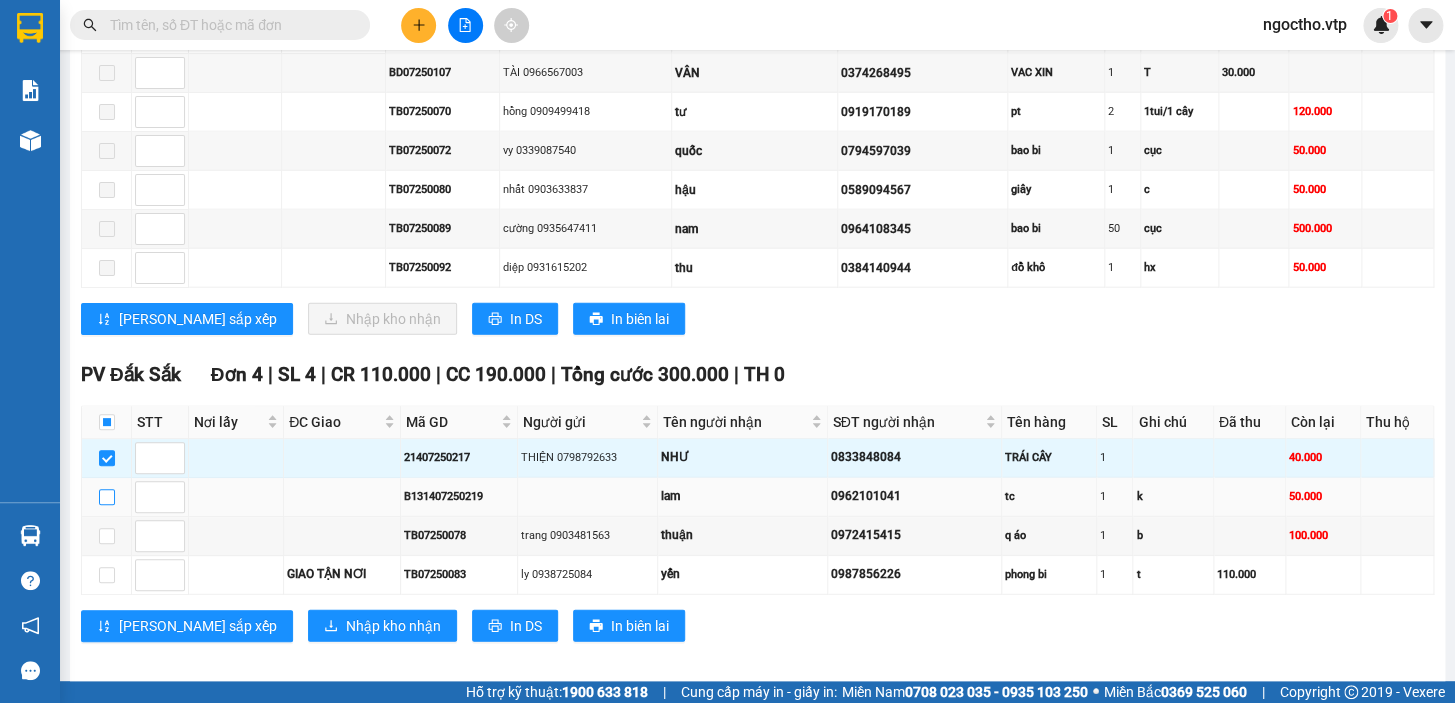 click at bounding box center (107, 497) 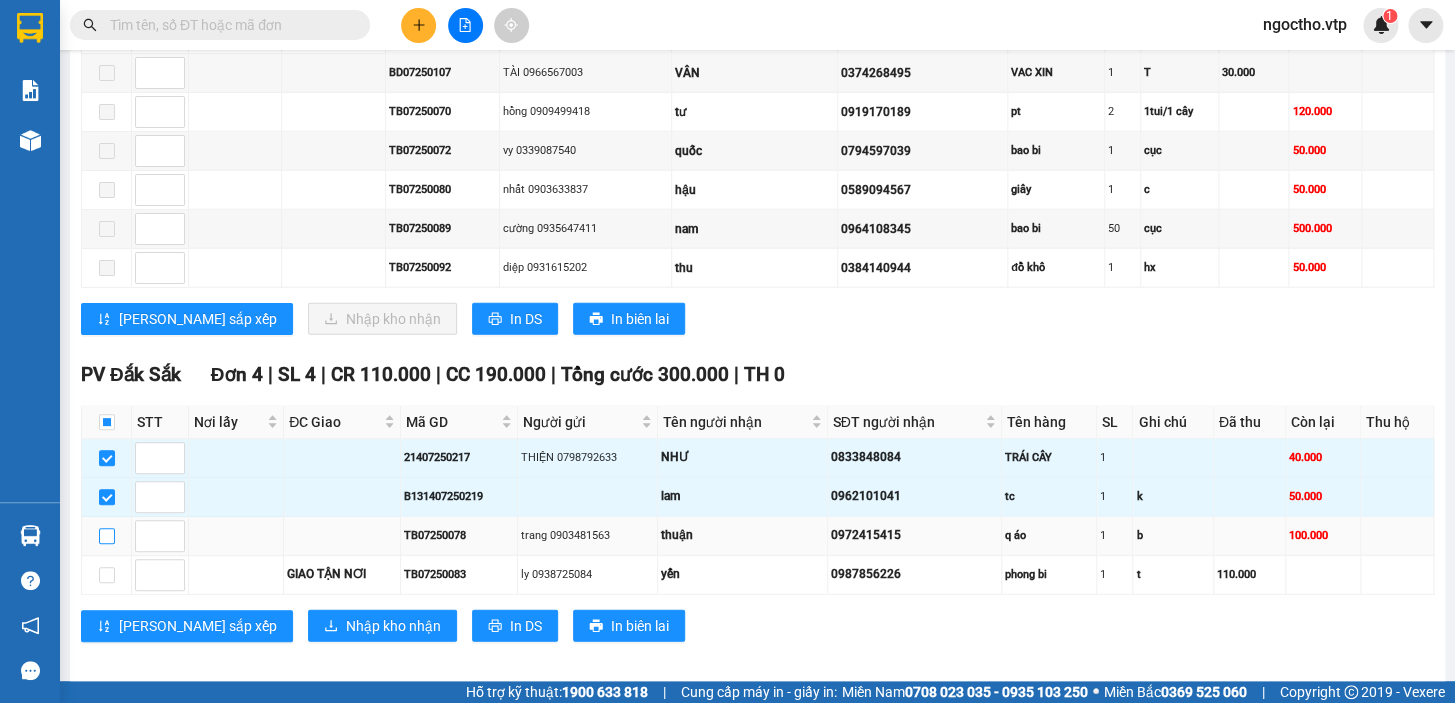 click at bounding box center [107, 536] 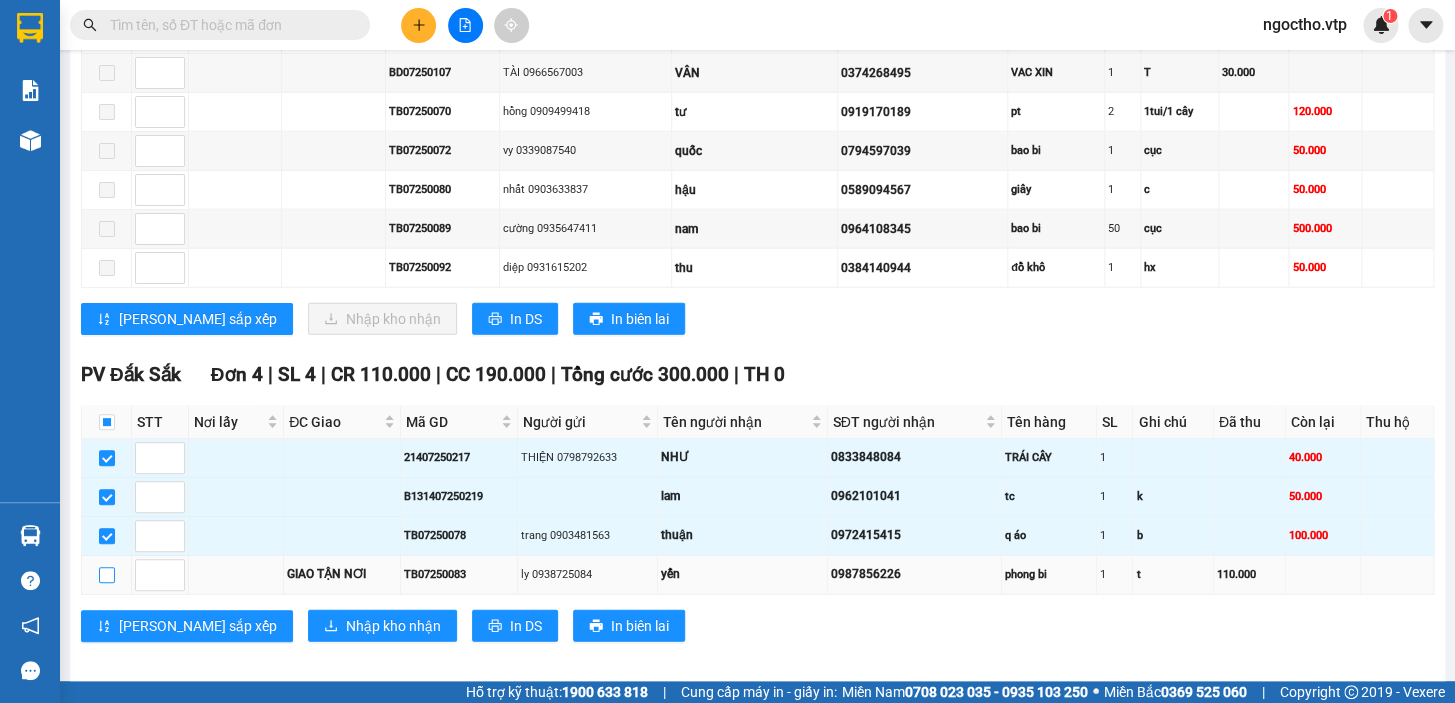 click at bounding box center (107, 575) 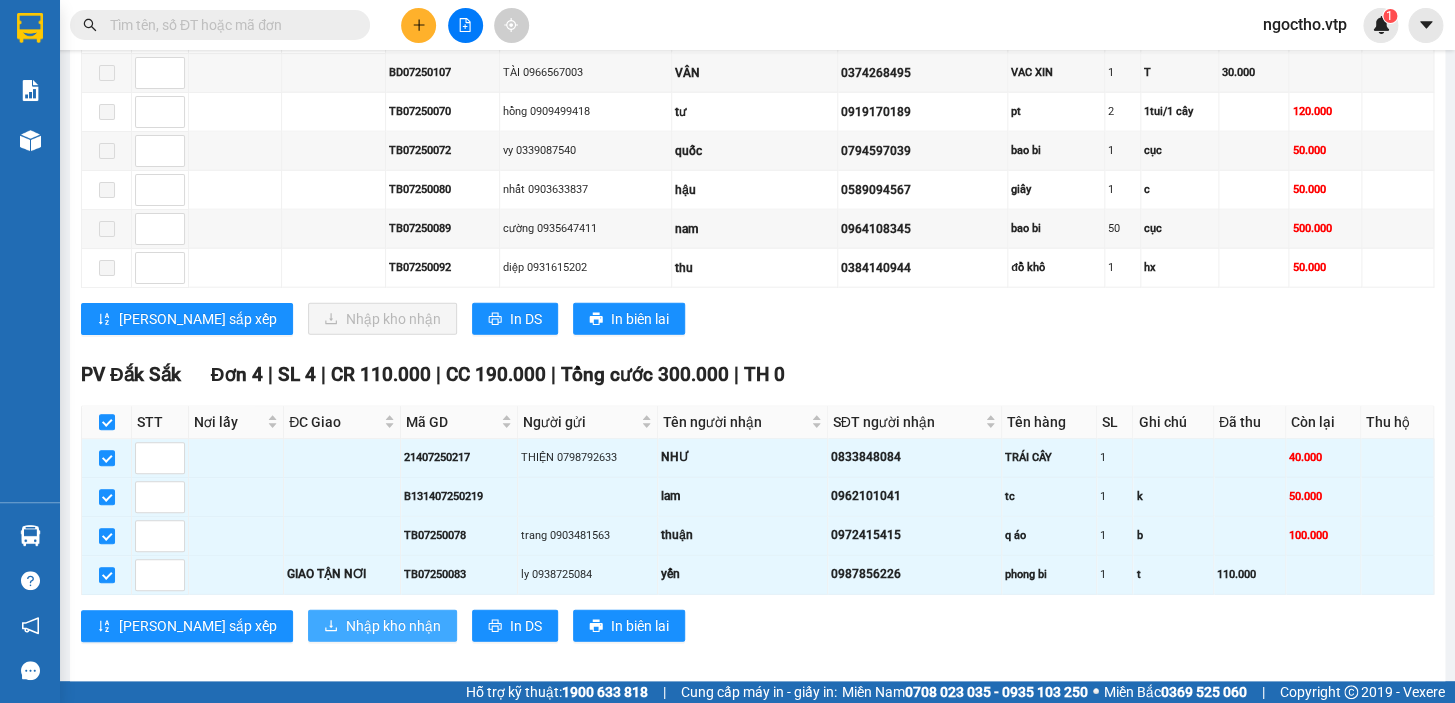 click on "Nhập kho nhận" at bounding box center [393, 626] 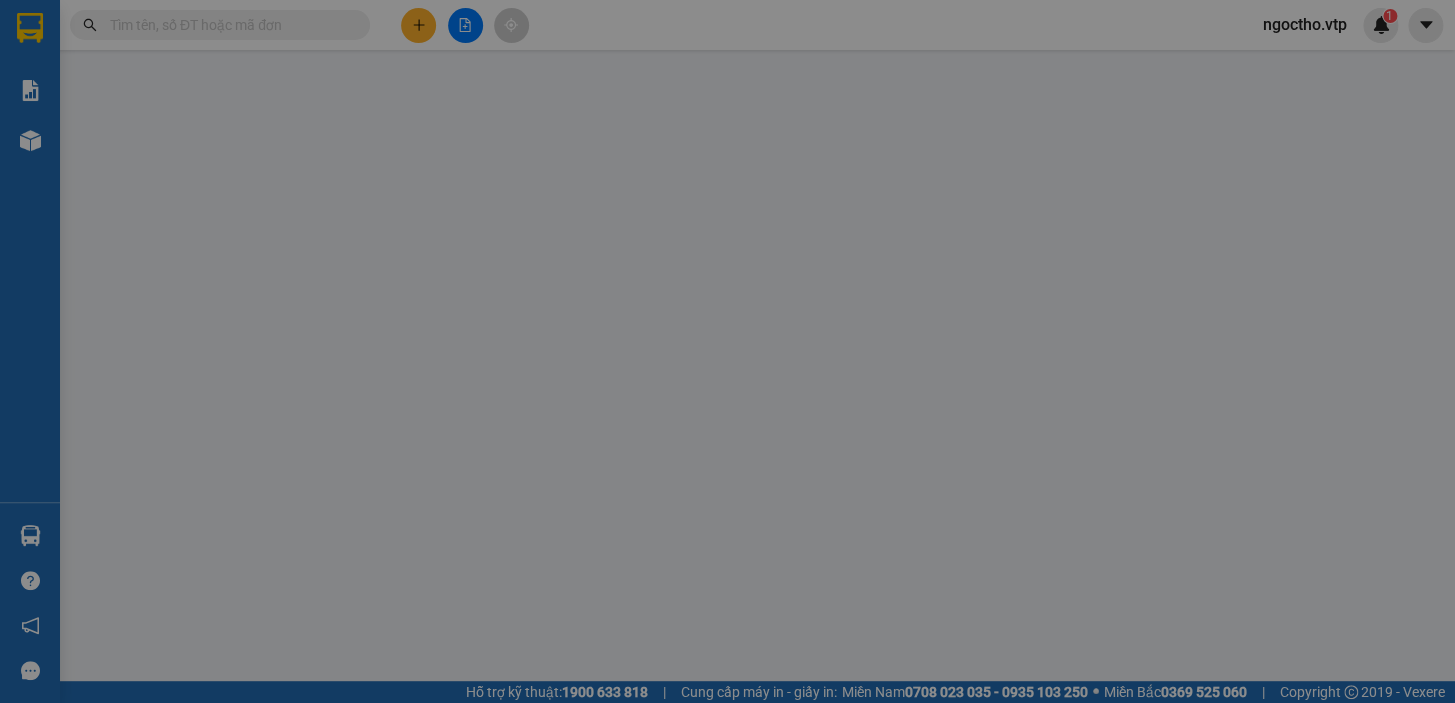 scroll, scrollTop: 0, scrollLeft: 0, axis: both 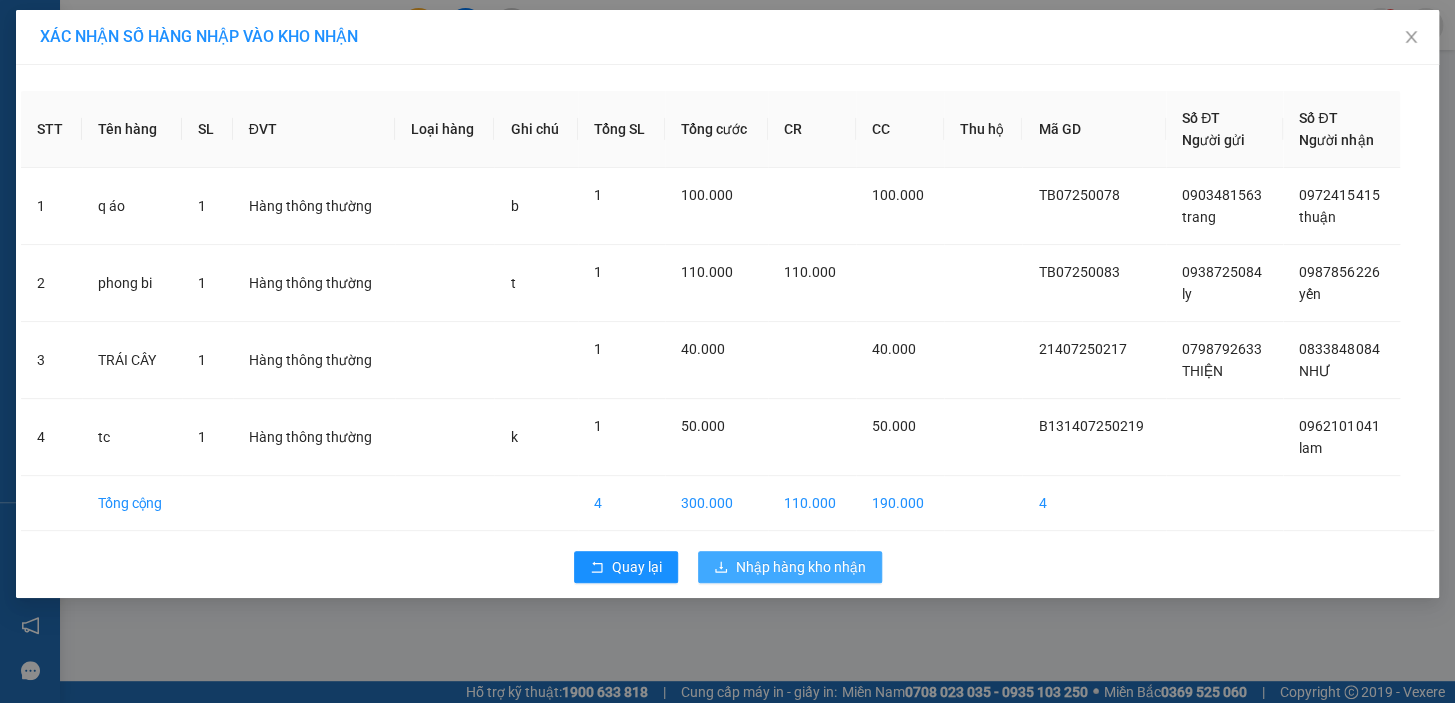 click on "Nhập hàng kho nhận" at bounding box center (801, 567) 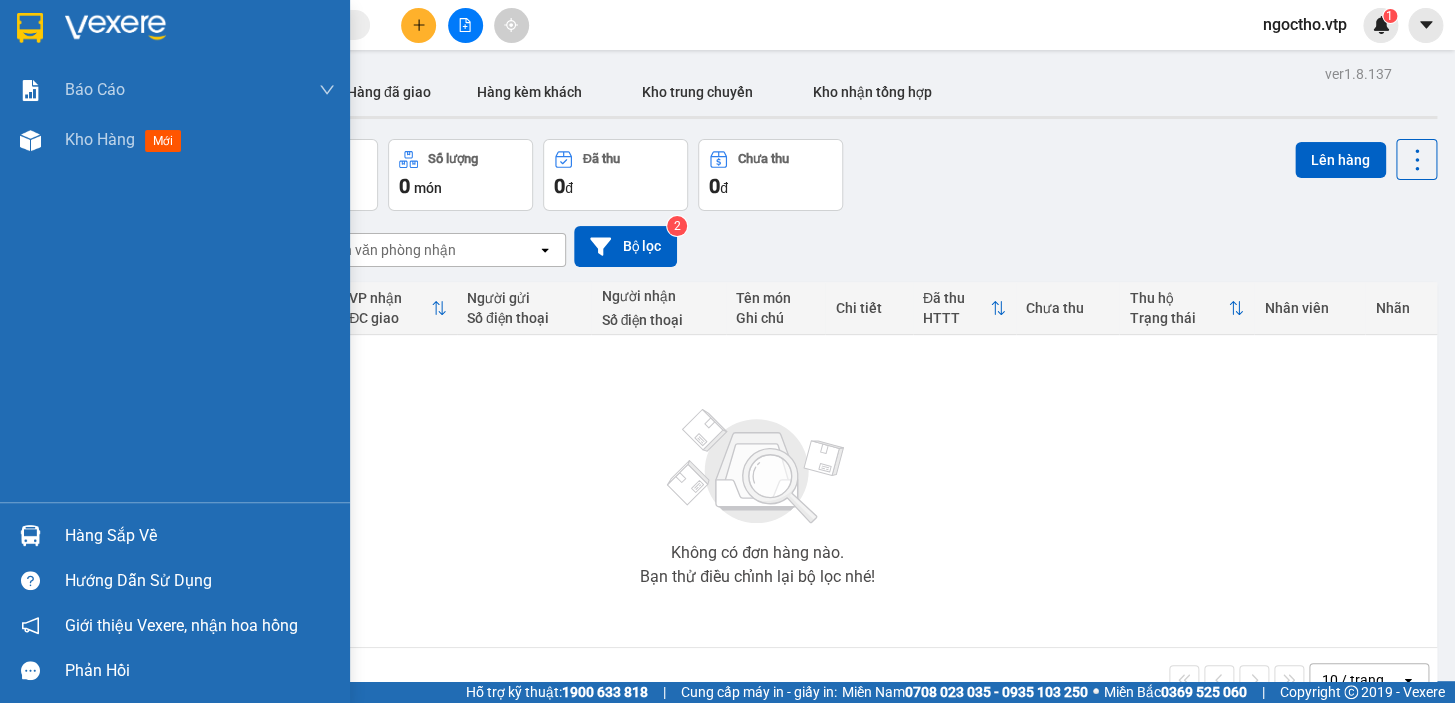 click on "Hàng sắp về" at bounding box center (200, 536) 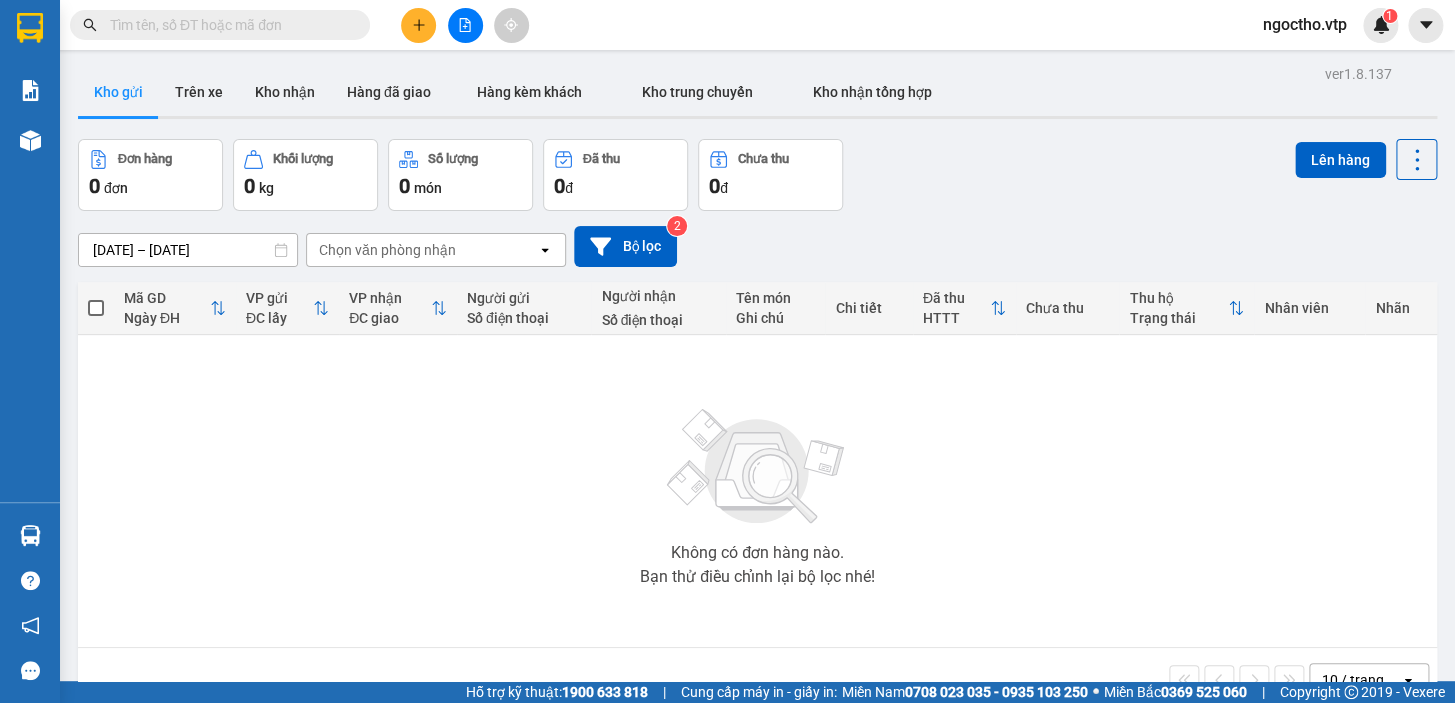click on "Kết quả tìm kiếm ( 0 )  Bộ lọc  No Data ngoctho.vtp 1     Báo cáo BC giao hàng (nhà xe) BC hàng tồn (all) Báo cáo dòng tiền (nhân viên) - mới Doanh số tạo đơn theo VP gửi (văn phòng) DỌC ĐƯỜNG - BC hàng giao dọc đường HÀNG KÈM KHÁCH - Báo cáo hàng kèm khách     Kho hàng mới Hàng sắp về Hướng dẫn sử dụng Giới thiệu Vexere, nhận hoa hồng Phản hồi Phần mềm hỗ trợ bạn tốt chứ? ver  1.8.137 Kho gửi Trên xe Kho nhận Hàng đã giao Hàng kèm khách Kho trung chuyển Kho nhận tổng hợp Đơn hàng 0 đơn Khối lượng 0 kg Số lượng 0 món Đã thu 0  đ Chưa thu 0  đ Lên hàng 08/07/2025 – 10/07/2025 Press the down arrow key to interact with the calendar and select a date. Press the escape button to close the calendar. Selected date range is from 08/07/2025 to 10/07/2025. Chọn văn phòng nhận open Bộ lọc 2 Mã GD Ngày ĐH VP gửi ĐC lấy VP nhận ĐC giao Người gửi Ghi chú" at bounding box center (727, 351) 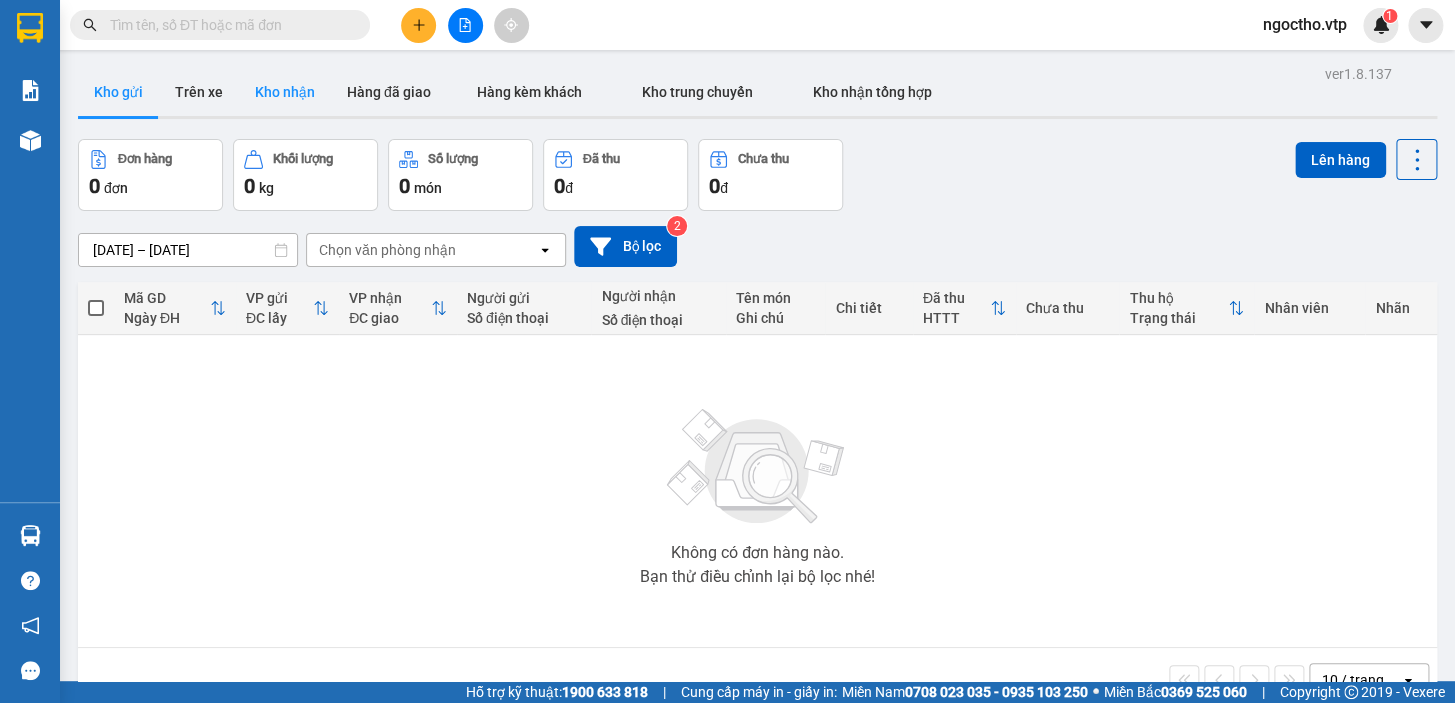 click on "Kho nhận" at bounding box center [285, 92] 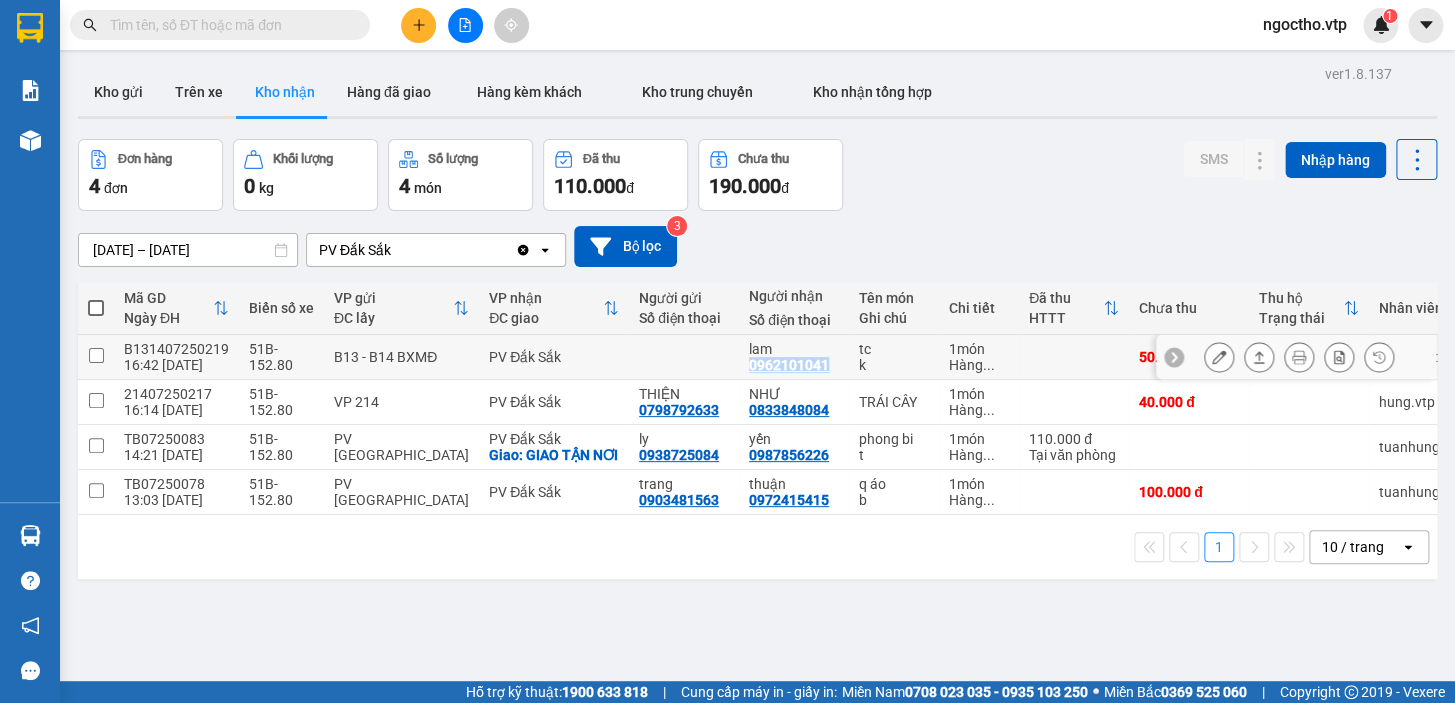 drag, startPoint x: 816, startPoint y: 369, endPoint x: 729, endPoint y: 378, distance: 87.46428 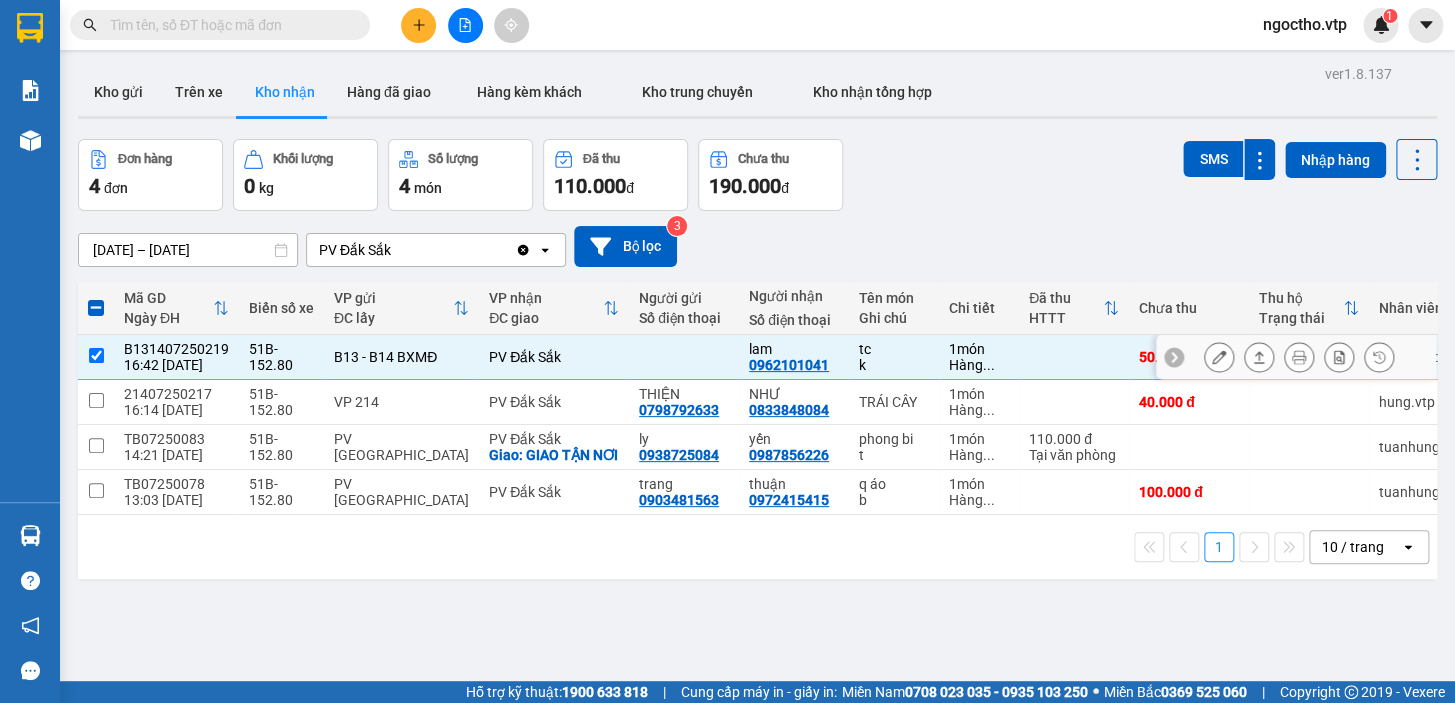 click on "lam 0962101041" at bounding box center (794, 357) 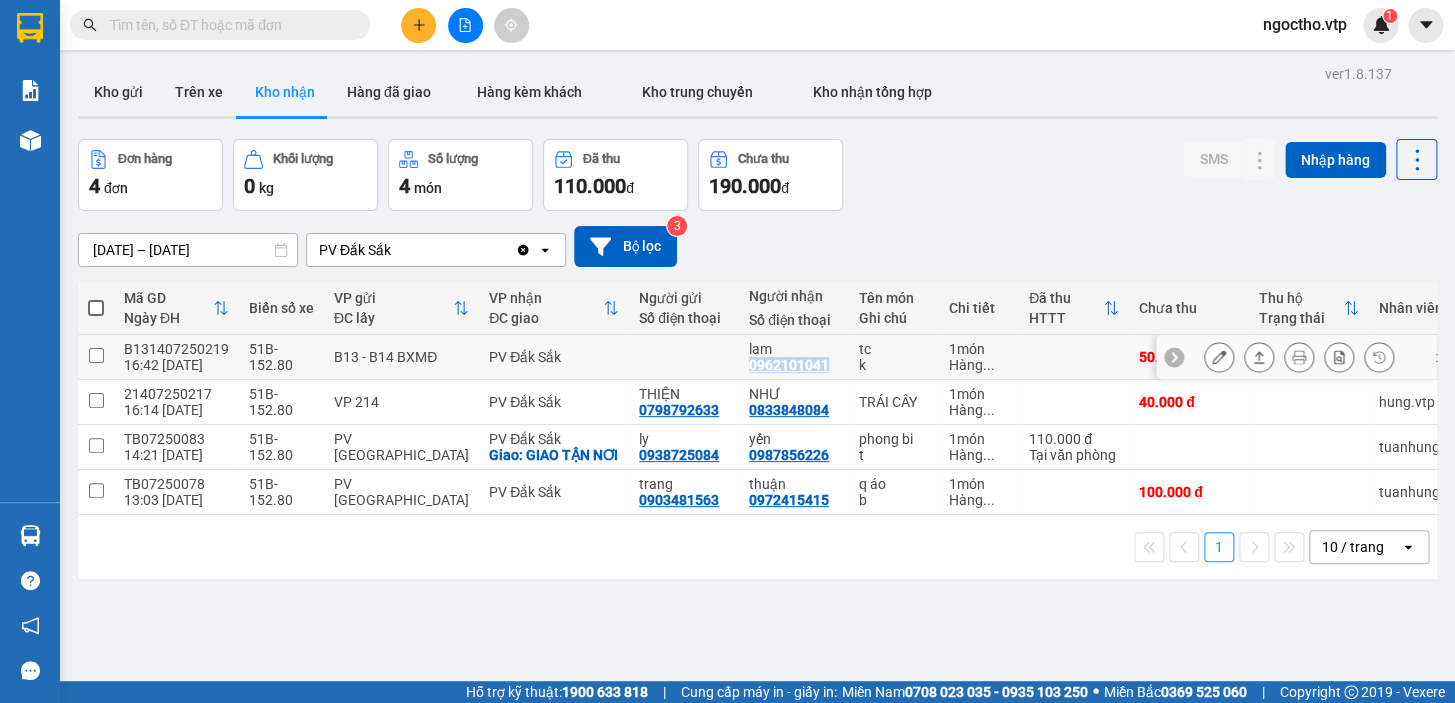 drag, startPoint x: 820, startPoint y: 363, endPoint x: 734, endPoint y: 370, distance: 86.28442 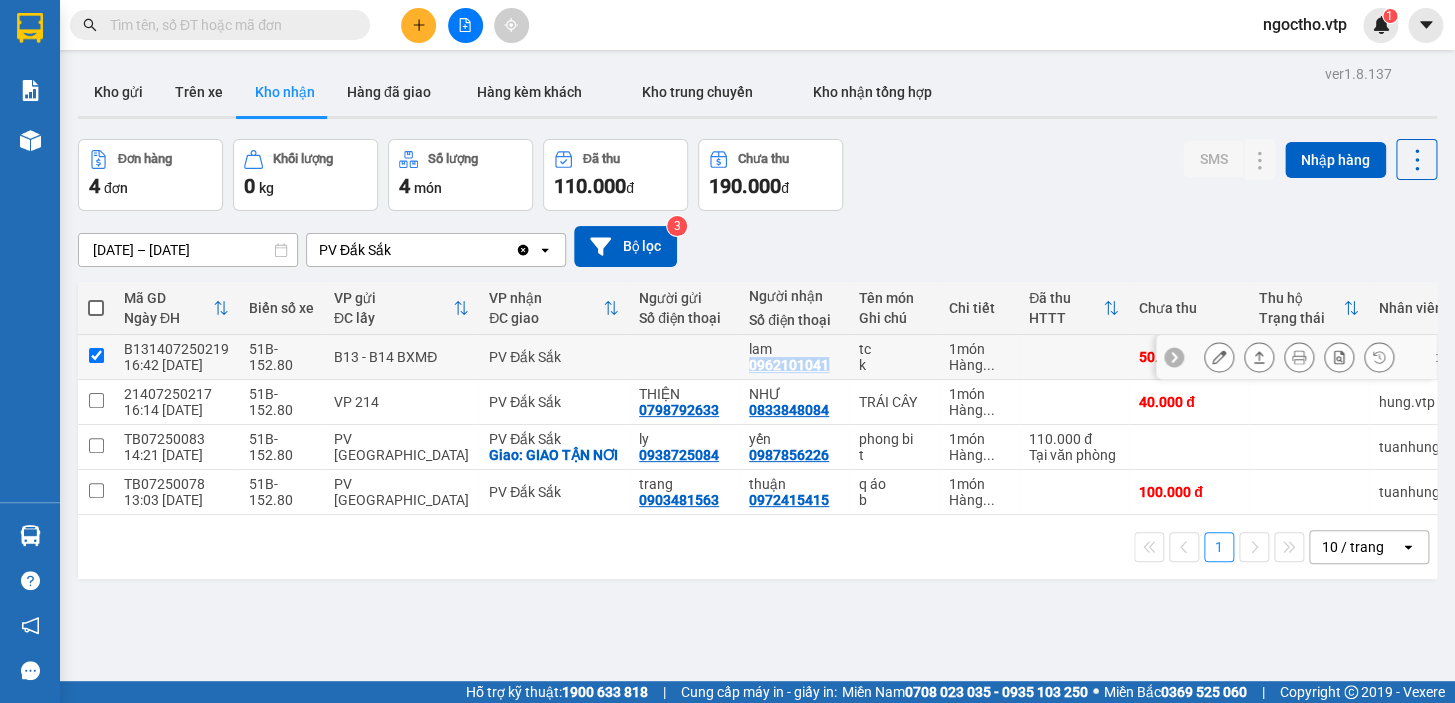 checkbox on "true" 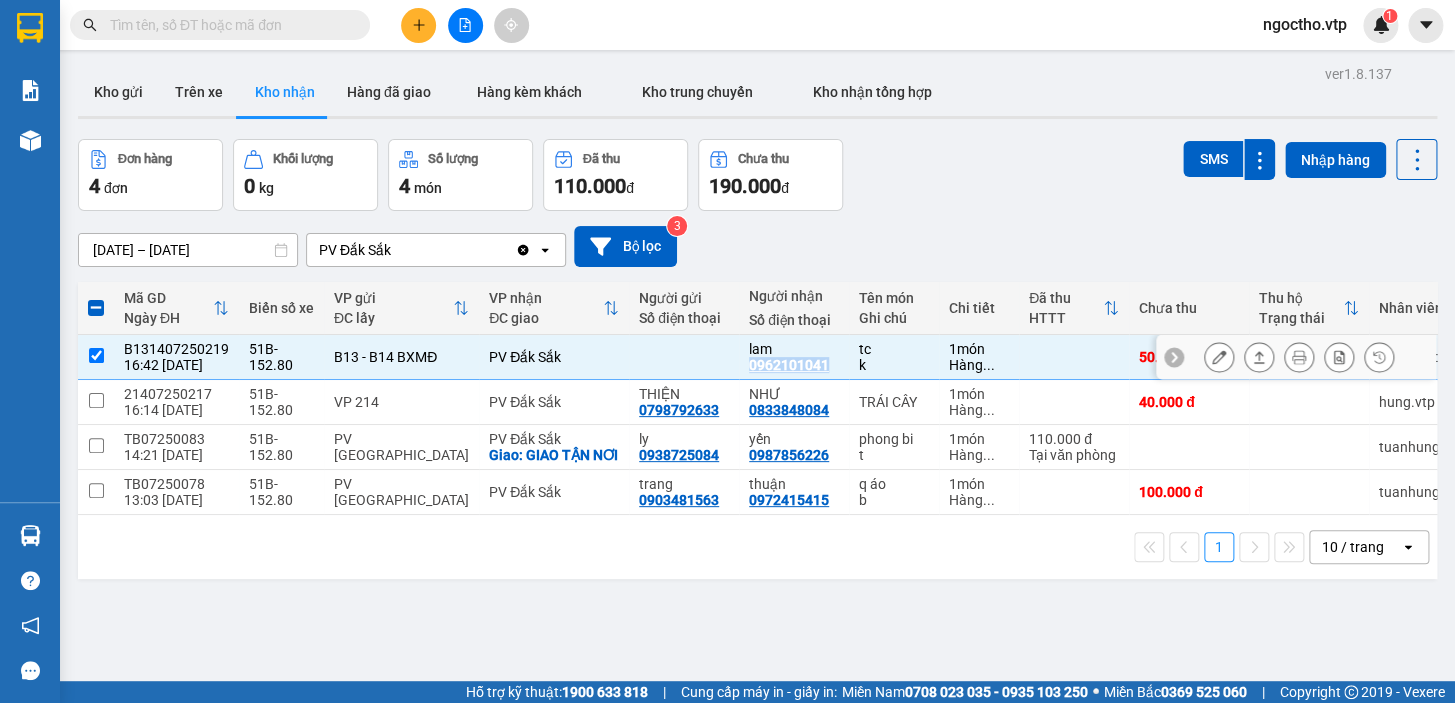 copy on "0962101041" 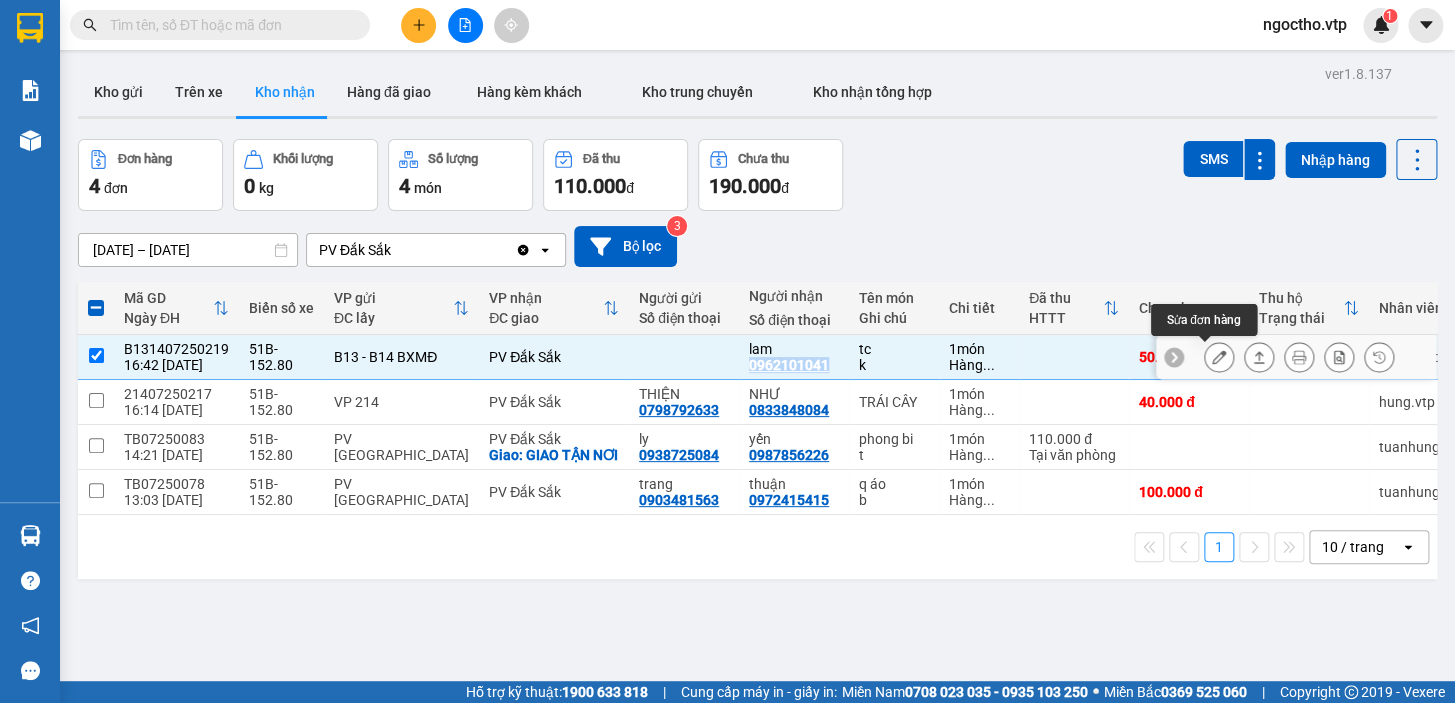 click 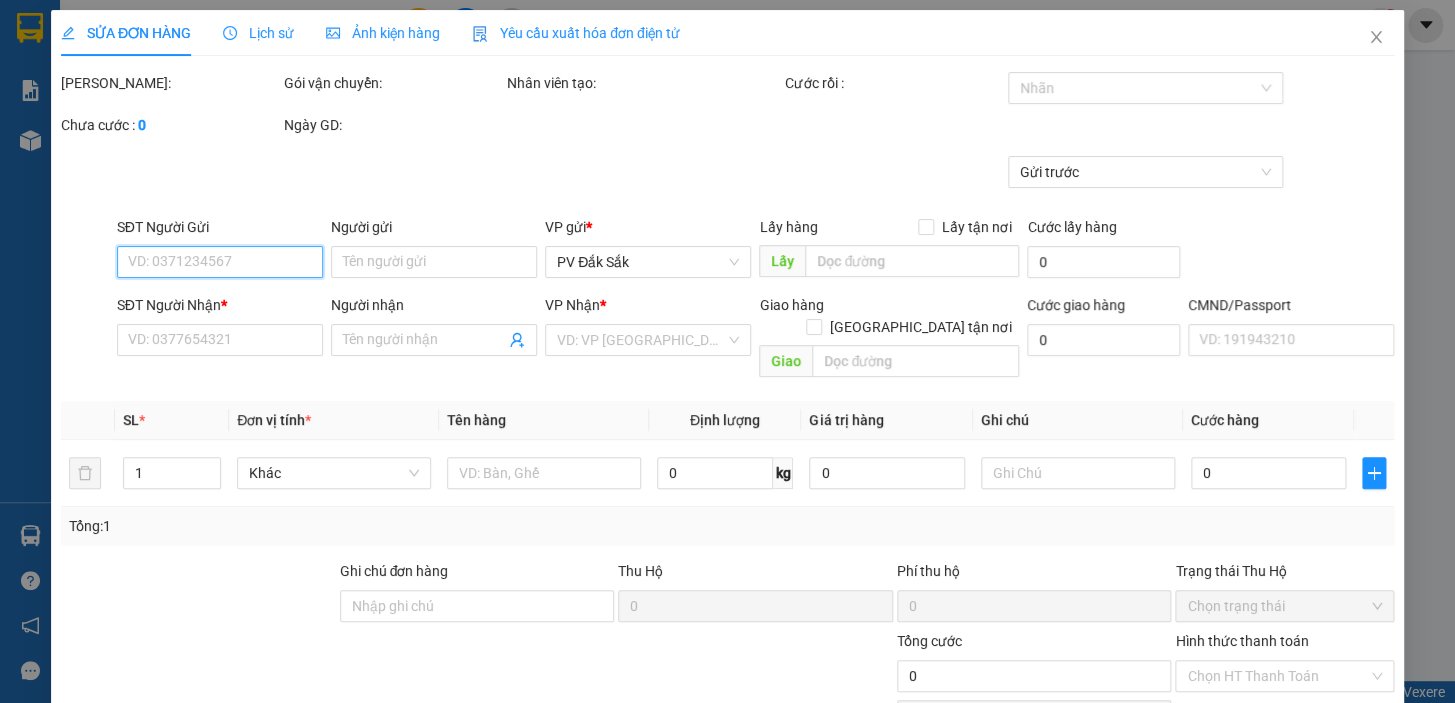 type on "2.500" 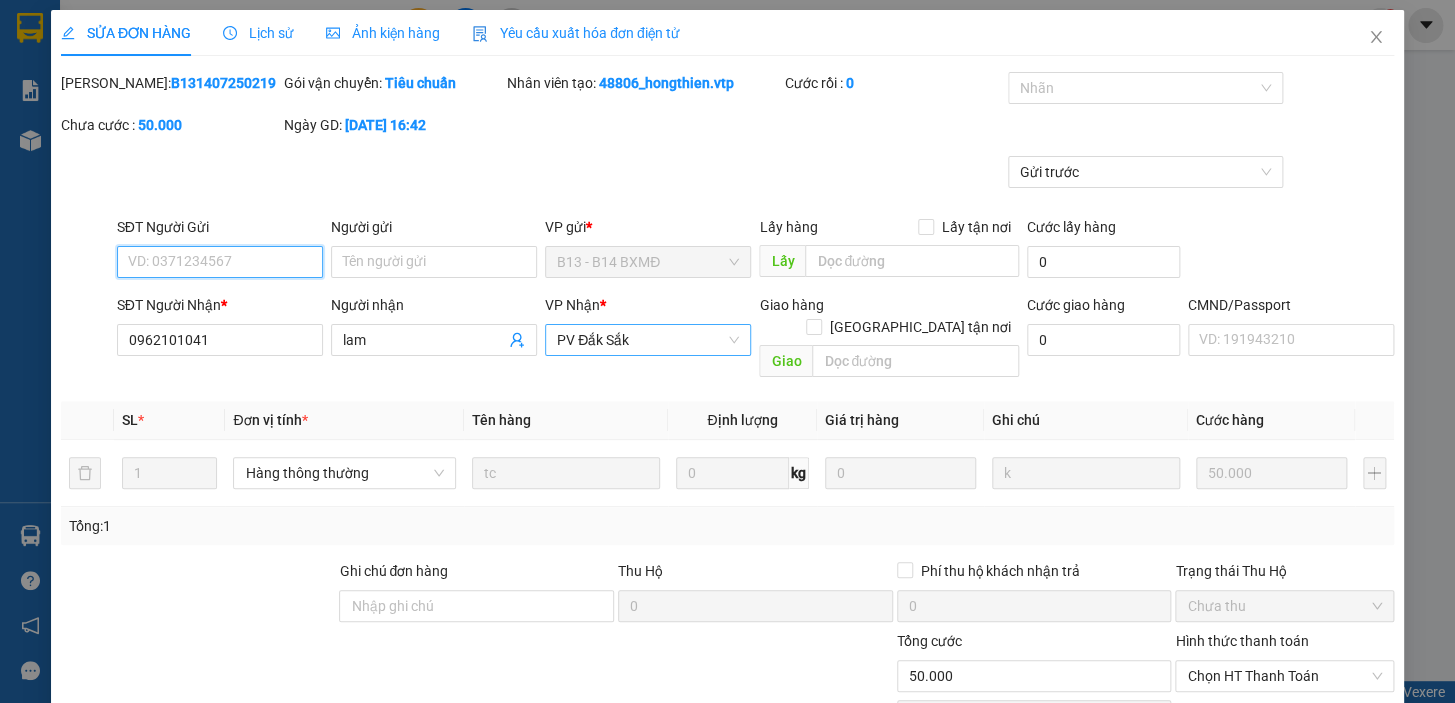 type on "0962101041" 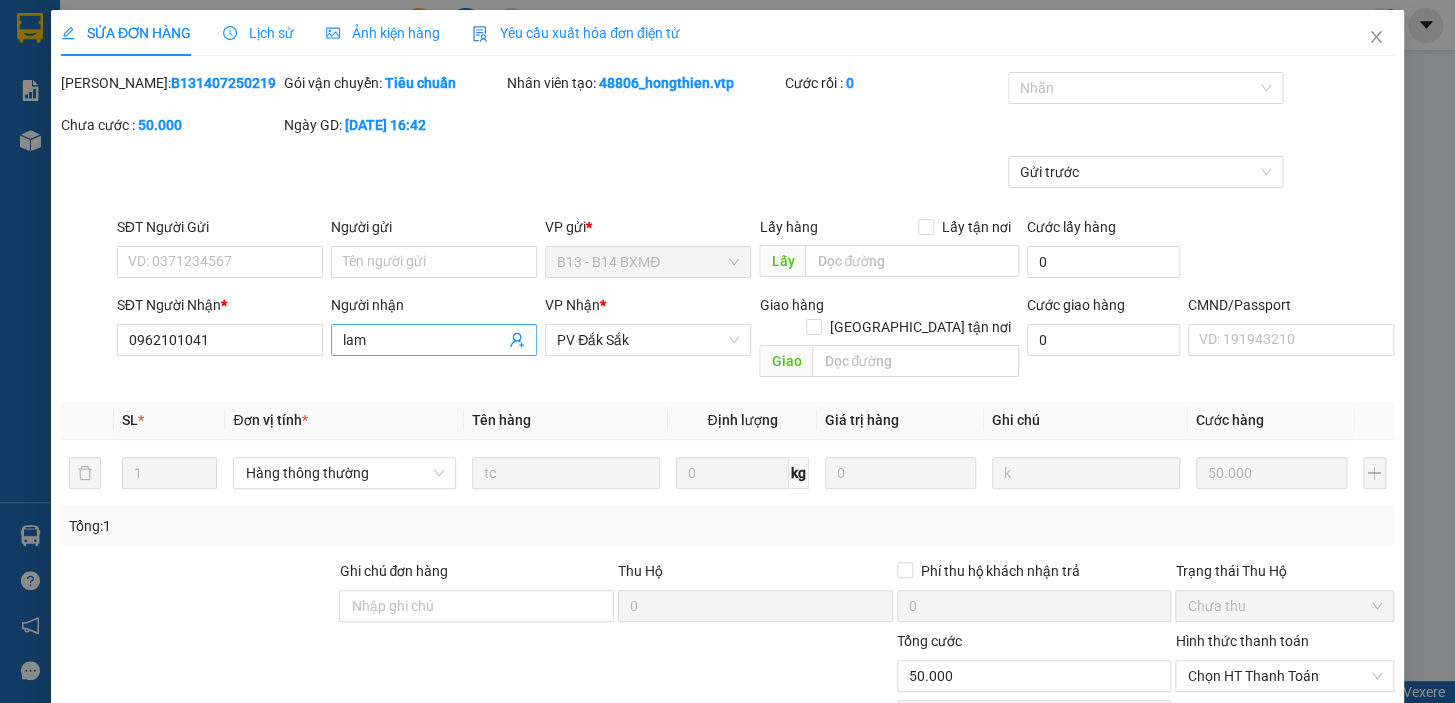 click on "lam" at bounding box center [424, 340] 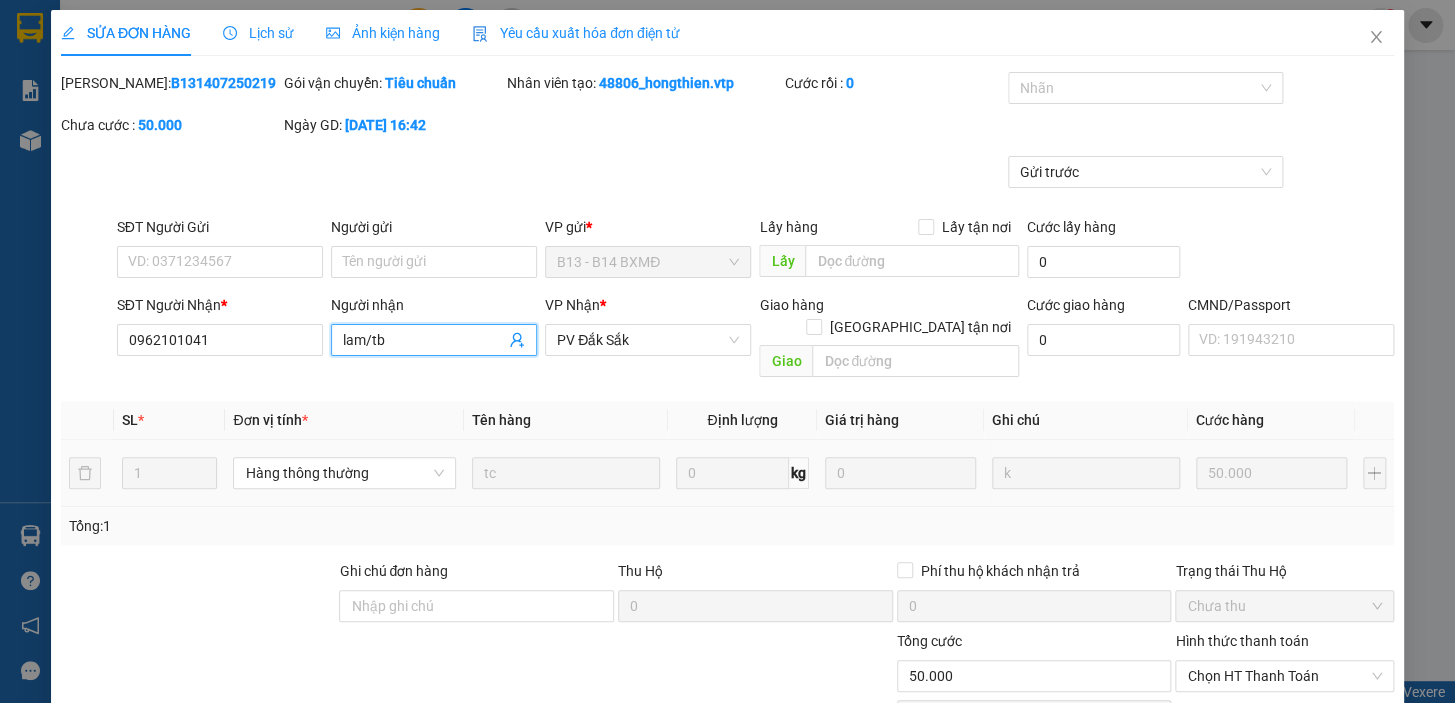 scroll, scrollTop: 242, scrollLeft: 0, axis: vertical 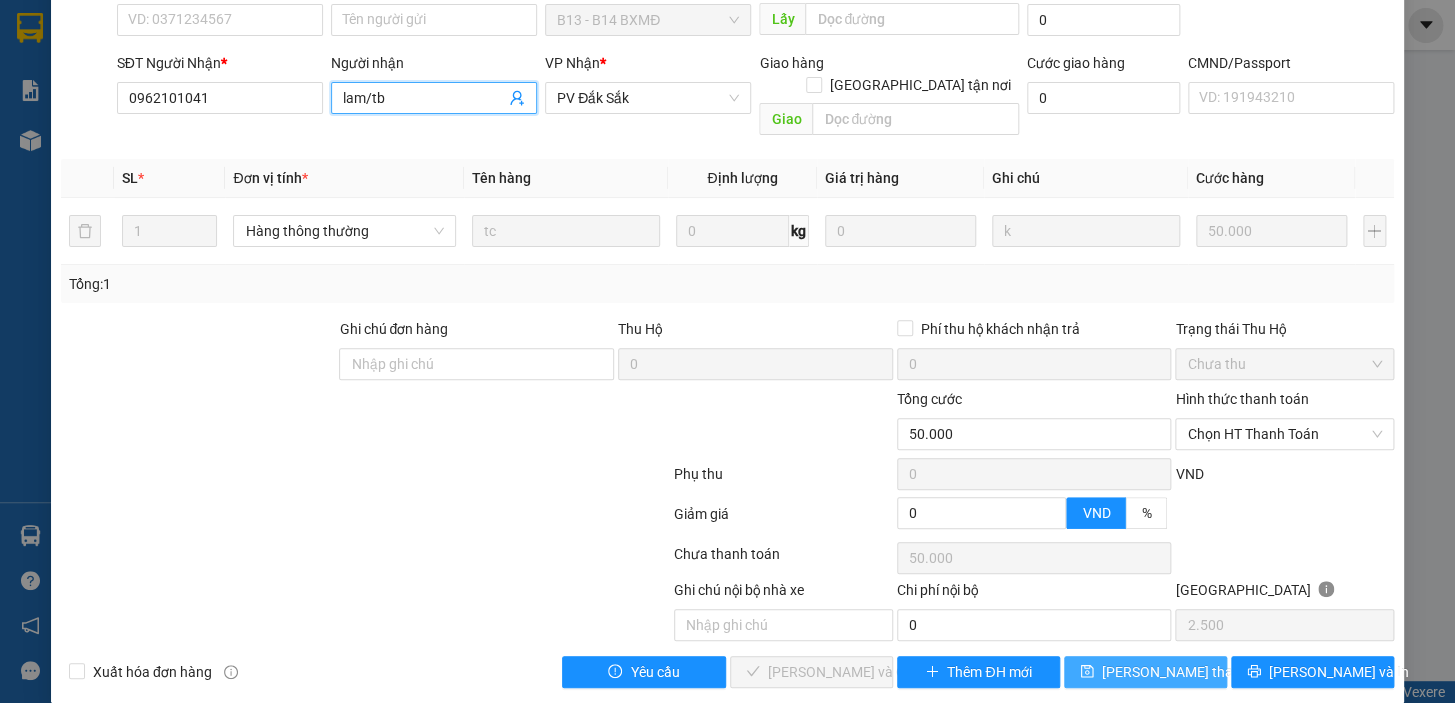 type on "lam/tb" 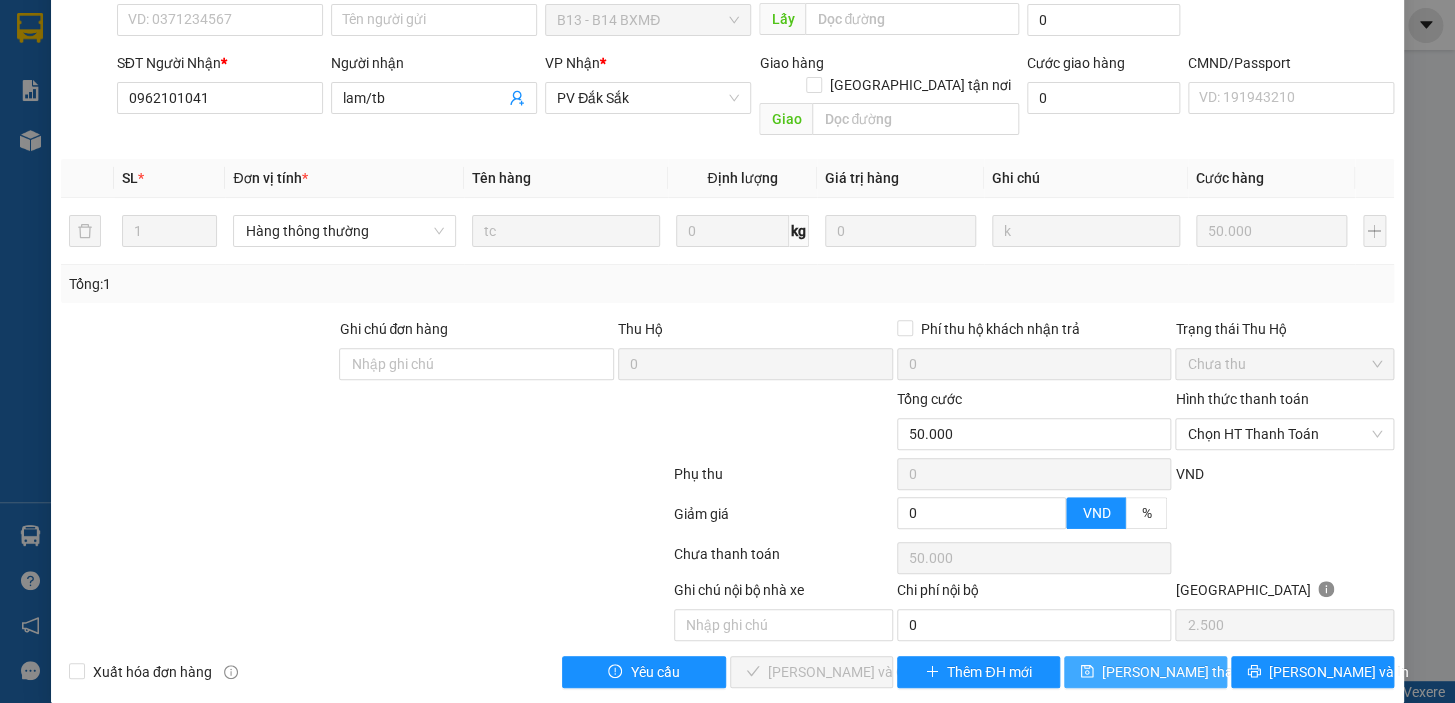 drag, startPoint x: 1140, startPoint y: 655, endPoint x: 1124, endPoint y: 646, distance: 18.35756 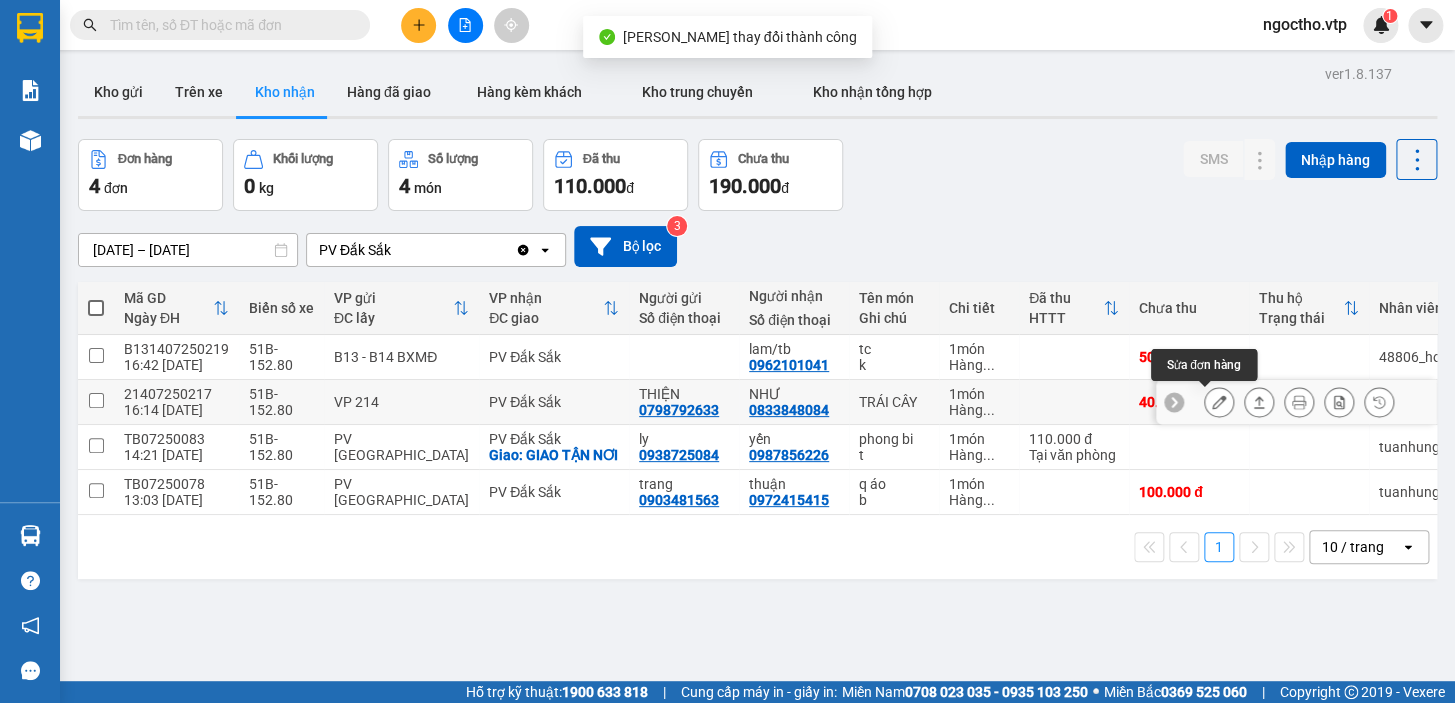 click 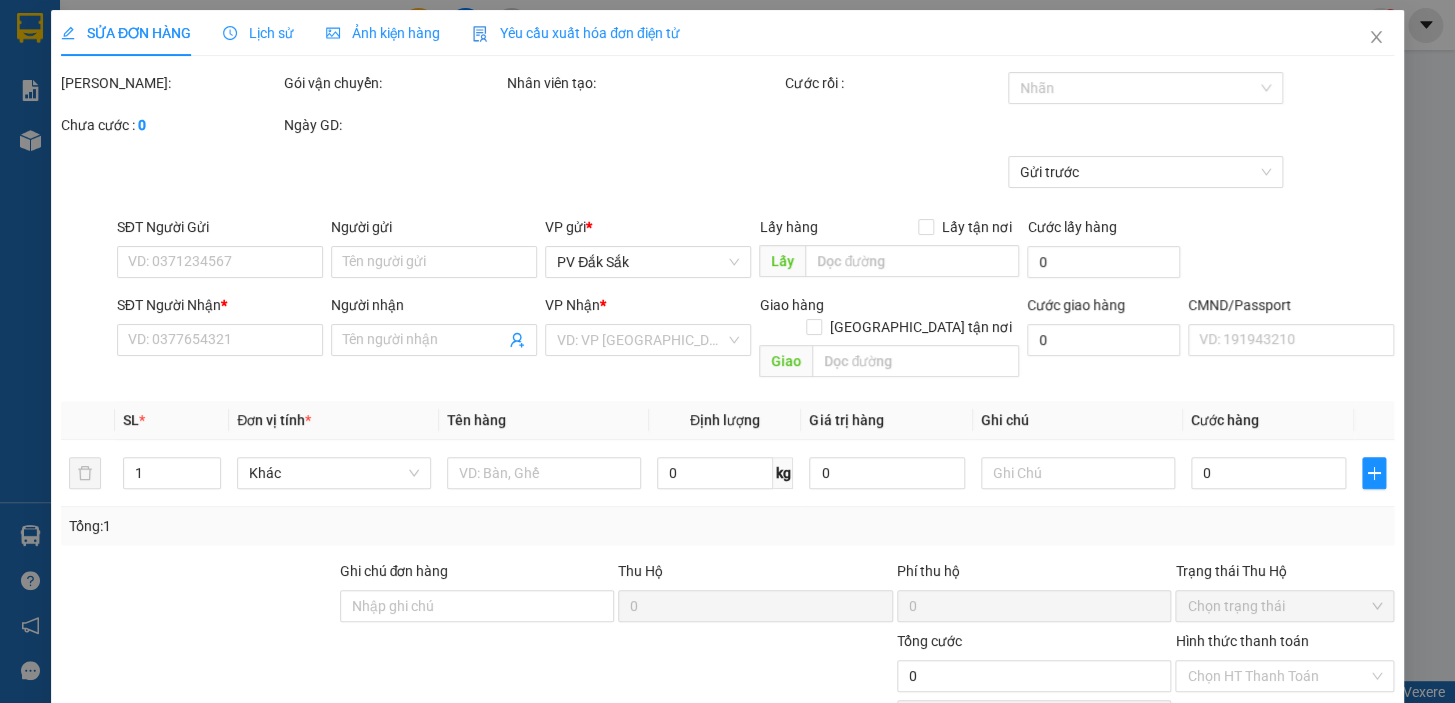 type on "0798792633" 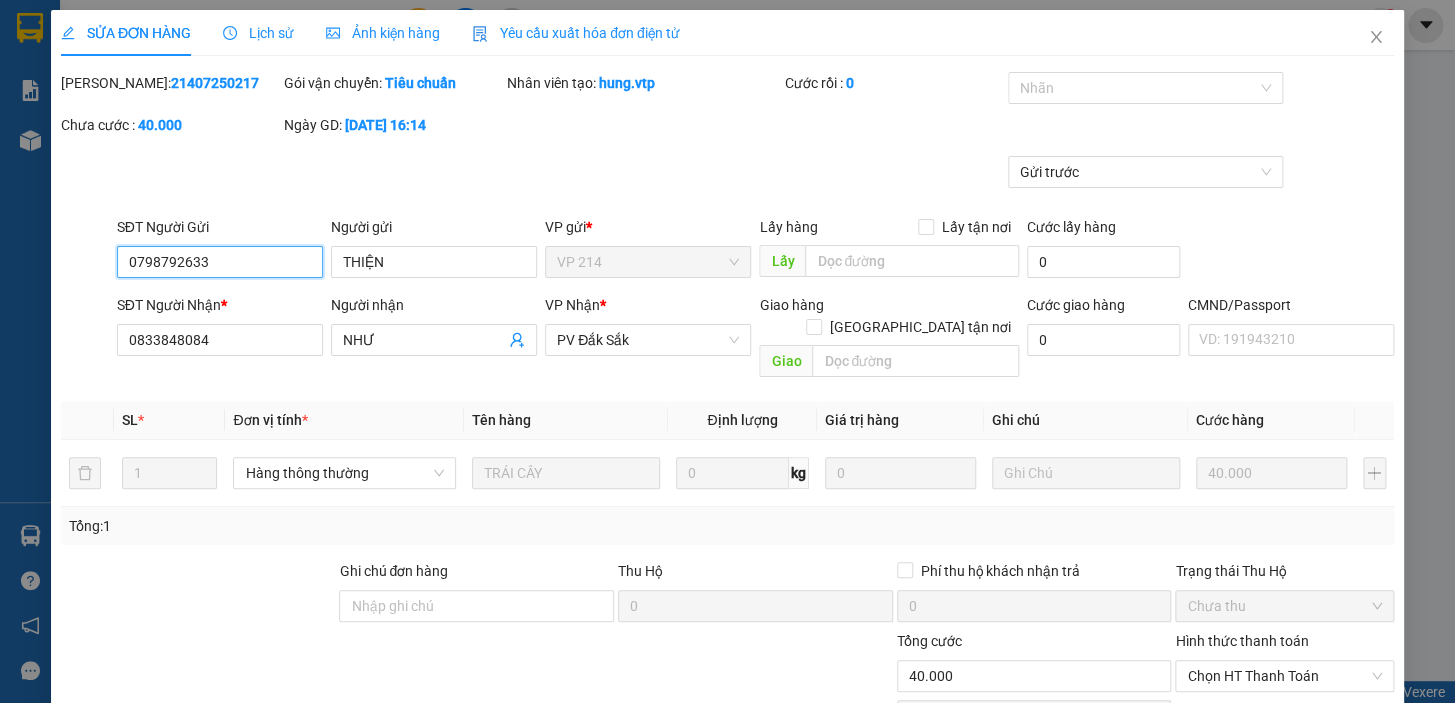 type on "2.000" 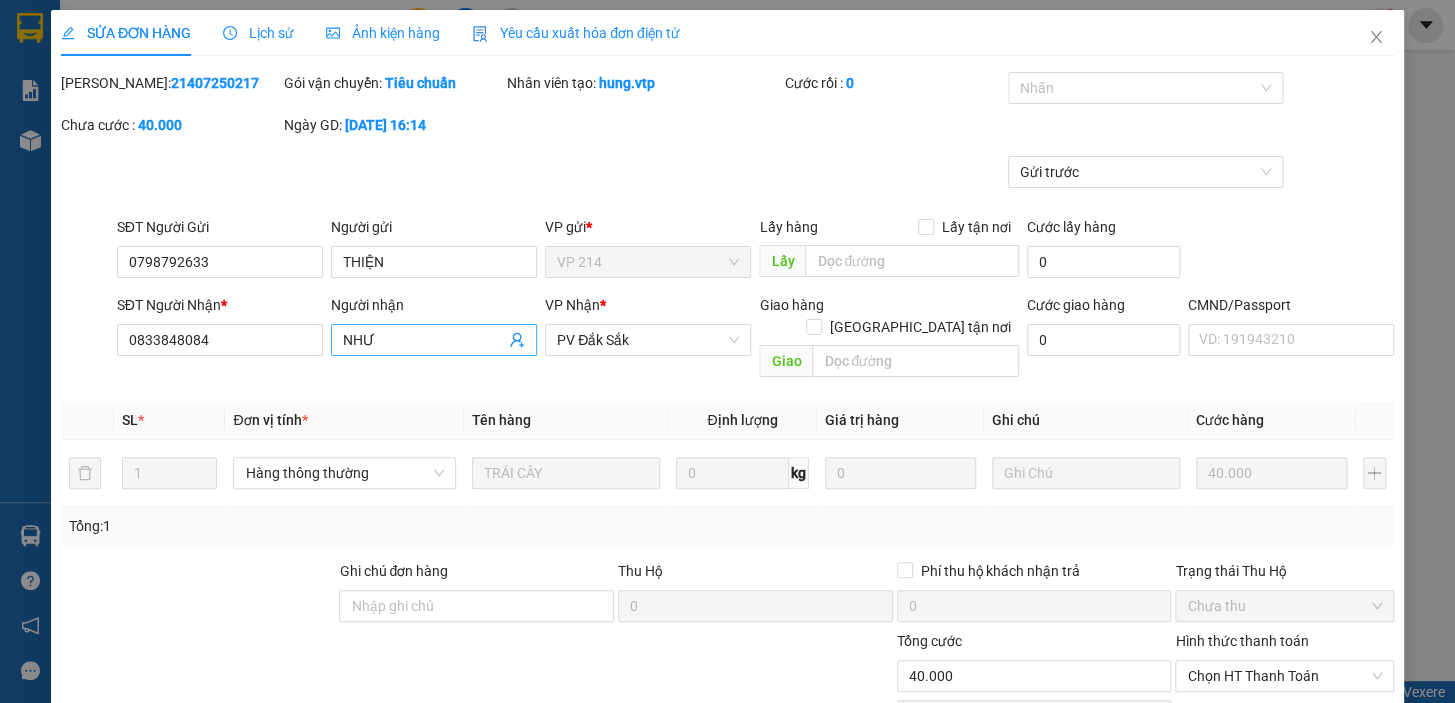 click on "NHƯ" at bounding box center (424, 340) 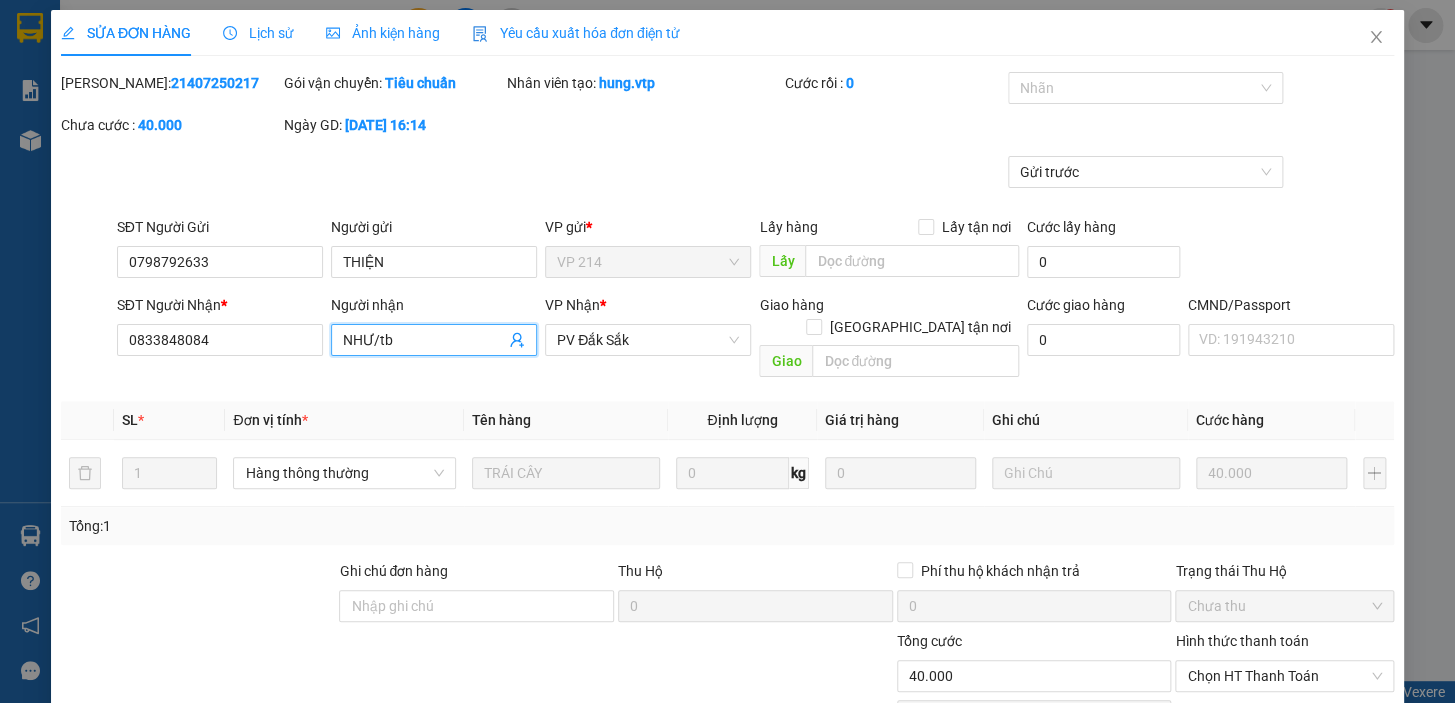 scroll, scrollTop: 242, scrollLeft: 0, axis: vertical 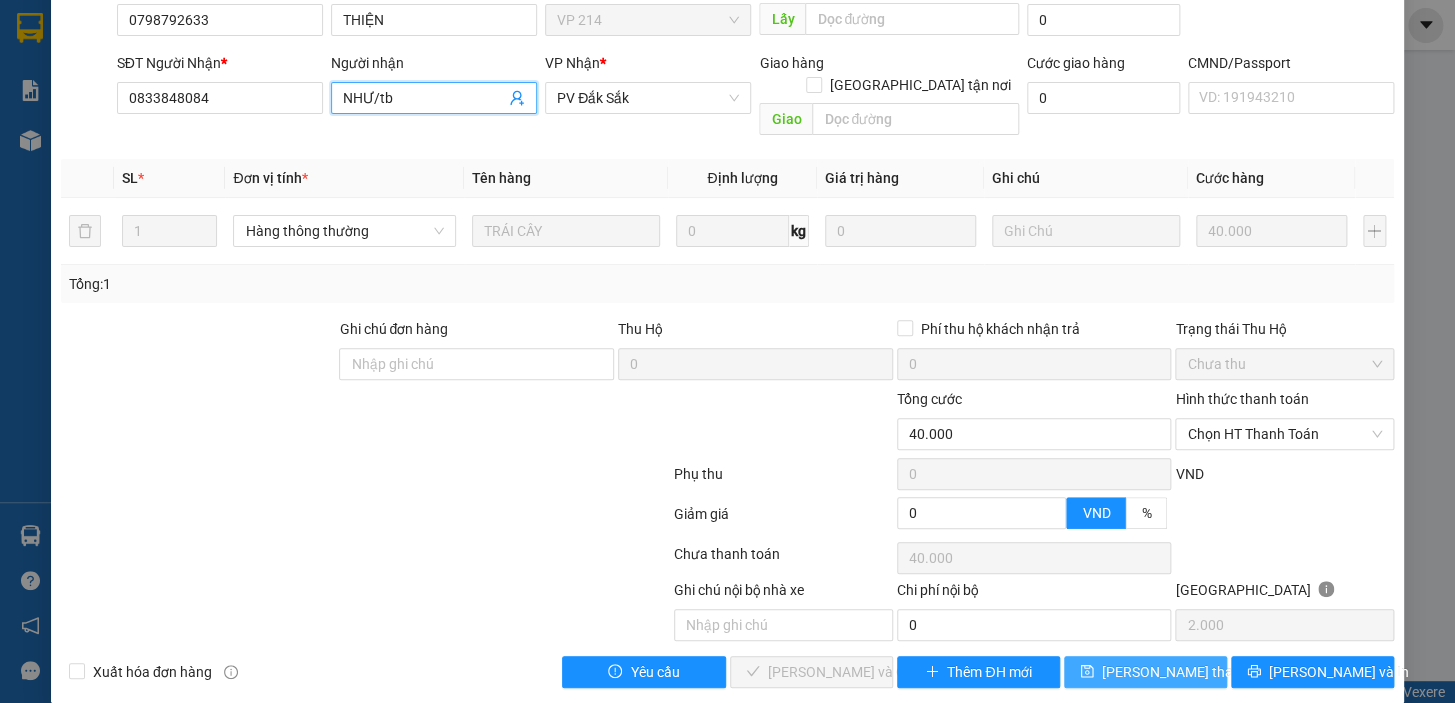 type on "NHƯ/tb" 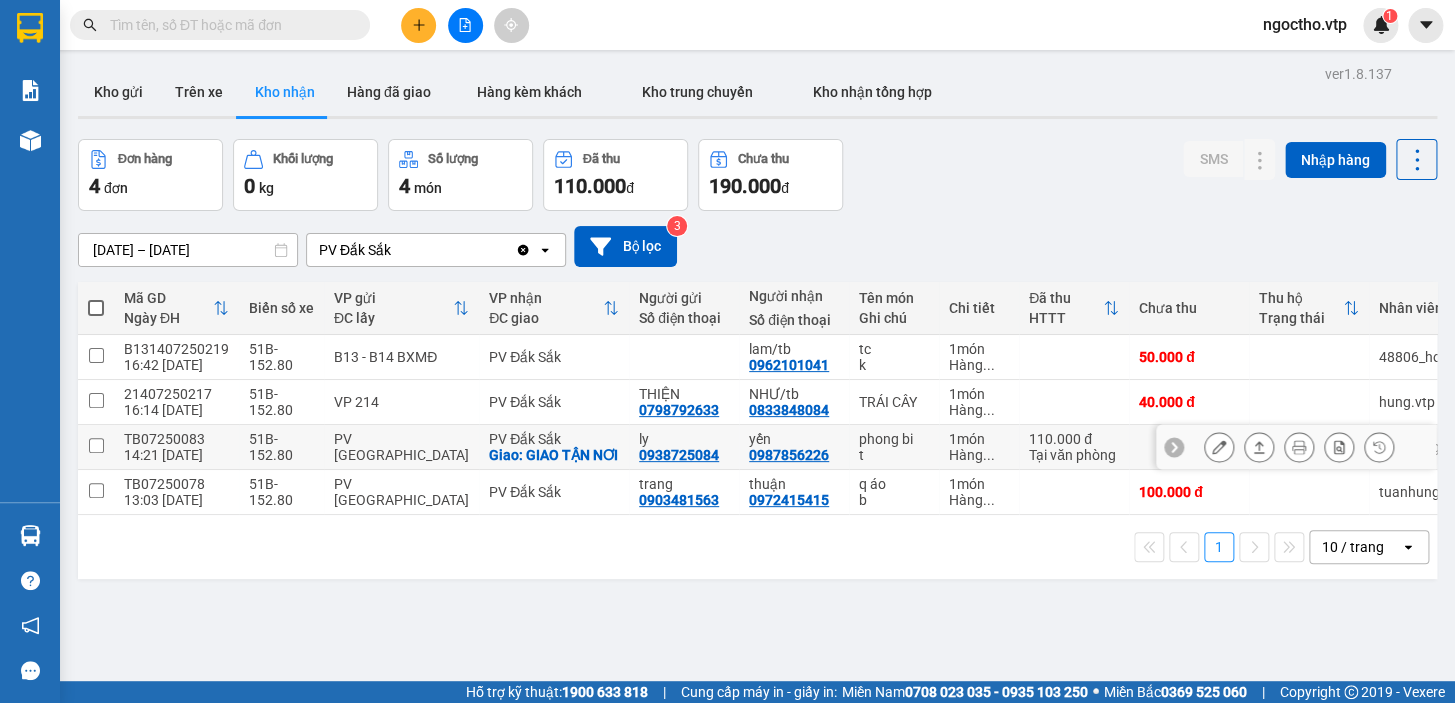 click 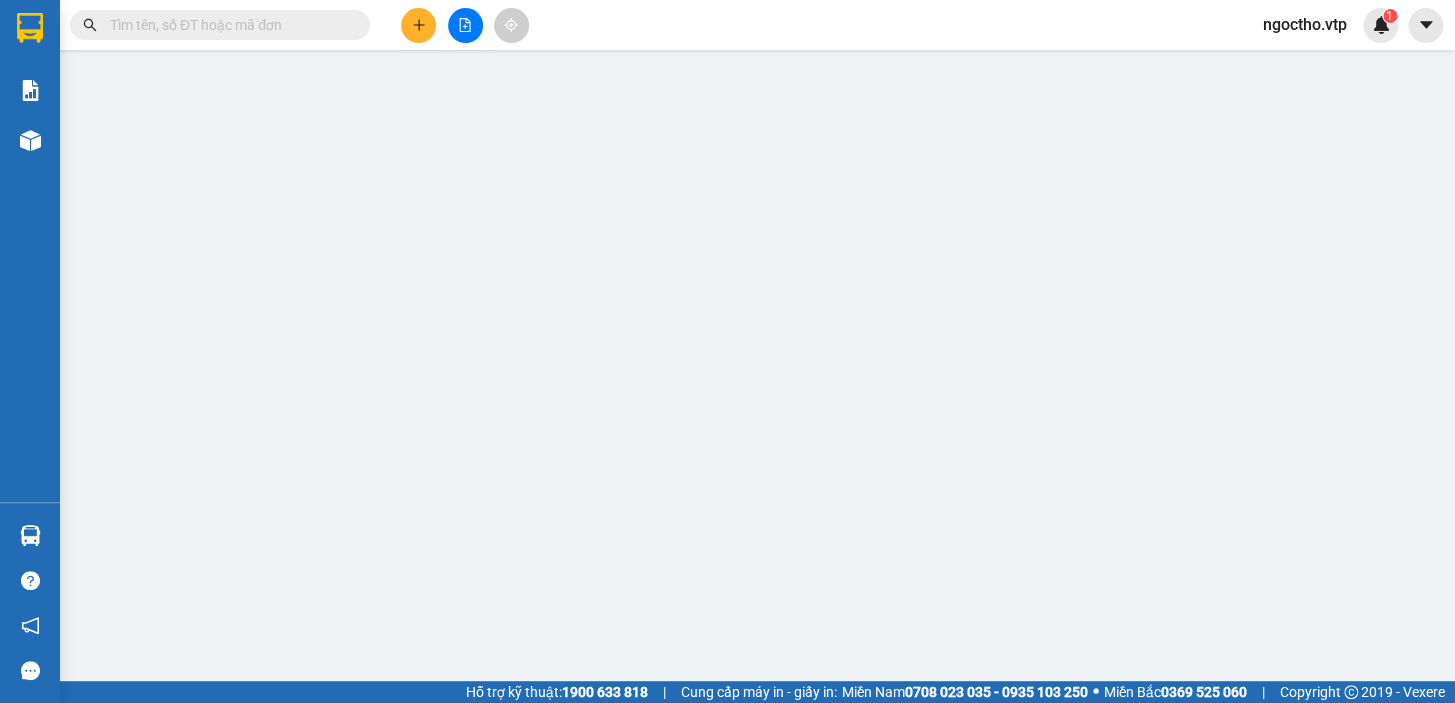 type on "0938725084" 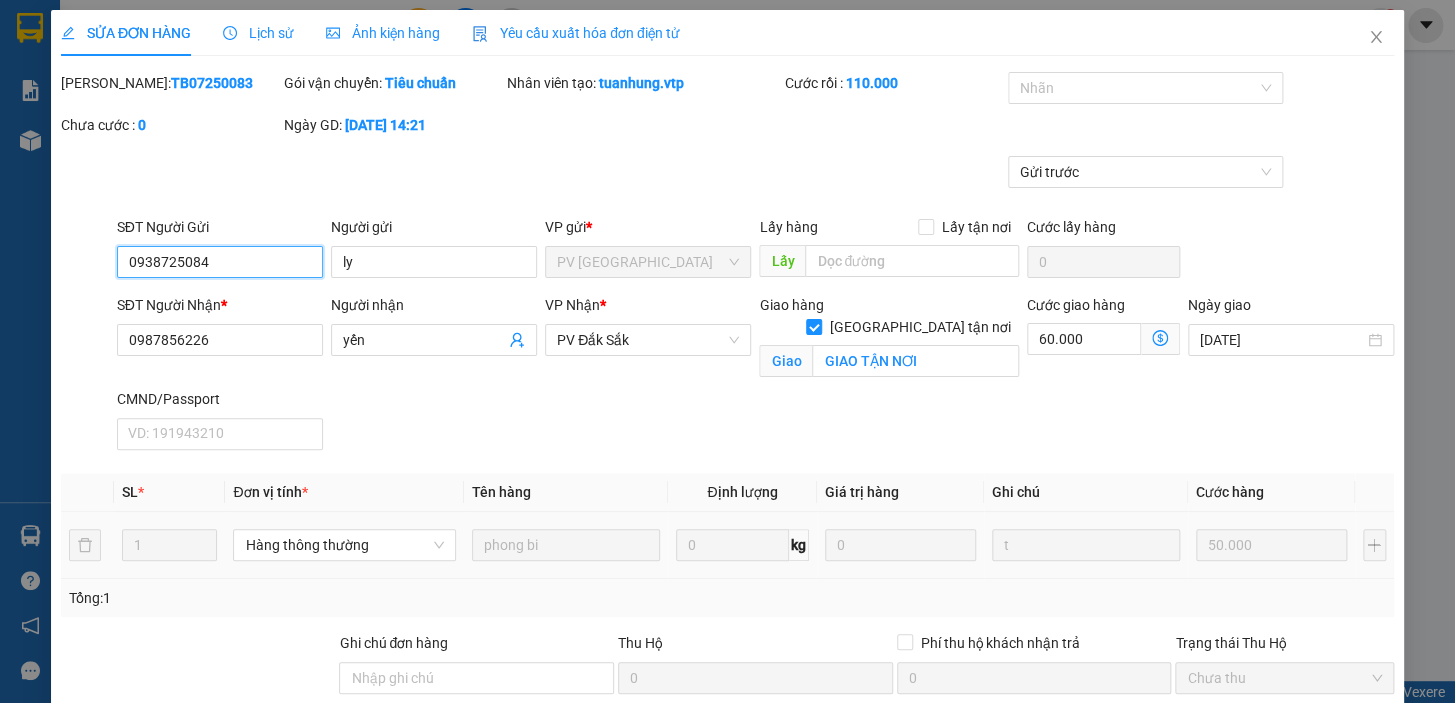 type on "2.500" 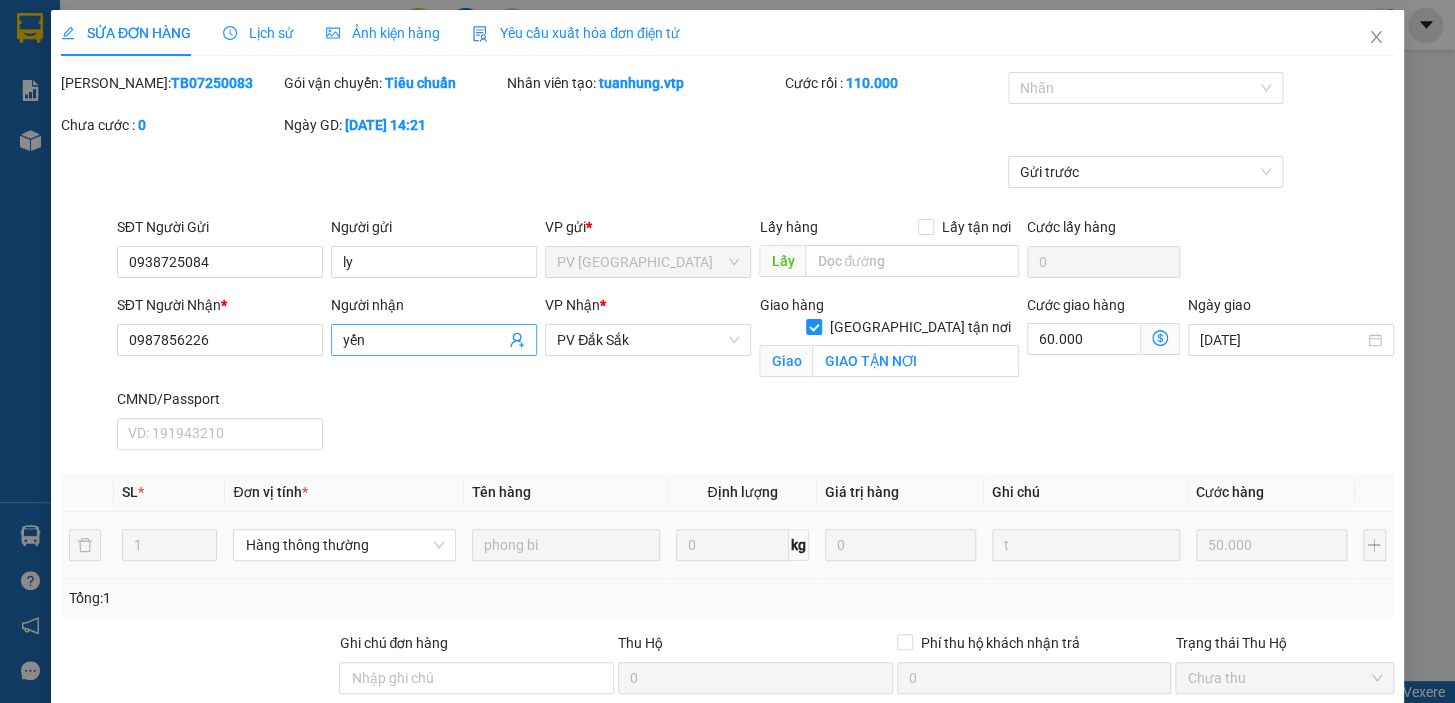click on "yến" at bounding box center (424, 340) 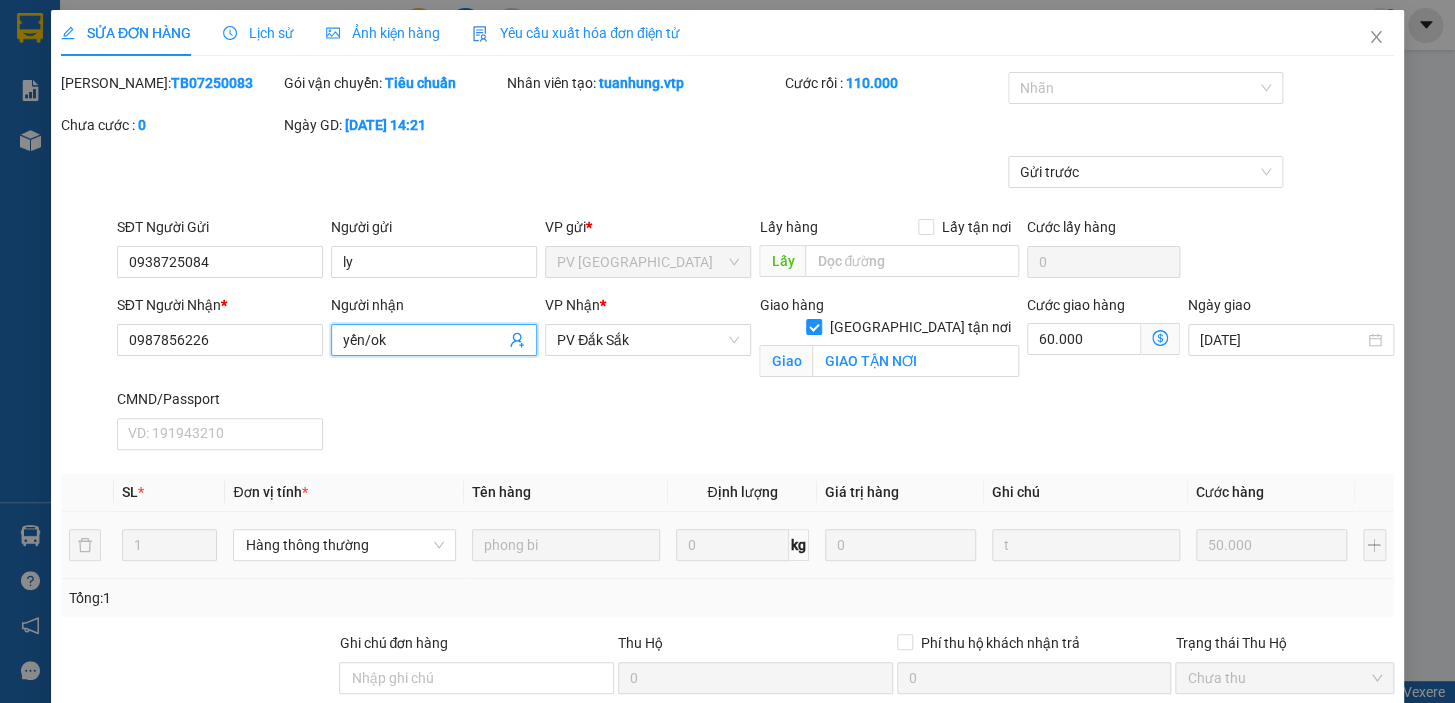 scroll, scrollTop: 336, scrollLeft: 0, axis: vertical 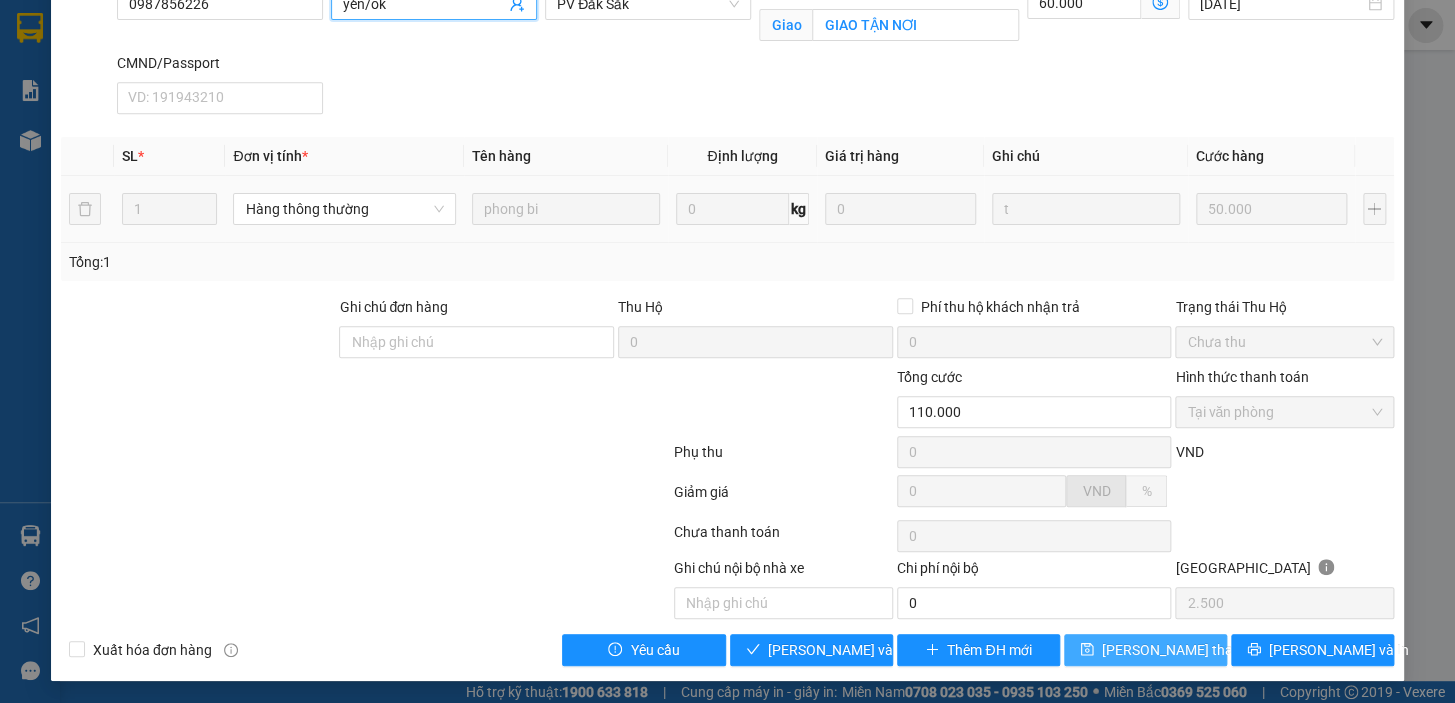 type on "yến/ok" 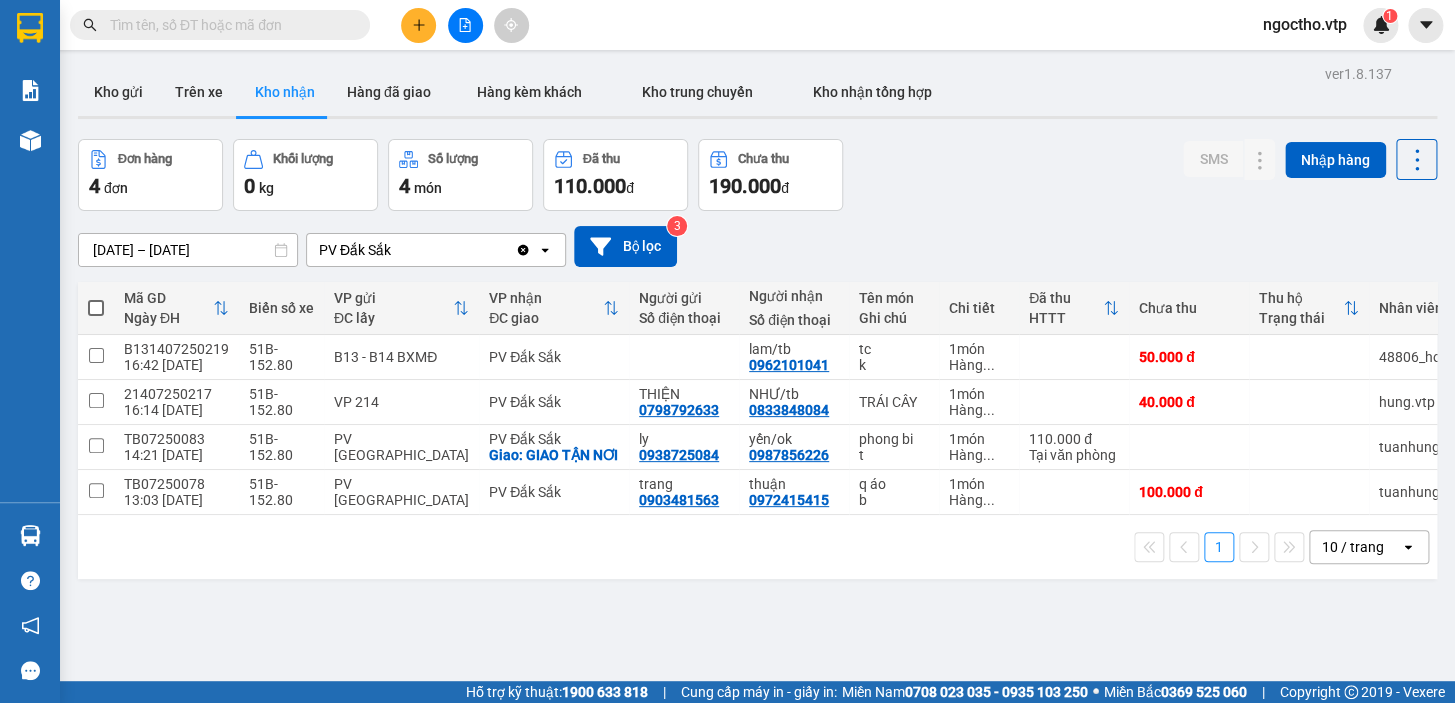 drag, startPoint x: 1452, startPoint y: 79, endPoint x: 437, endPoint y: 591, distance: 1136.8241 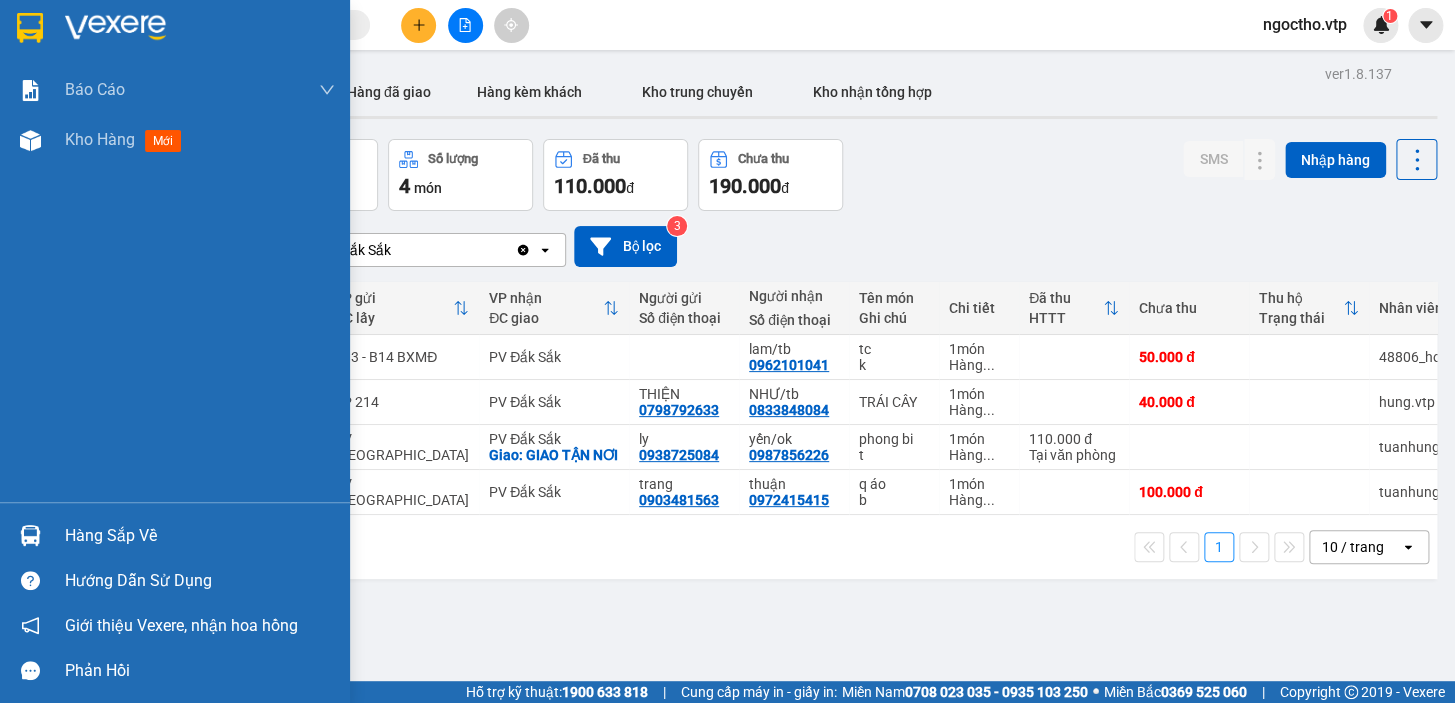 click at bounding box center [30, 535] 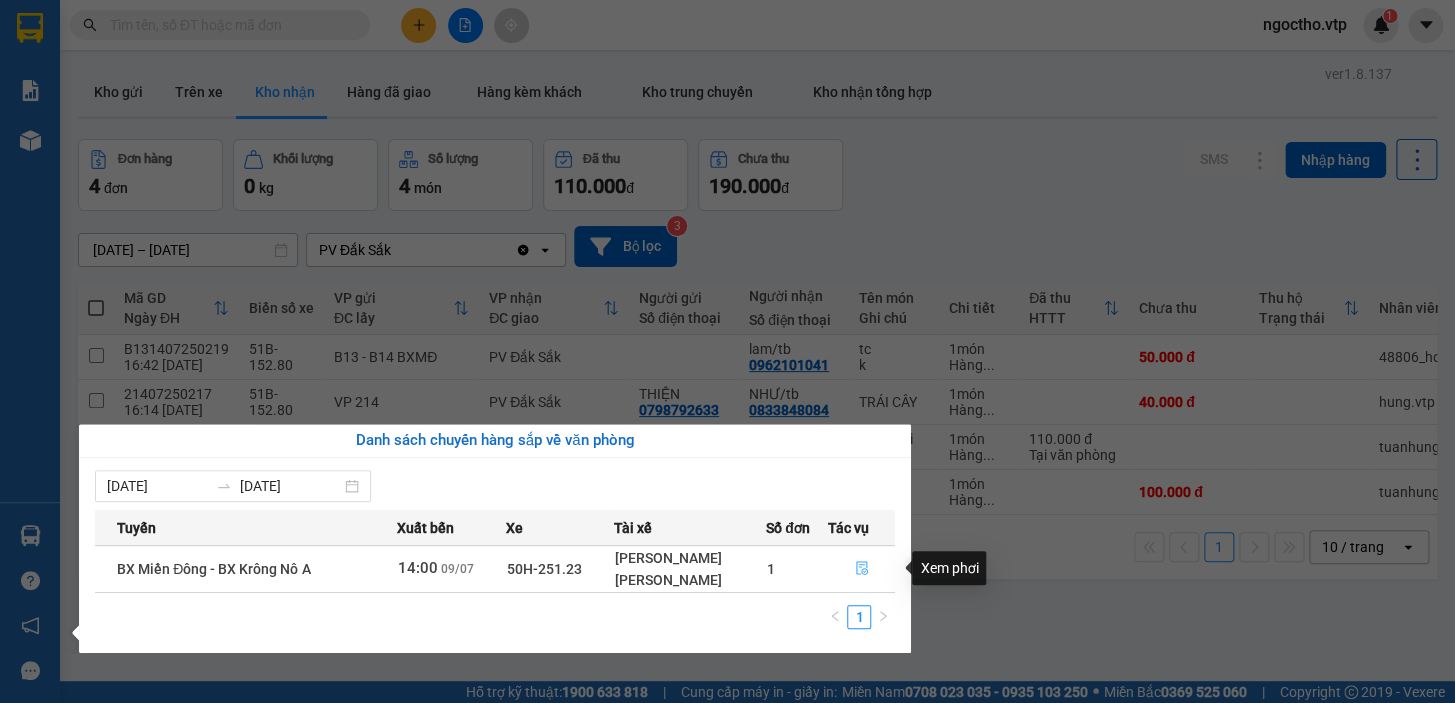 click 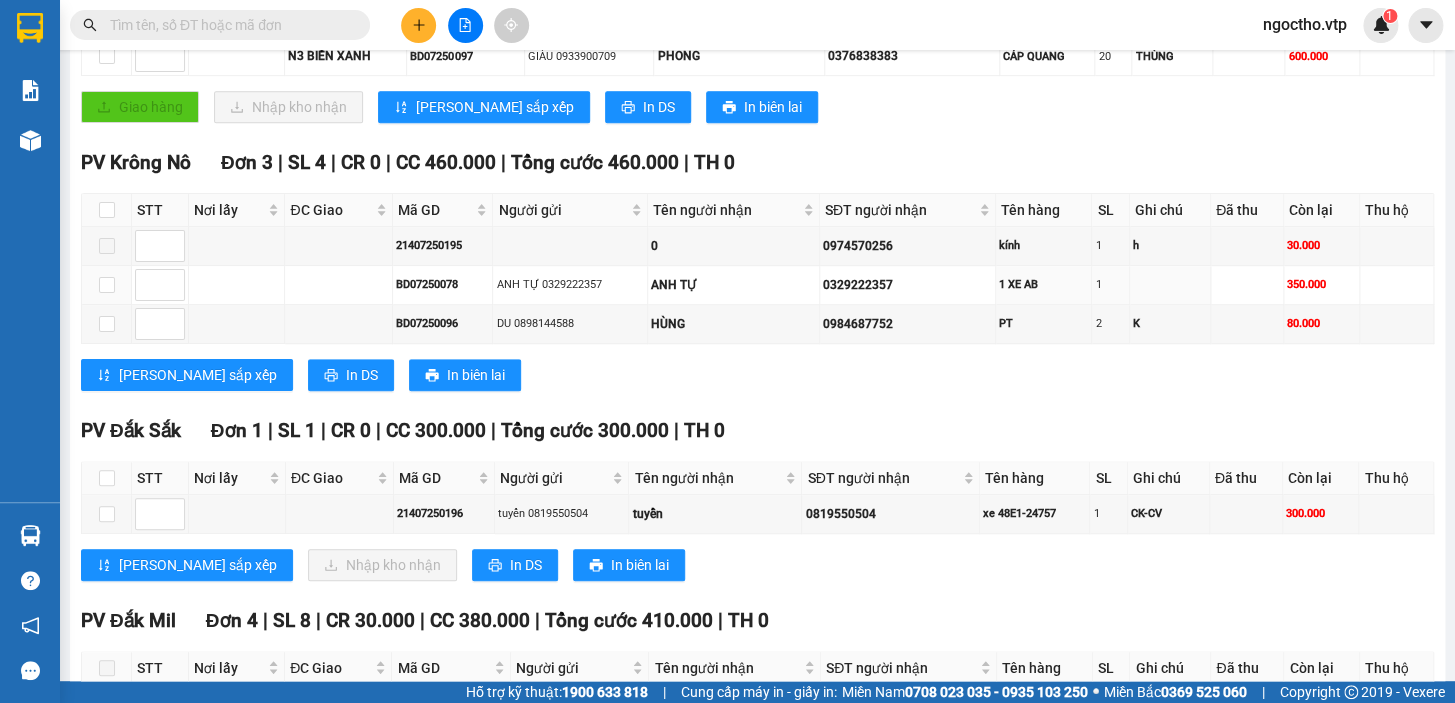 scroll, scrollTop: 545, scrollLeft: 0, axis: vertical 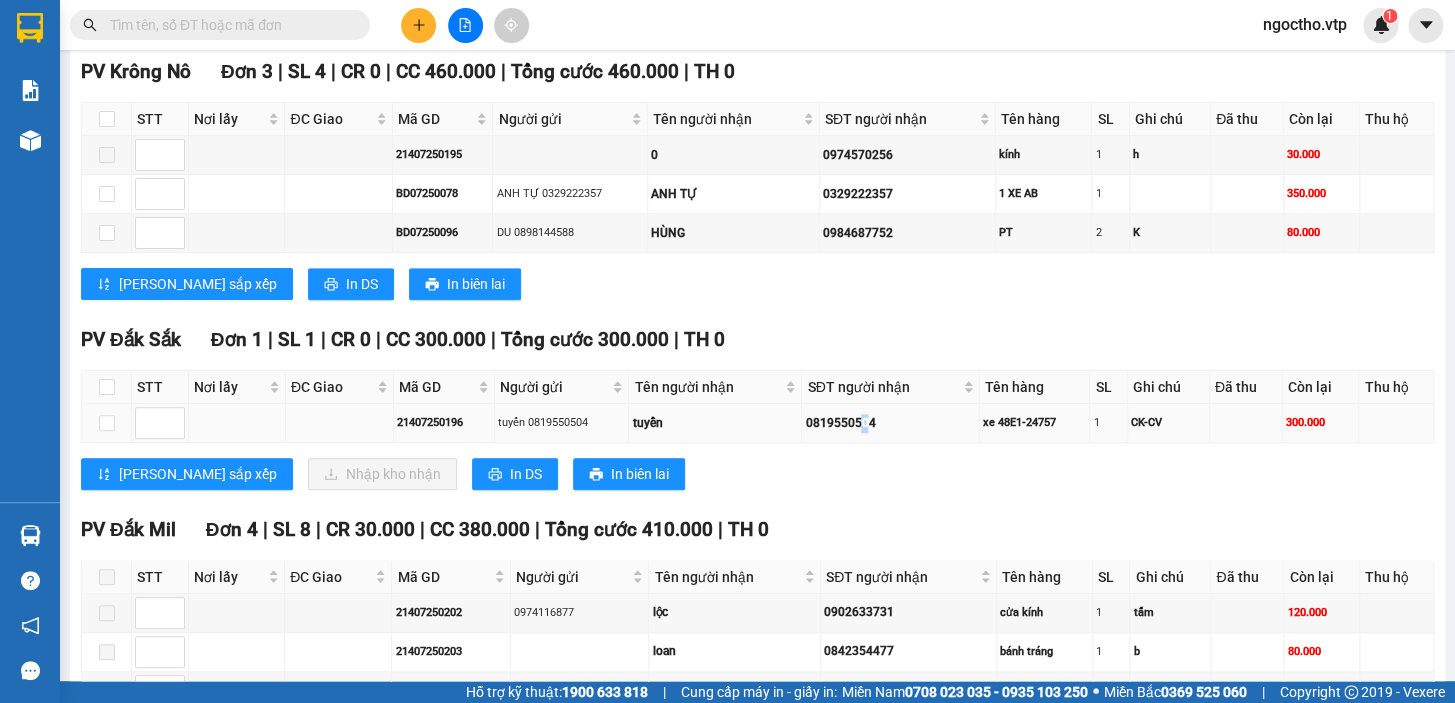 drag, startPoint x: 856, startPoint y: 446, endPoint x: 870, endPoint y: 442, distance: 14.56022 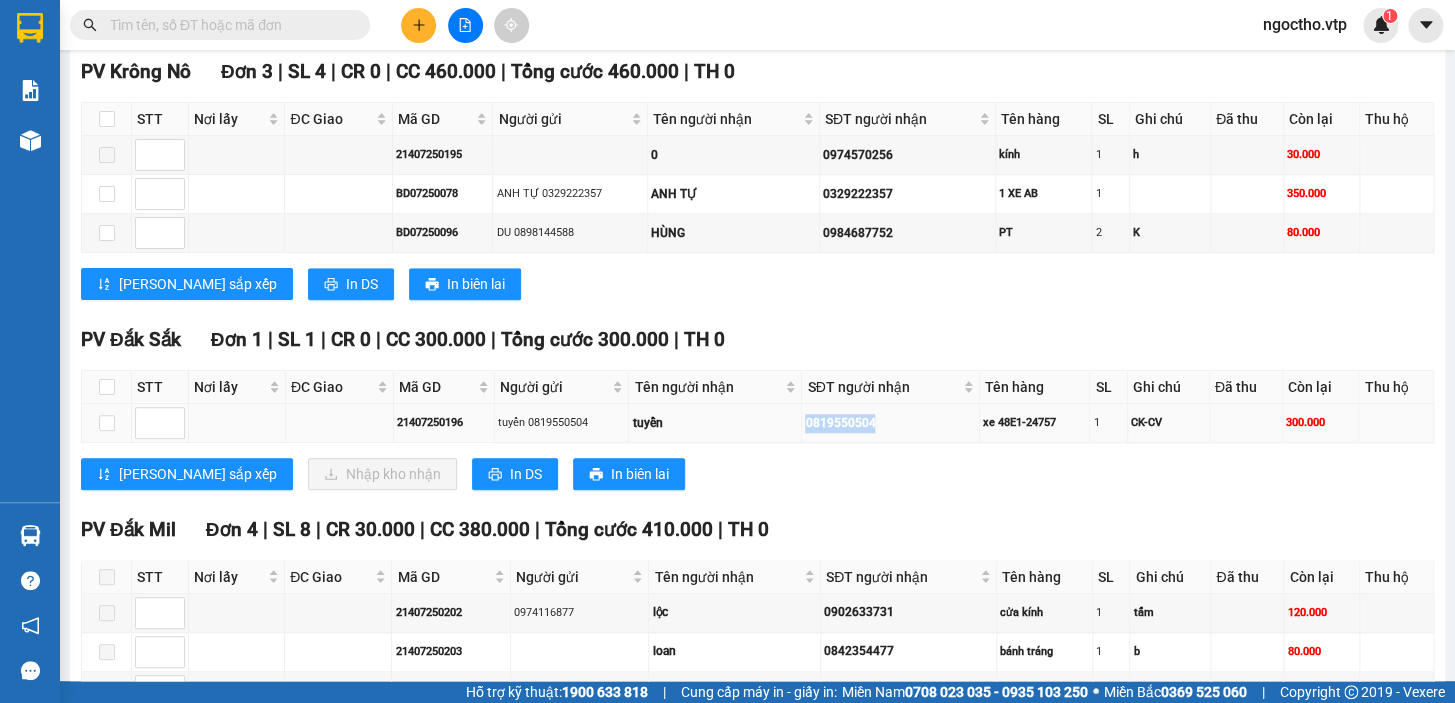 drag, startPoint x: 872, startPoint y: 440, endPoint x: 795, endPoint y: 461, distance: 79.81228 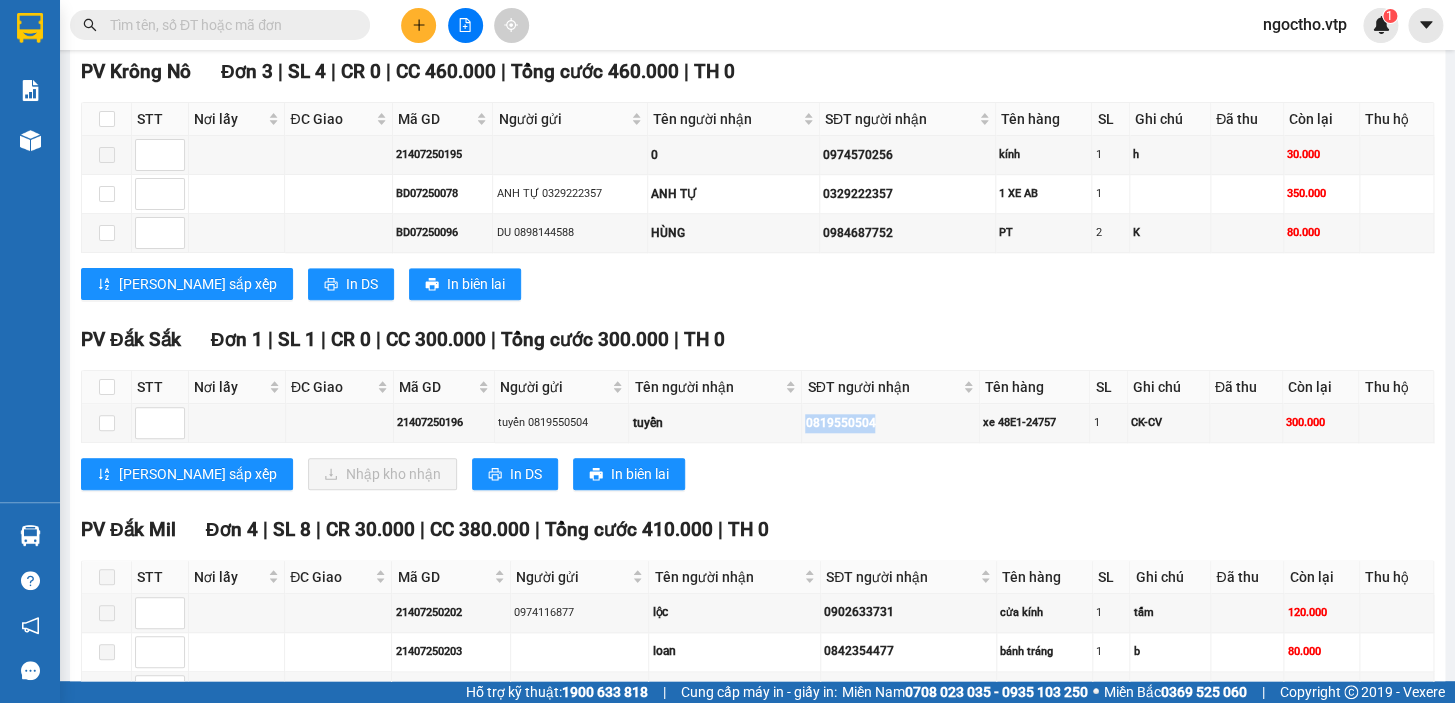 copy on "0819550504" 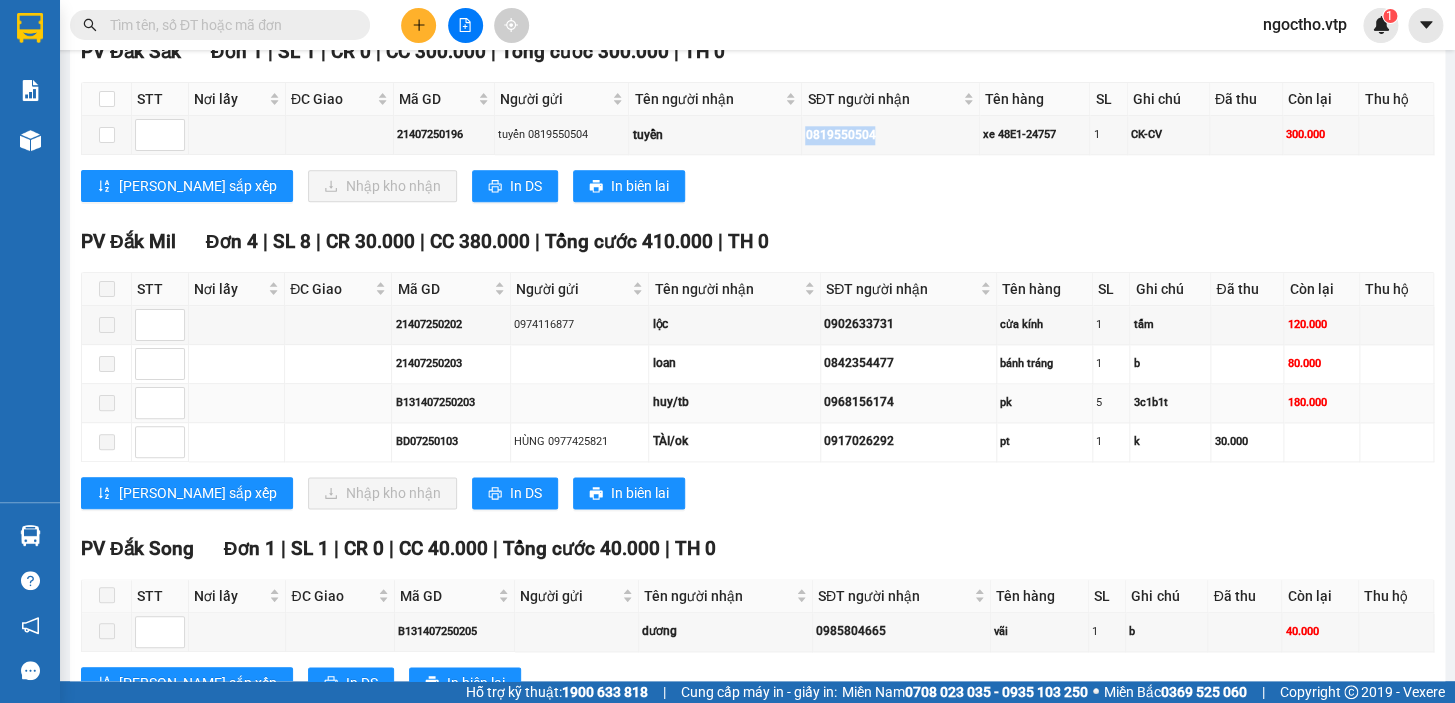scroll, scrollTop: 924, scrollLeft: 0, axis: vertical 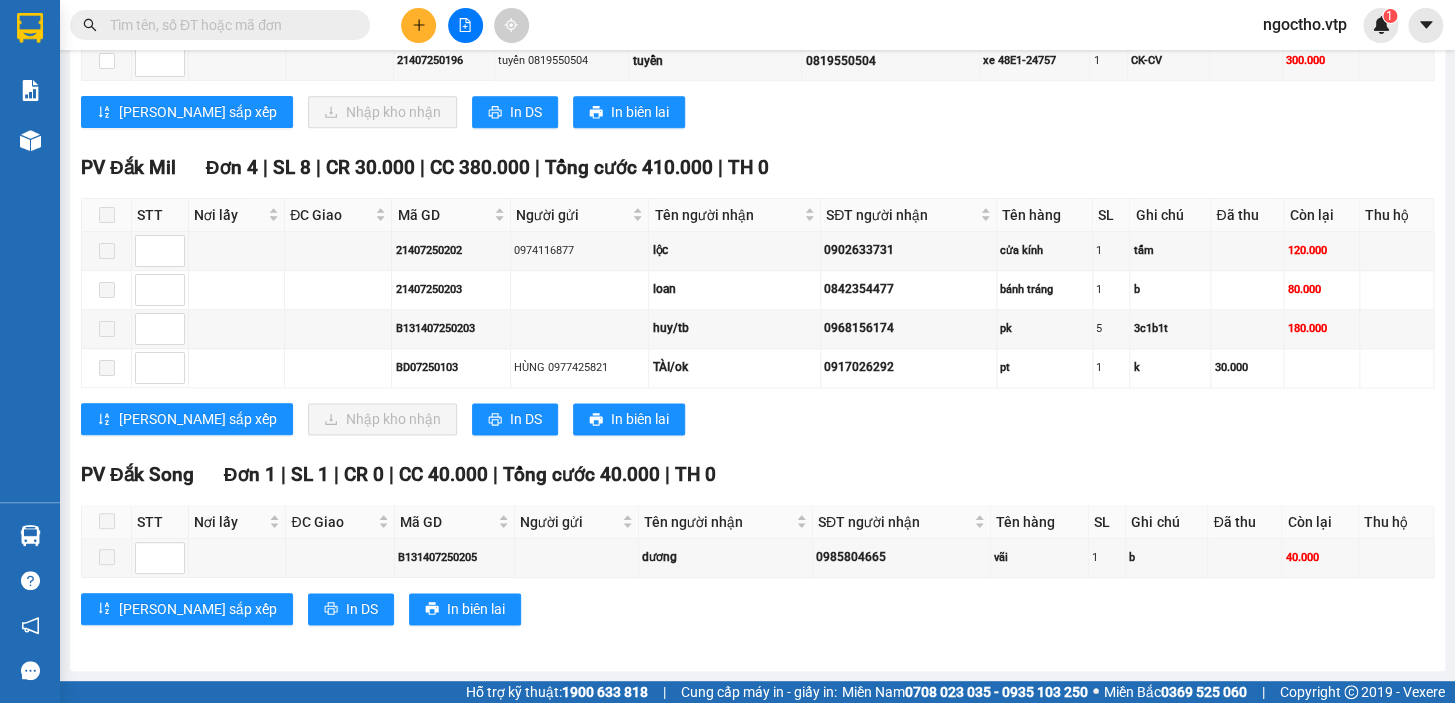 click at bounding box center [228, 25] 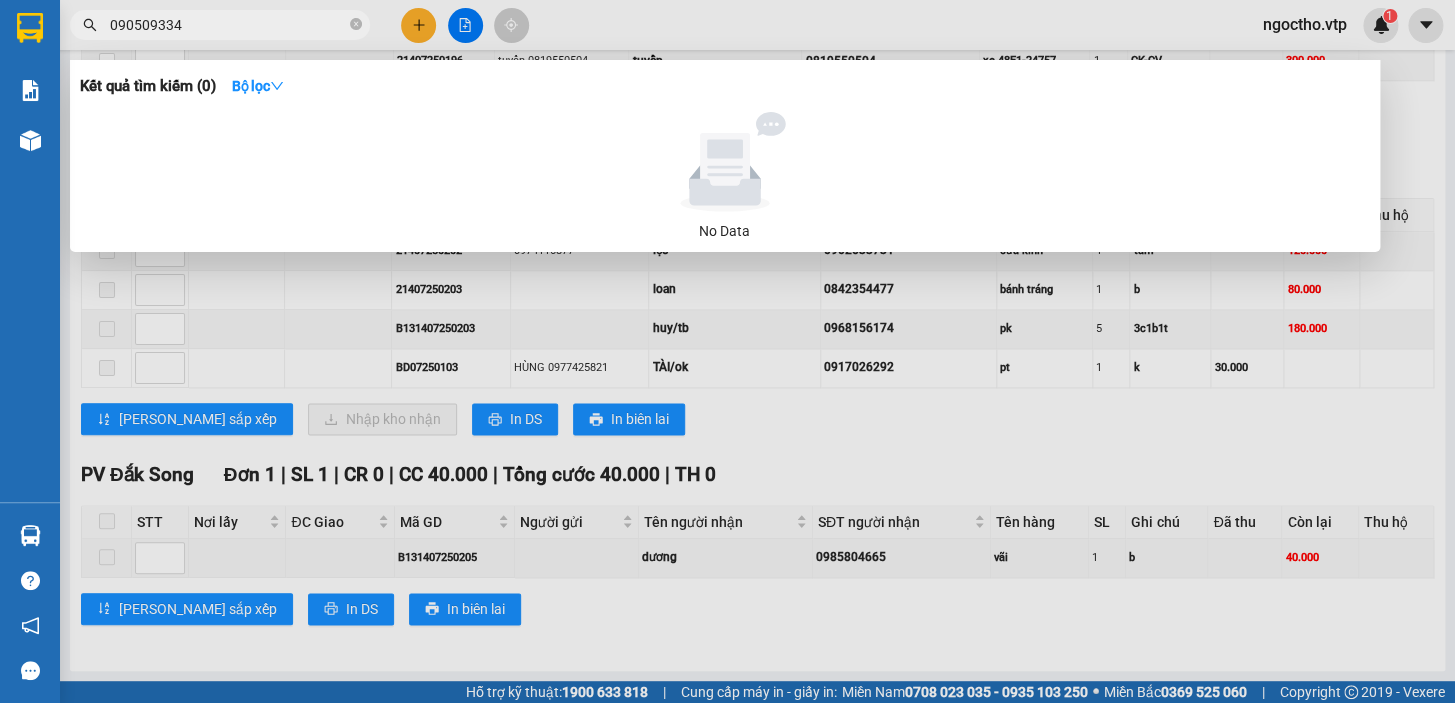 type on "0905093345" 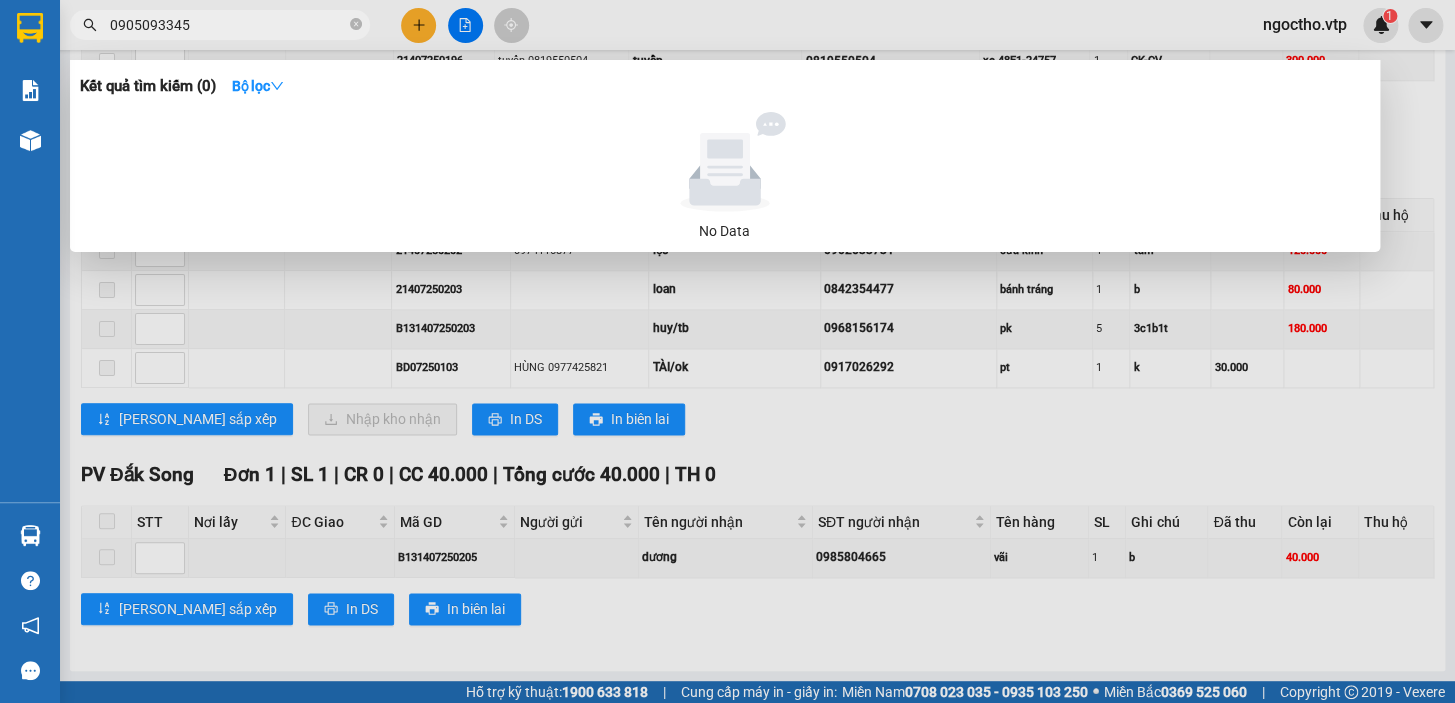 click 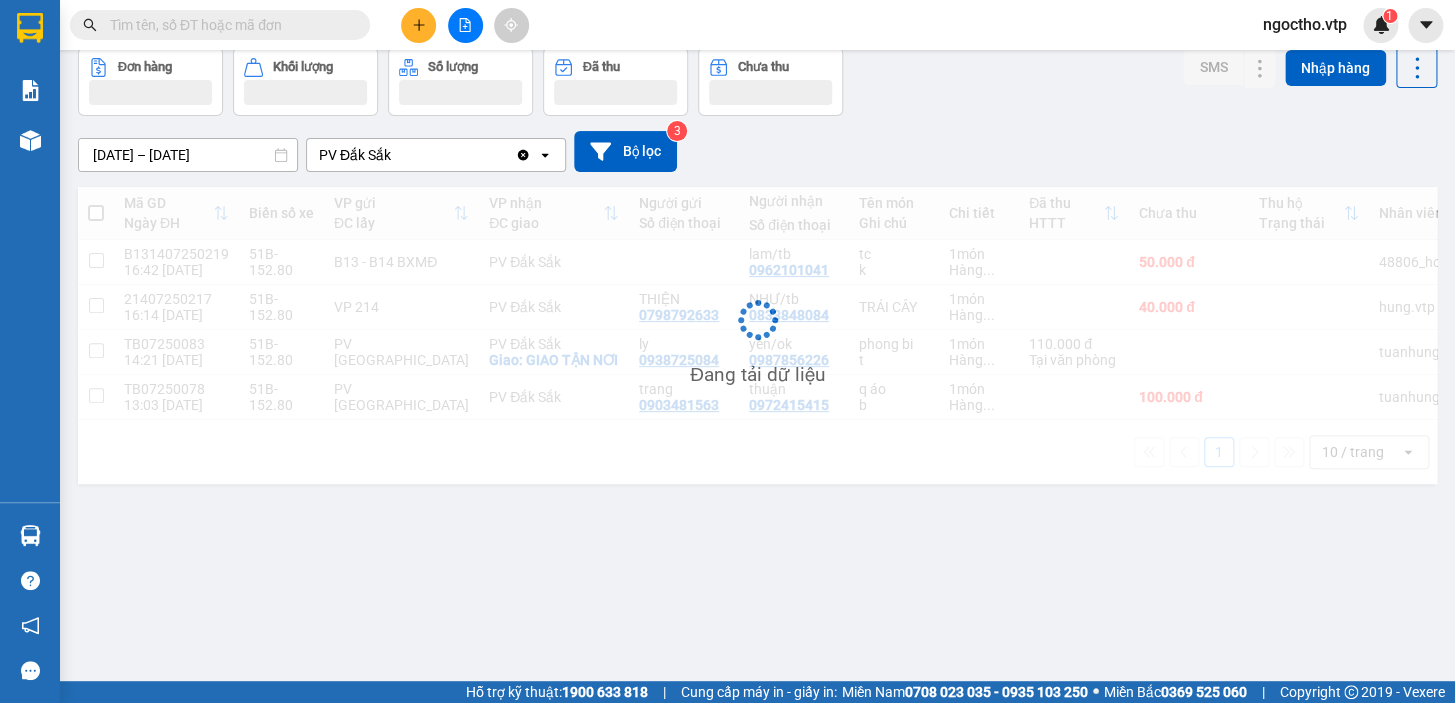 scroll, scrollTop: 91, scrollLeft: 0, axis: vertical 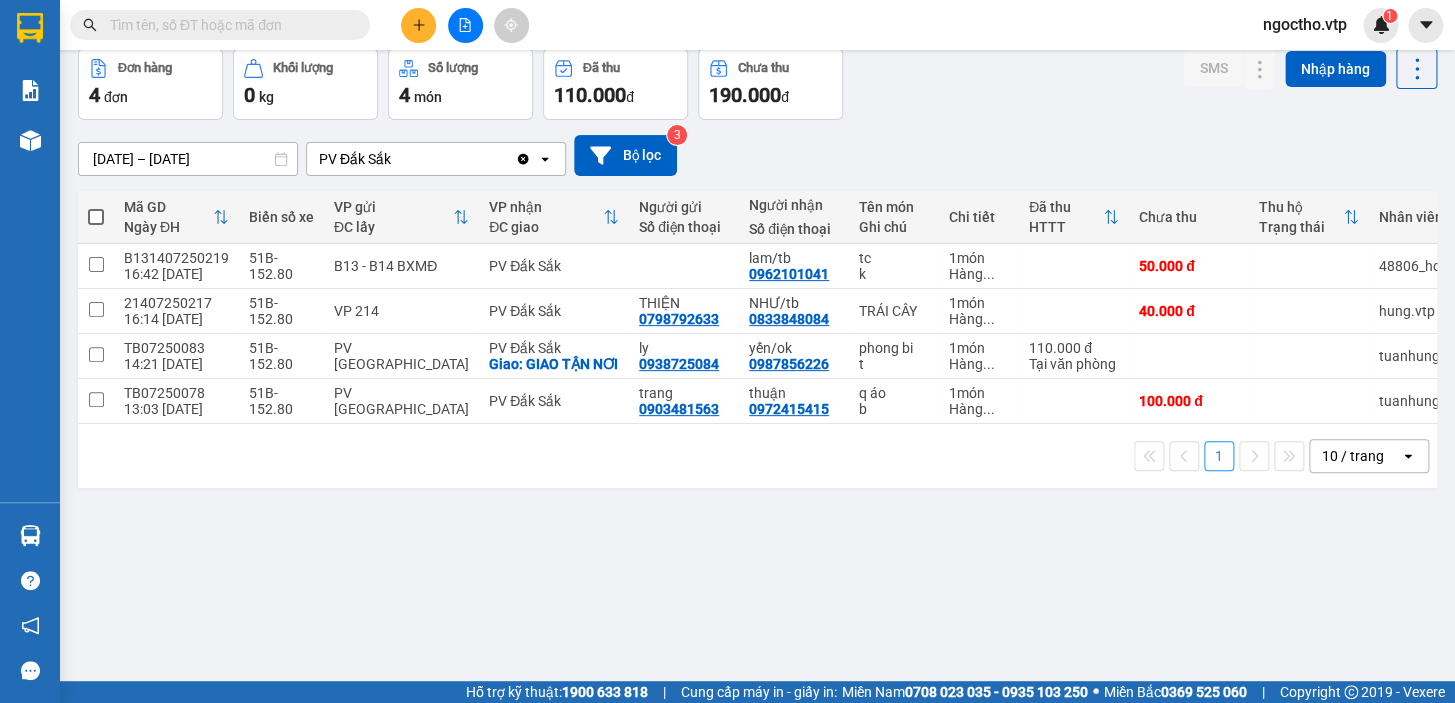 click at bounding box center [228, 25] 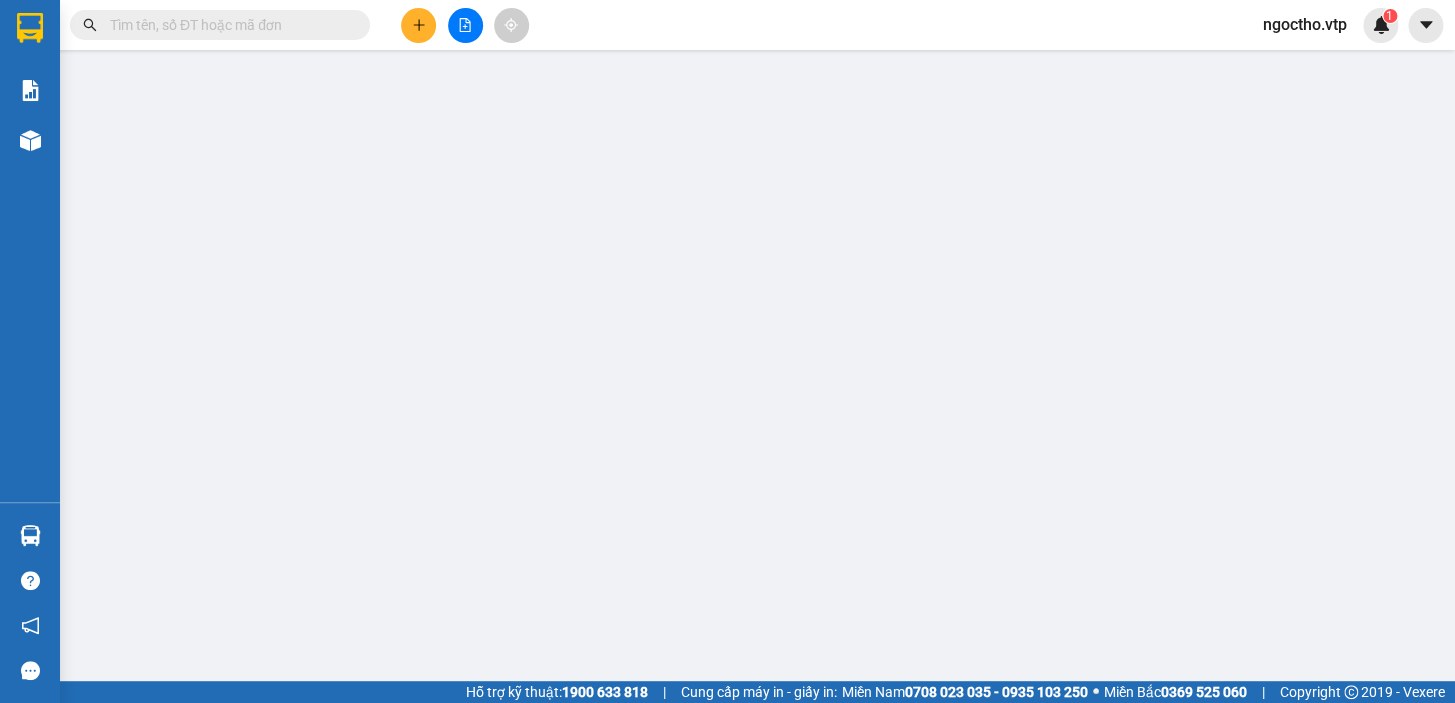 scroll, scrollTop: 0, scrollLeft: 0, axis: both 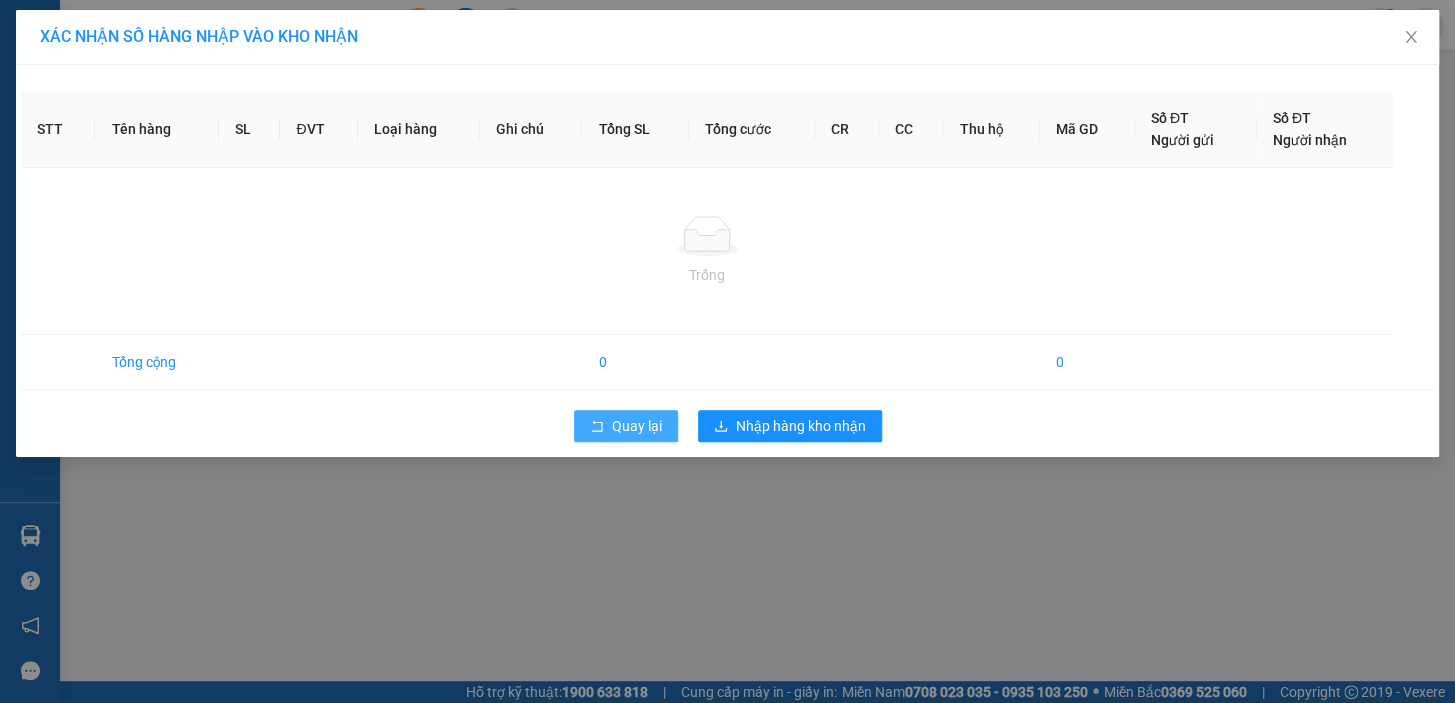 click on "Quay lại" at bounding box center [637, 426] 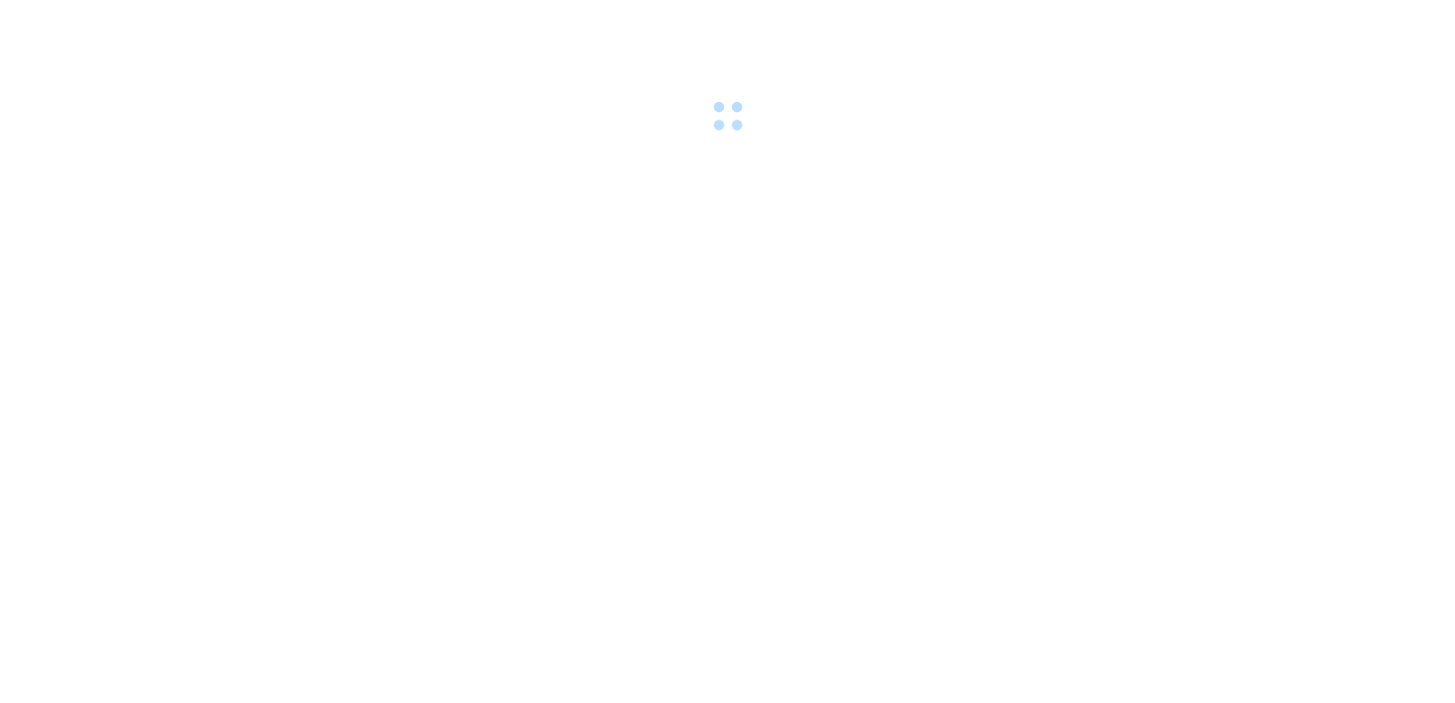 scroll, scrollTop: 0, scrollLeft: 0, axis: both 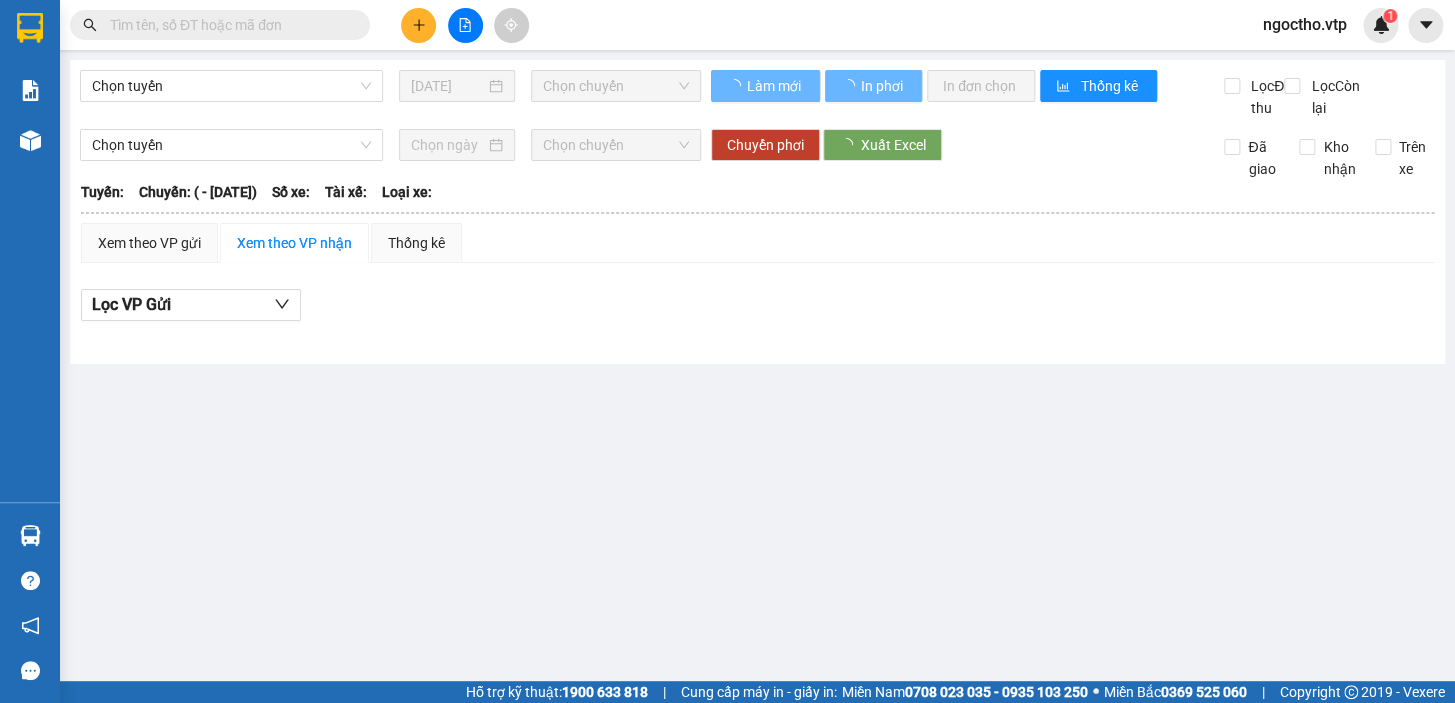 click at bounding box center [228, 25] 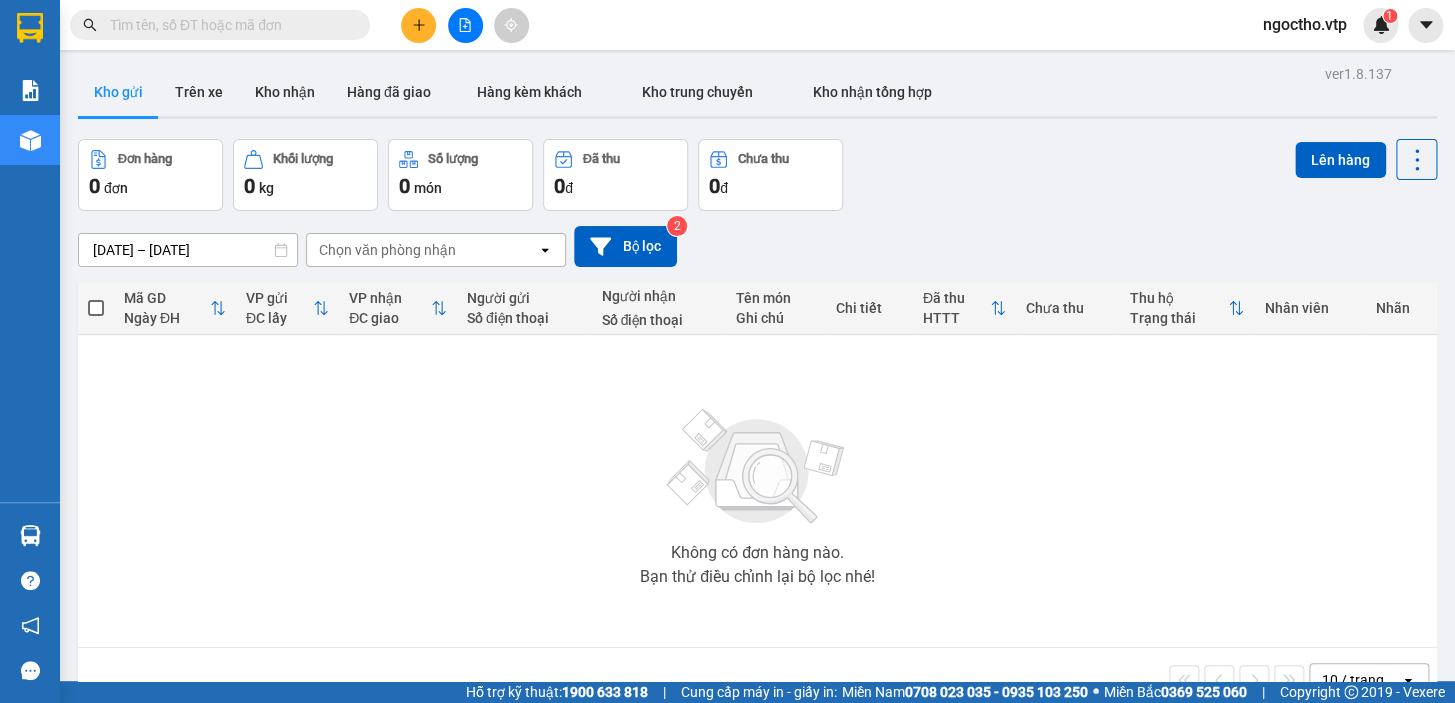 click at bounding box center (228, 25) 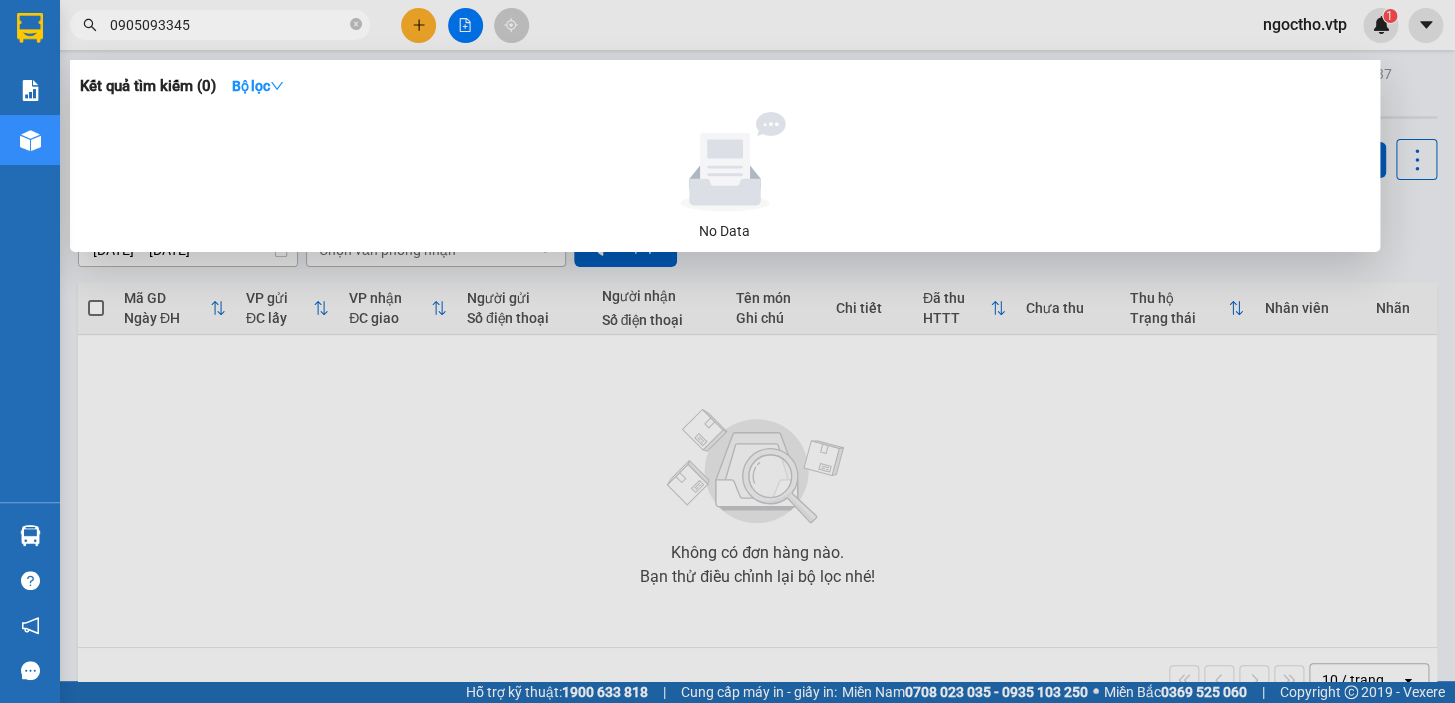 click on "0905093345" at bounding box center (228, 25) 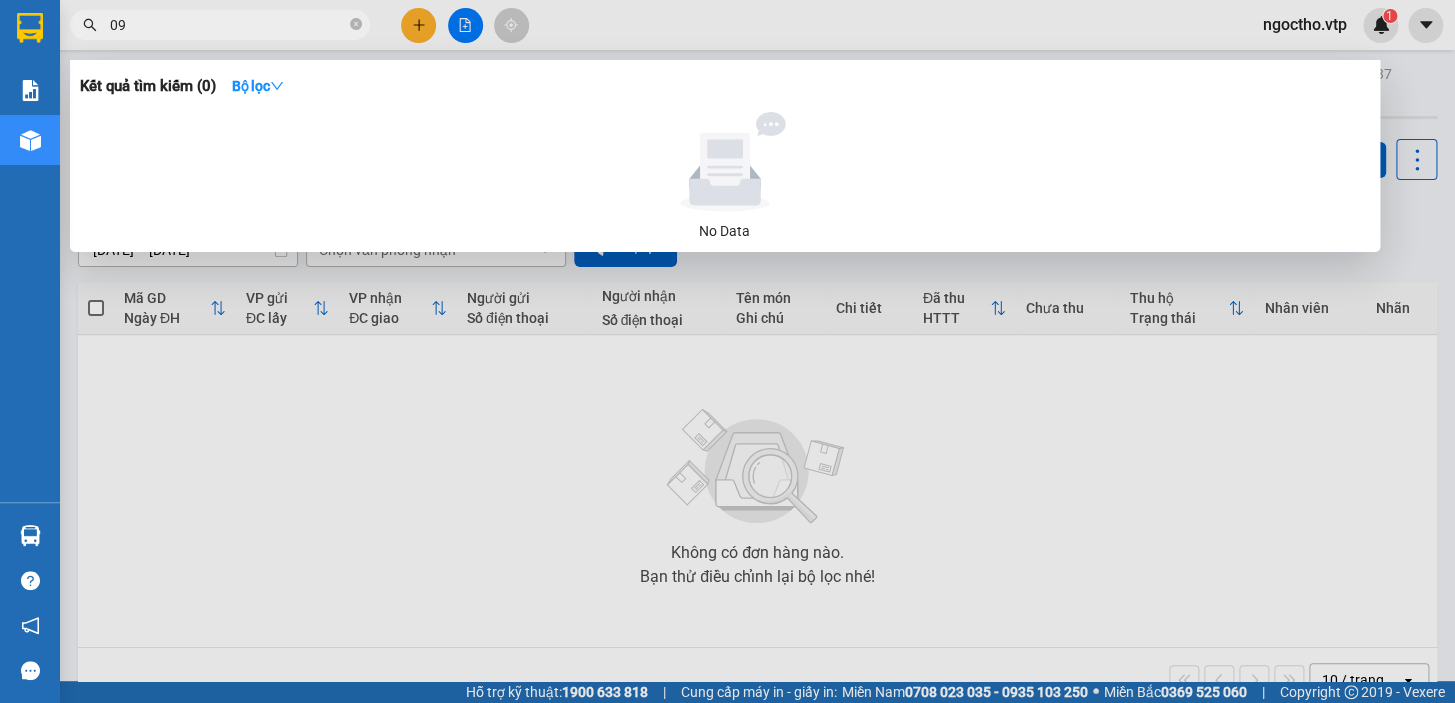 type on "0" 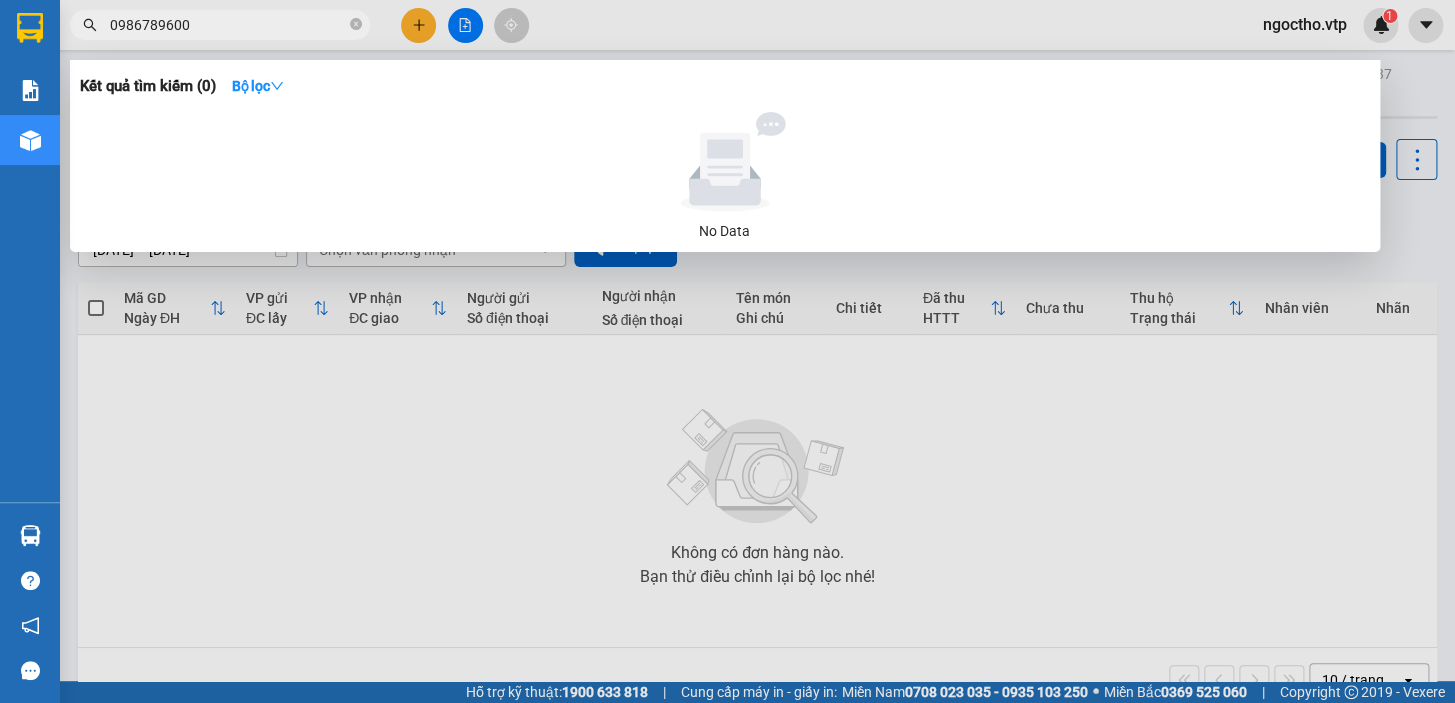 type on "0986789600" 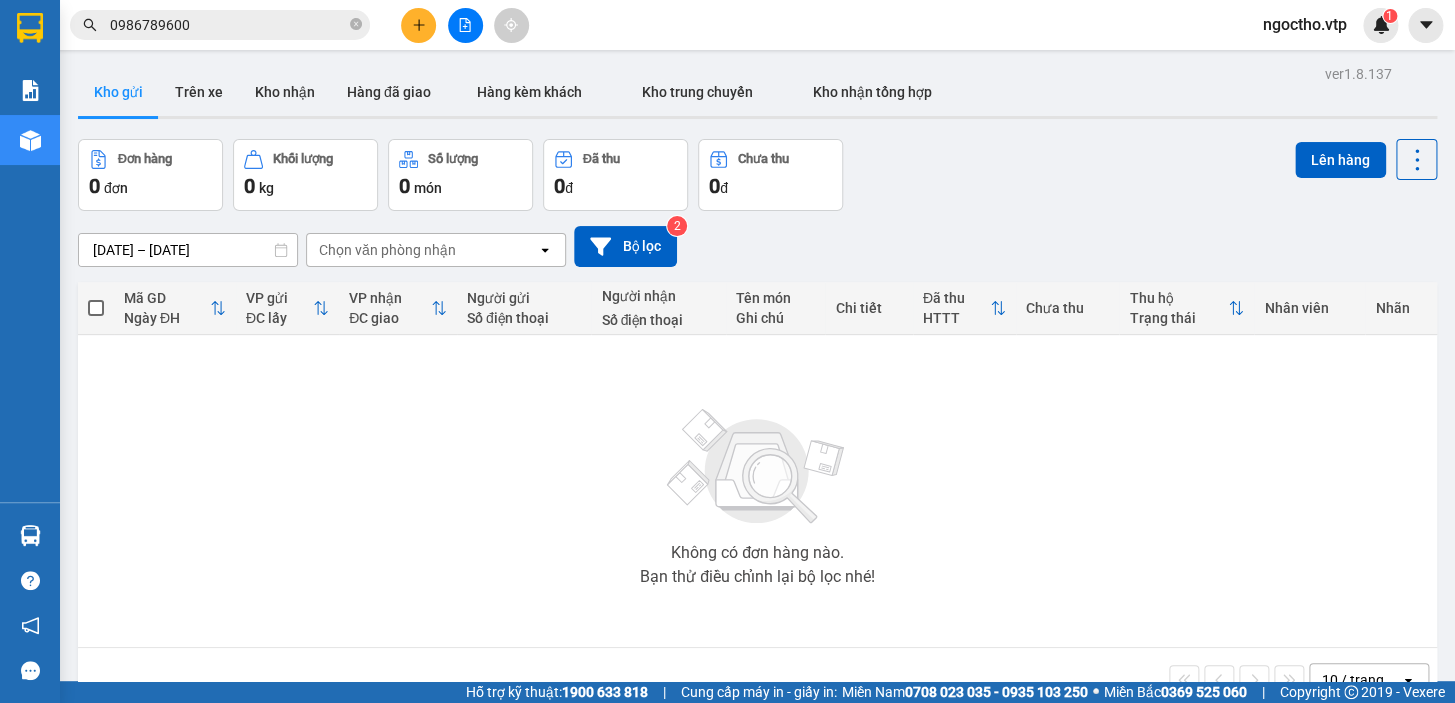 click on "Không có đơn hàng nào. Bạn thử điều chỉnh lại bộ lọc nhé!" at bounding box center (757, 491) 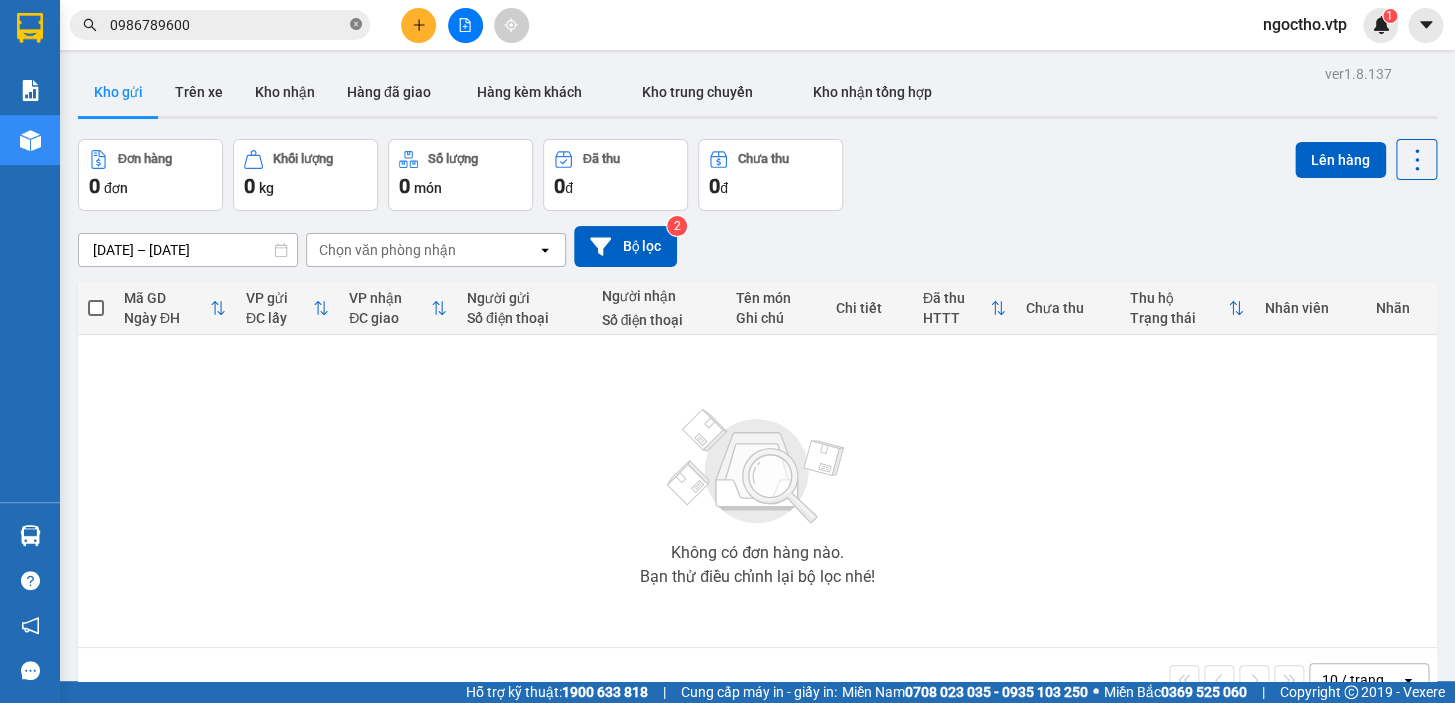 click at bounding box center (356, 25) 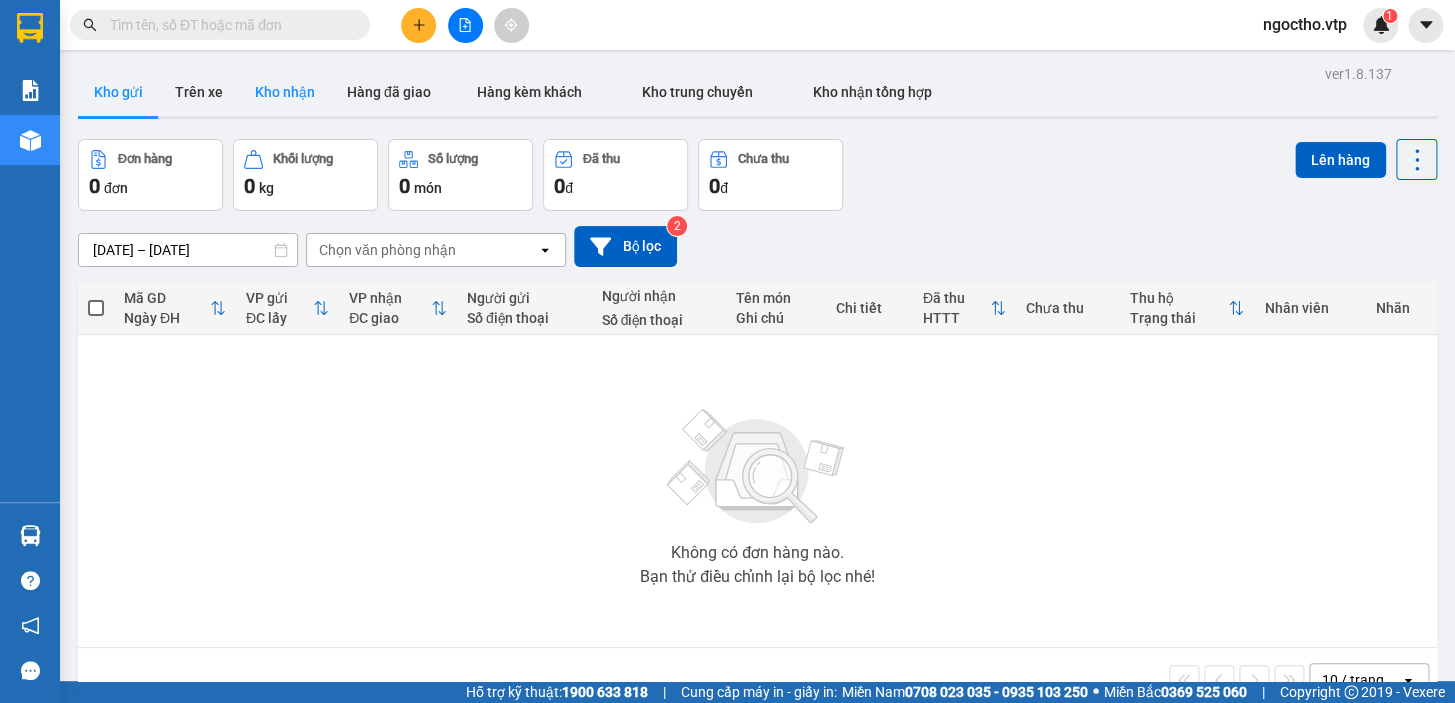 click on "Kho nhận" at bounding box center (285, 92) 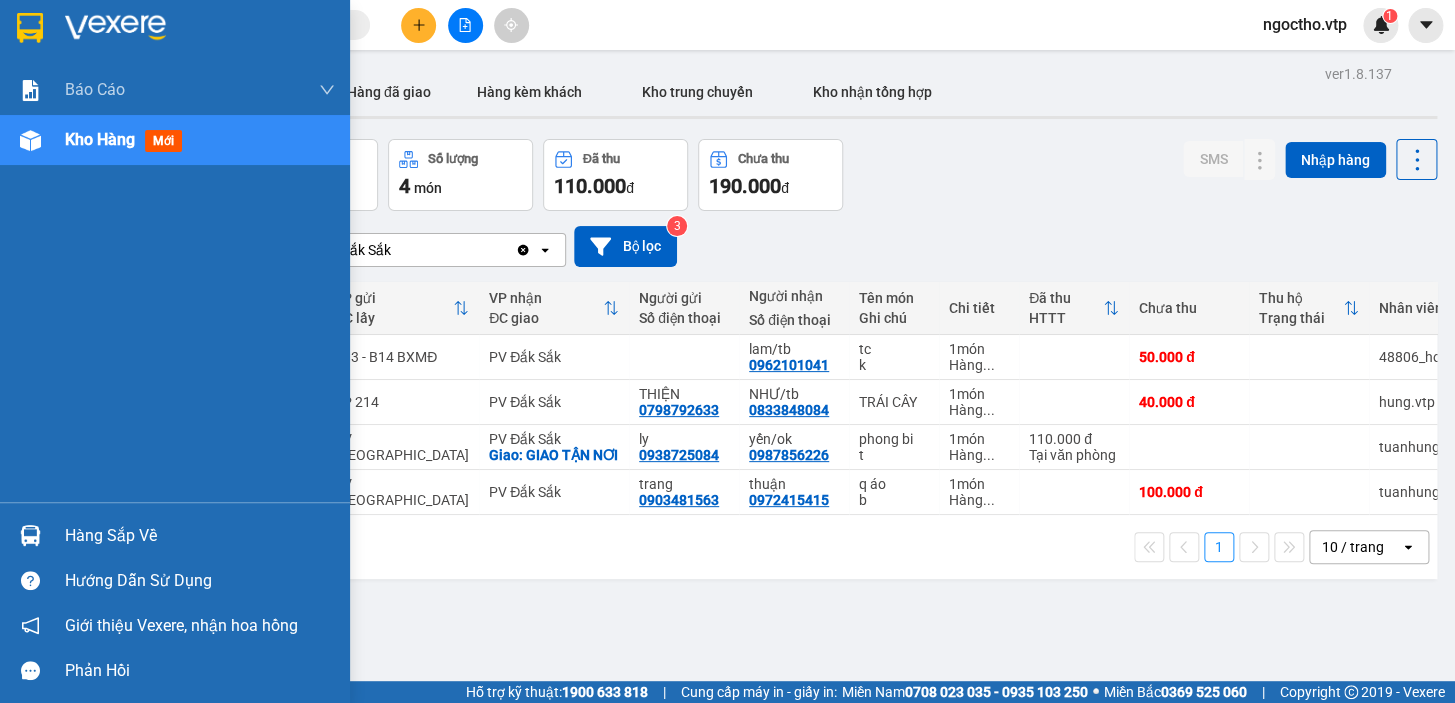 click on "Hàng sắp về" at bounding box center (200, 536) 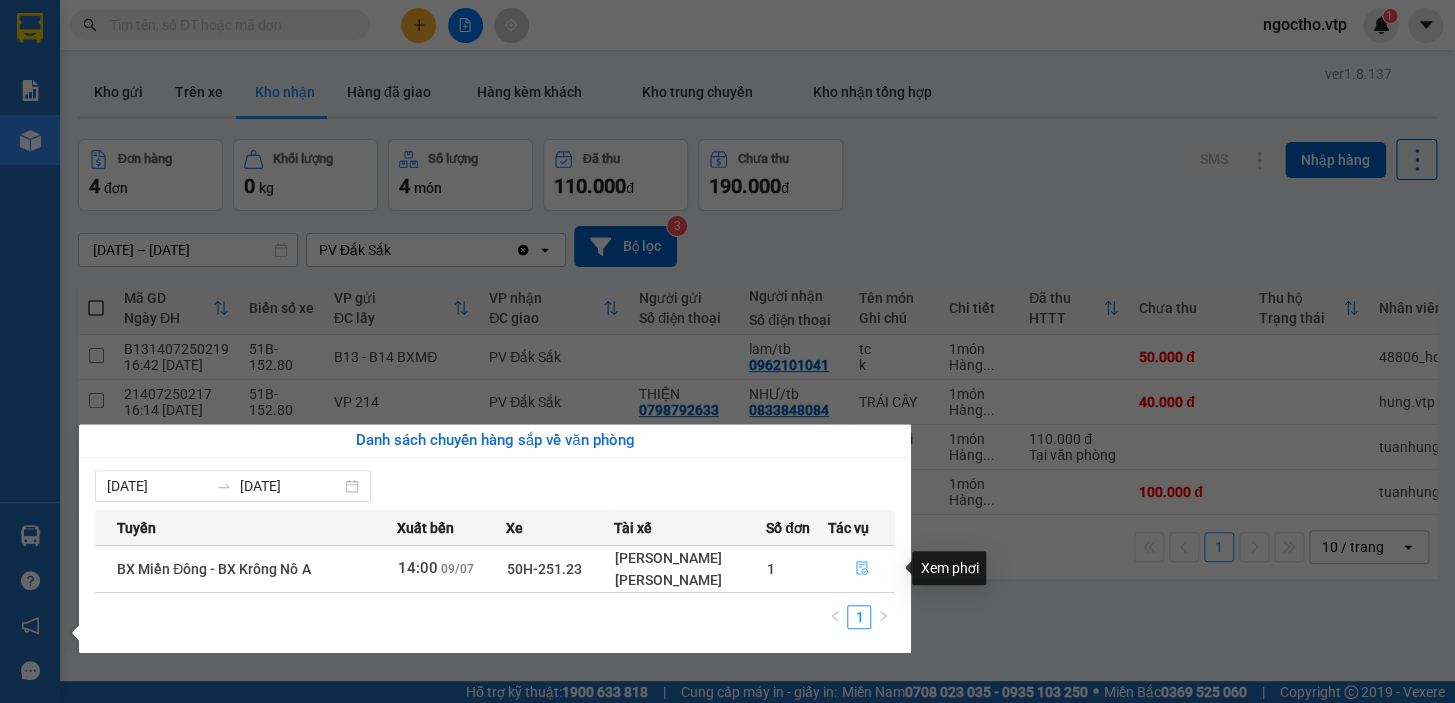 click 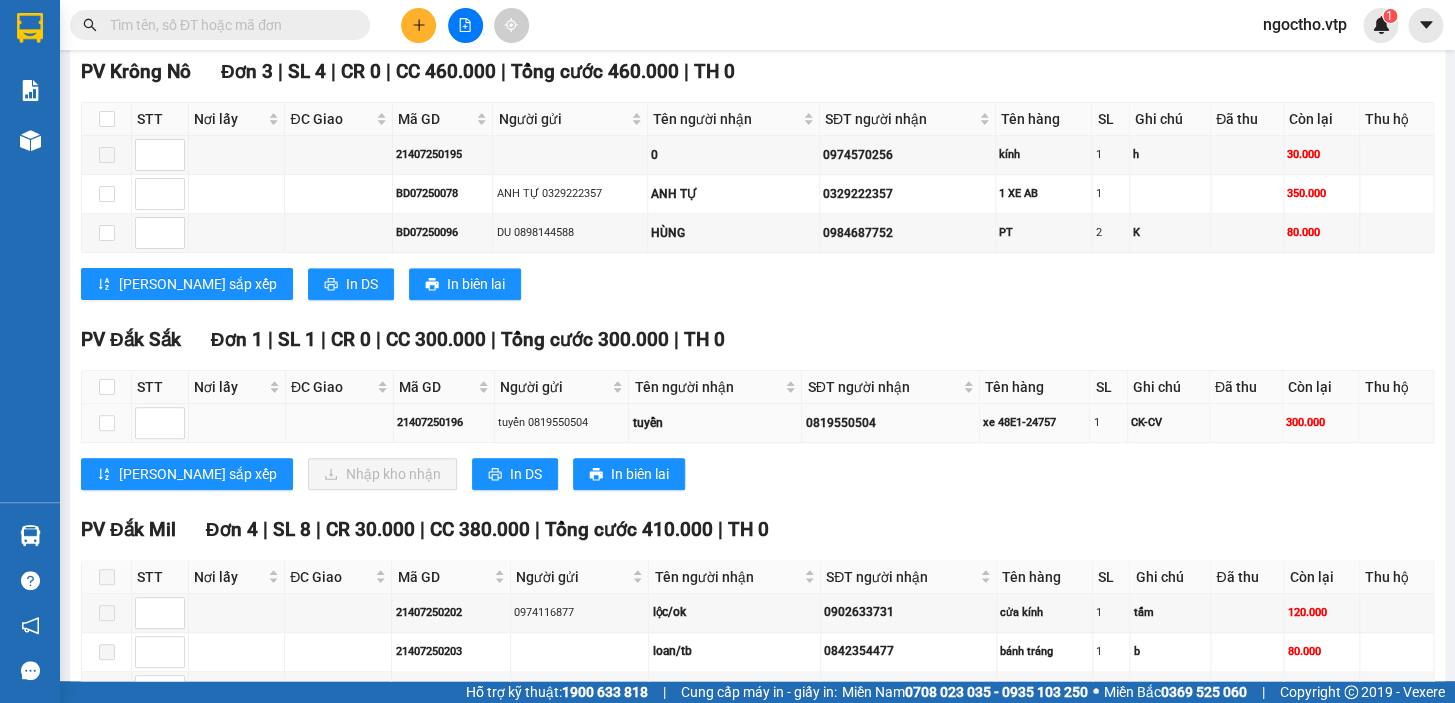 scroll, scrollTop: 636, scrollLeft: 0, axis: vertical 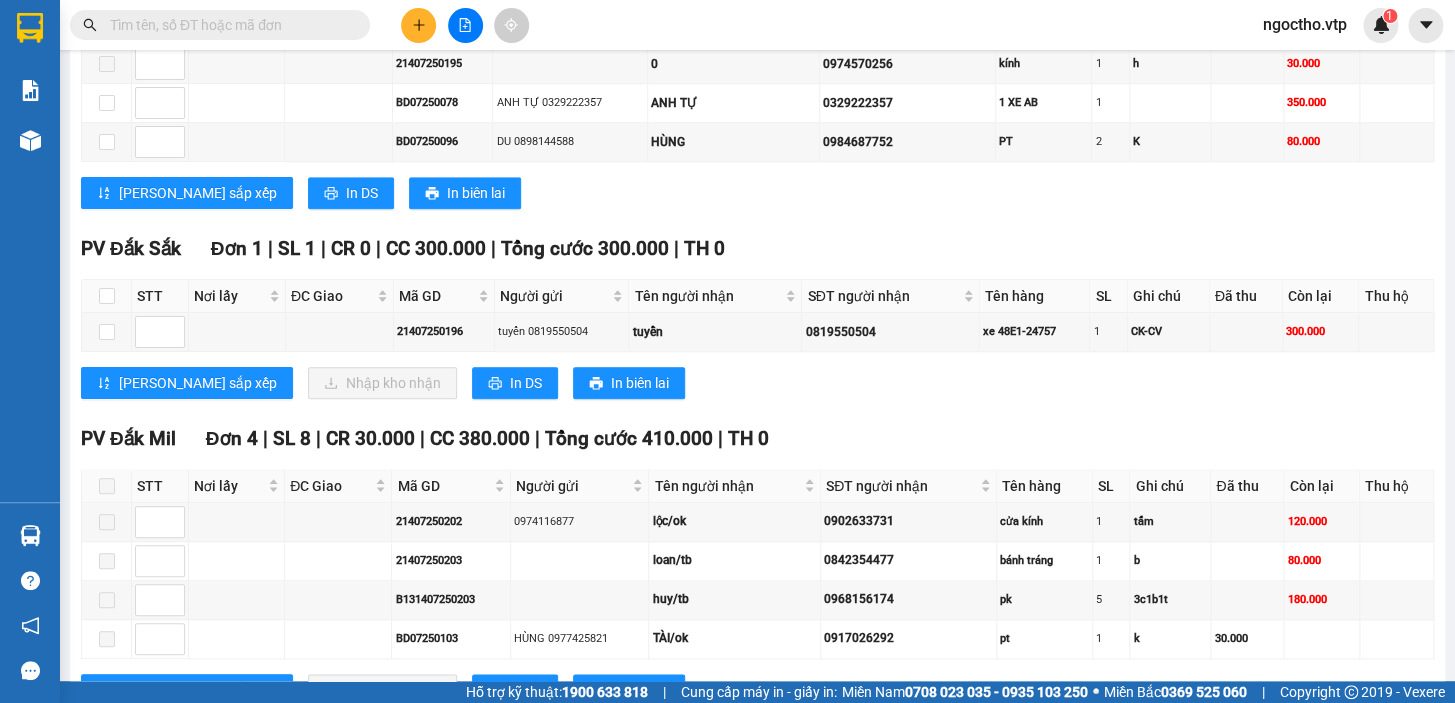 click on "PV Đắk Sắk" at bounding box center (131, 248) 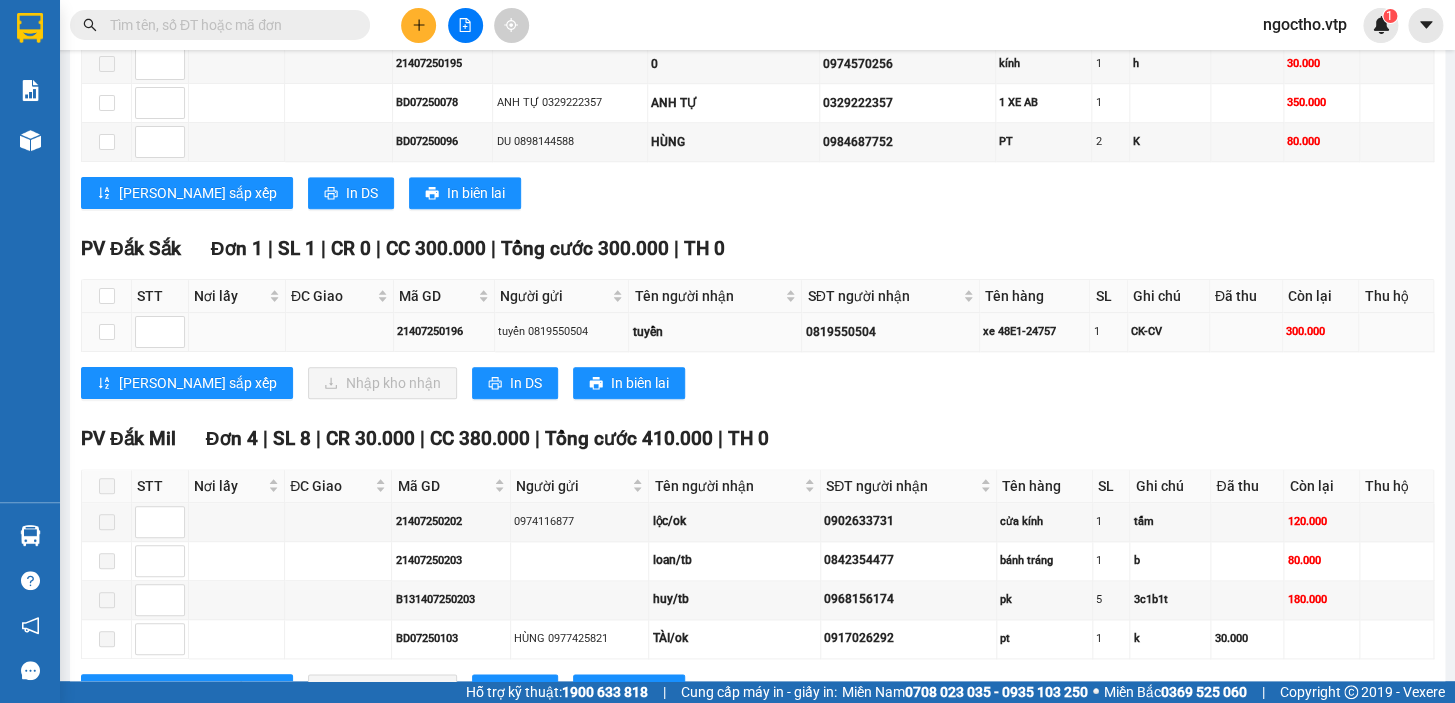 click on "0819550504" at bounding box center (890, 332) 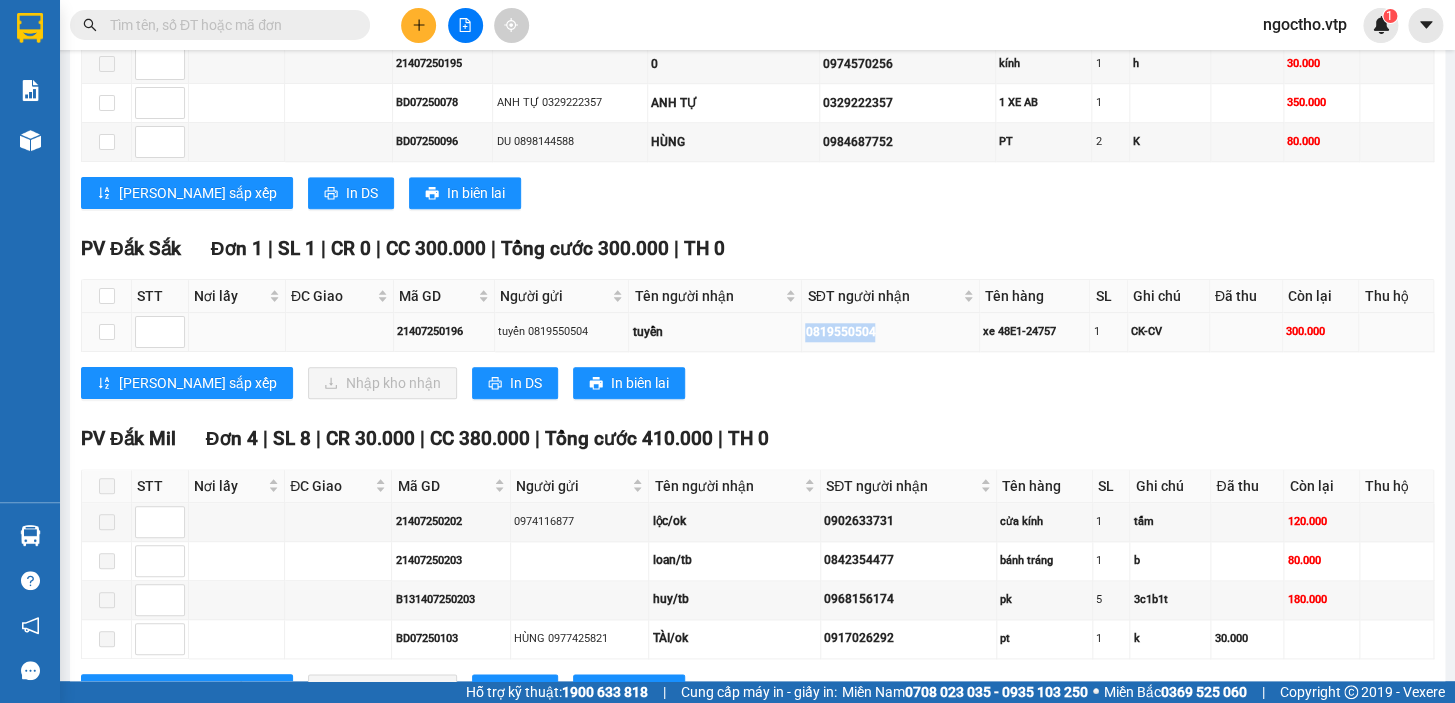 drag, startPoint x: 879, startPoint y: 349, endPoint x: 790, endPoint y: 355, distance: 89.20202 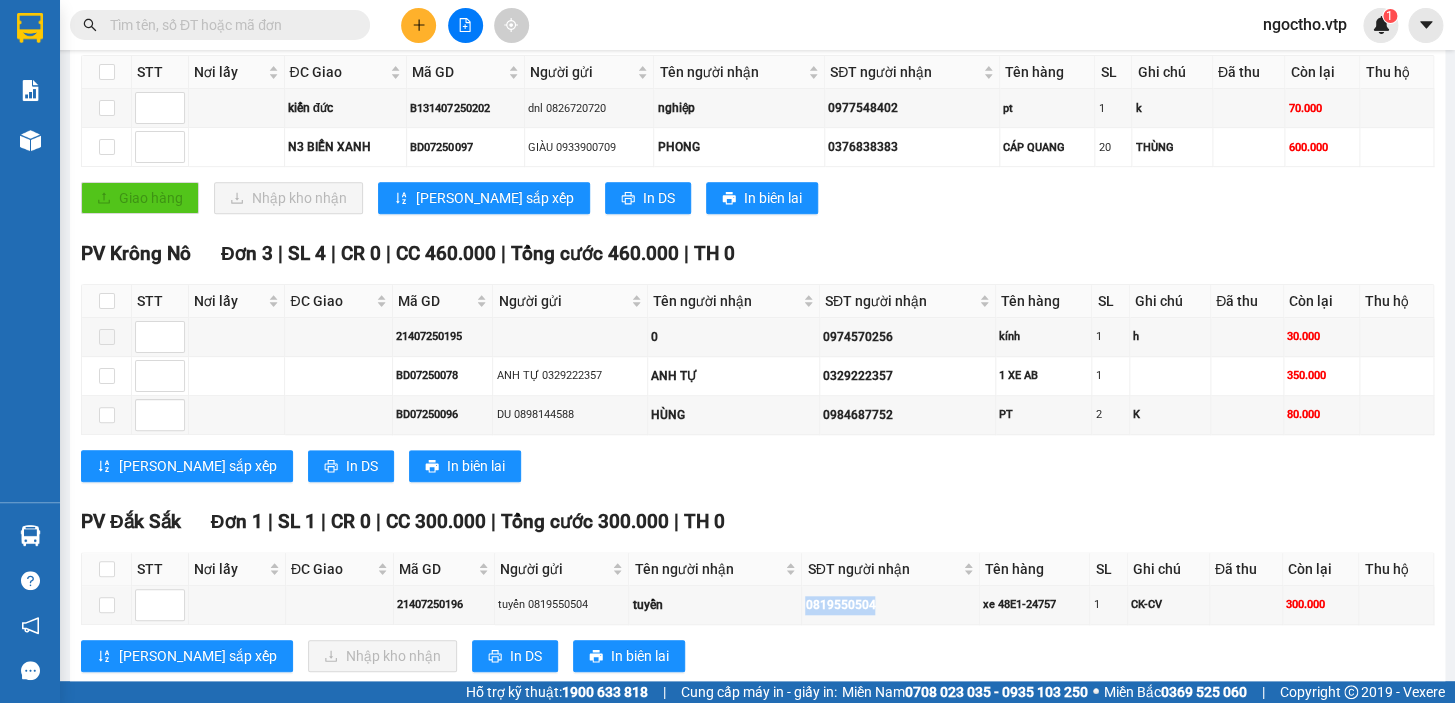 scroll, scrollTop: 90, scrollLeft: 0, axis: vertical 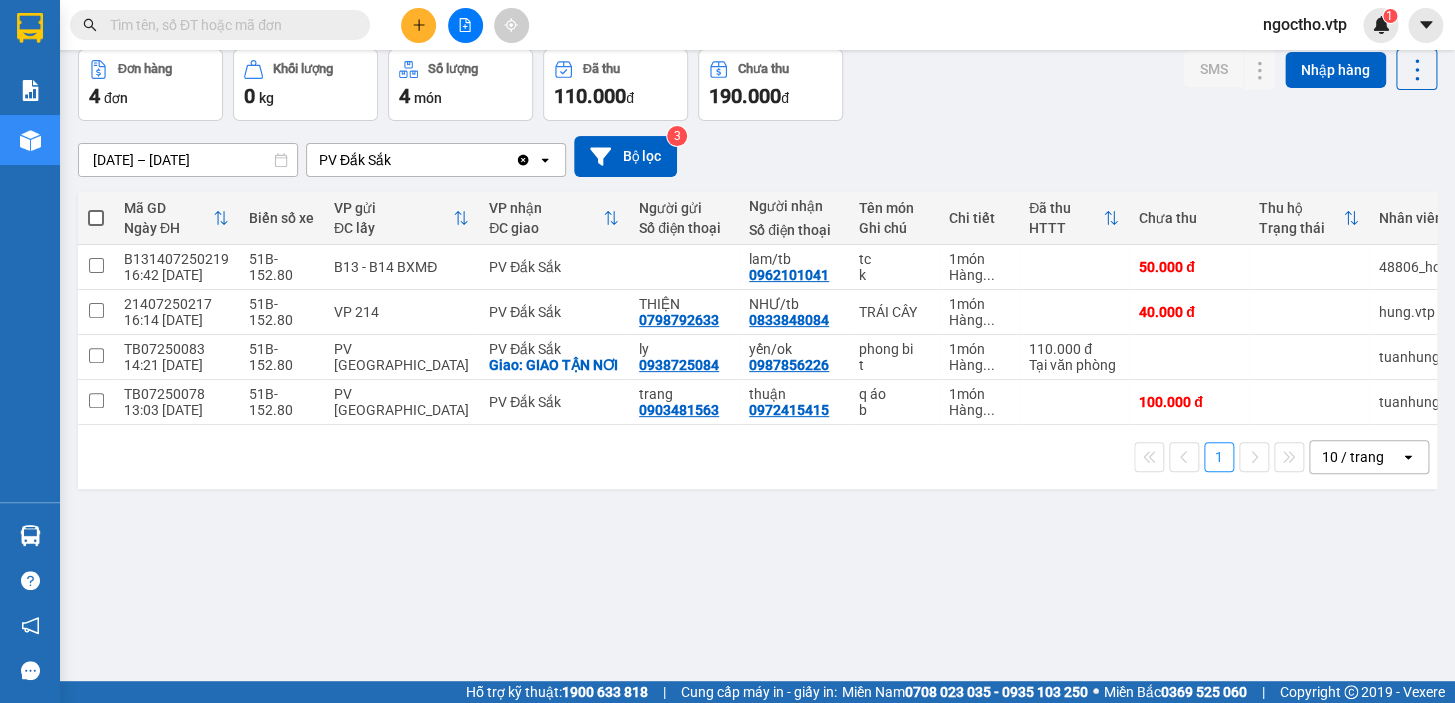 click at bounding box center (228, 25) 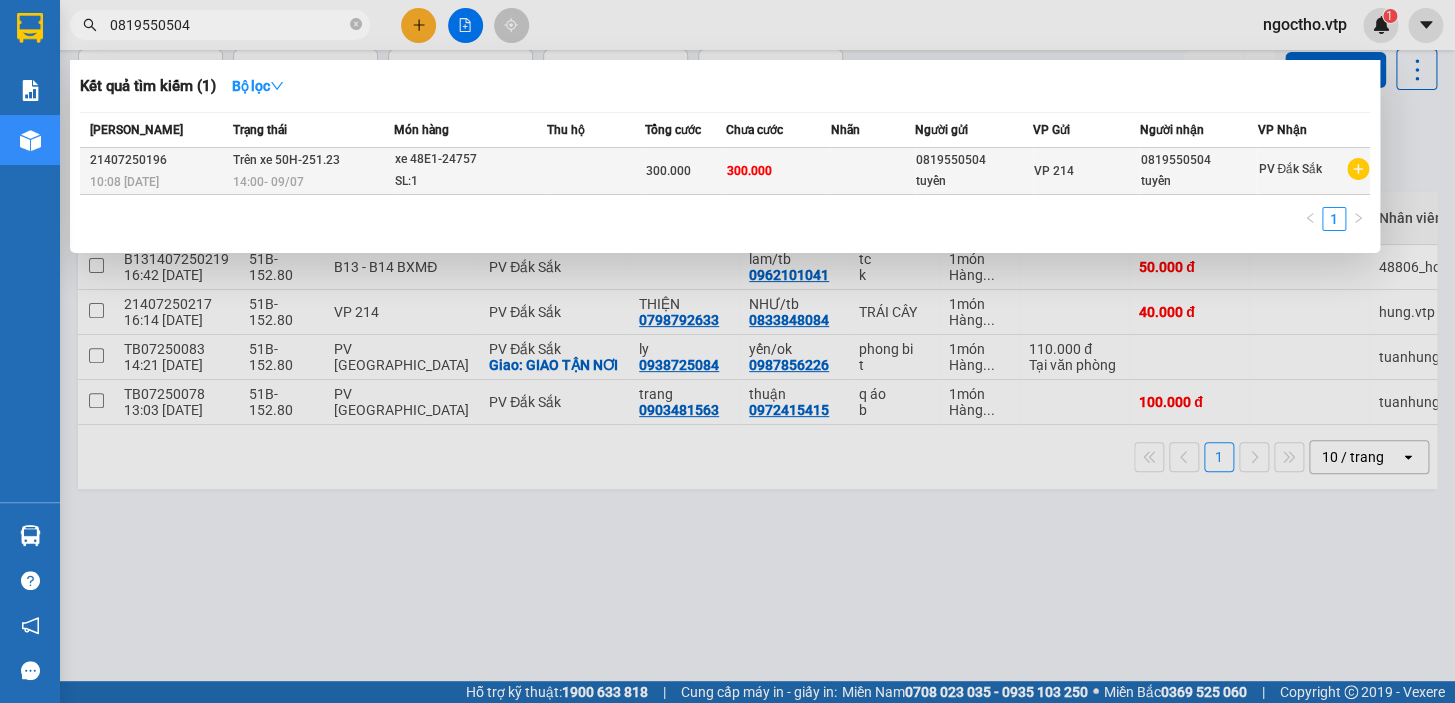type on "0819550504" 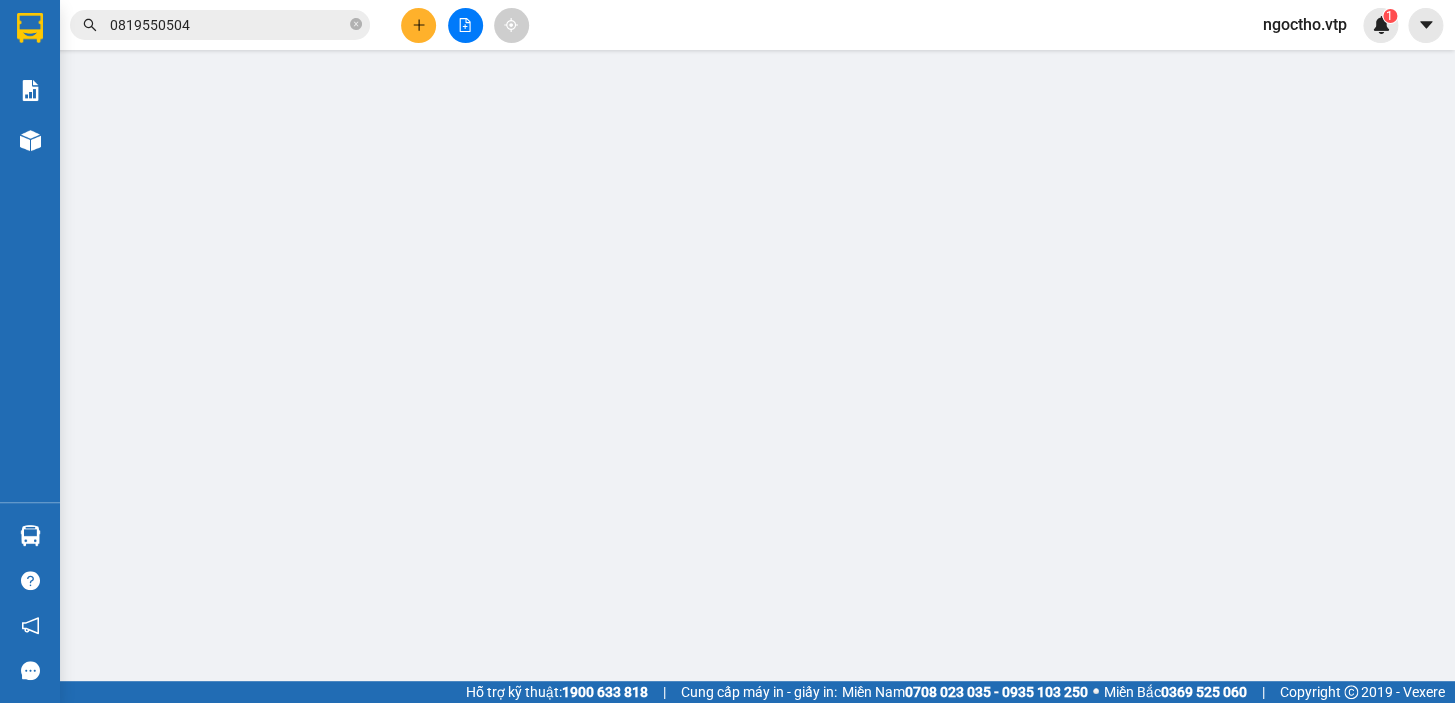 scroll, scrollTop: 0, scrollLeft: 0, axis: both 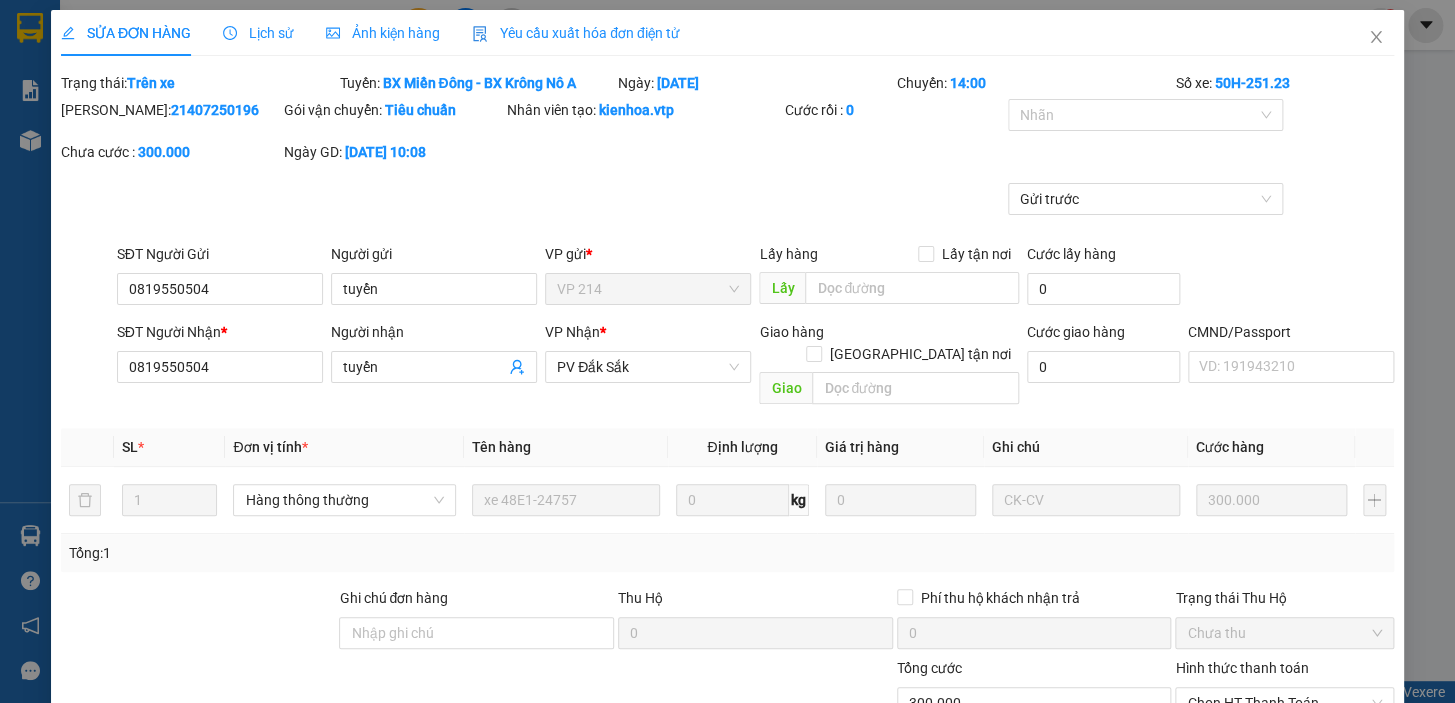 type on "0819550504" 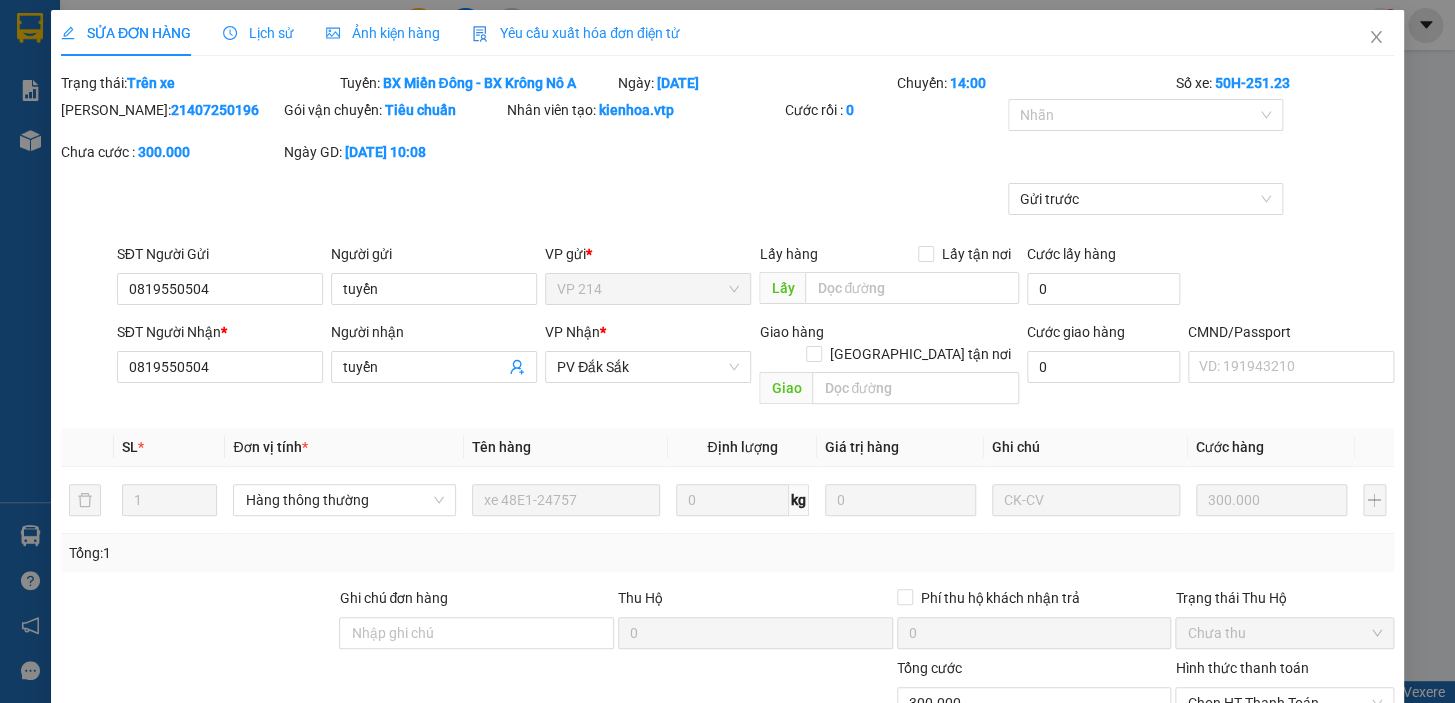 type on "tuyển" 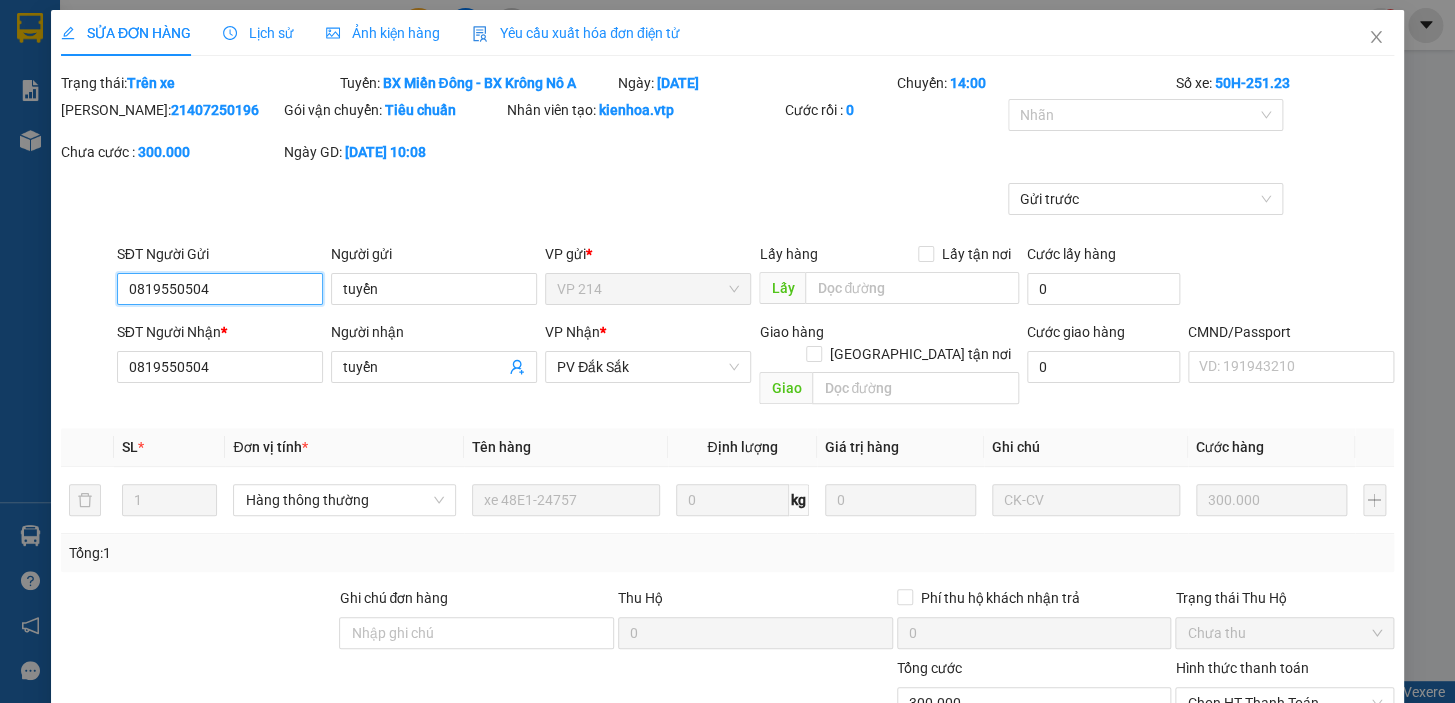 type on "15.000" 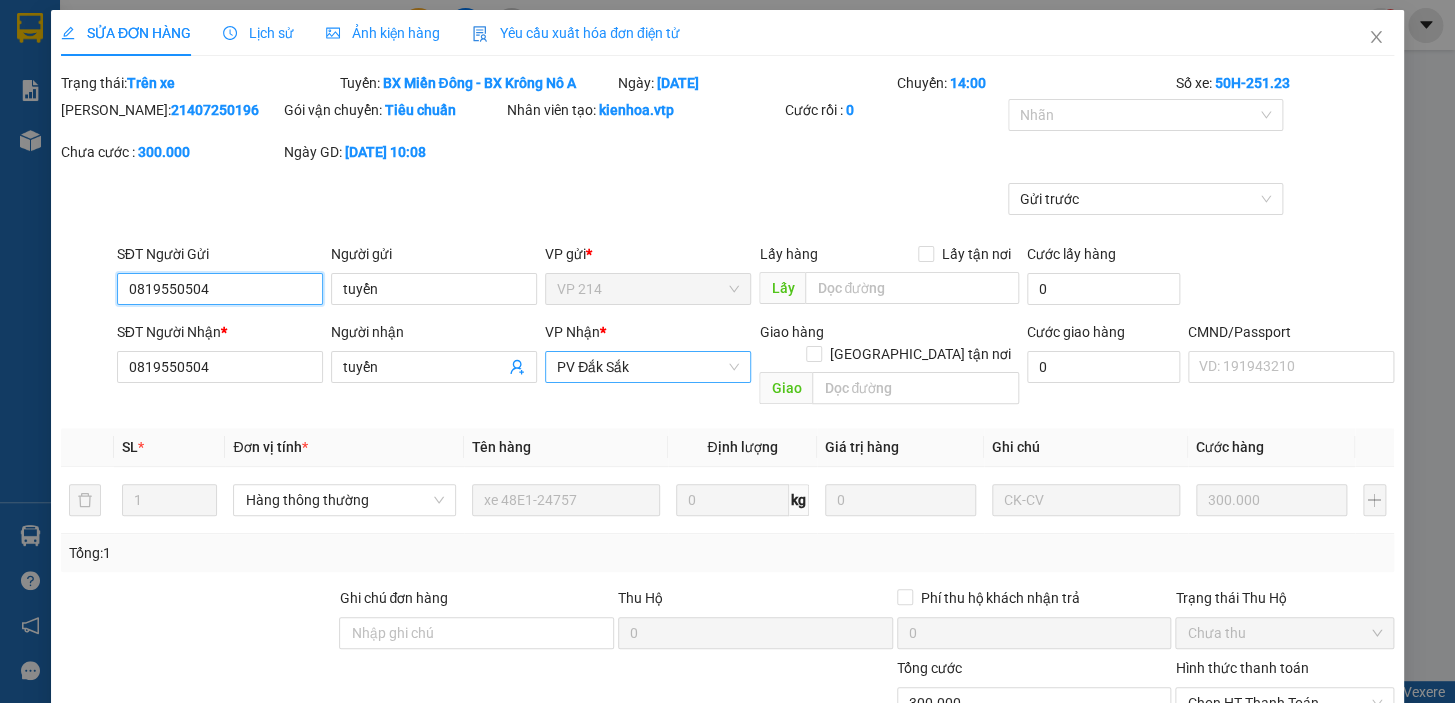 click on "PV Đắk Sắk" at bounding box center (648, 367) 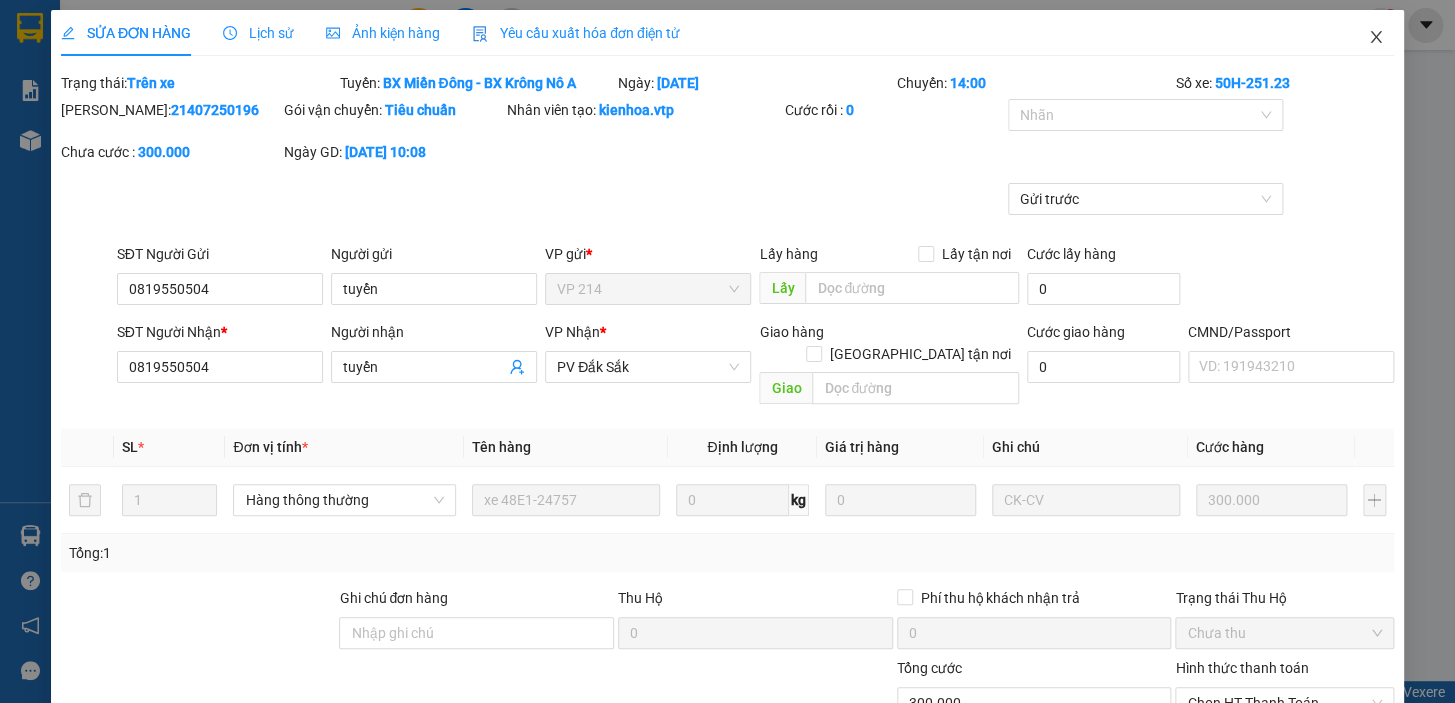 click 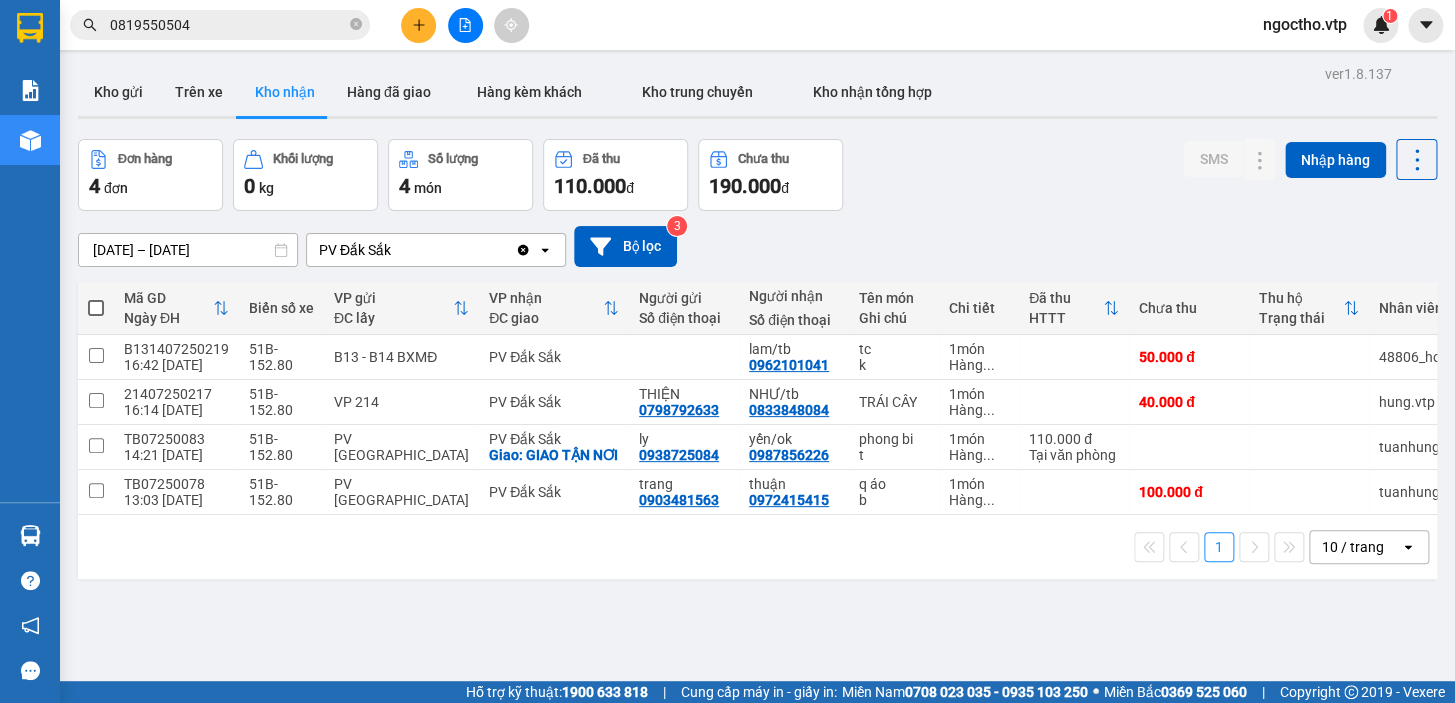 click on "ver  1.8.137 Kho gửi Trên xe Kho nhận Hàng đã giao Hàng kèm khách Kho trung chuyển Kho nhận tổng hợp Đơn hàng 4 đơn Khối lượng 0 kg Số lượng 4 món Đã thu 110.000  đ Chưa thu 190.000  đ SMS Nhập hàng 08/07/2025 – 10/07/2025 Press the down arrow key to interact with the calendar and select a date. Press the escape button to close the calendar. Selected date range is from 08/07/2025 to 10/07/2025. PV Đắk Sắk Clear value open Bộ lọc 3 Mã GD Ngày ĐH Biển số xe VP gửi ĐC lấy VP nhận ĐC giao Người gửi Số điện thoại Người nhận Số điện thoại Tên món Ghi chú Chi tiết Đã thu HTTT Chưa thu Thu hộ Trạng thái Nhân viên SMS Nhãn B131407250219 16:42 09/07 51B-152.80 B13 - B14 BXMĐ PV Đắk Sắk lam/tb 0962101041 tc k 1  món Hàng ... 50.000 đ 48806_hongthien.vtp 1 Nhãn 21407250217 16:14 09/07 51B-152.80 VP 214 PV Đắk Sắk THIỆN 0798792633 NHƯ/tb 0833848084 TRÁI CÂY  1  món Hàng ... 40.000 đ hung.vtp" at bounding box center (757, 411) 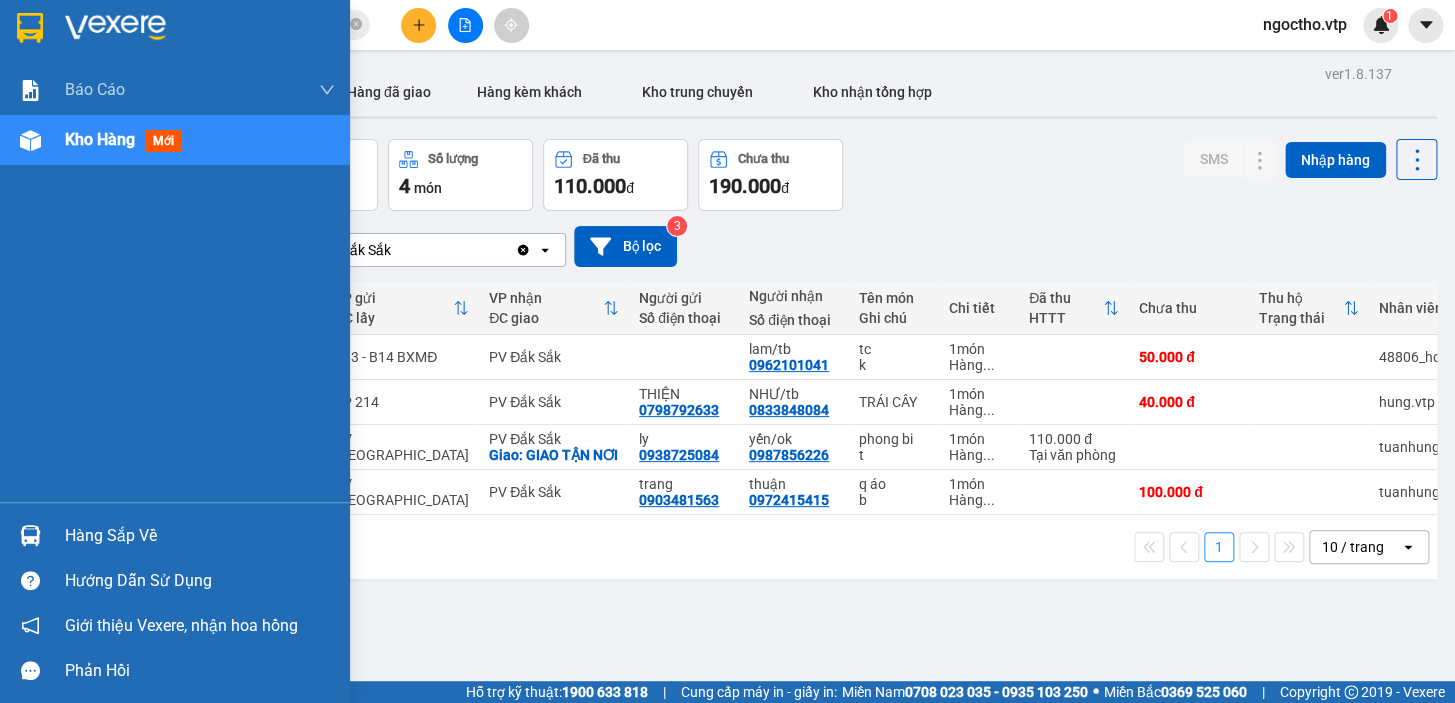 click at bounding box center (30, 535) 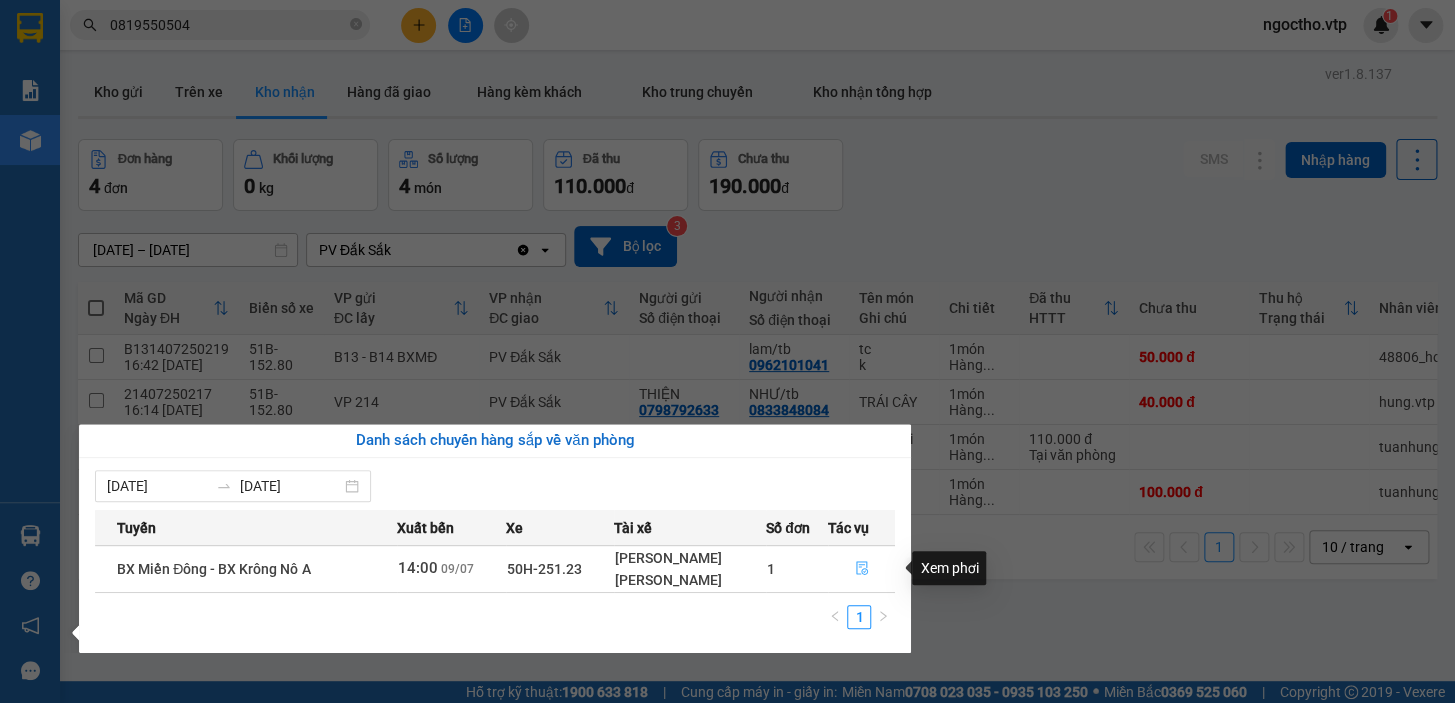 click 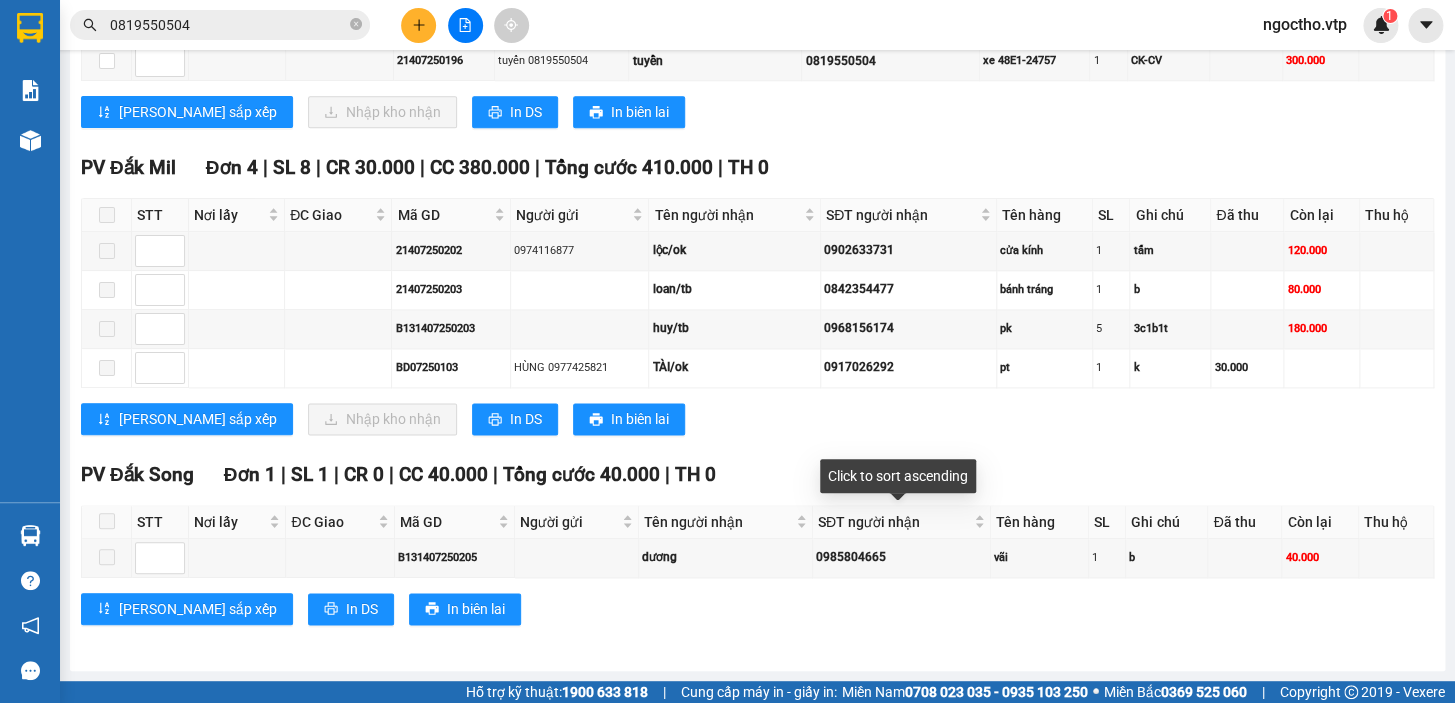 scroll, scrollTop: 742, scrollLeft: 0, axis: vertical 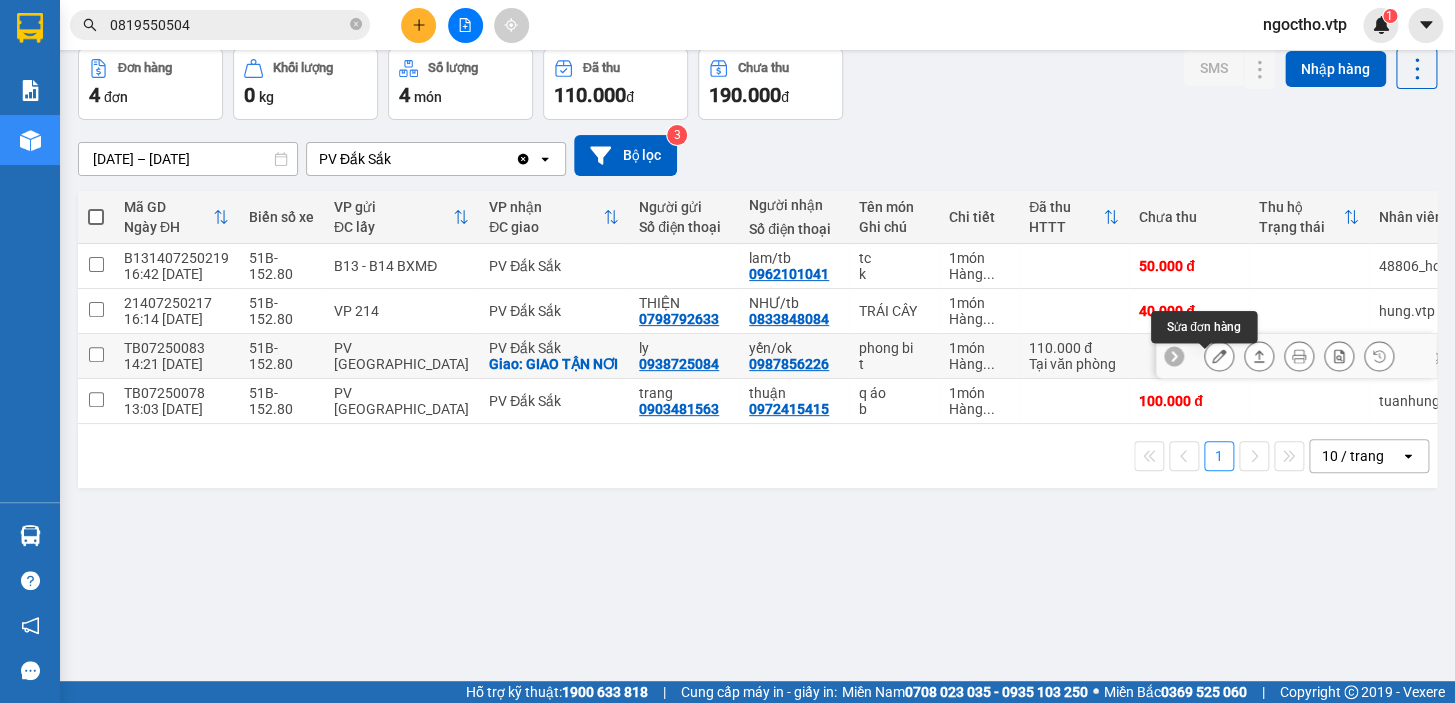click at bounding box center [1219, 356] 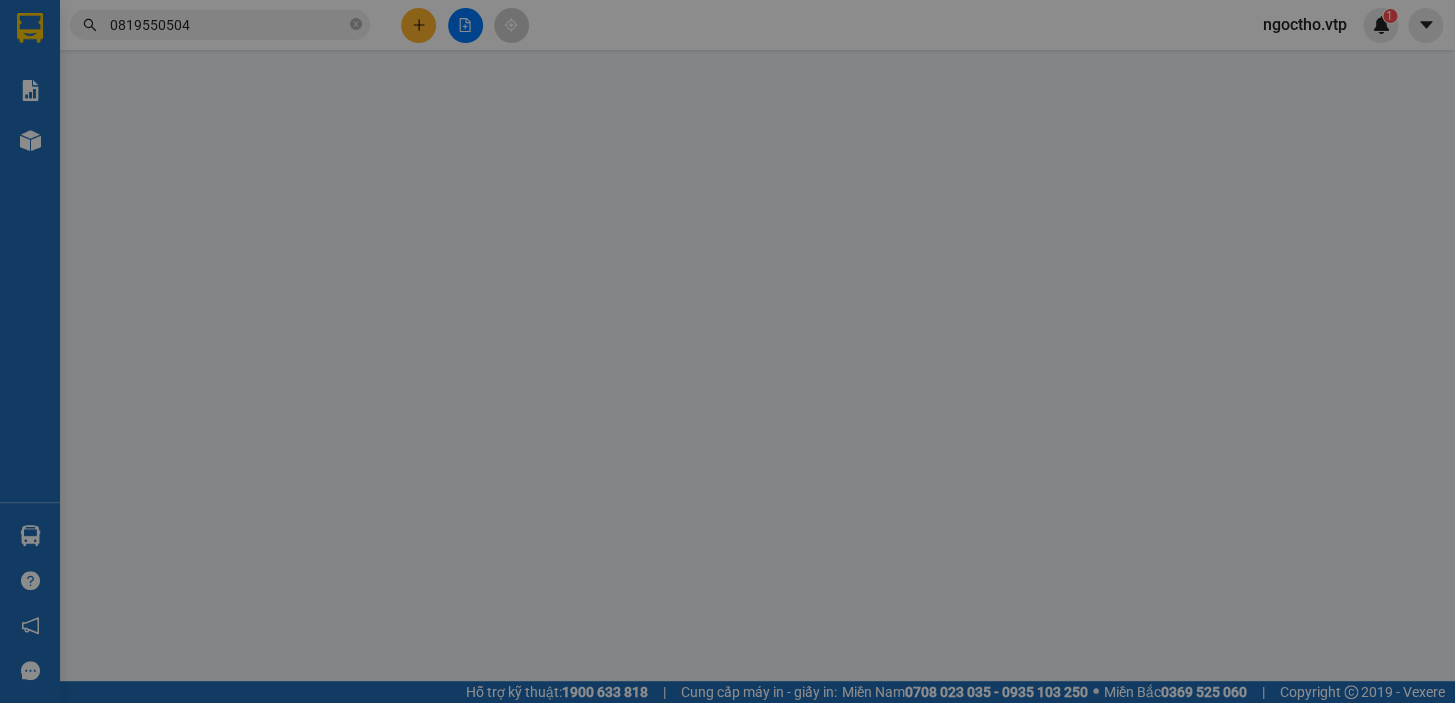 type on "0938725084" 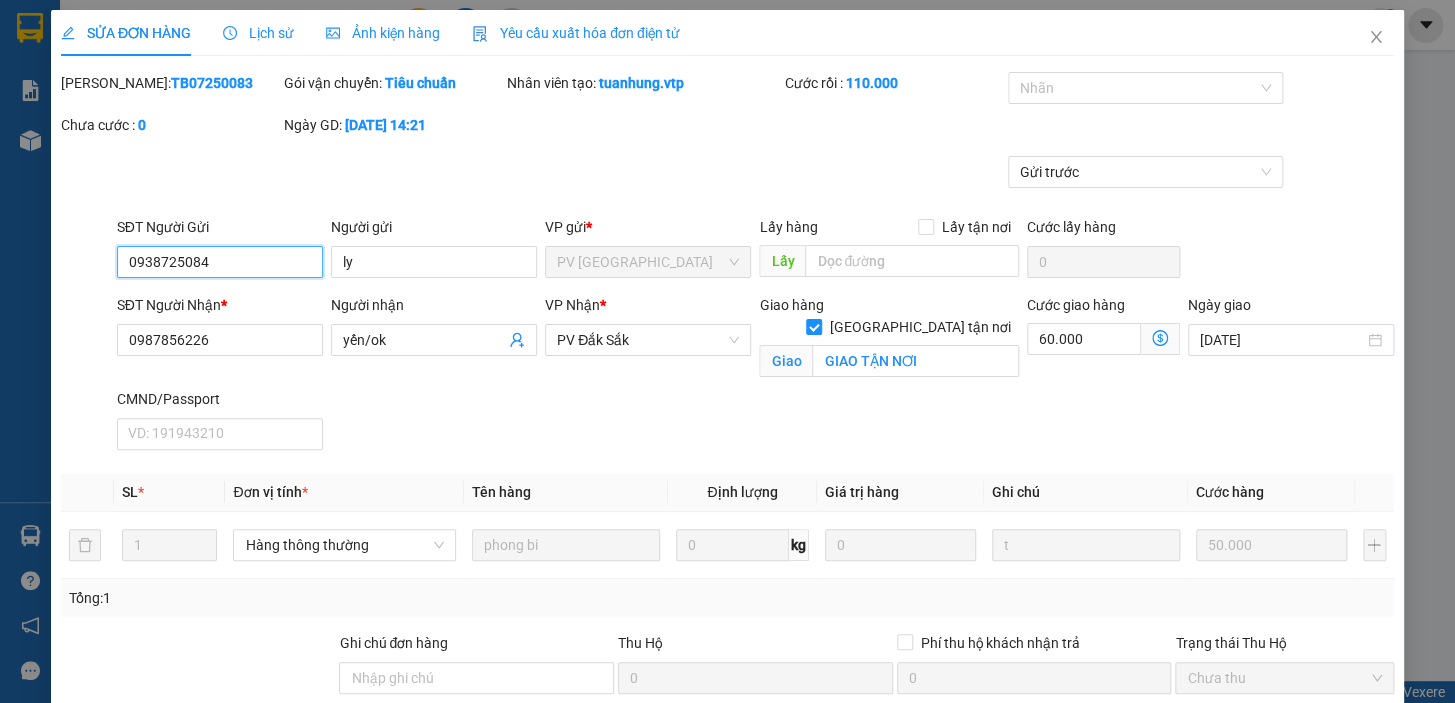 scroll, scrollTop: 0, scrollLeft: 0, axis: both 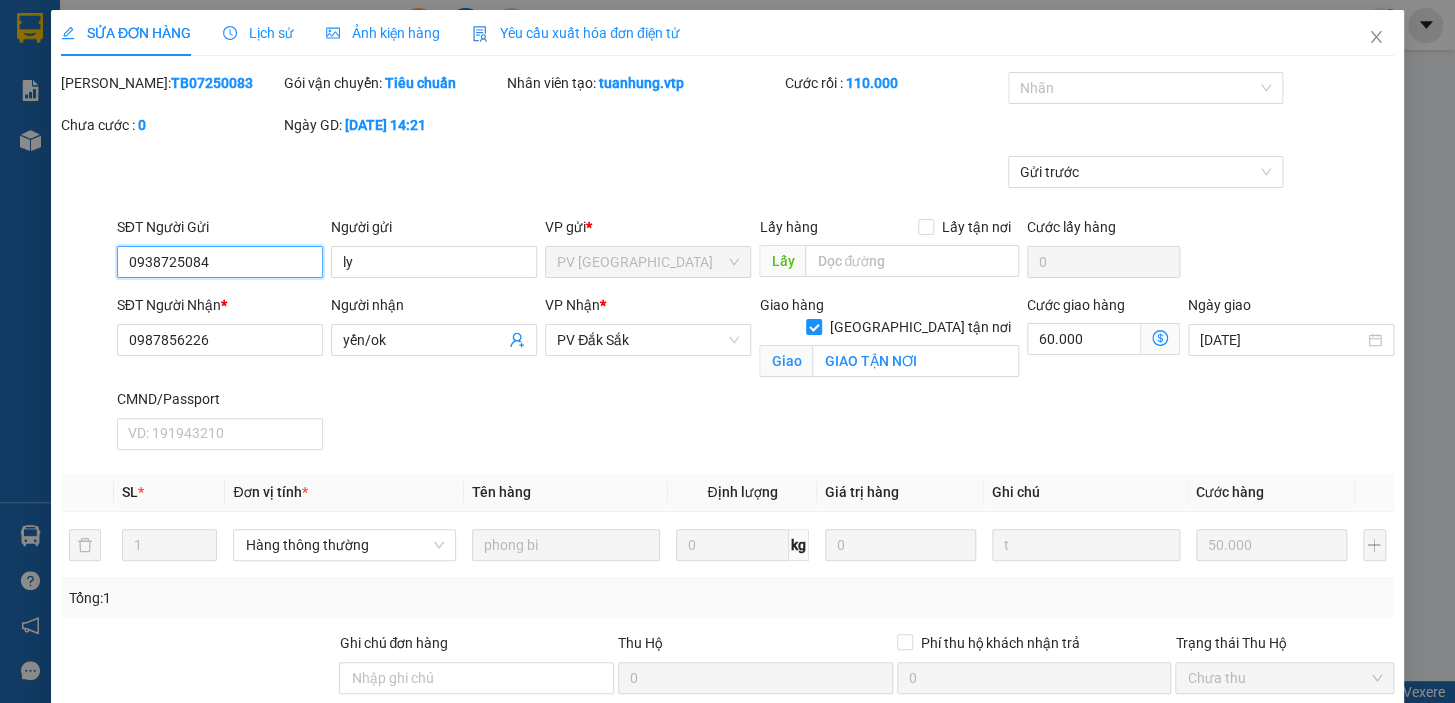 type on "2.500" 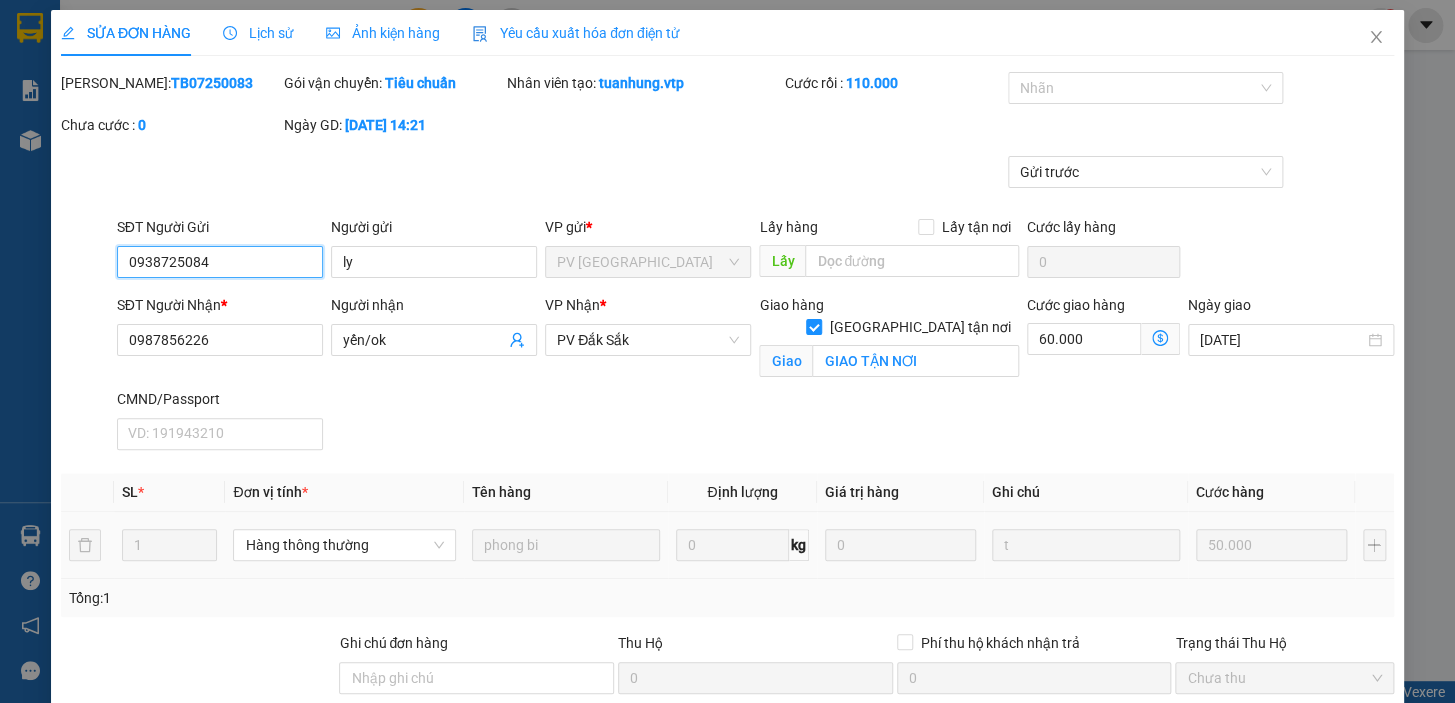 scroll, scrollTop: 181, scrollLeft: 0, axis: vertical 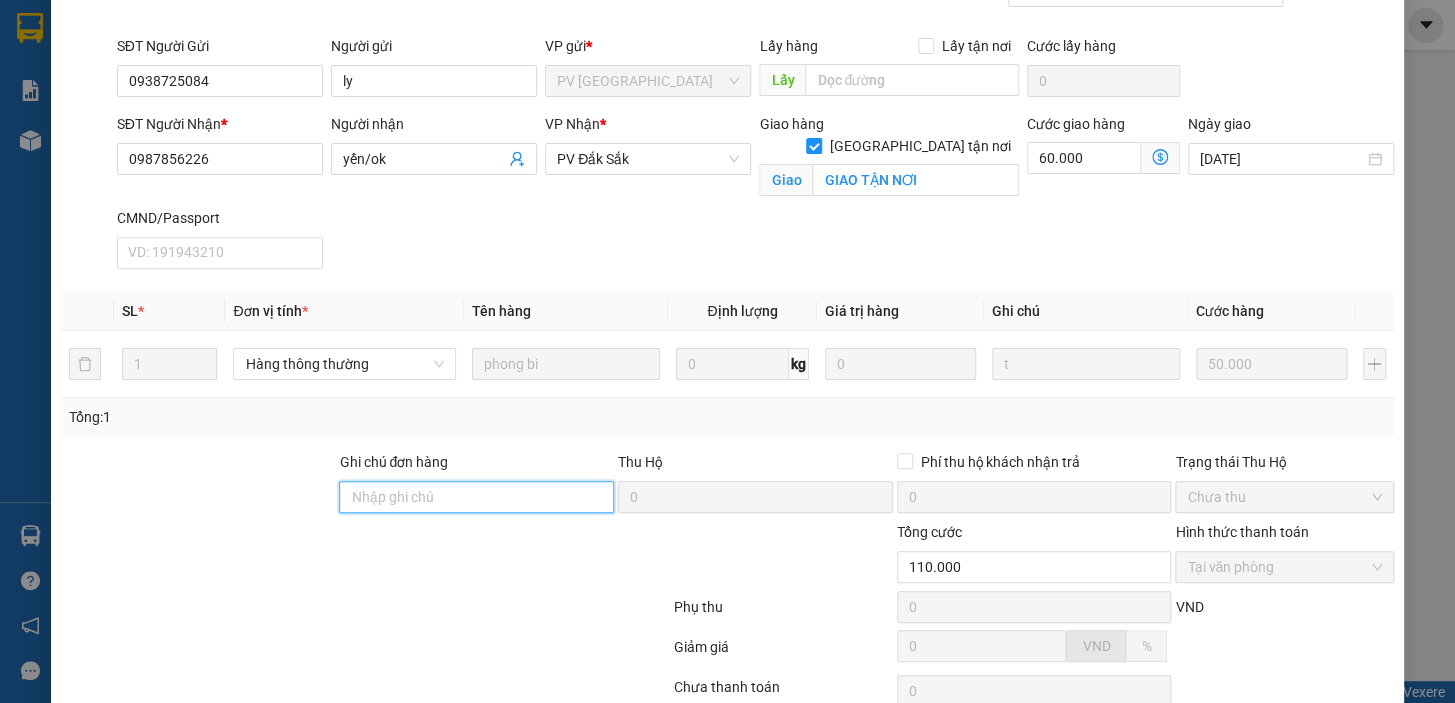 click on "Ghi chú đơn hàng" at bounding box center [476, 497] 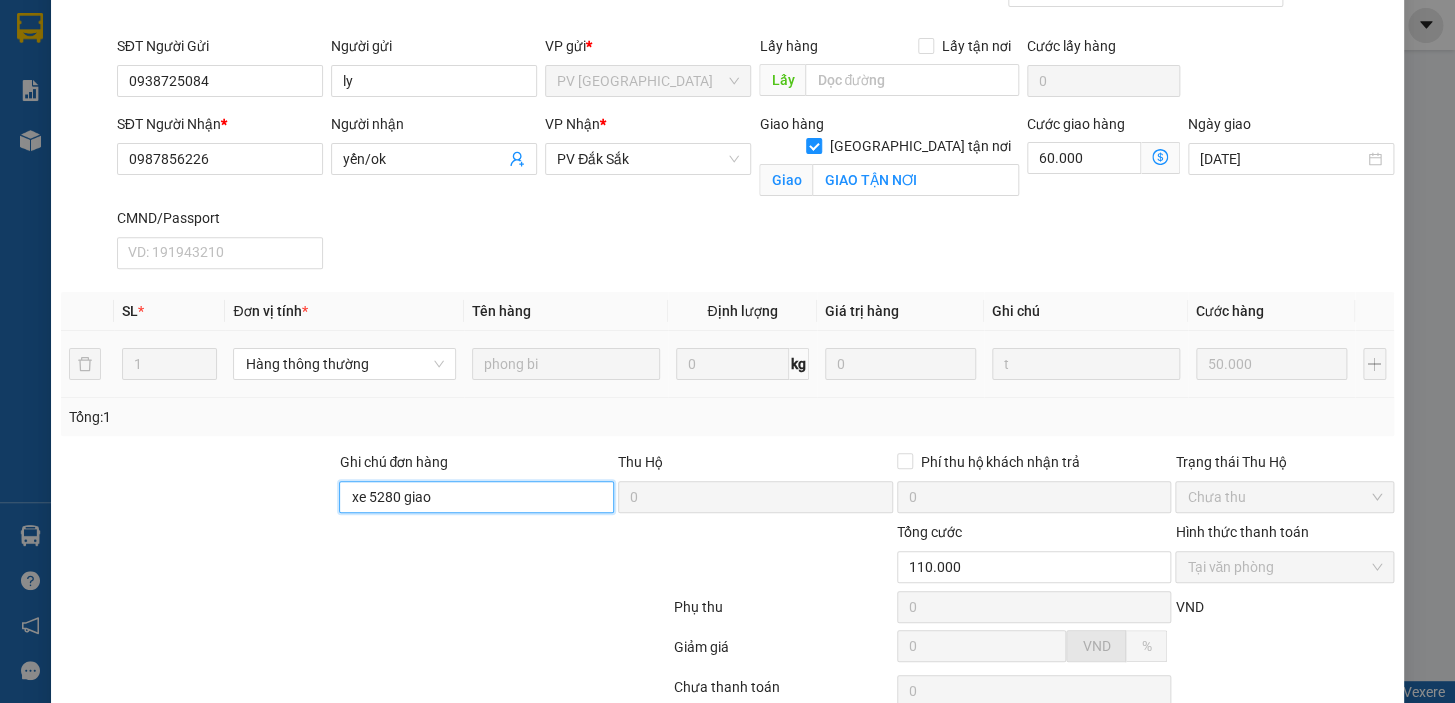scroll, scrollTop: 336, scrollLeft: 0, axis: vertical 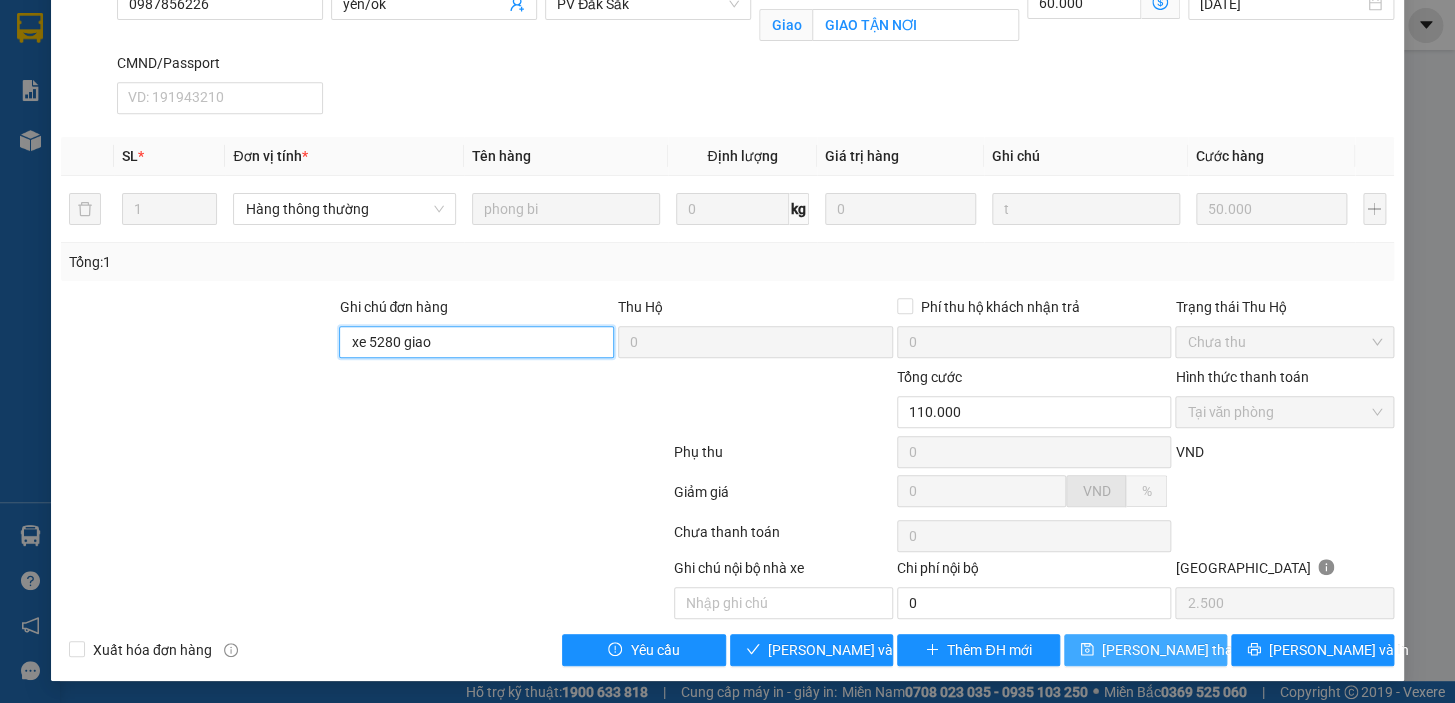 type on "xe 5280 giao" 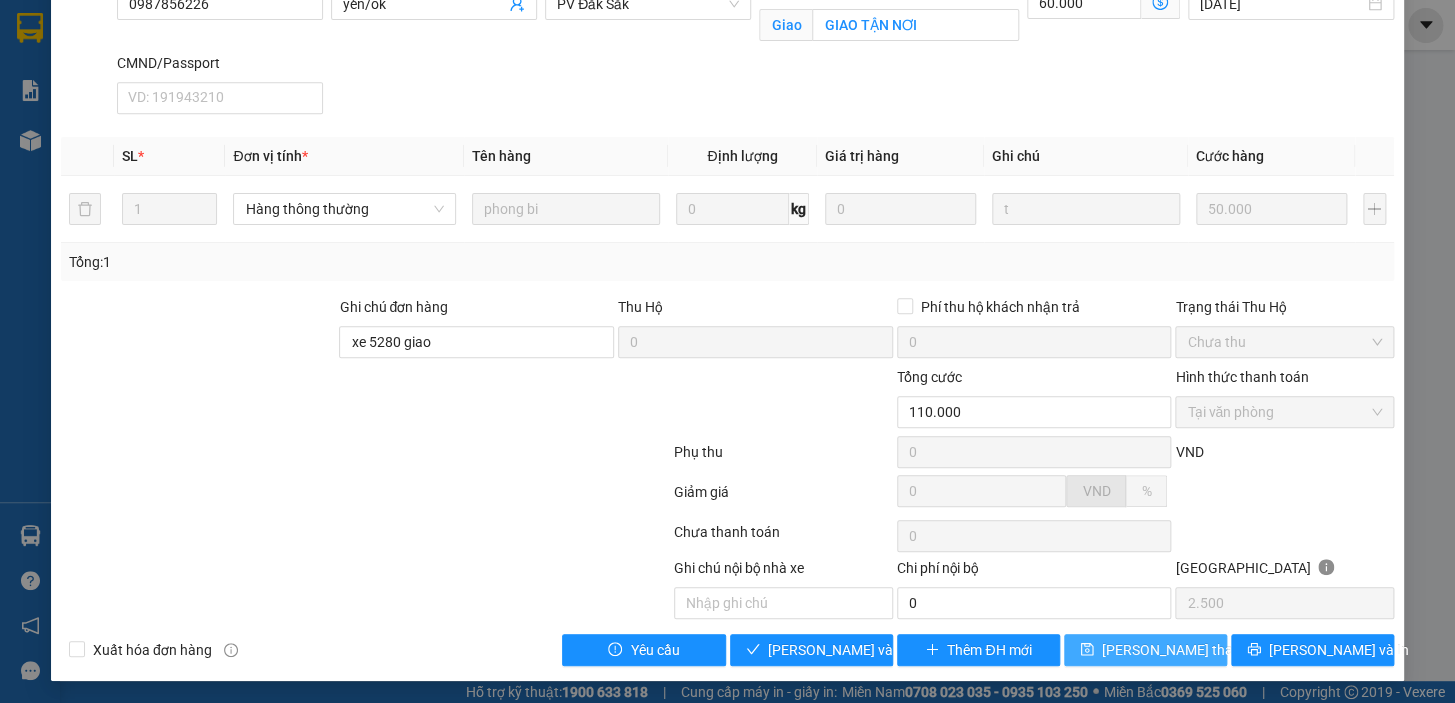 click on "[PERSON_NAME] thay đổi" at bounding box center (1182, 650) 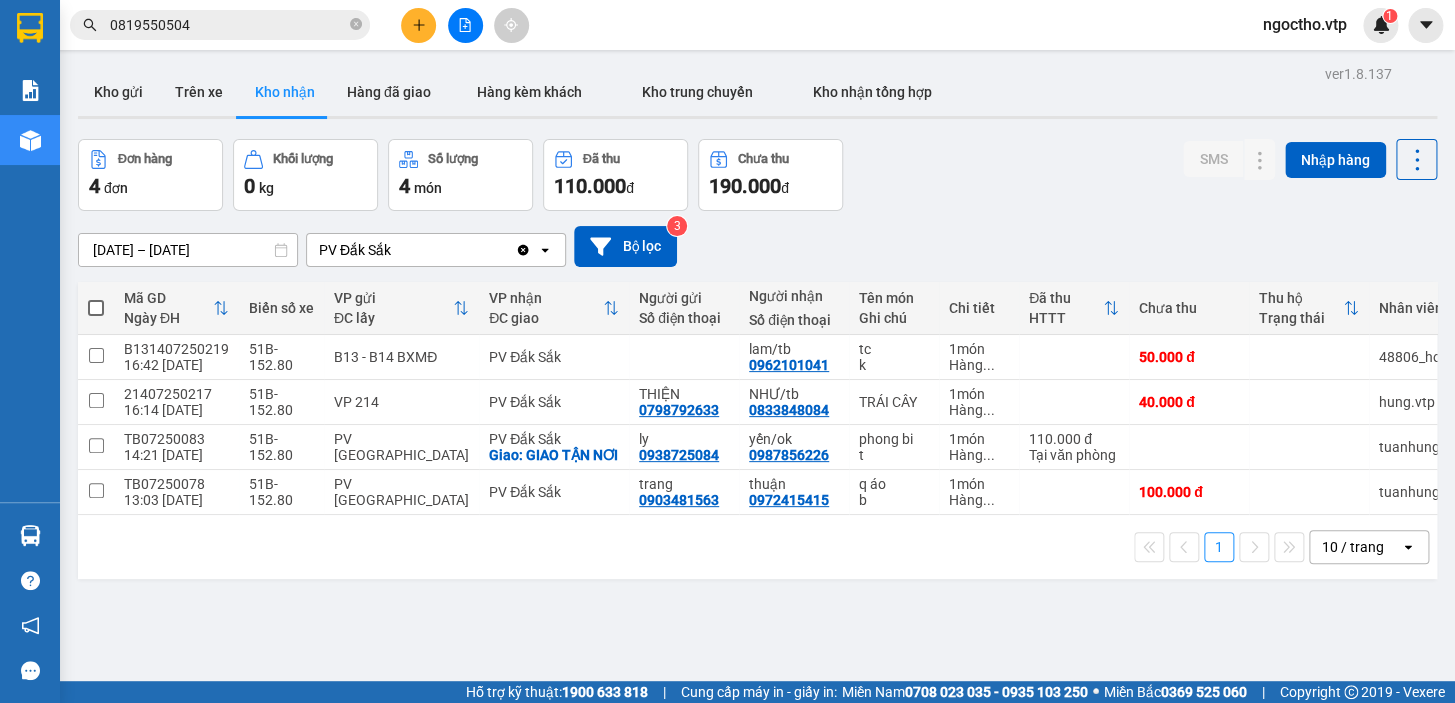 click on "ver  1.8.137 Kho gửi Trên xe Kho nhận Hàng đã giao Hàng kèm khách Kho trung chuyển Kho nhận tổng hợp Đơn hàng 4 đơn Khối lượng 0 kg Số lượng 4 món Đã thu 110.000  đ Chưa thu 190.000  đ SMS Nhập hàng 08/07/2025 – 10/07/2025 Press the down arrow key to interact with the calendar and select a date. Press the escape button to close the calendar. Selected date range is from 08/07/2025 to 10/07/2025. PV Đắk Sắk Clear value open Bộ lọc 3 Mã GD Ngày ĐH Biển số xe VP gửi ĐC lấy VP nhận ĐC giao Người gửi Số điện thoại Người nhận Số điện thoại Tên món Ghi chú Chi tiết Đã thu HTTT Chưa thu Thu hộ Trạng thái Nhân viên SMS Nhãn B131407250219 16:42 09/07 51B-152.80 B13 - B14 BXMĐ PV Đắk Sắk lam/tb 0962101041 tc k 1  món Hàng ... 50.000 đ 48806_hongthien.vtp 1 Nhãn 21407250217 16:14 09/07 51B-152.80 VP 214 PV Đắk Sắk THIỆN 0798792633 NHƯ/tb 0833848084 TRÁI CÂY  1  món Hàng ... 40.000 đ hung.vtp" at bounding box center (757, 411) 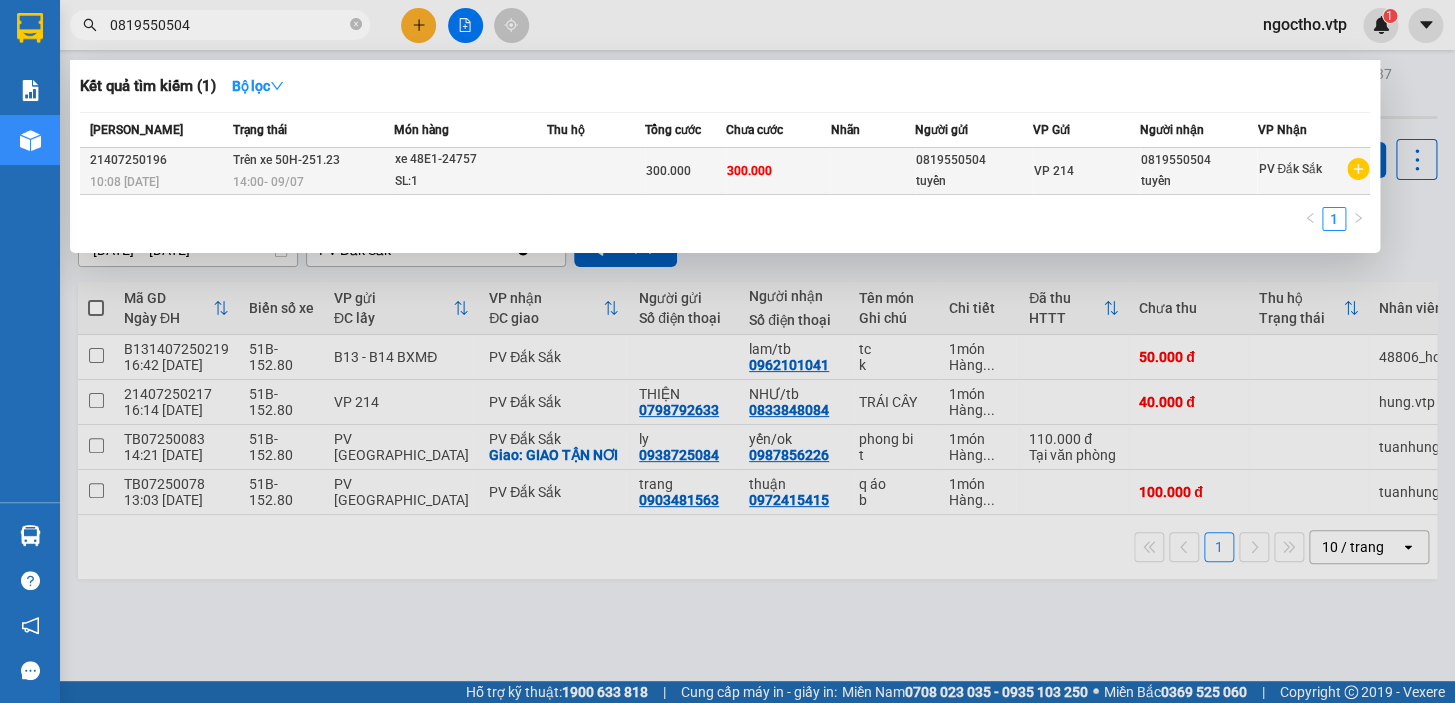 click on "PV Đắk Sắk" at bounding box center (1290, 169) 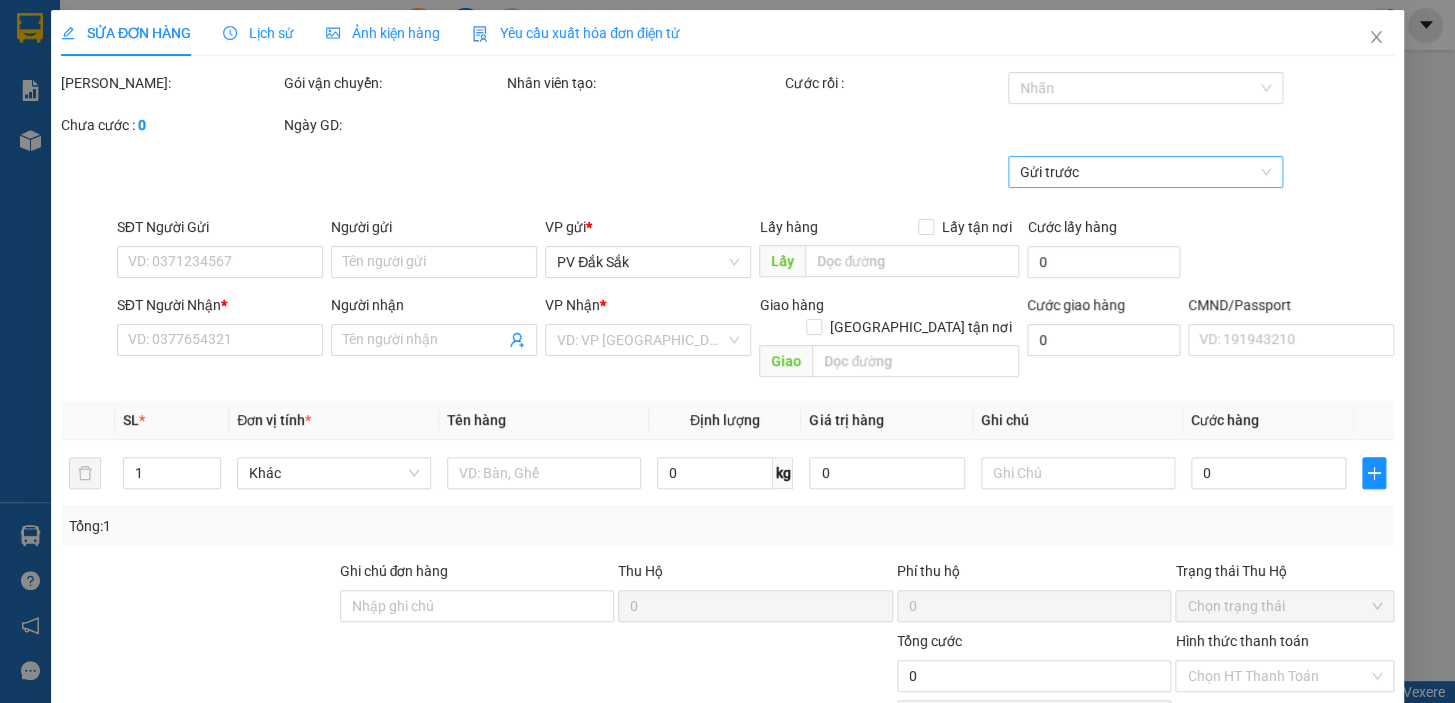 type on "15.000" 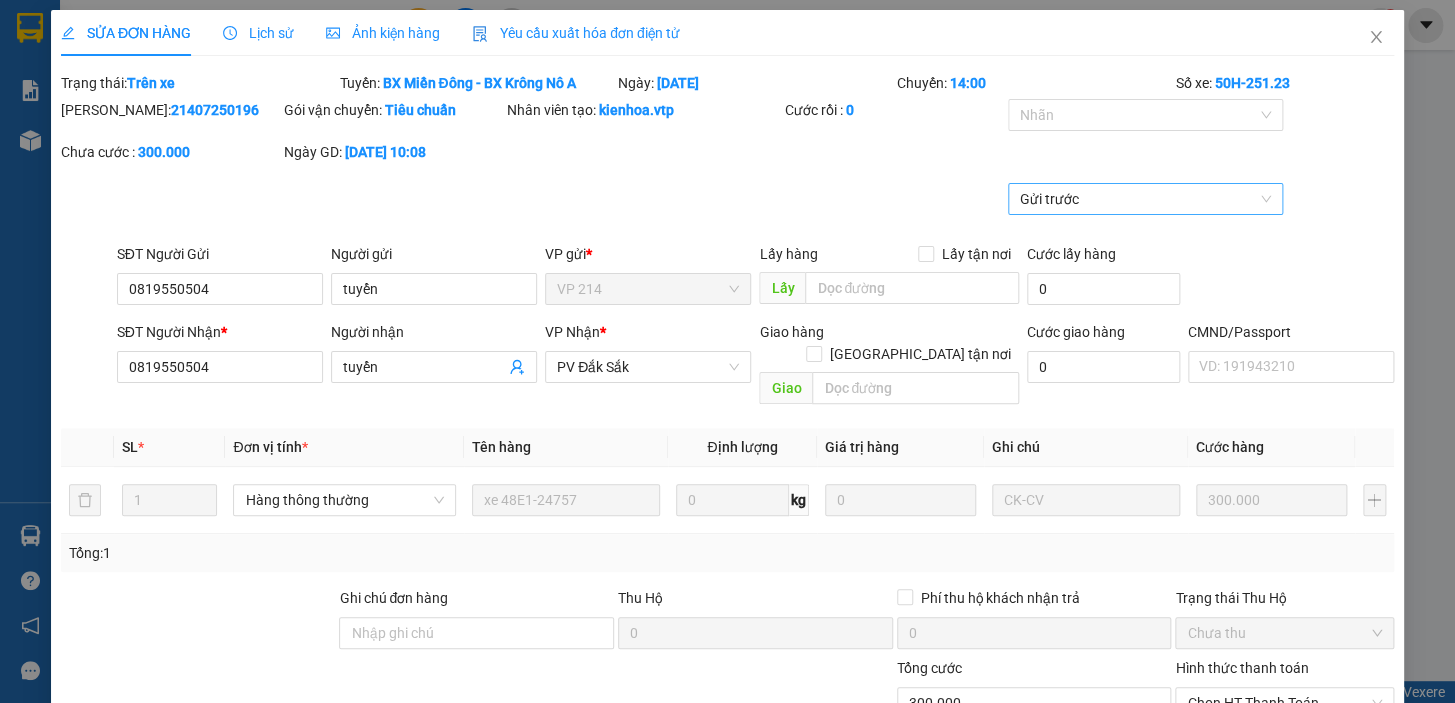 type on "0819550504" 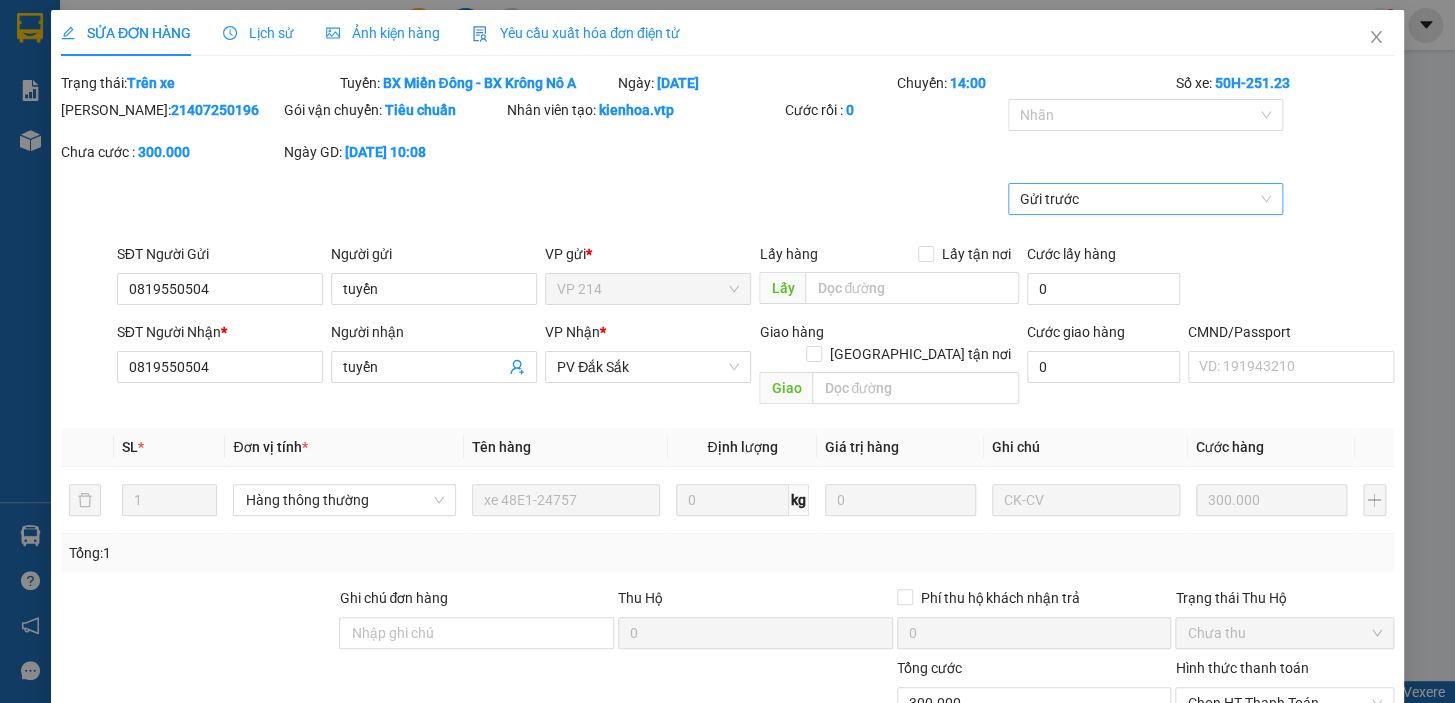 type on "tuyển" 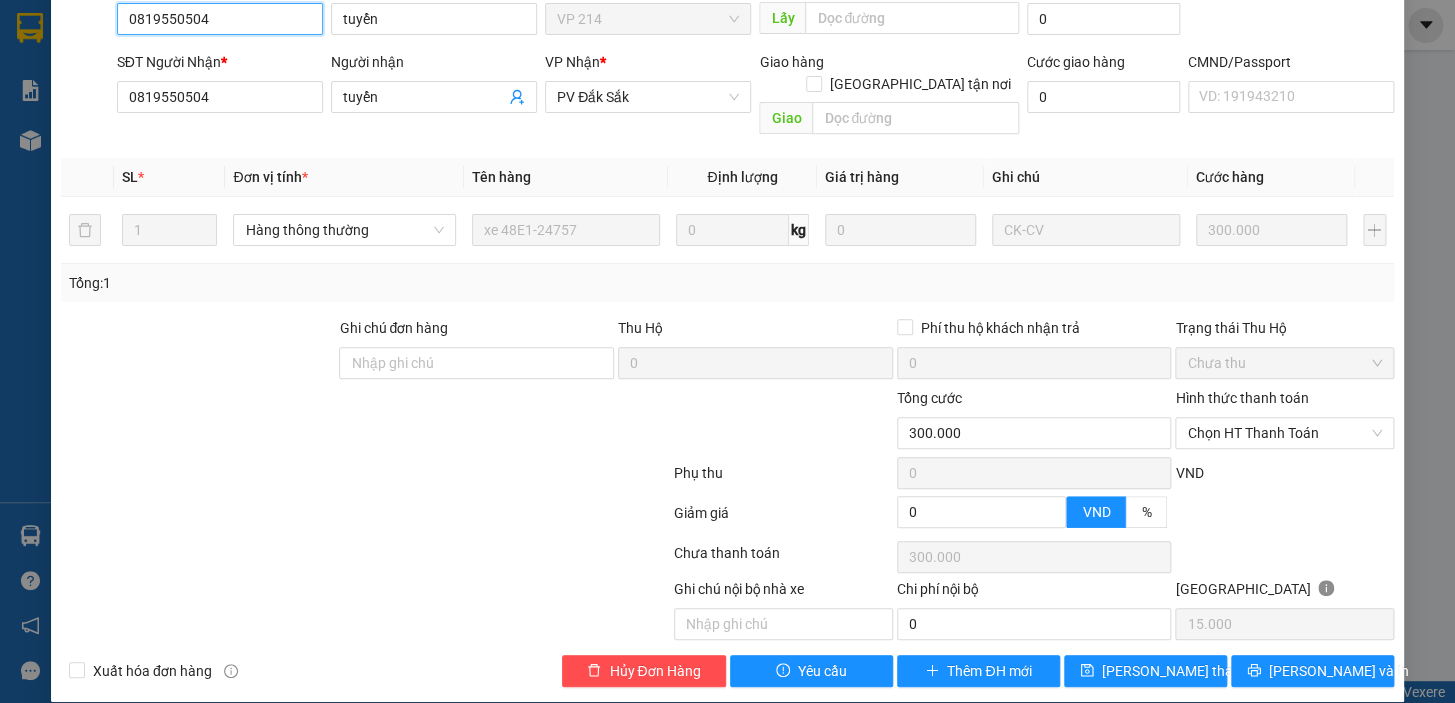 scroll, scrollTop: 179, scrollLeft: 0, axis: vertical 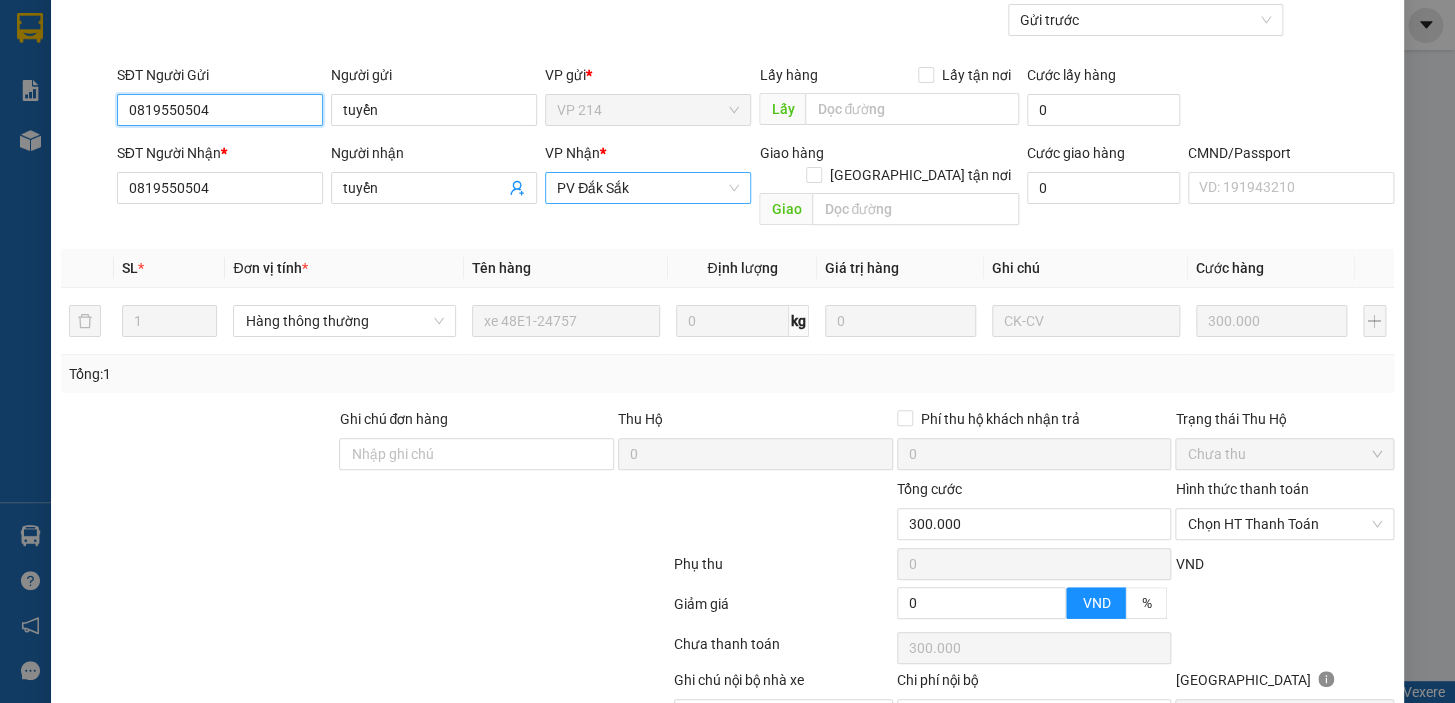 click on "PV Đắk Sắk" at bounding box center [648, 188] 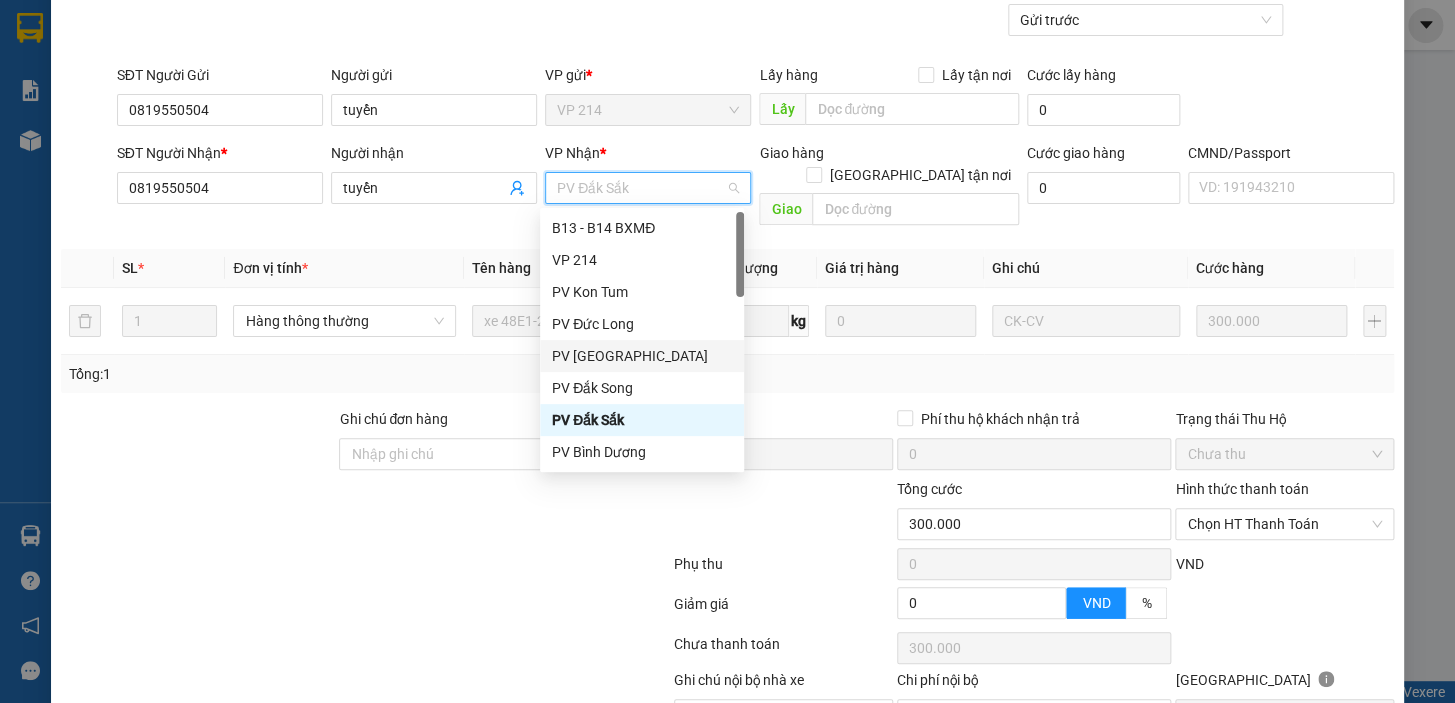 scroll, scrollTop: 0, scrollLeft: 0, axis: both 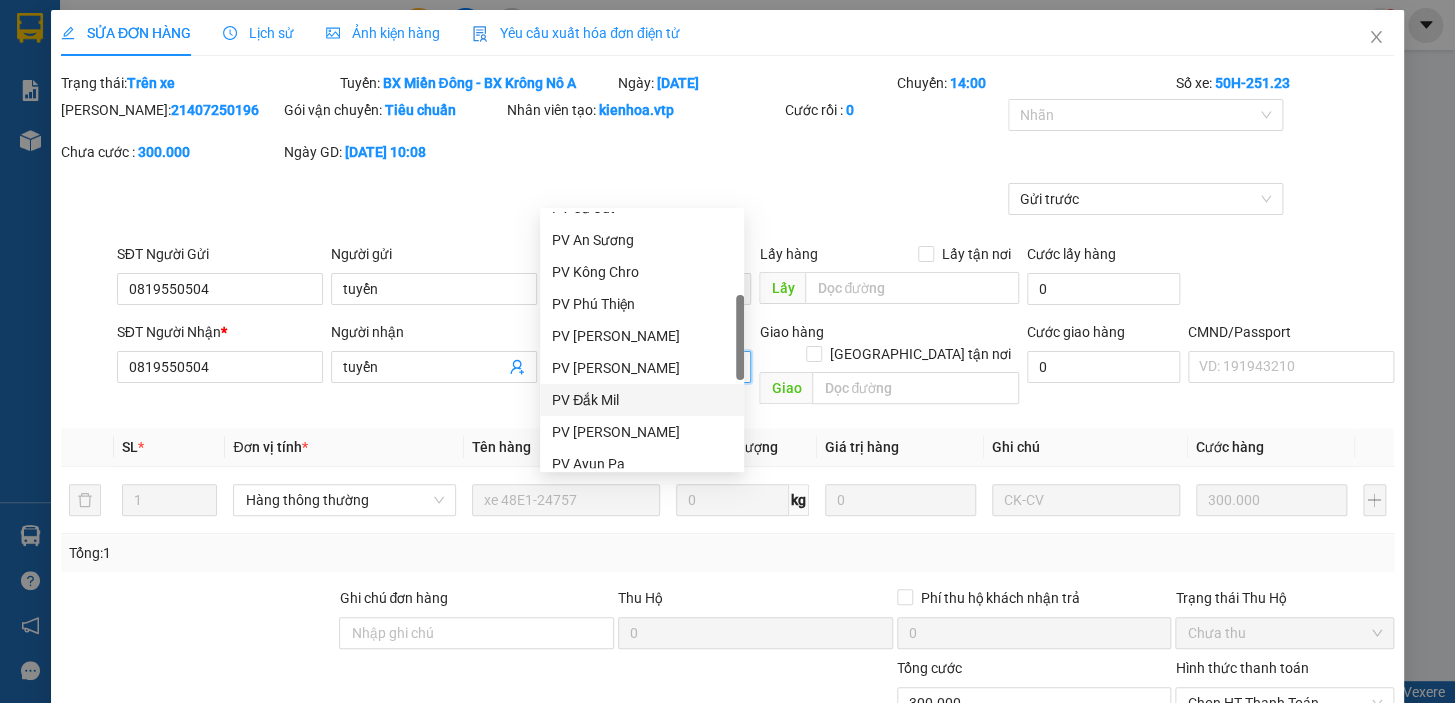 drag, startPoint x: 606, startPoint y: 398, endPoint x: 622, endPoint y: 401, distance: 16.27882 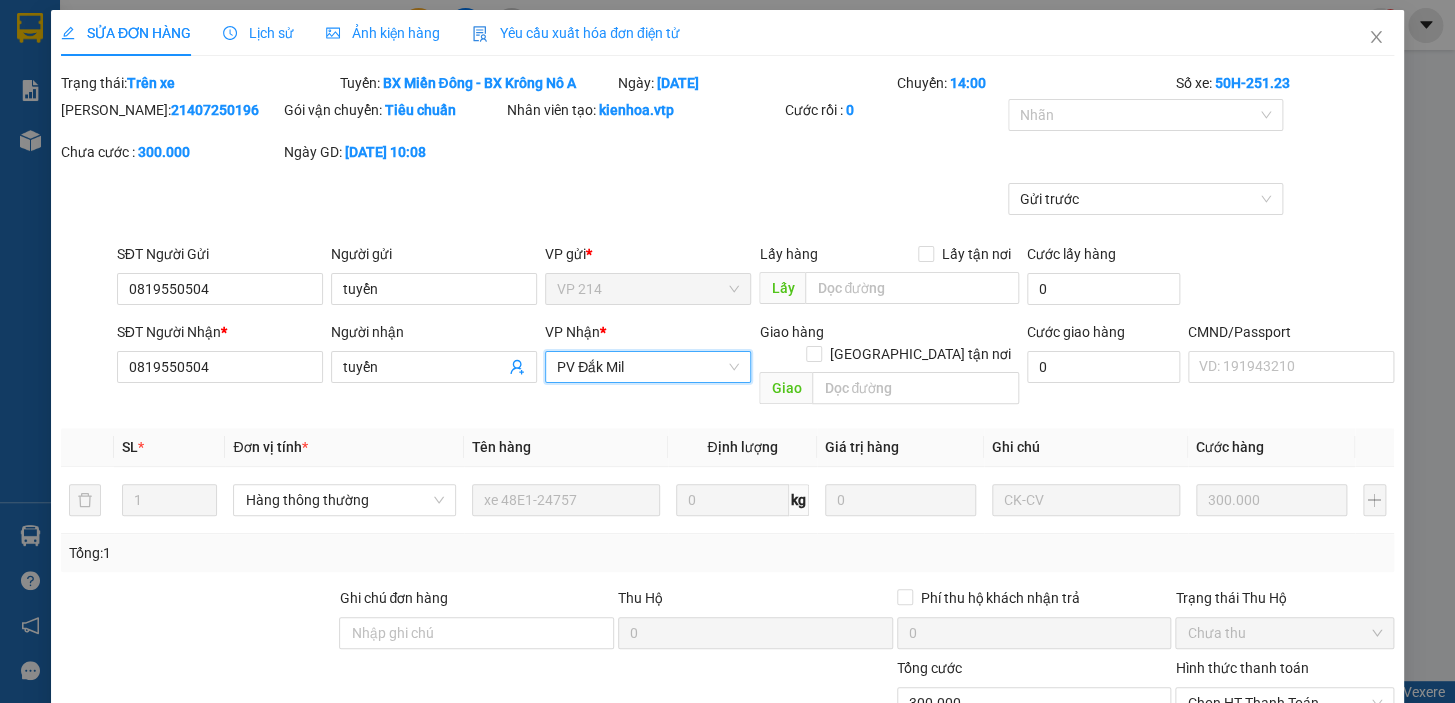scroll, scrollTop: 270, scrollLeft: 0, axis: vertical 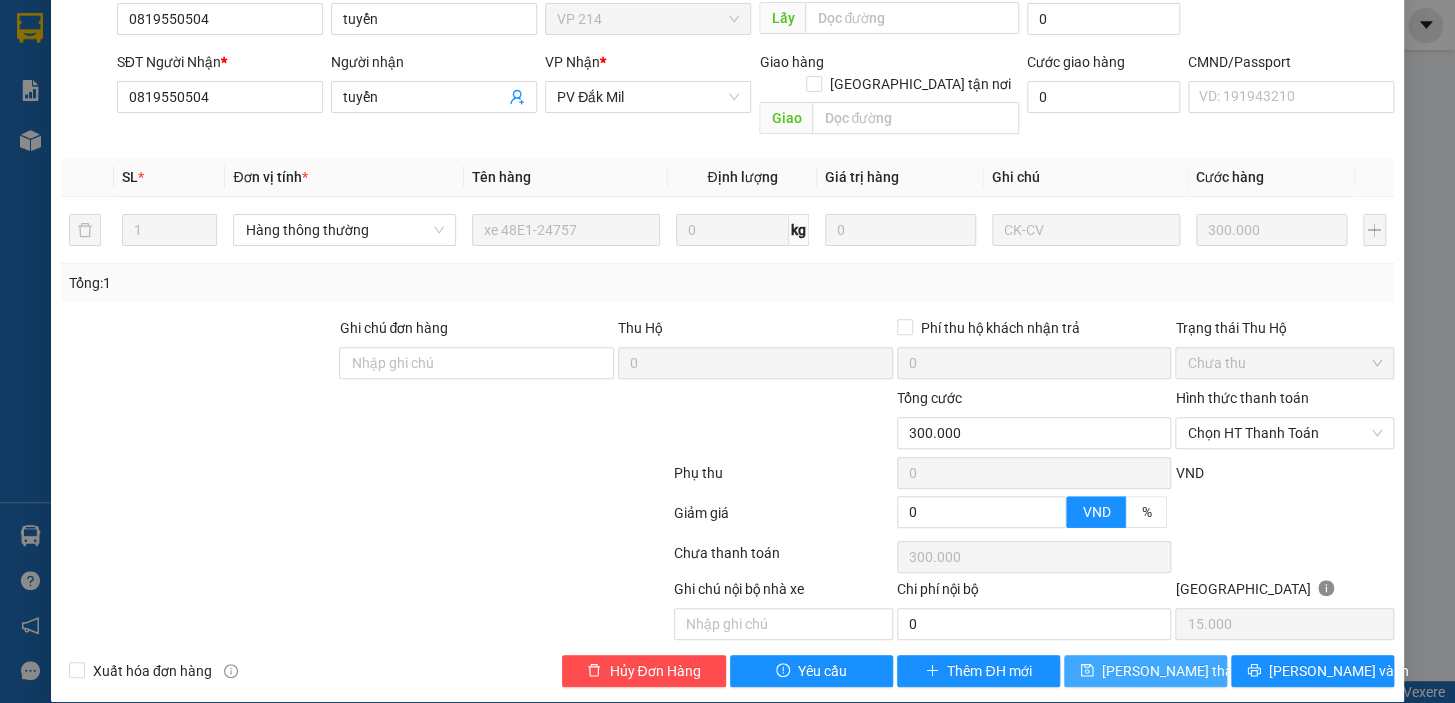 click on "[PERSON_NAME] thay đổi" at bounding box center (1182, 671) 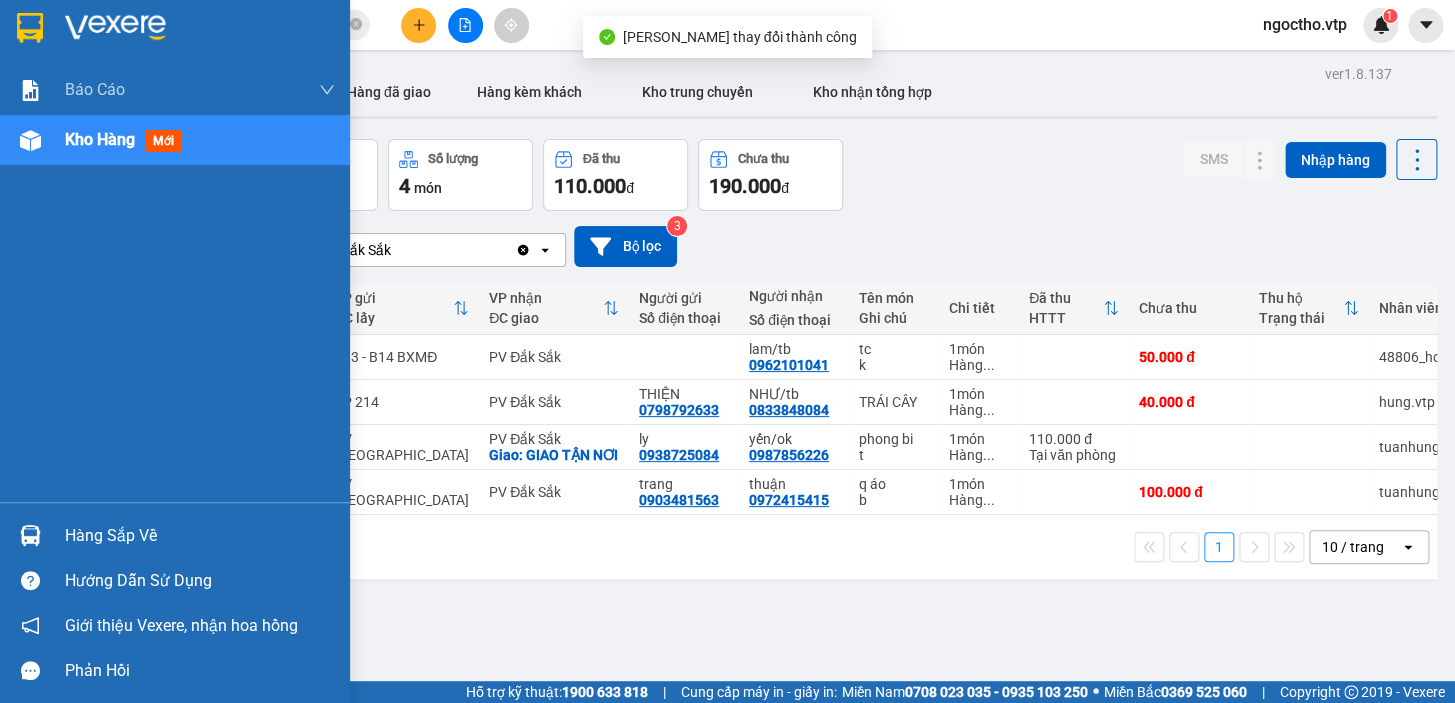 click at bounding box center (30, 535) 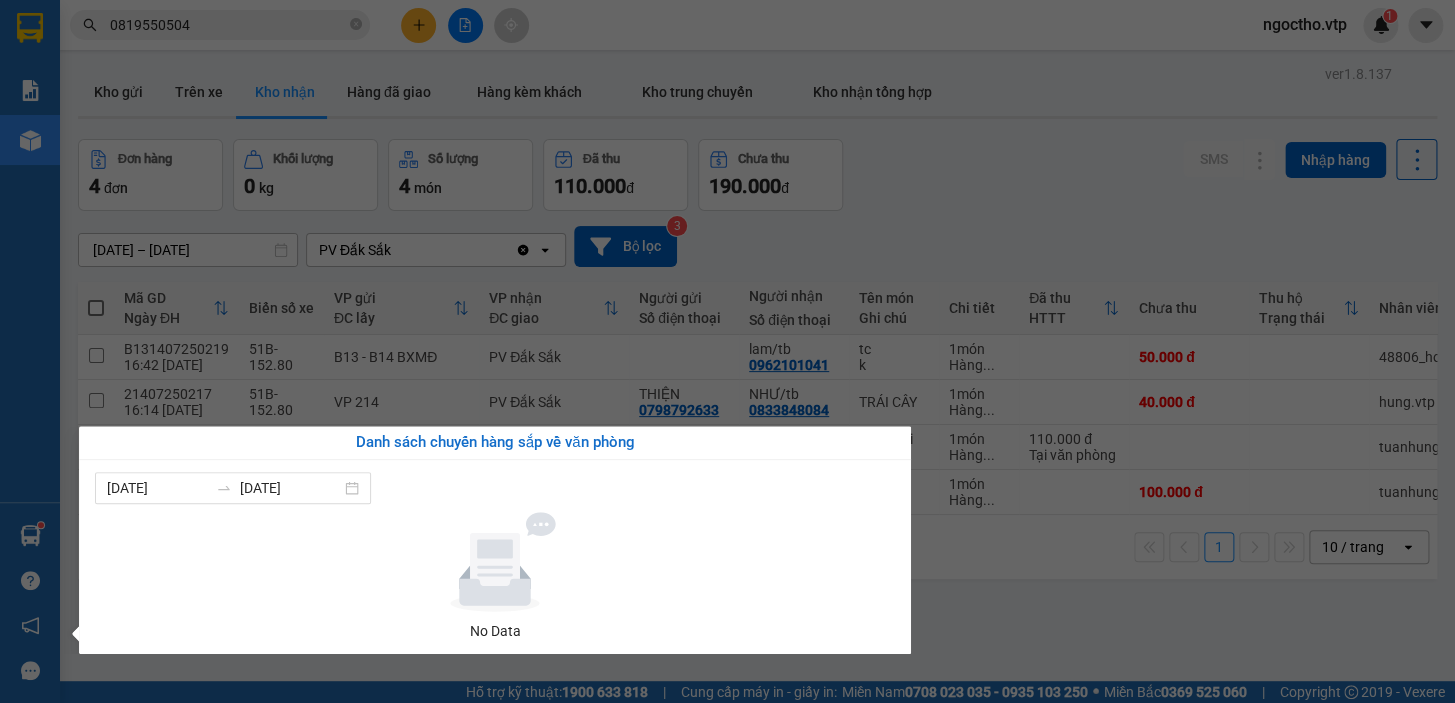 click on "Kết quả tìm kiếm ( 1 )  Bộ lọc  Mã ĐH Trạng thái Món hàng Thu hộ Tổng cước Chưa cước Nhãn Người gửi VP Gửi Người nhận VP Nhận 21407250196 10:08 - 09/07 Trên xe   50H-251.23 14:00  -   09/07 xe 48E1-24757 SL:  1 300.000 300.000 0819550504 tuyển VP 214 0819550504 tuyển PV Đắk Sắk 1 0819550504 ngoctho.vtp 1     Báo cáo BC giao hàng (nhà xe) BC hàng tồn (all) Báo cáo dòng tiền (nhân viên) - mới Doanh số tạo đơn theo VP gửi (văn phòng) DỌC ĐƯỜNG - BC hàng giao dọc đường HÀNG KÈM KHÁCH - Báo cáo hàng kèm khách     Kho hàng mới Hàng sắp về Hướng dẫn sử dụng Giới thiệu Vexere, nhận hoa hồng Phản hồi Phần mềm hỗ trợ bạn tốt chứ? ver  1.8.137 Kho gửi Trên xe Kho nhận Hàng đã giao Hàng kèm khách Kho trung chuyển Kho nhận tổng hợp Đơn hàng 4 đơn Khối lượng 0 kg Số lượng 4 món Đã thu 110.000  đ Chưa thu 190.000  đ SMS Nhập hàng open 3 SMS" at bounding box center [727, 351] 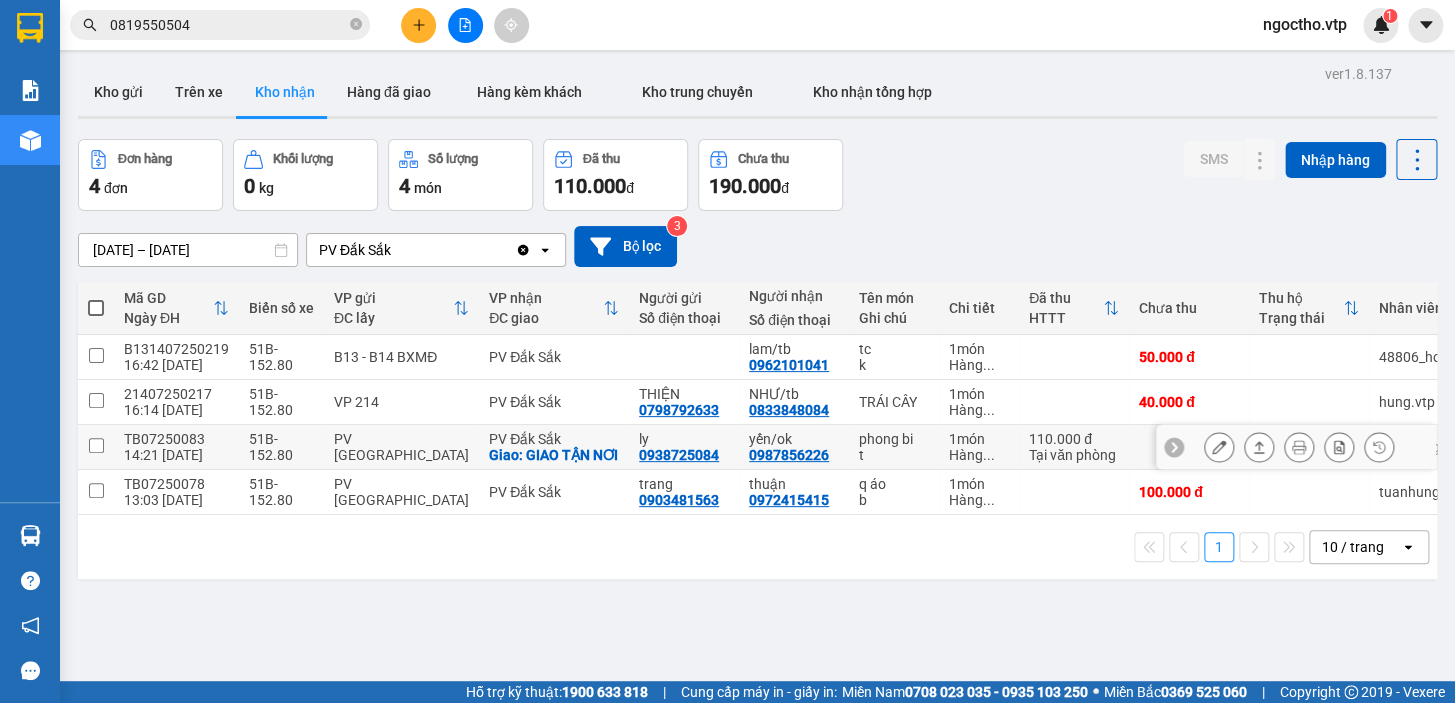 click at bounding box center [1219, 447] 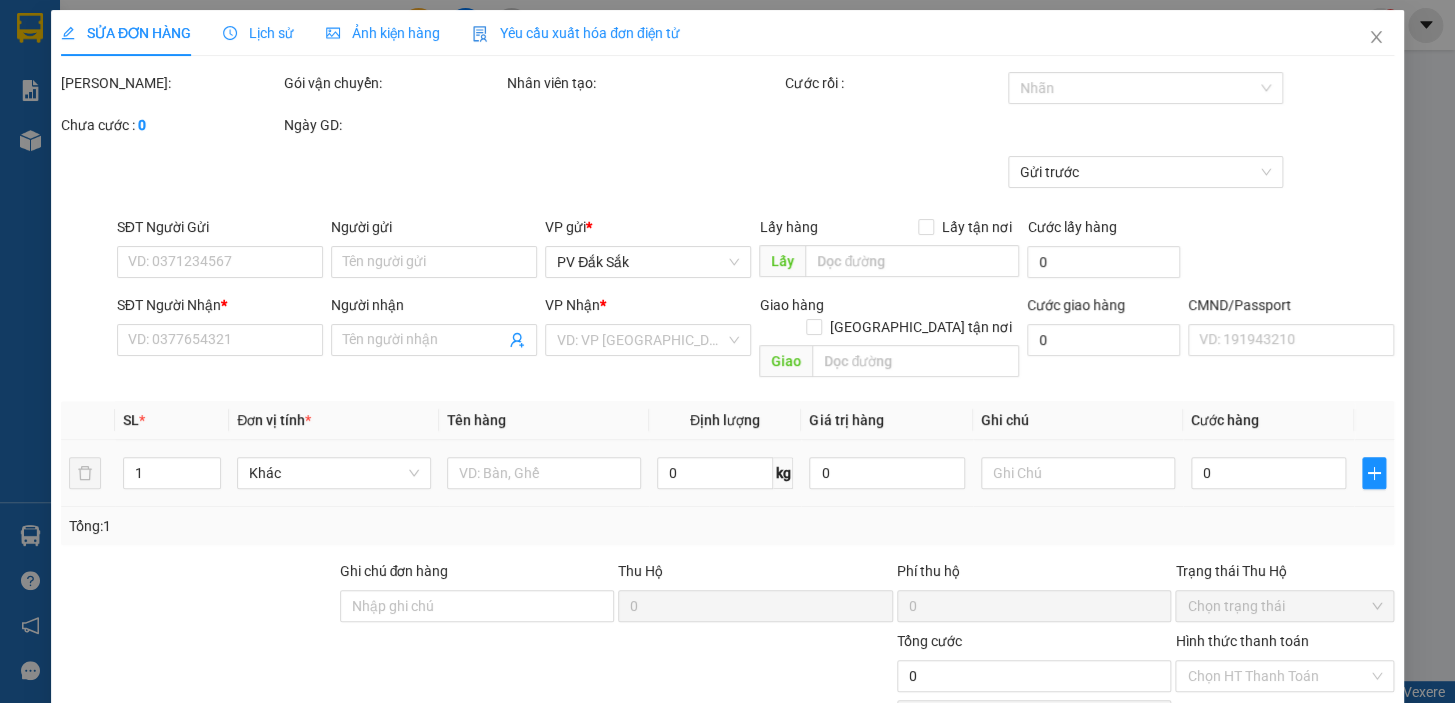 type on "2.500" 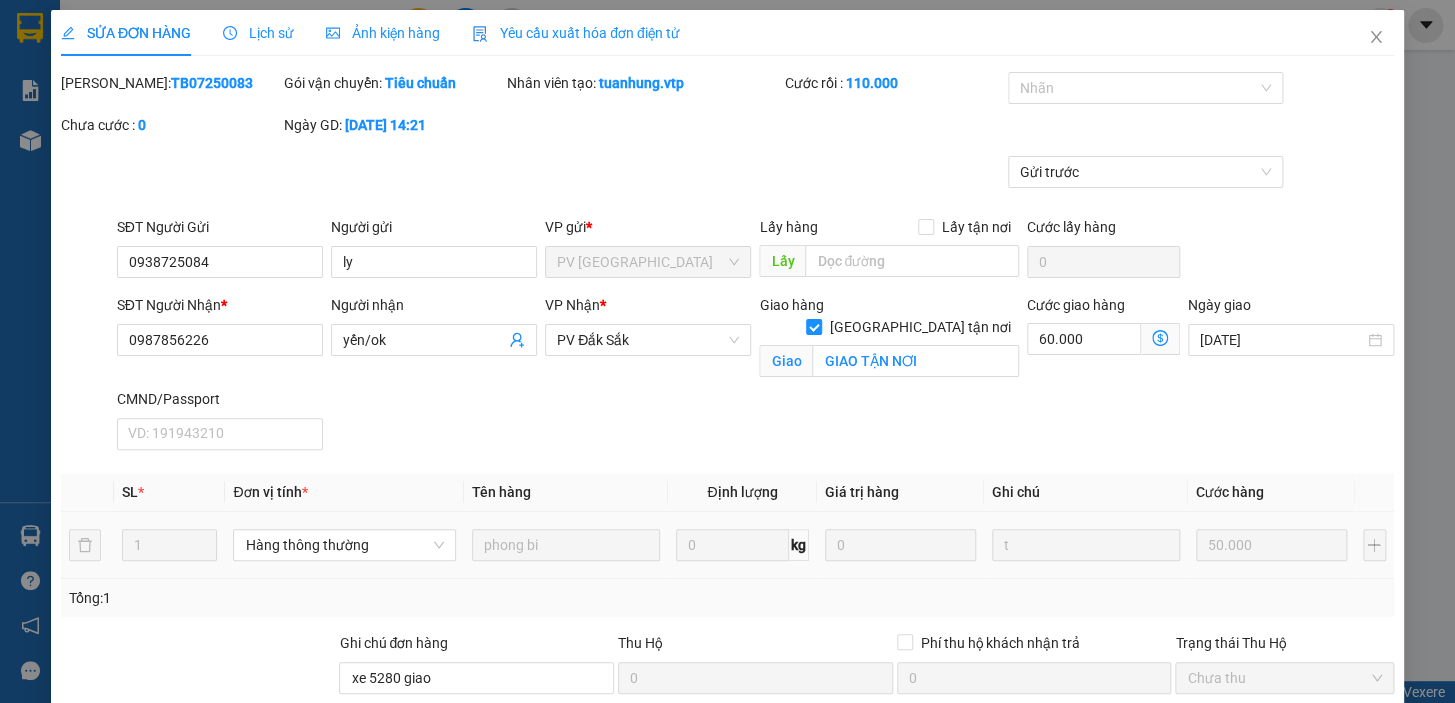 type on "0938725084" 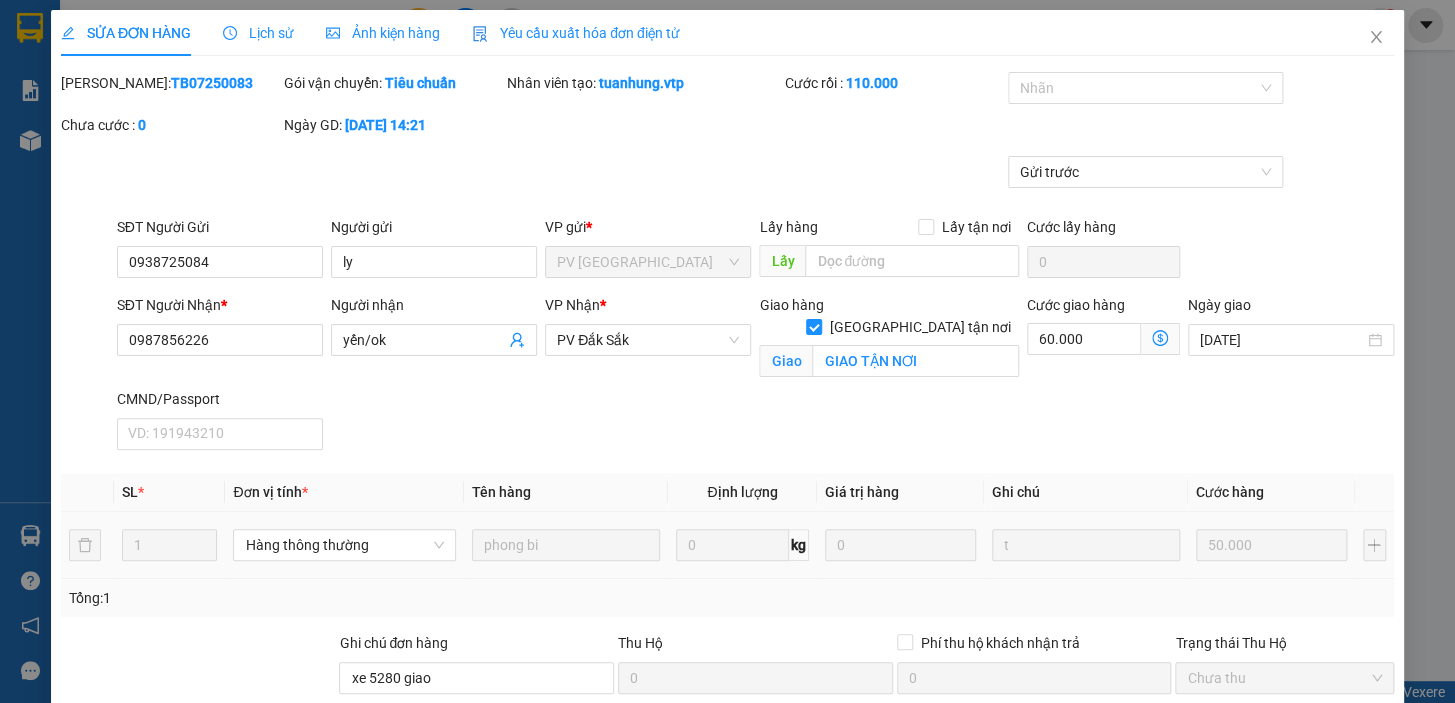 type on "ly" 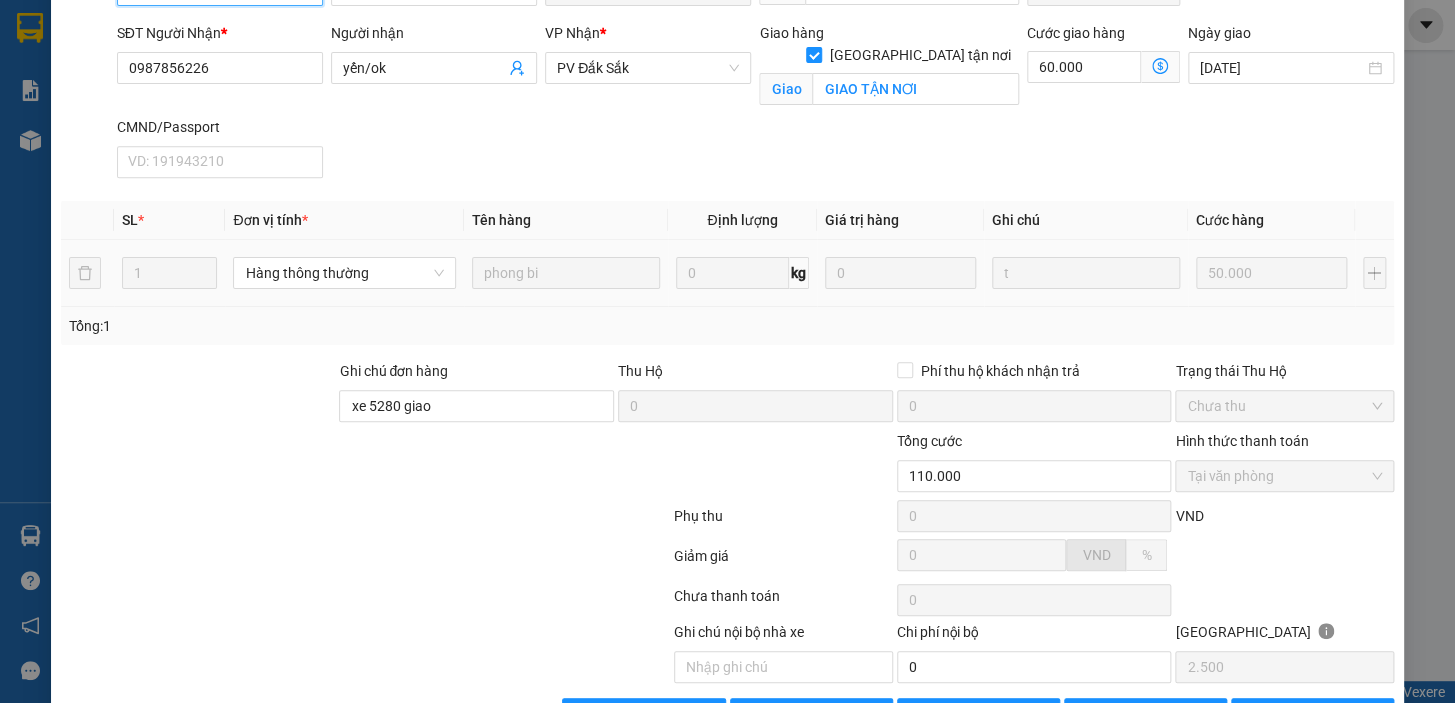 scroll, scrollTop: 336, scrollLeft: 0, axis: vertical 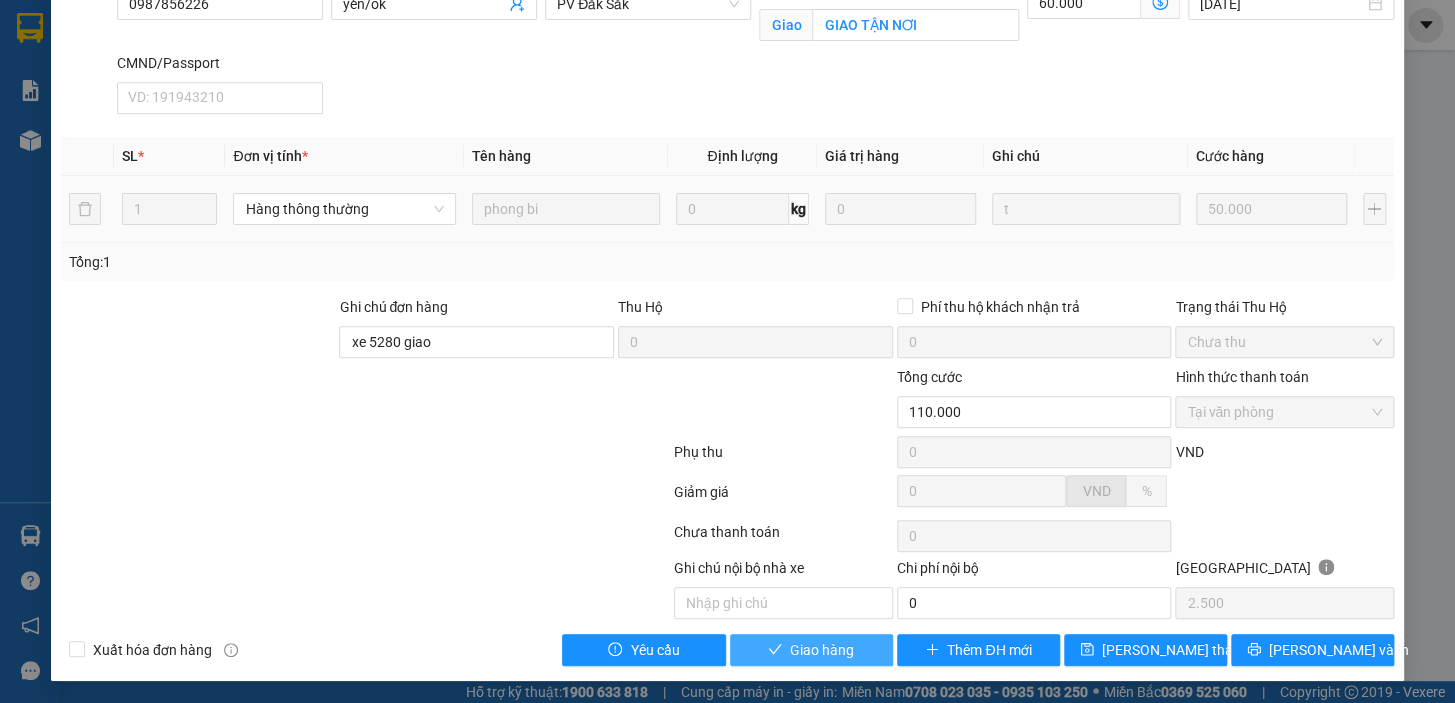 click on "Giao hàng" at bounding box center [822, 650] 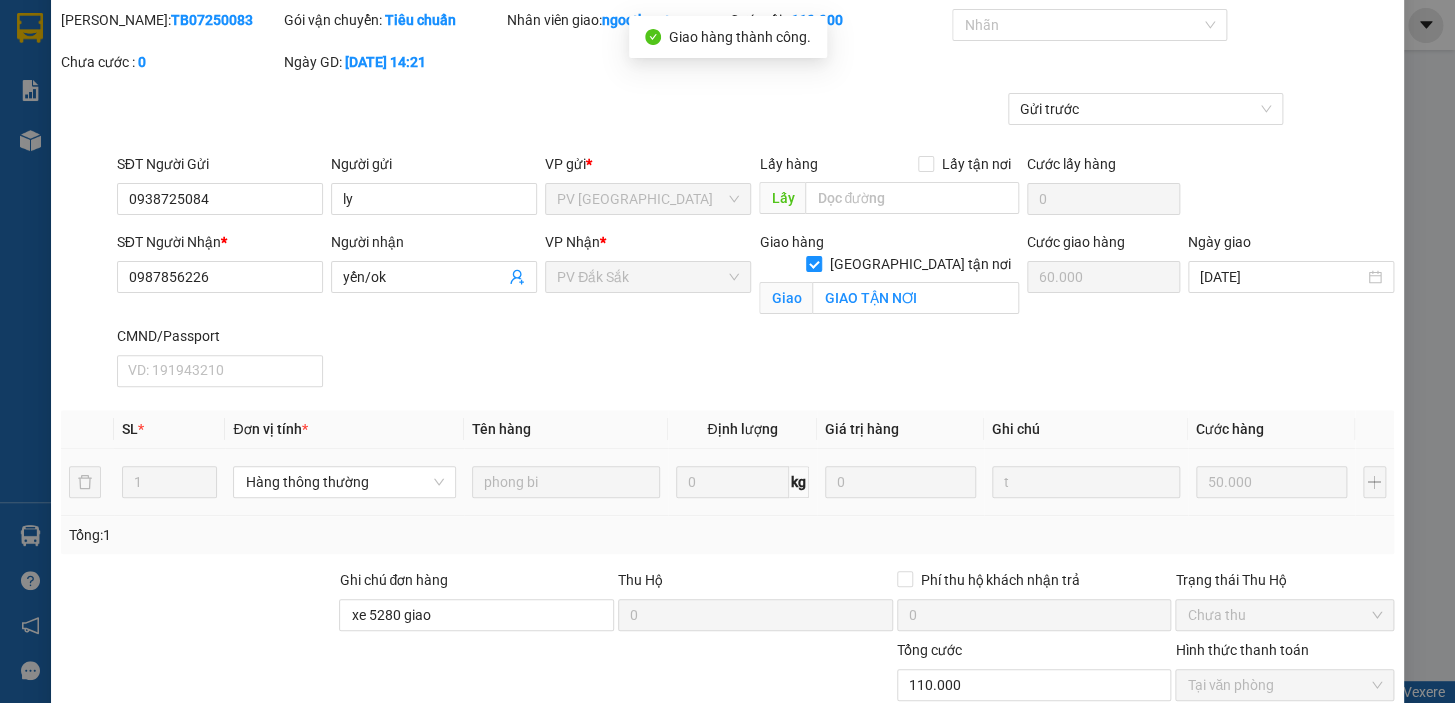 scroll, scrollTop: 0, scrollLeft: 0, axis: both 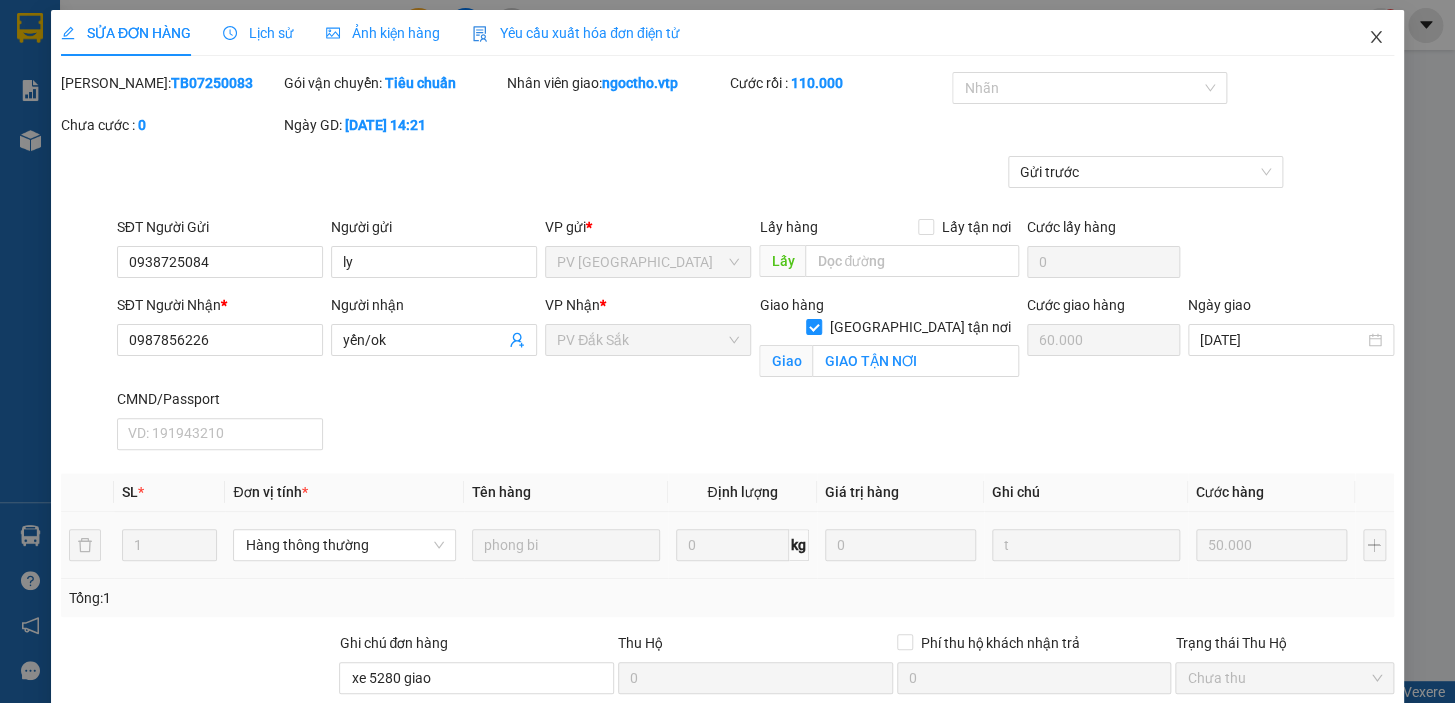 click 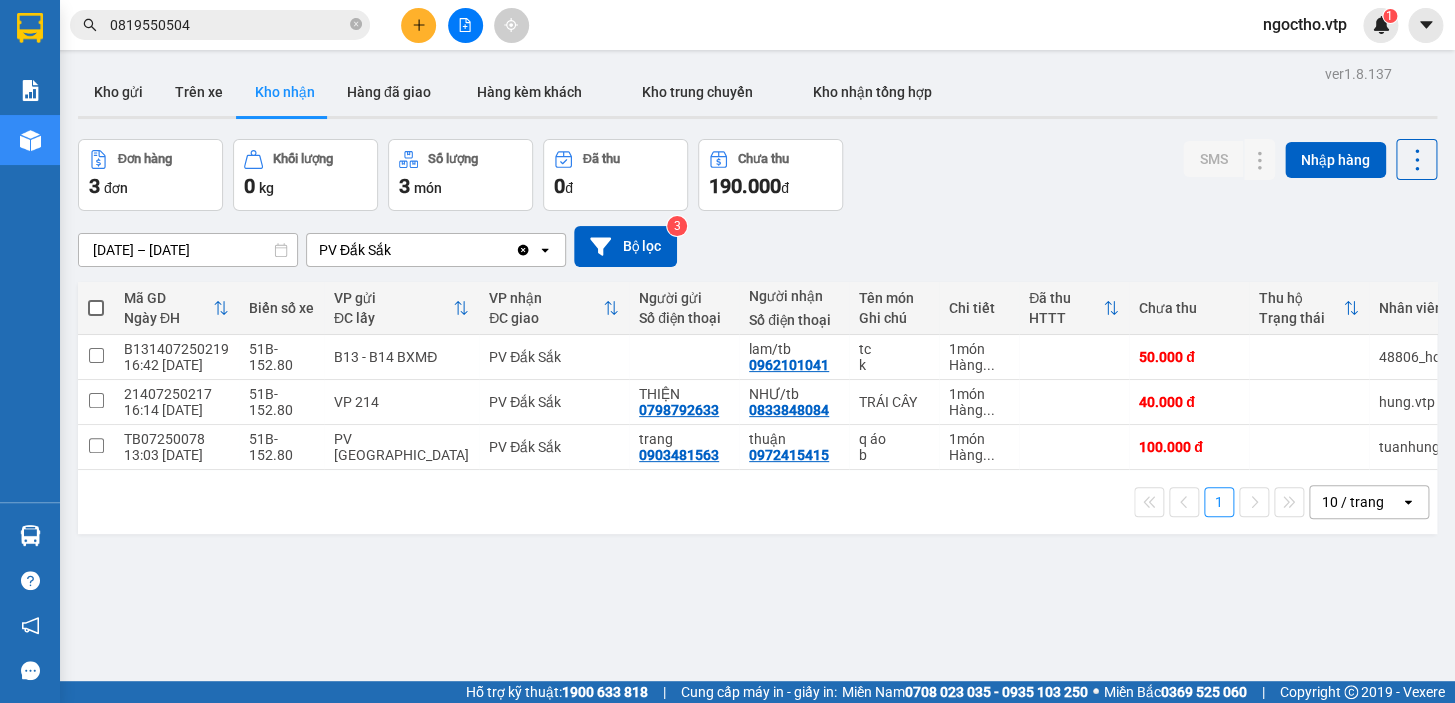 drag, startPoint x: 493, startPoint y: 581, endPoint x: 489, endPoint y: 556, distance: 25.317978 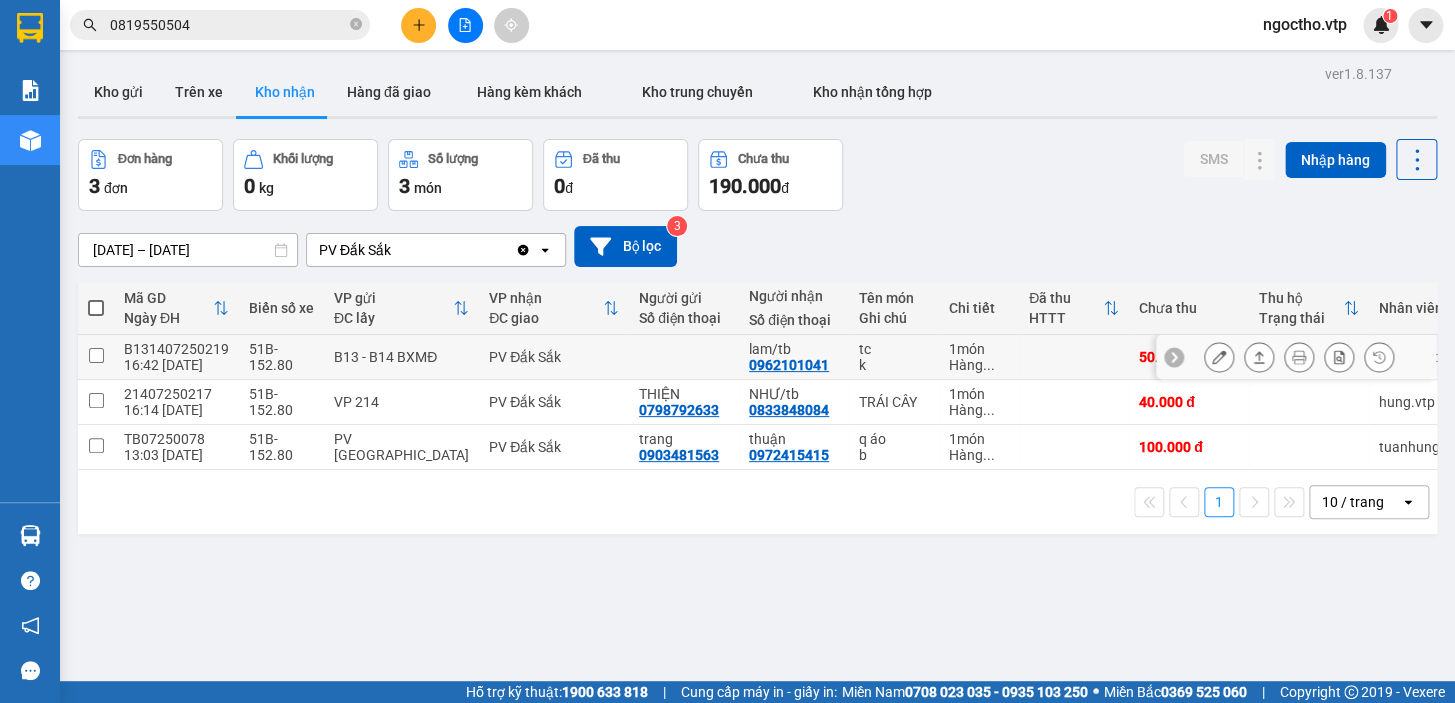 click 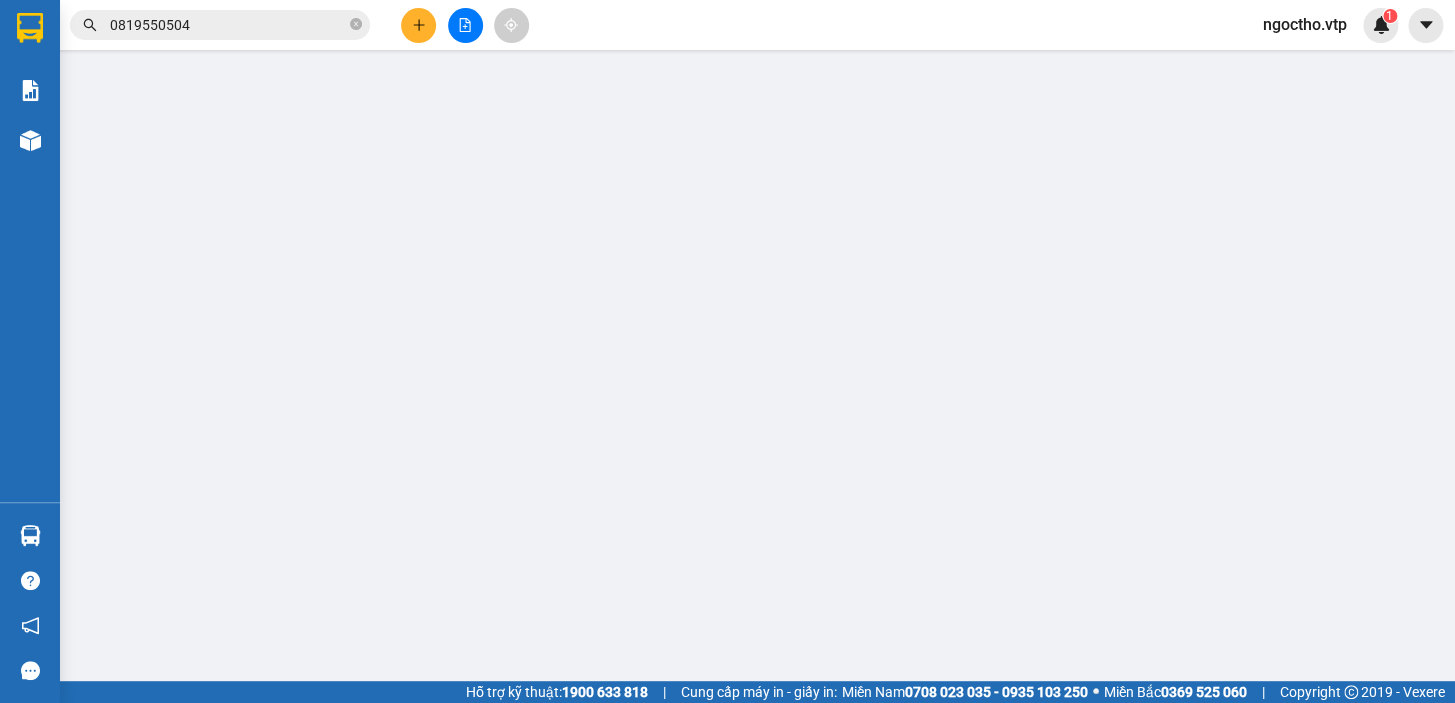 type on "0962101041" 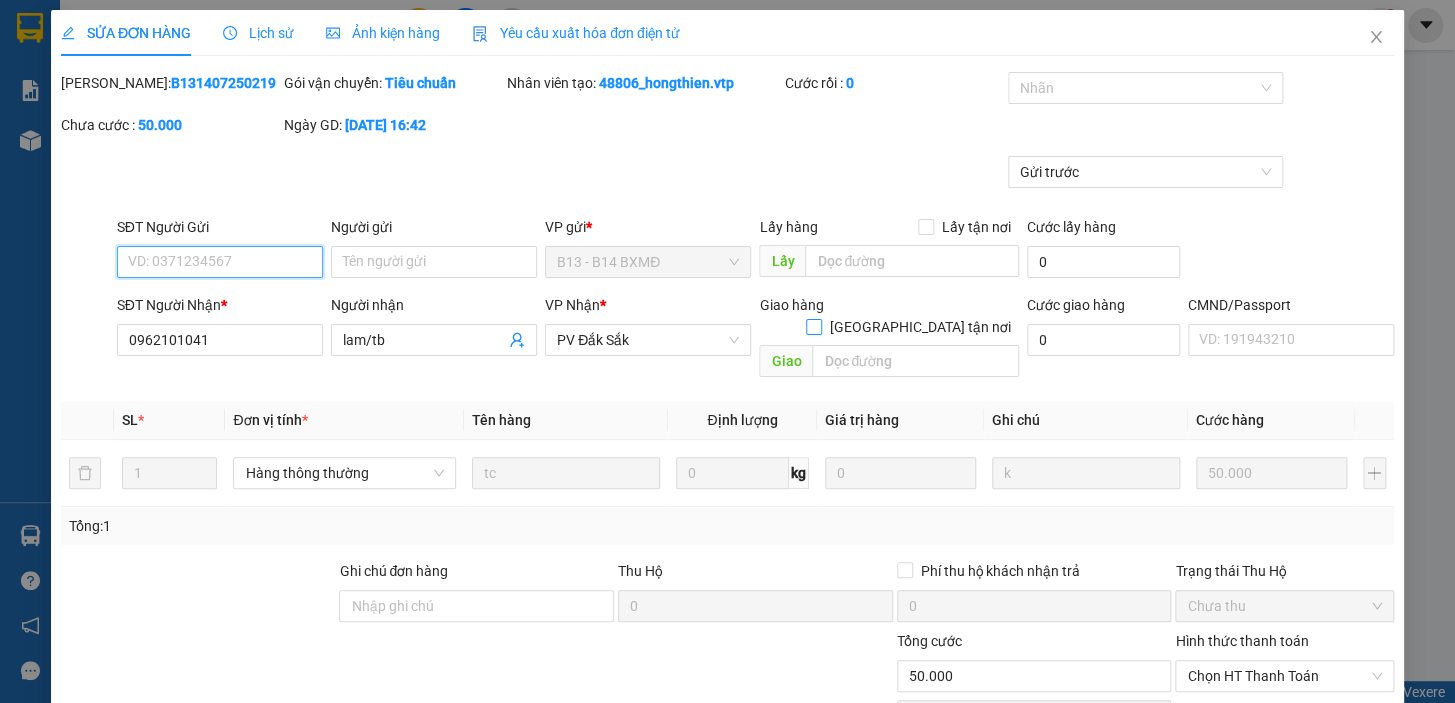 type on "2.500" 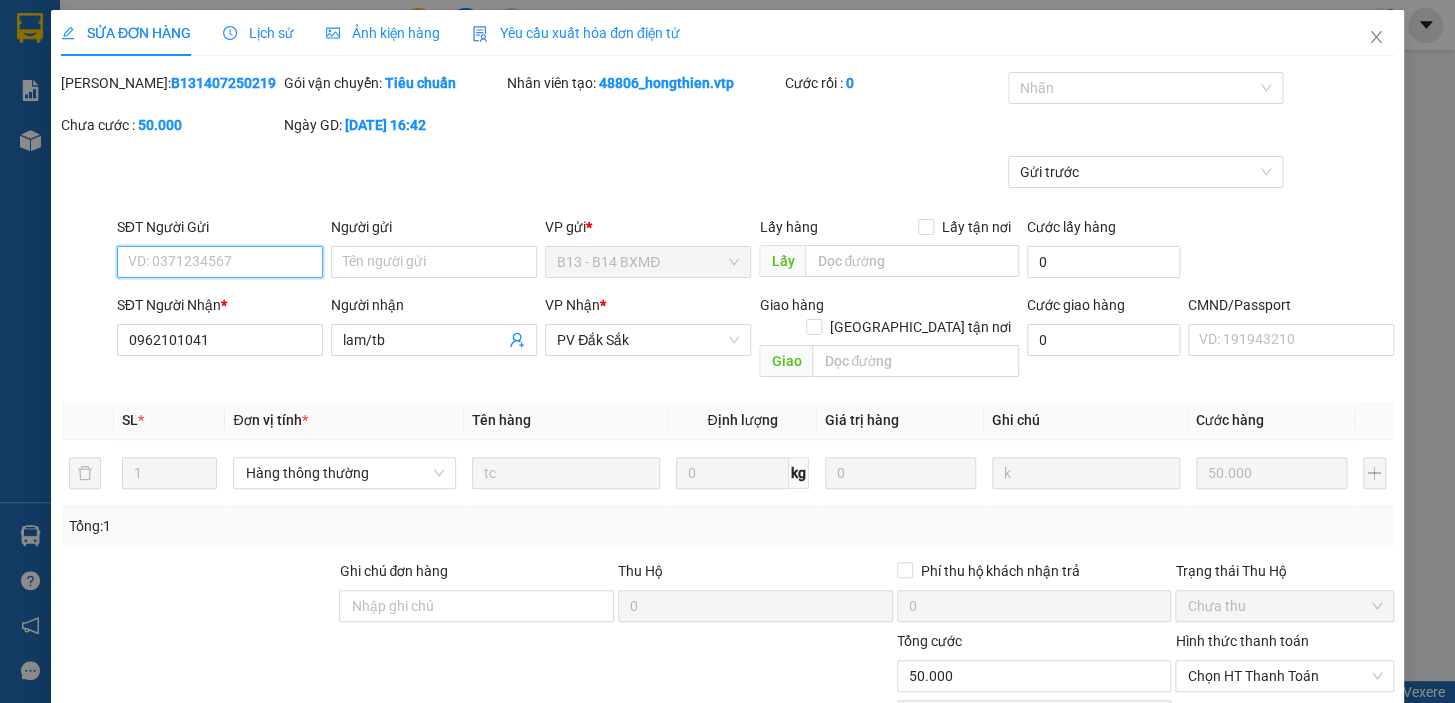 click on "SĐT Người Gửi" at bounding box center (220, 262) 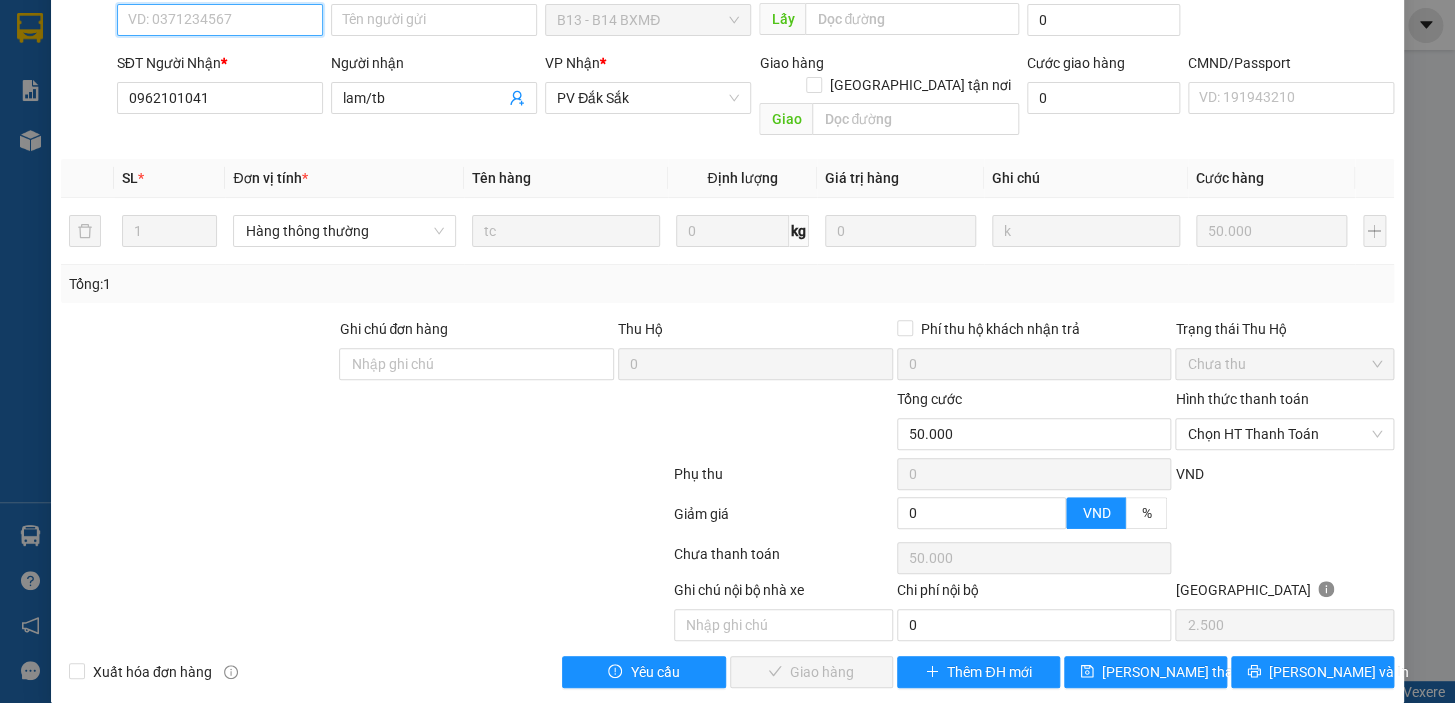scroll, scrollTop: 0, scrollLeft: 0, axis: both 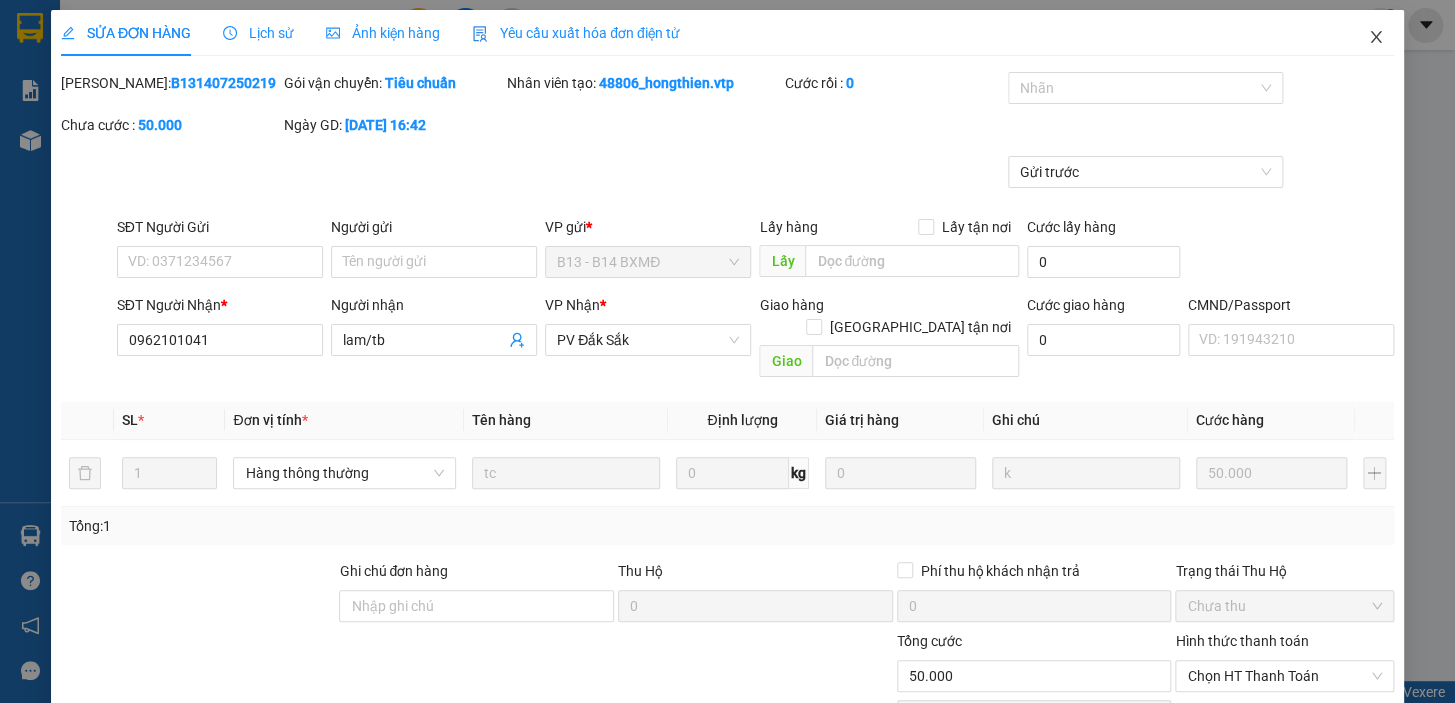click at bounding box center (1376, 38) 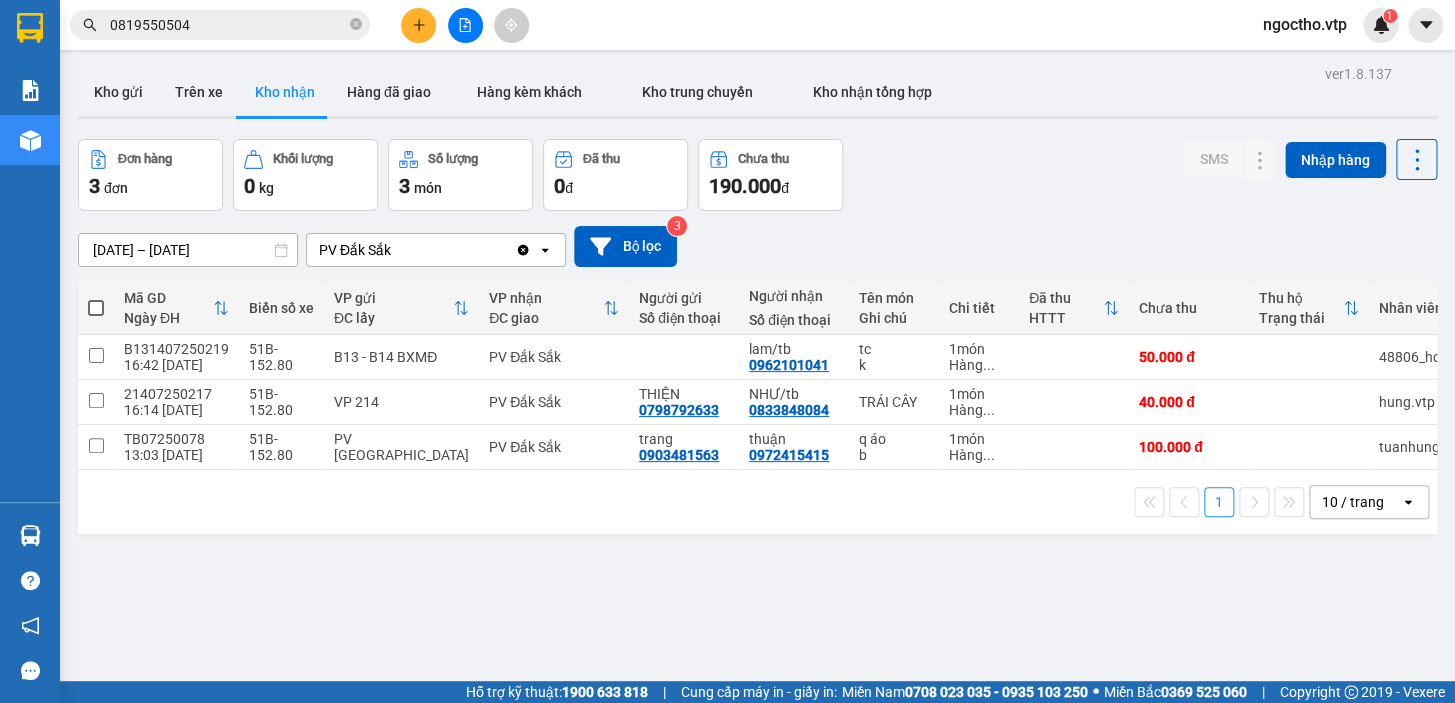 click on "ver  1.8.137 Kho gửi Trên xe Kho nhận Hàng đã giao Hàng kèm khách Kho trung chuyển Kho nhận tổng hợp Đơn hàng 3 đơn Khối lượng 0 kg Số lượng 3 món Đã thu 0  đ Chưa thu 190.000  đ SMS Nhập hàng 08/07/2025 – 10/07/2025 Press the down arrow key to interact with the calendar and select a date. Press the escape button to close the calendar. Selected date range is from 08/07/2025 to 10/07/2025. PV Đắk Sắk Clear value open Bộ lọc 3 Mã GD Ngày ĐH Biển số xe VP gửi ĐC lấy VP nhận ĐC giao Người gửi Số điện thoại Người nhận Số điện thoại Tên món Ghi chú Chi tiết Đã thu HTTT Chưa thu Thu hộ Trạng thái Nhân viên SMS Nhãn B131407250219 16:42 09/07 51B-152.80 B13 - B14 BXMĐ PV Đắk Sắk lam/tb 0962101041 tc k 1  món Hàng ... 50.000 đ 48806_hongthien.vtp 1 Nhãn 21407250217 16:14 09/07 51B-152.80 VP 214 PV Đắk Sắk THIỆN 0798792633 NHƯ/tb 0833848084 TRÁI CÂY  1  món Hàng ... 40.000 đ hung.vtp 1 b 1" at bounding box center (757, 411) 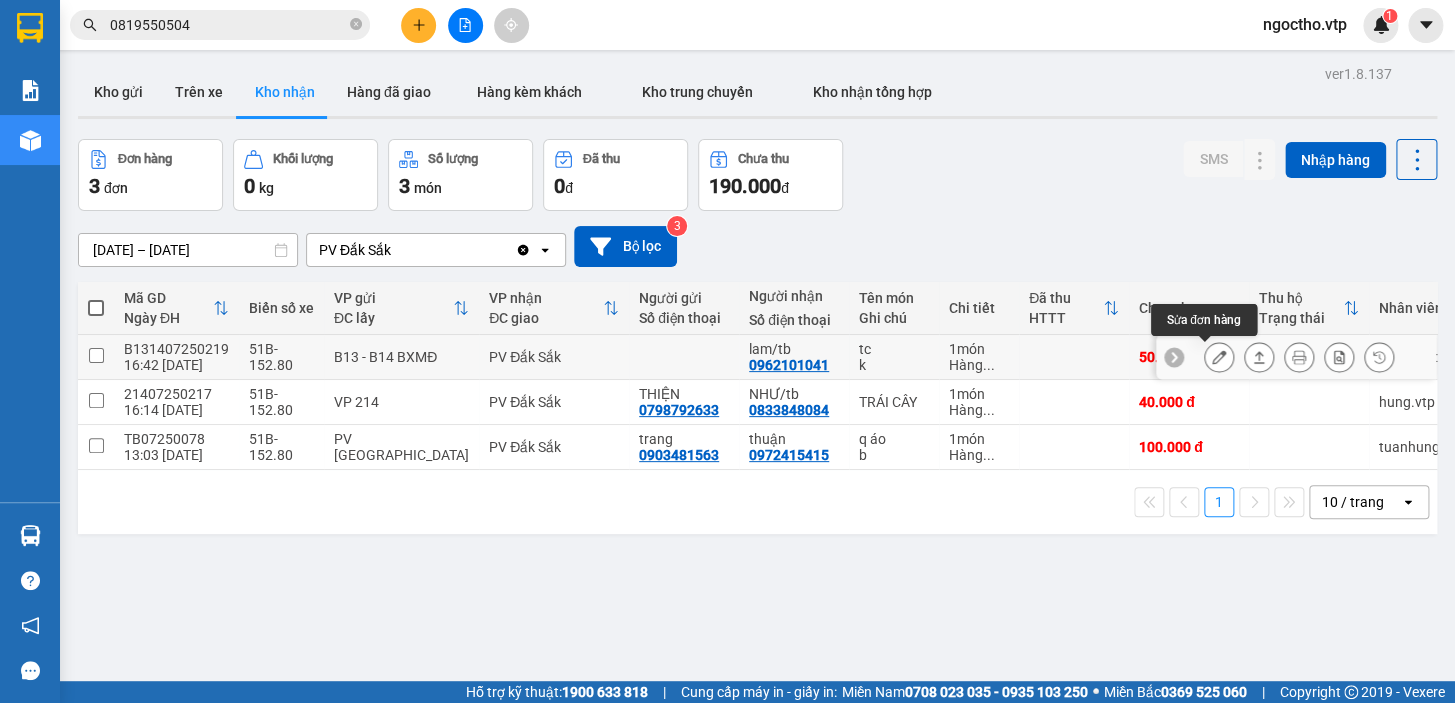 click at bounding box center [1219, 357] 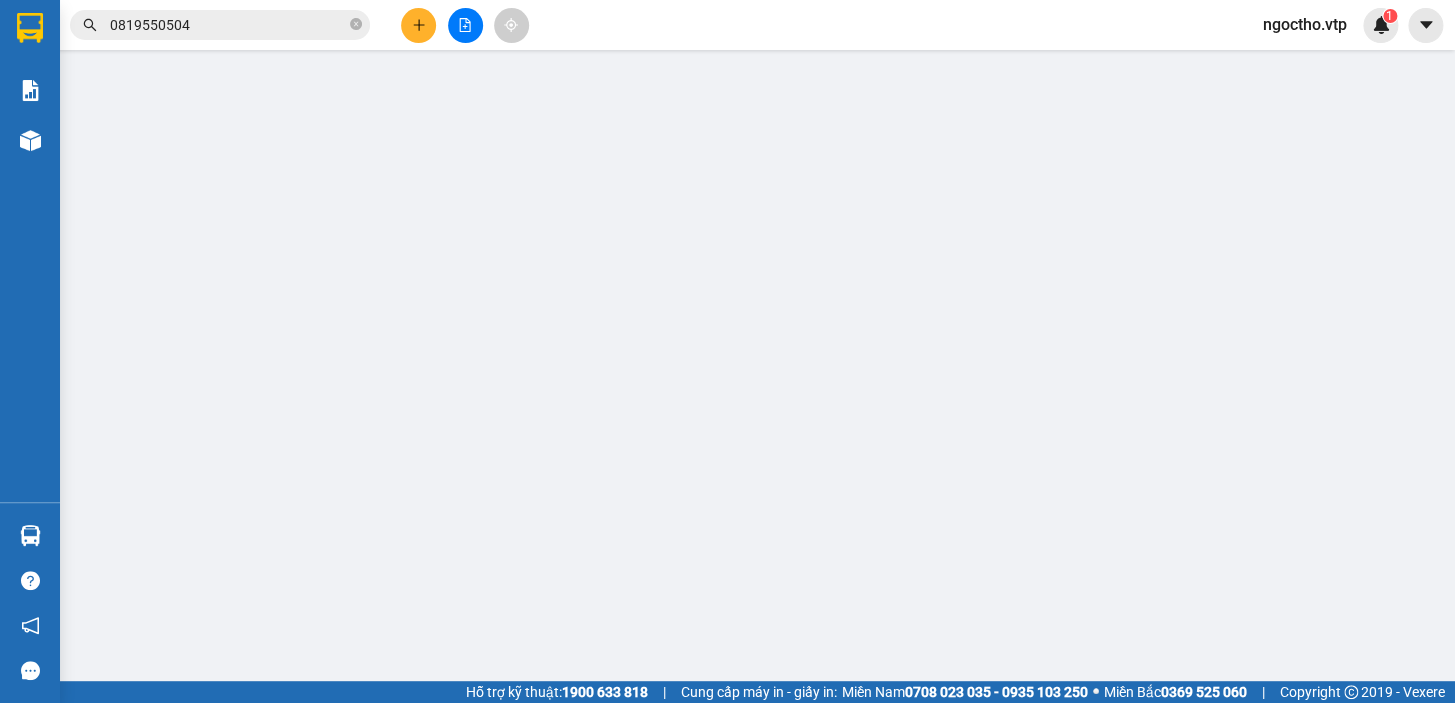type on "0962101041" 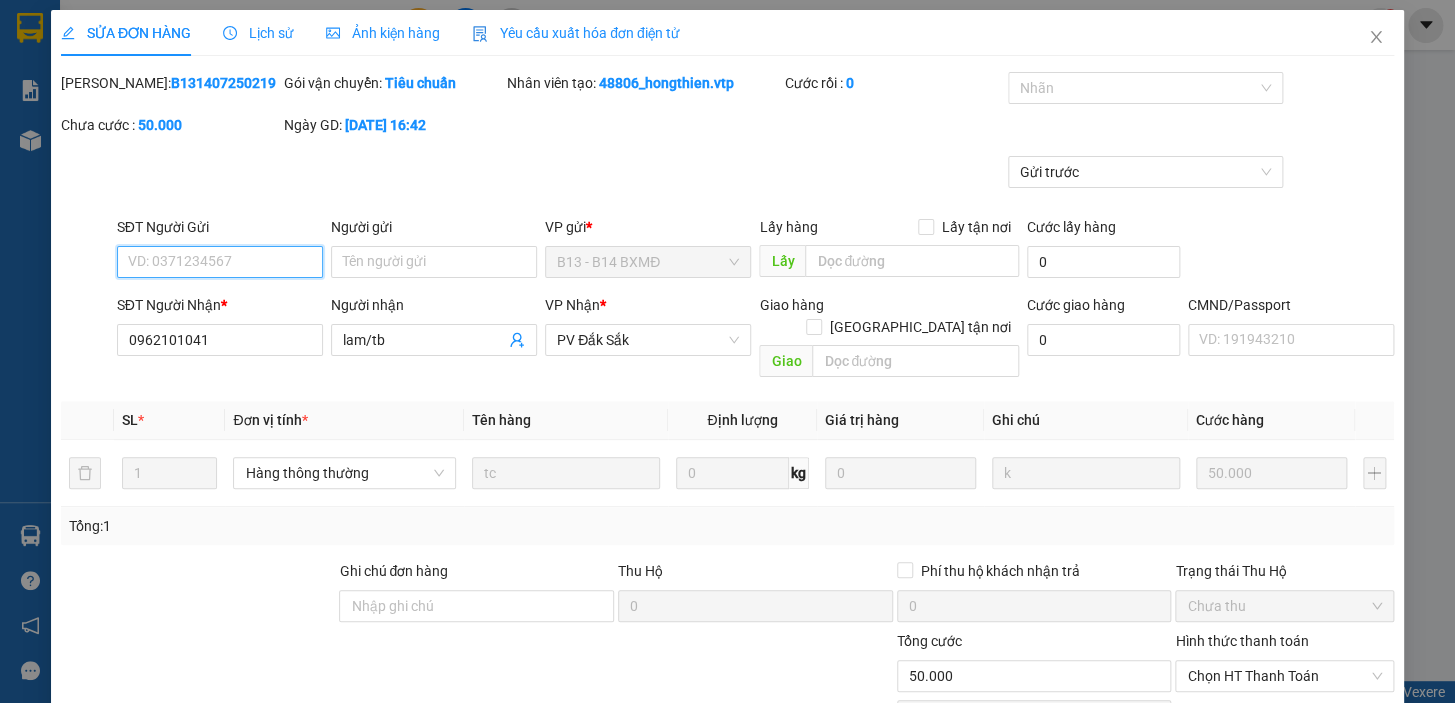 type on "2.500" 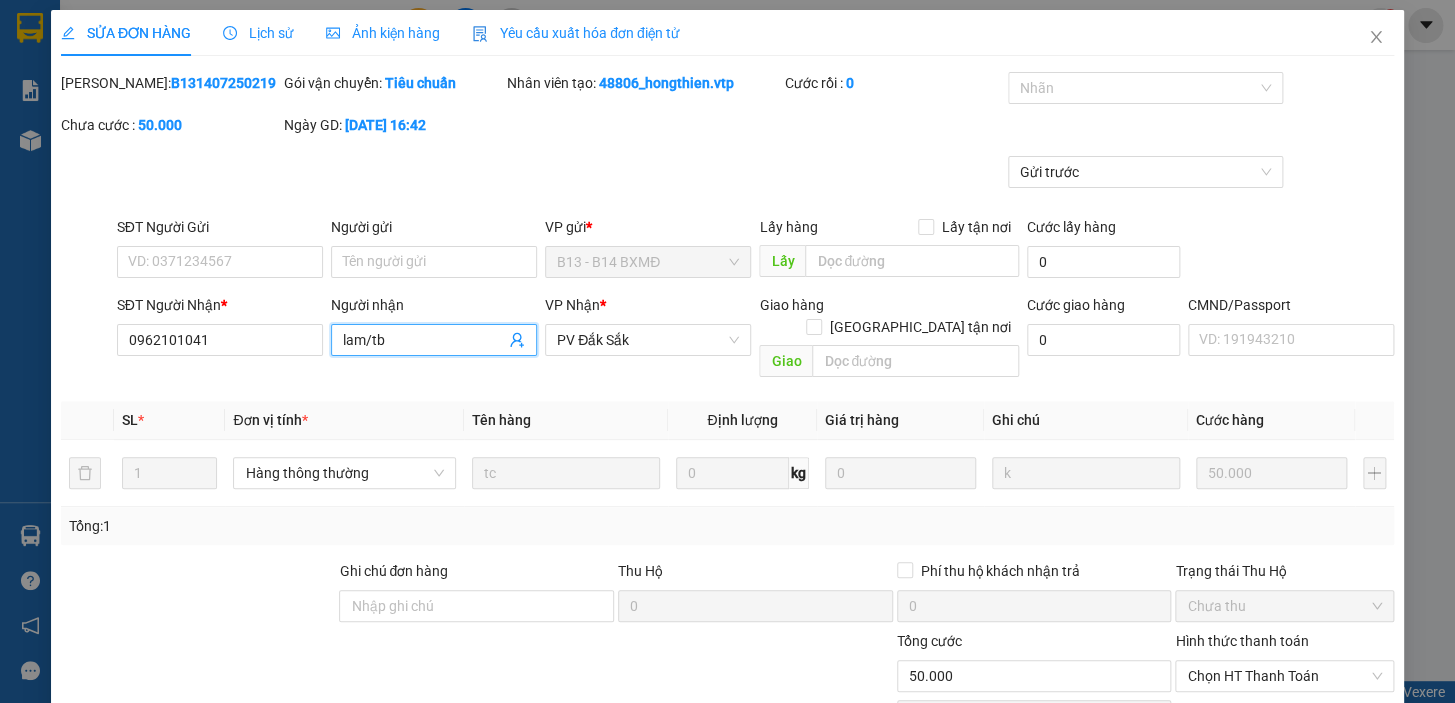 click on "lam/tb" at bounding box center [424, 340] 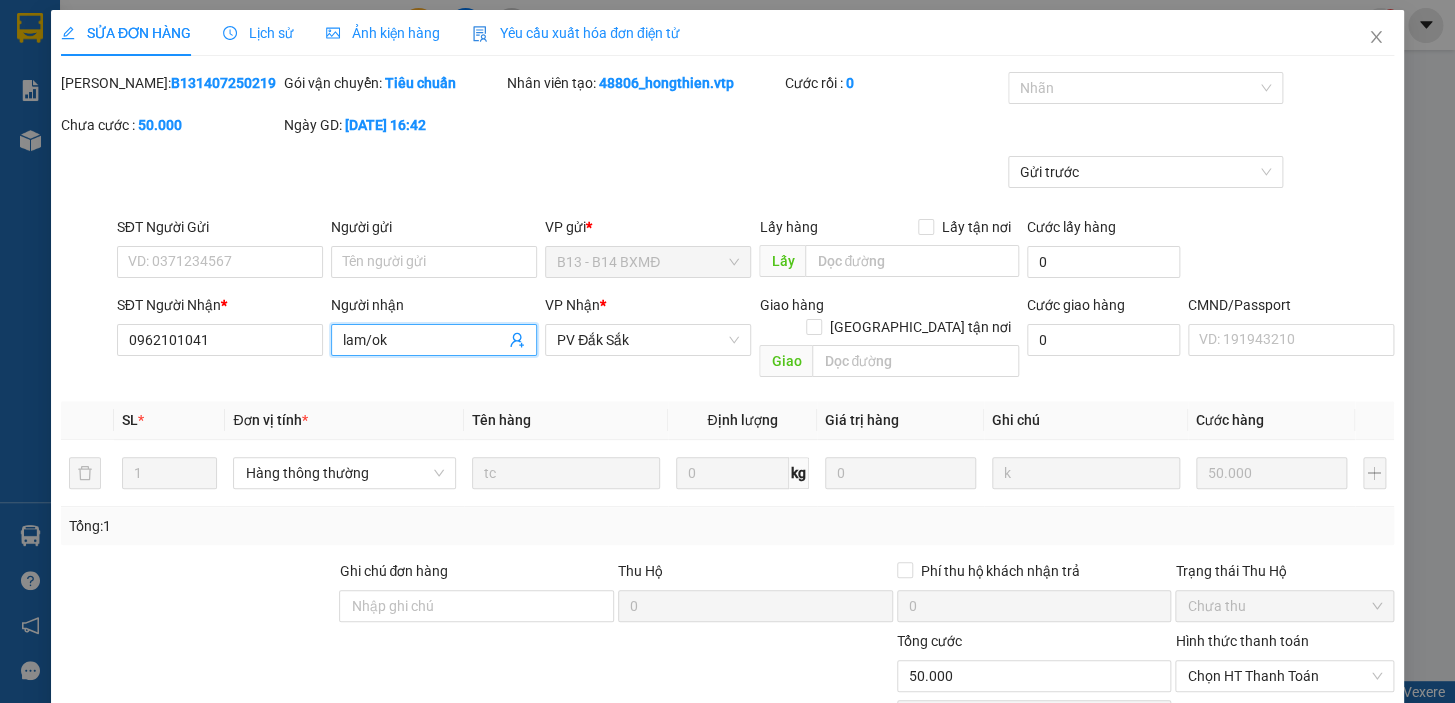 scroll, scrollTop: 242, scrollLeft: 0, axis: vertical 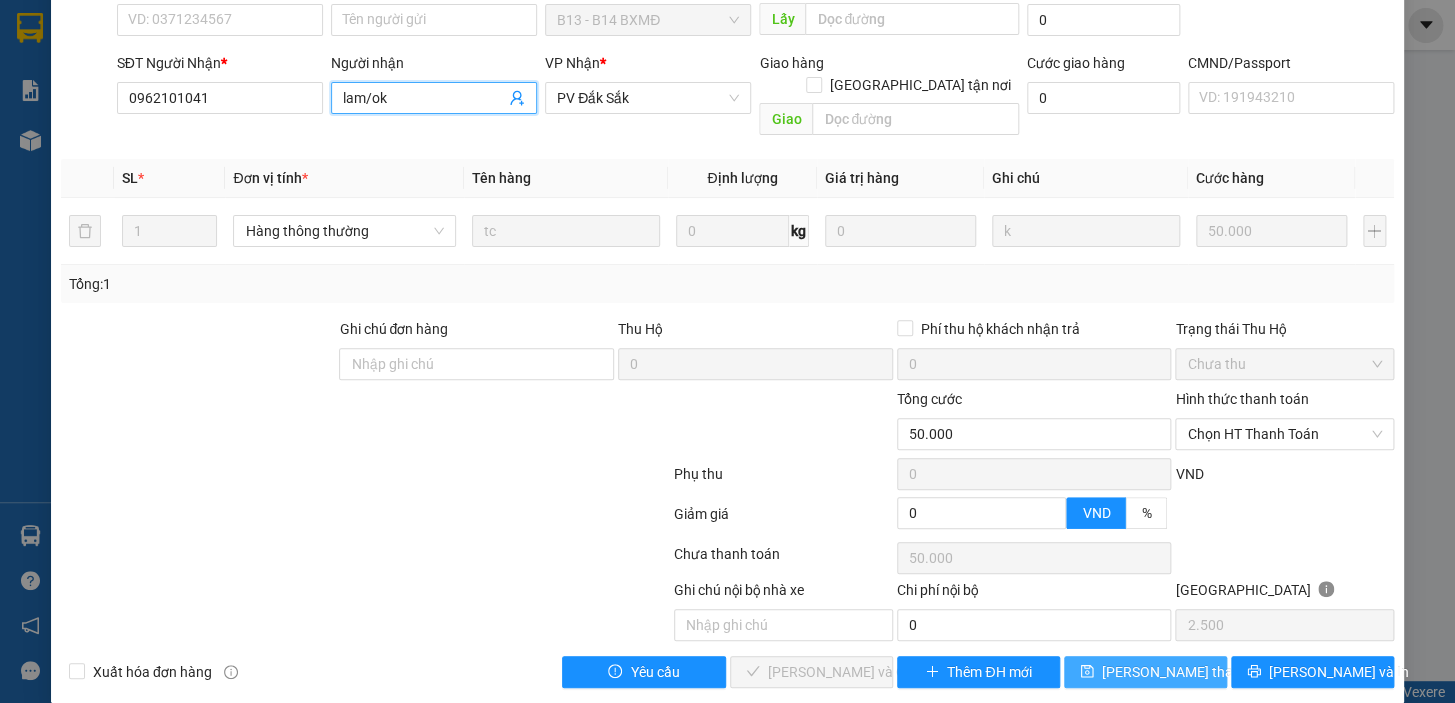 type on "lam/ok" 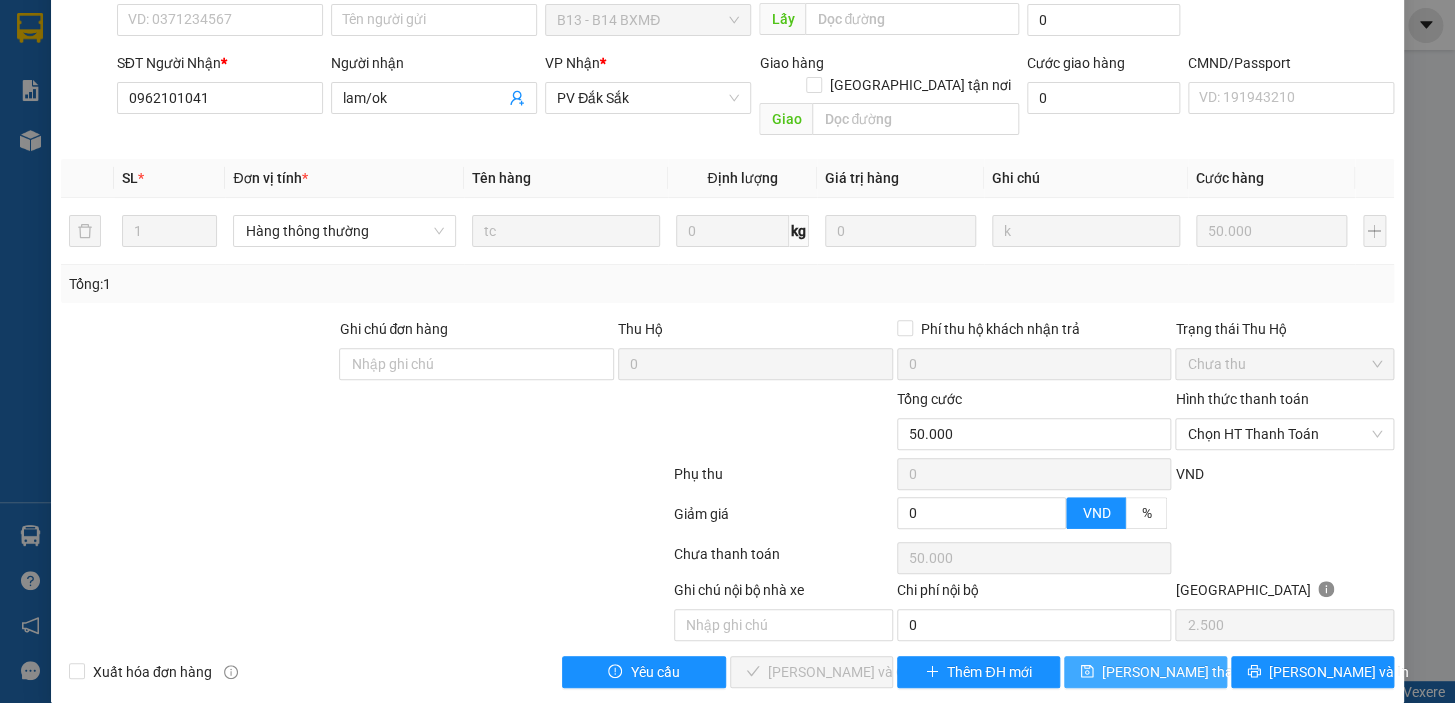 click on "[PERSON_NAME] thay đổi" at bounding box center [1182, 672] 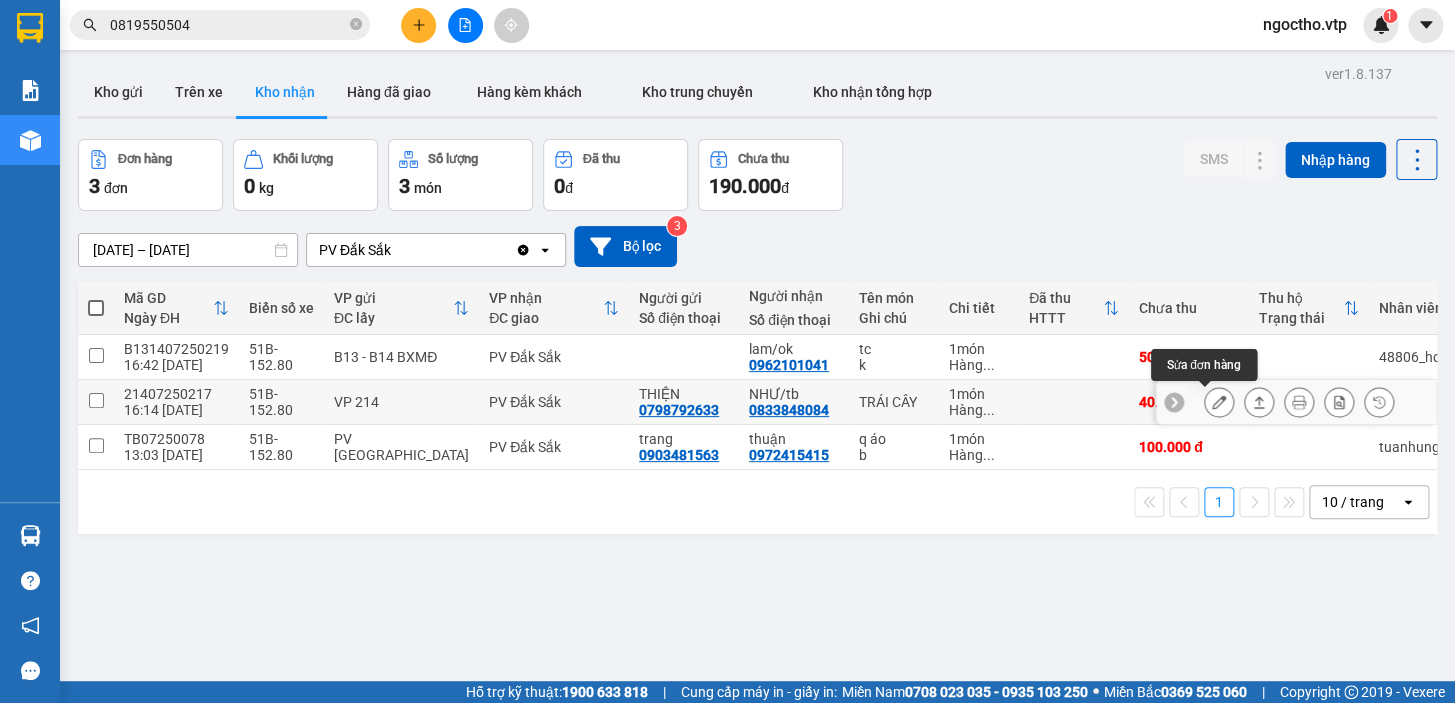 click at bounding box center (1219, 402) 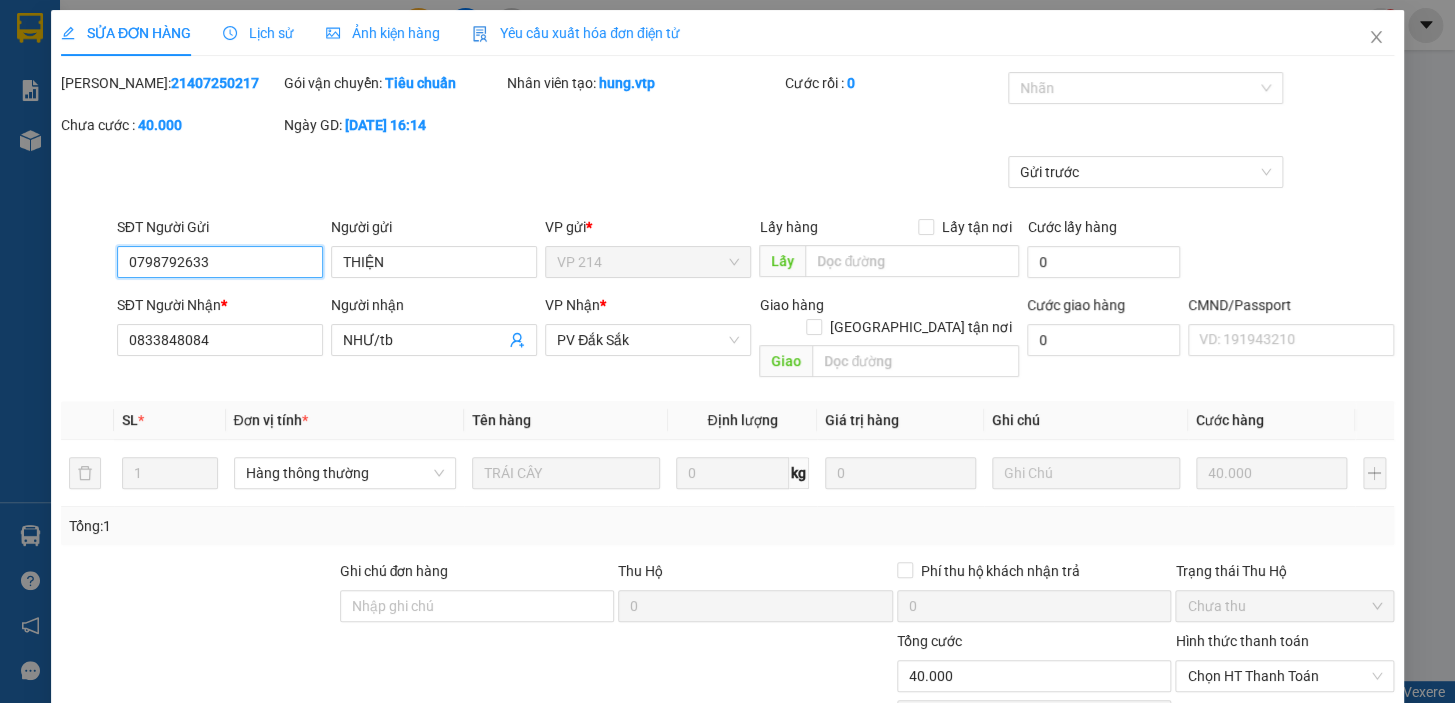 type on "2.000" 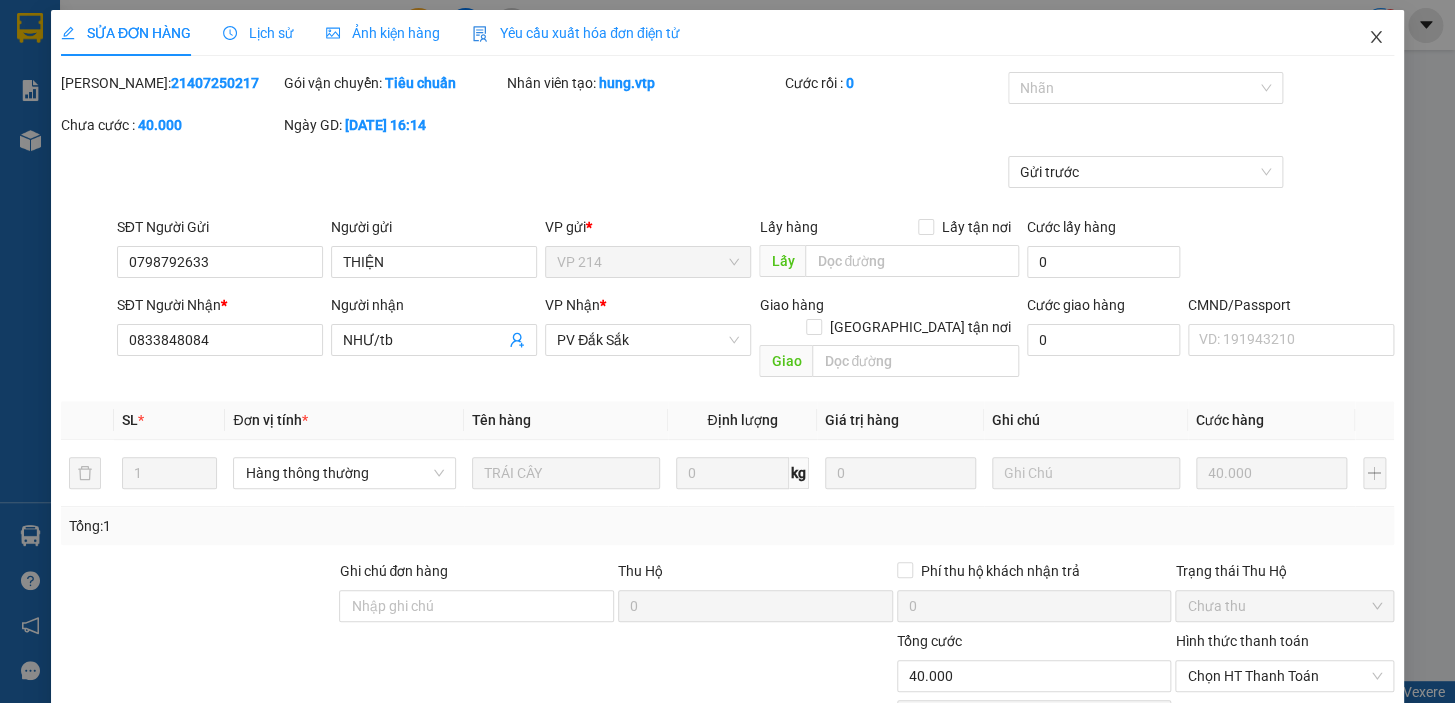click 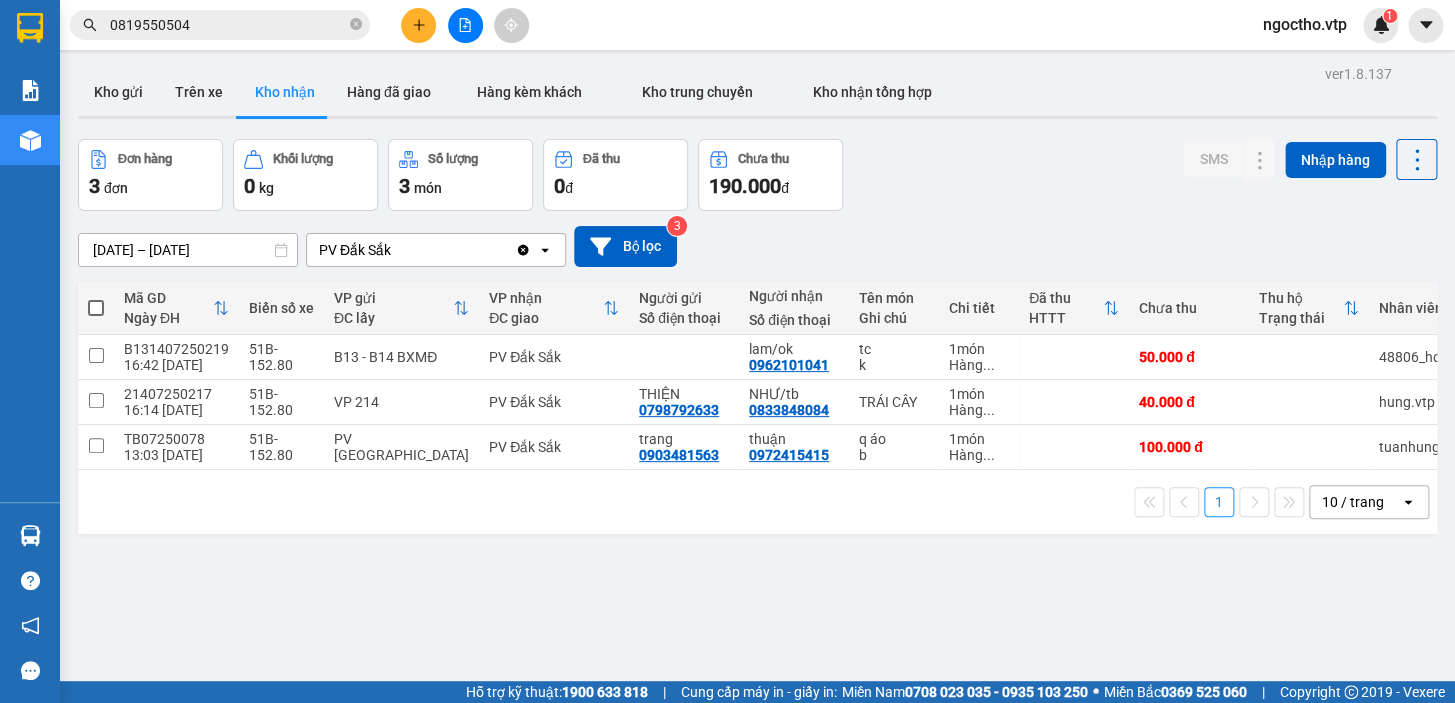 click on "ver  1.8.137 Kho gửi Trên xe Kho nhận Hàng đã giao Hàng kèm khách Kho trung chuyển Kho nhận tổng hợp Đơn hàng 3 đơn Khối lượng 0 kg Số lượng 3 món Đã thu 0  đ Chưa thu 190.000  đ SMS Nhập hàng 08/07/2025 – 10/07/2025 Press the down arrow key to interact with the calendar and select a date. Press the escape button to close the calendar. Selected date range is from 08/07/2025 to 10/07/2025. PV Đắk Sắk Clear value open Bộ lọc 3 Mã GD Ngày ĐH Biển số xe VP gửi ĐC lấy VP nhận ĐC giao Người gửi Số điện thoại Người nhận Số điện thoại Tên món Ghi chú Chi tiết Đã thu HTTT Chưa thu Thu hộ Trạng thái Nhân viên SMS Nhãn B131407250219 16:42 09/07 51B-152.80 B13 - B14 BXMĐ PV Đắk Sắk lam/ok 0962101041 tc k 1  món Hàng ... 50.000 đ 48806_hongthien.vtp 1 Nhãn 21407250217 16:14 09/07 51B-152.80 VP 214 PV Đắk Sắk THIỆN 0798792633 NHƯ/tb 0833848084 TRÁI CÂY  1  món Hàng ... 40.000 đ hung.vtp 1 b 1" at bounding box center [757, 411] 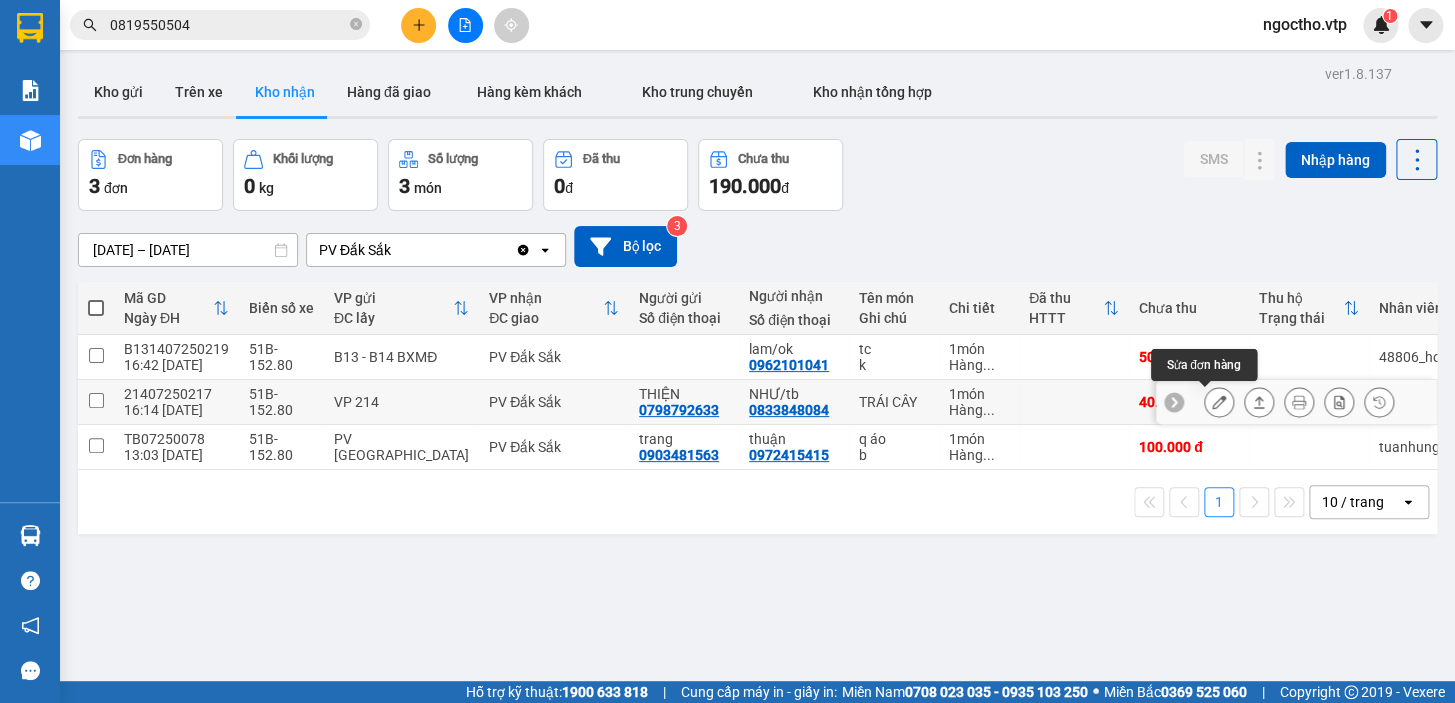 click 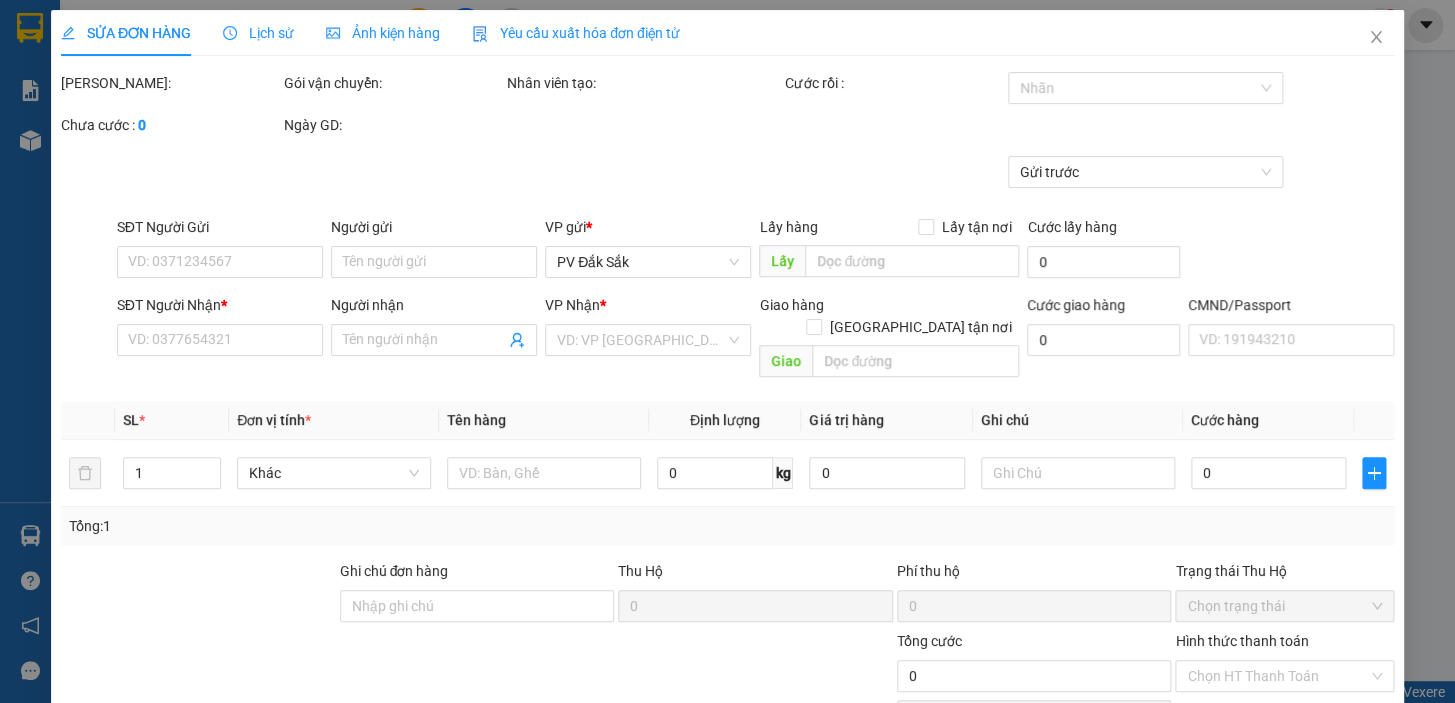 type on "2.000" 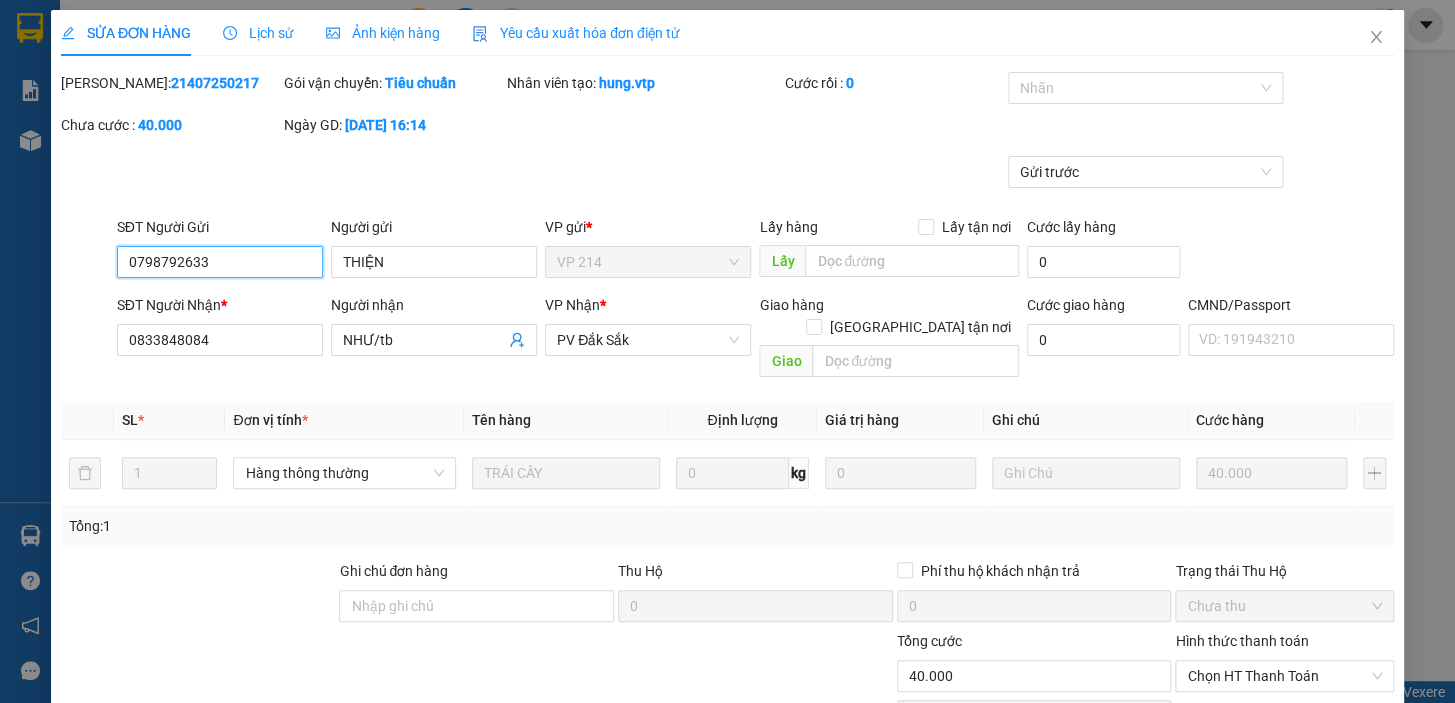 type on "0798792633" 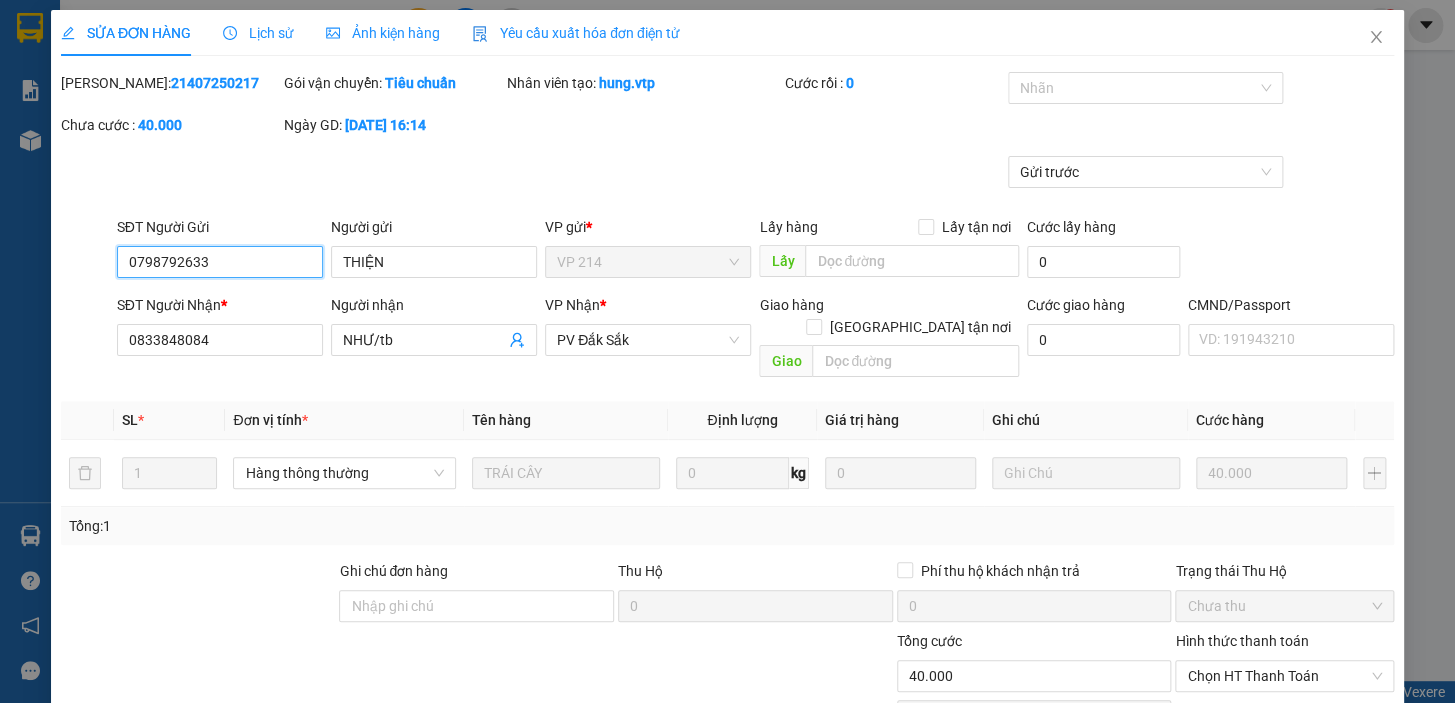 type on "THIỆN" 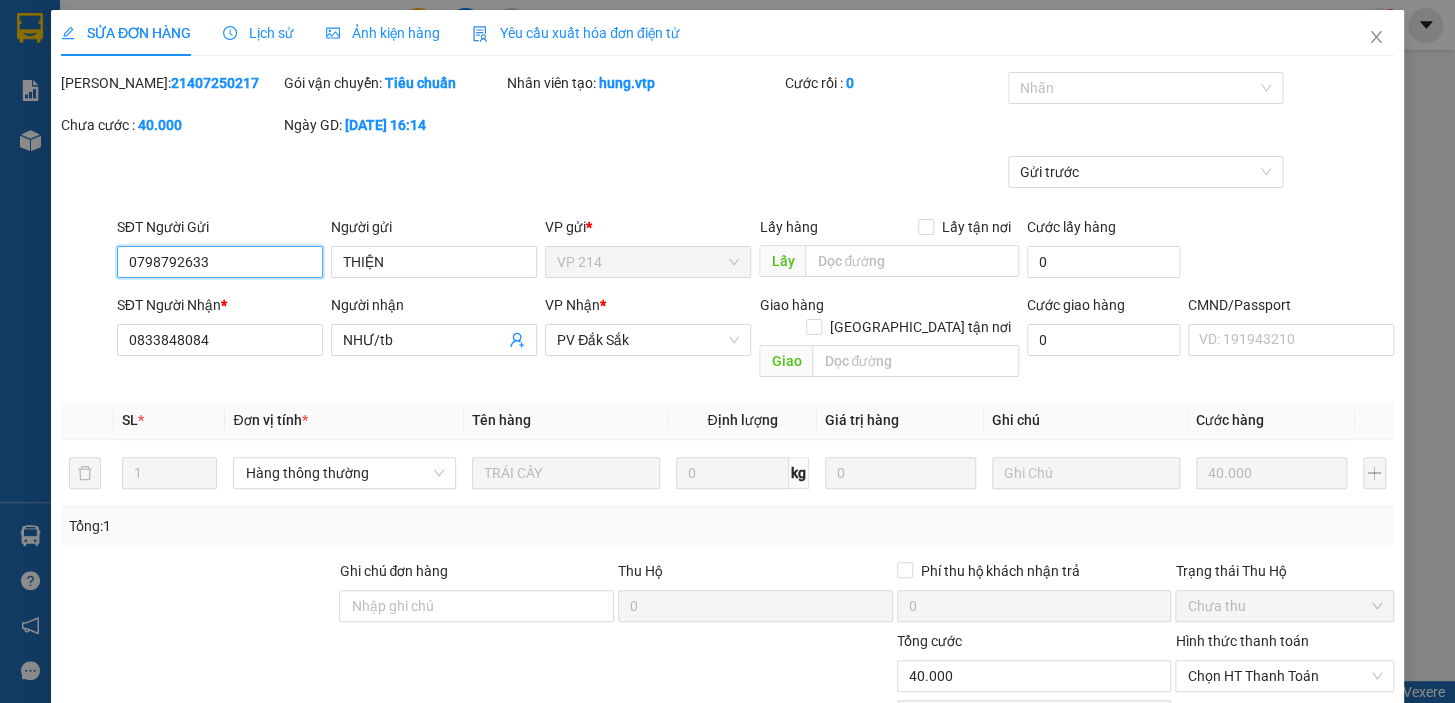 scroll, scrollTop: 181, scrollLeft: 0, axis: vertical 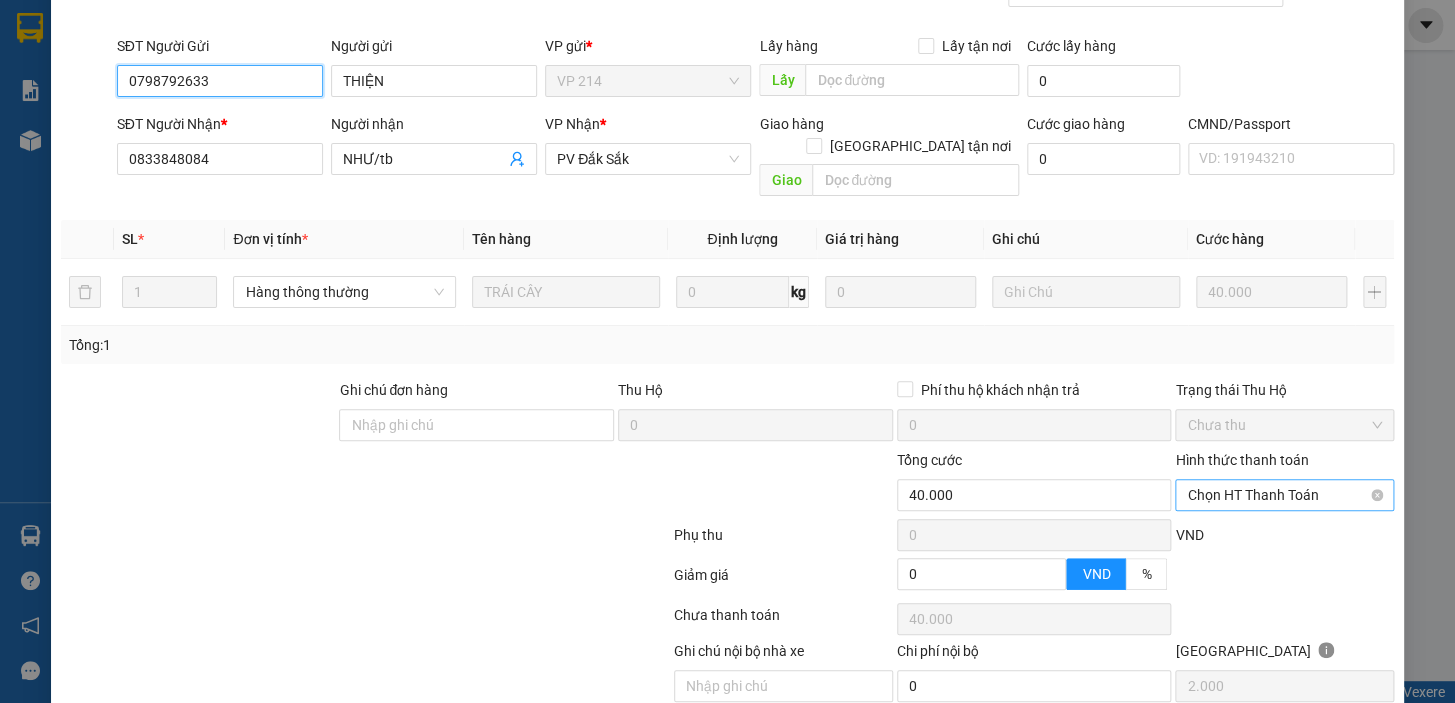 click on "Chọn HT Thanh Toán" at bounding box center [1284, 495] 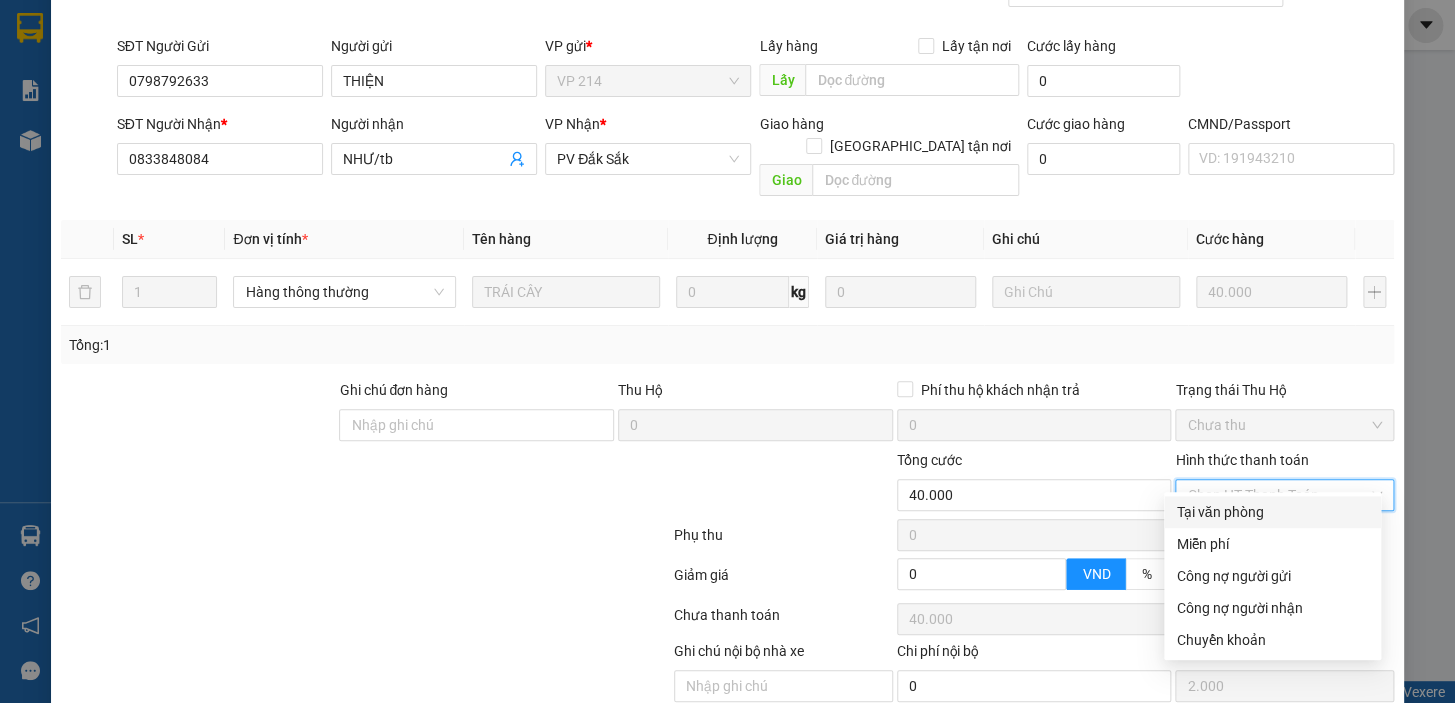 click on "Tại văn phòng" at bounding box center [1272, 512] 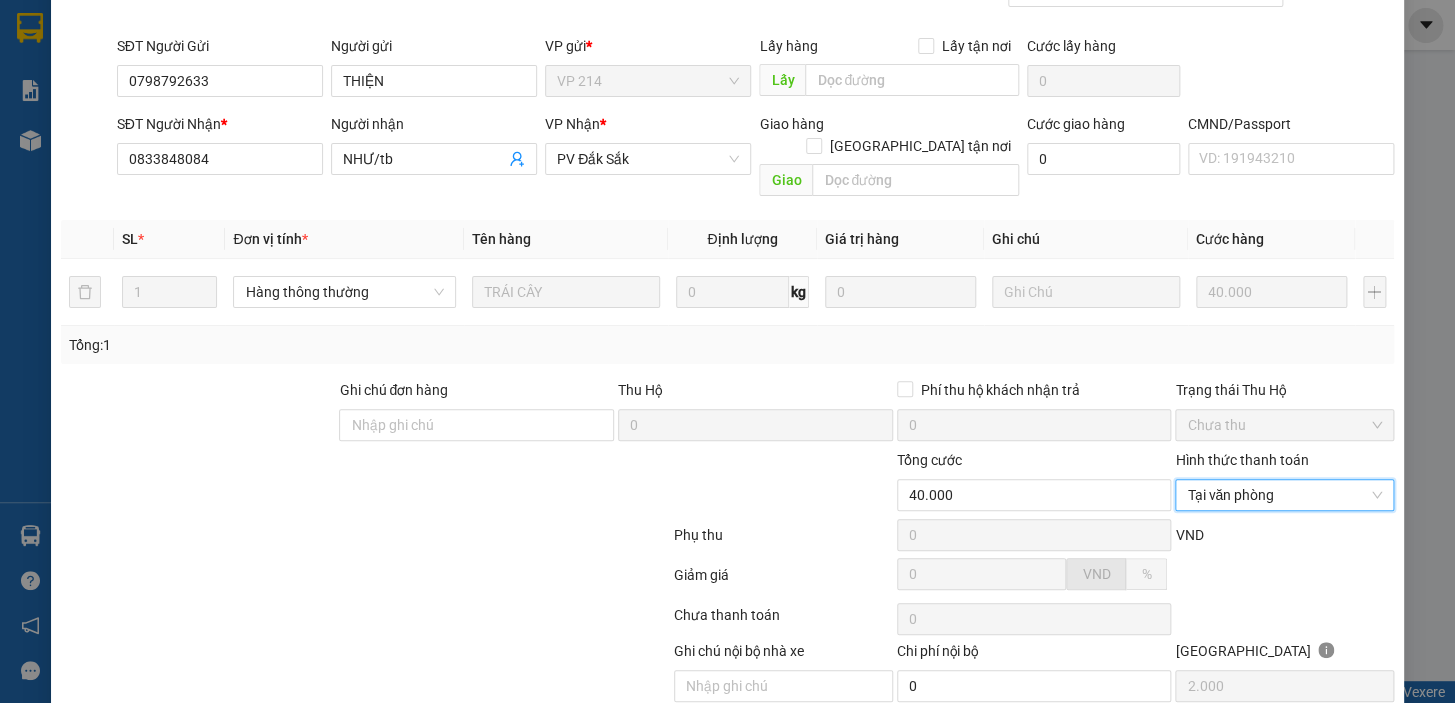 scroll, scrollTop: 242, scrollLeft: 0, axis: vertical 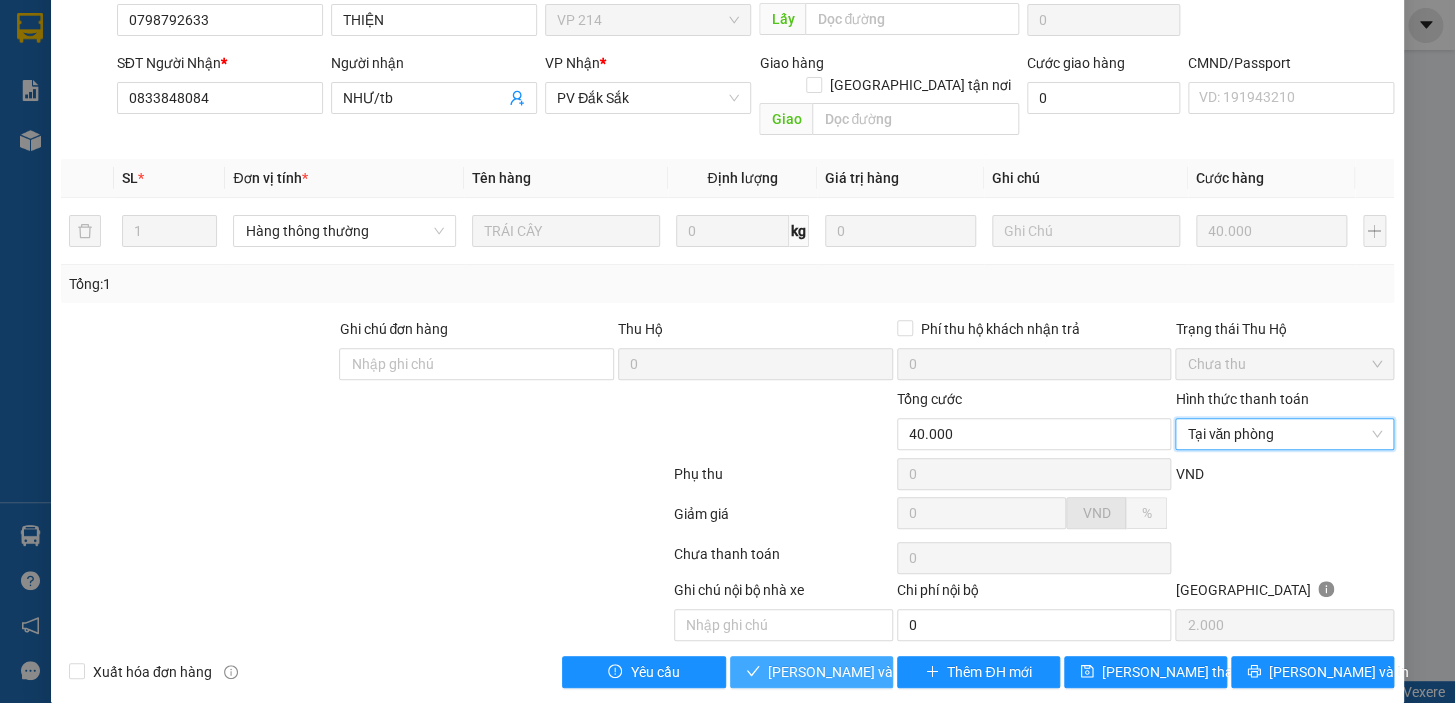 click on "Lưu và Giao hàng" at bounding box center [864, 672] 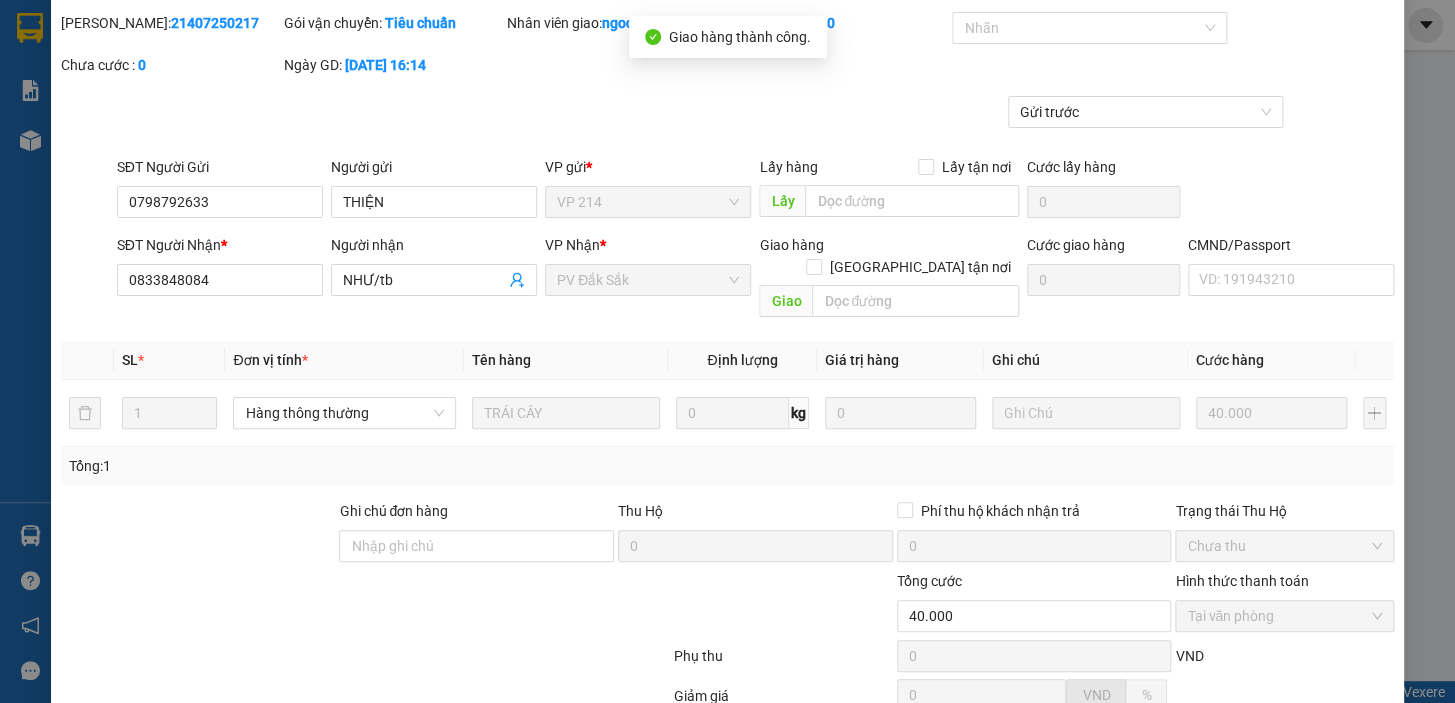scroll, scrollTop: 0, scrollLeft: 0, axis: both 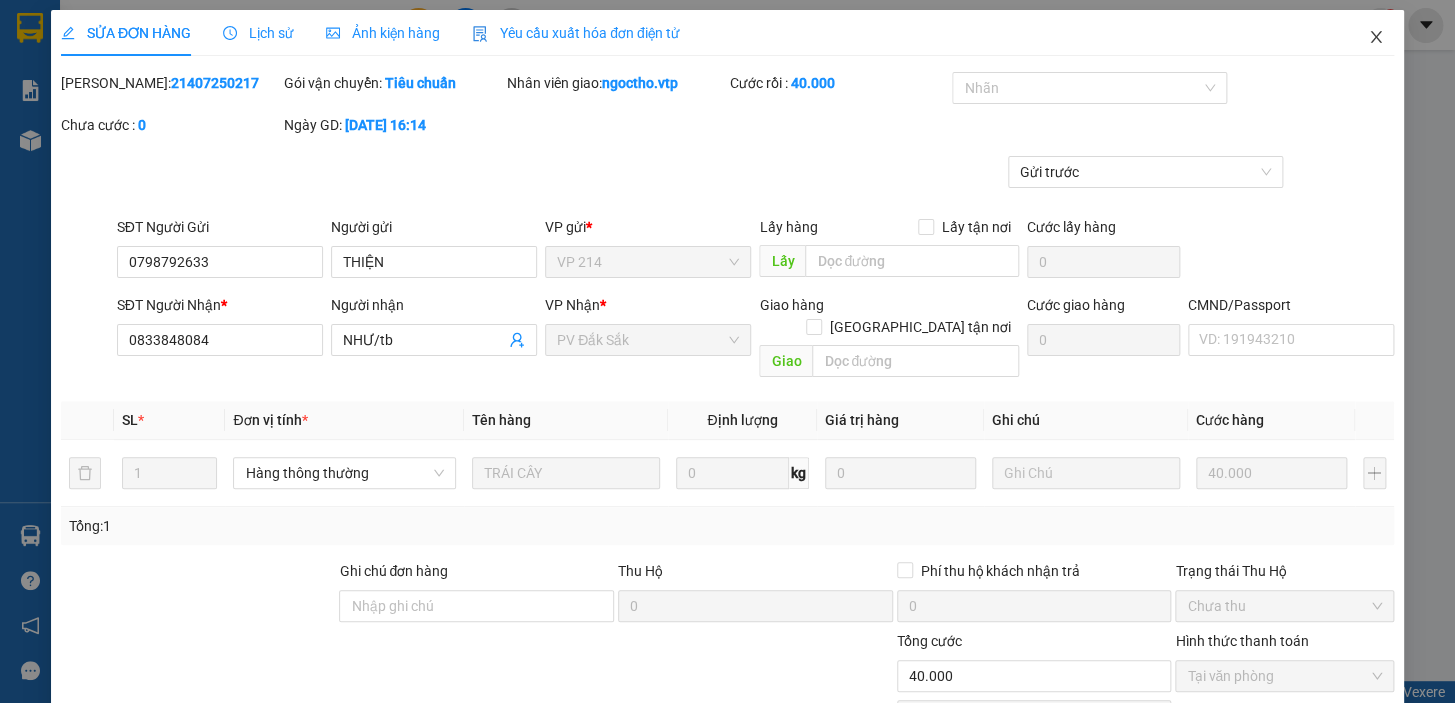 click at bounding box center (1376, 38) 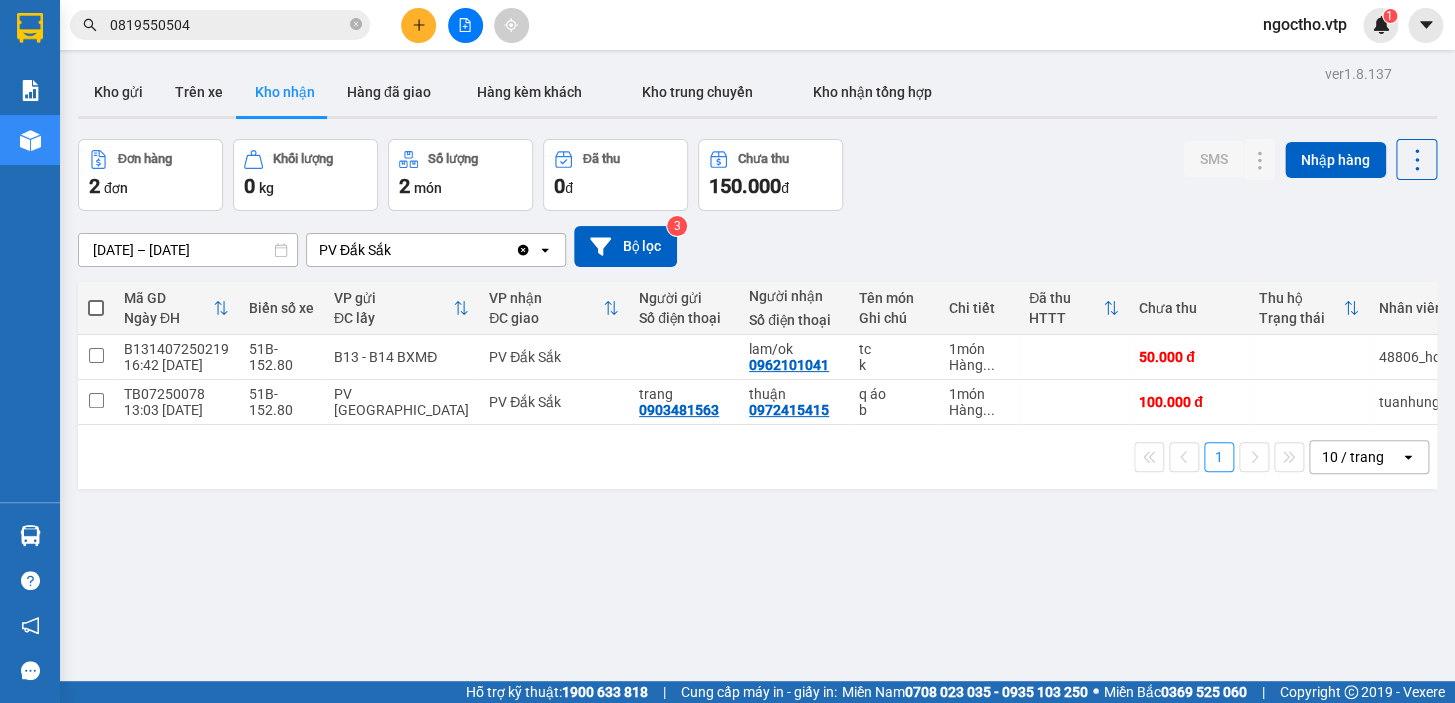 click on "1900 633 818" at bounding box center [605, 692] 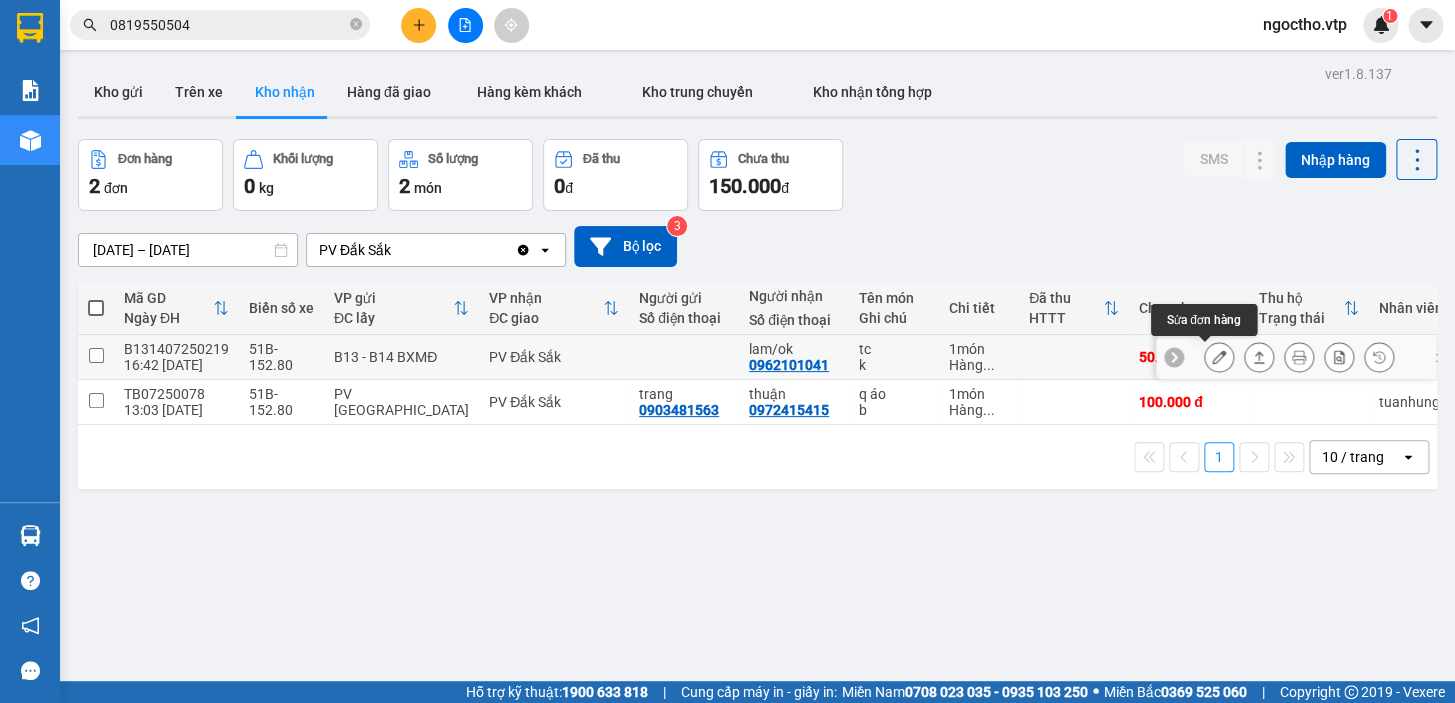 click 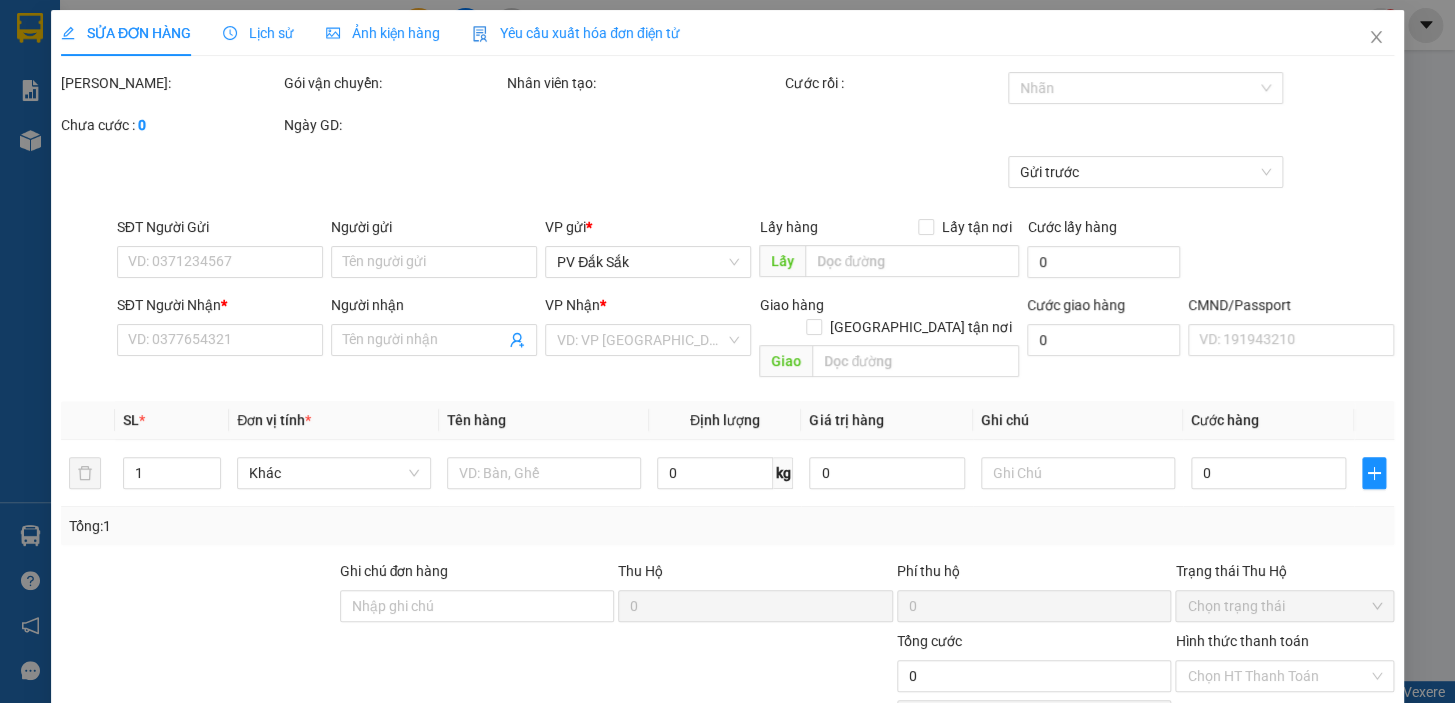 type on "2.500" 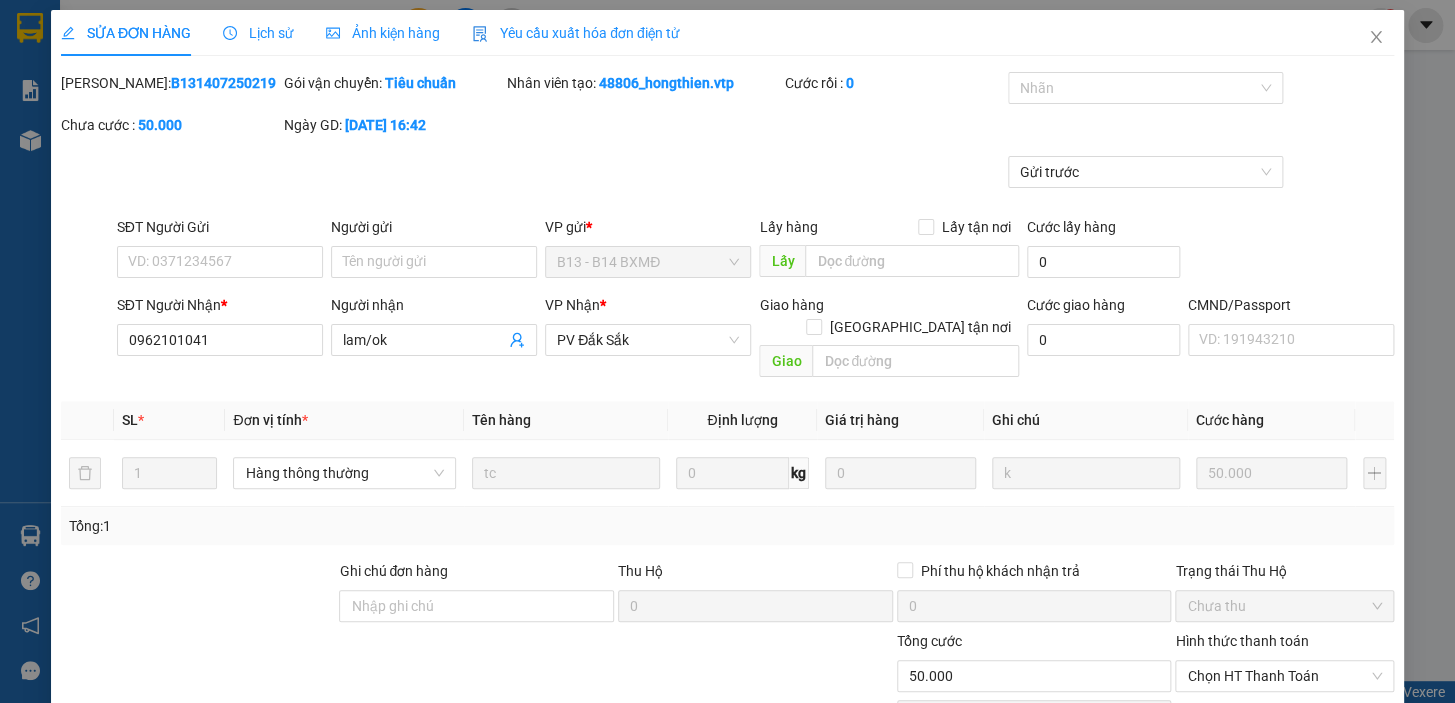 type on "0962101041" 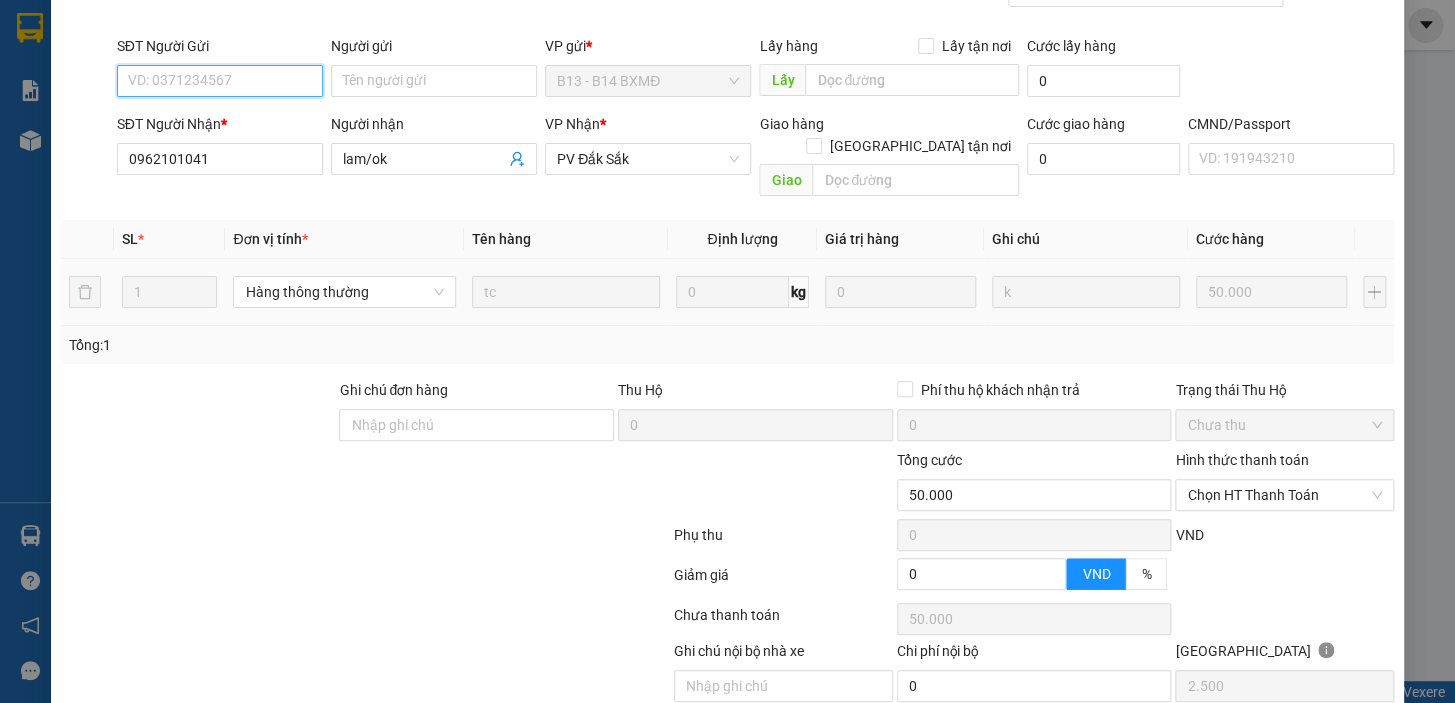 scroll, scrollTop: 242, scrollLeft: 0, axis: vertical 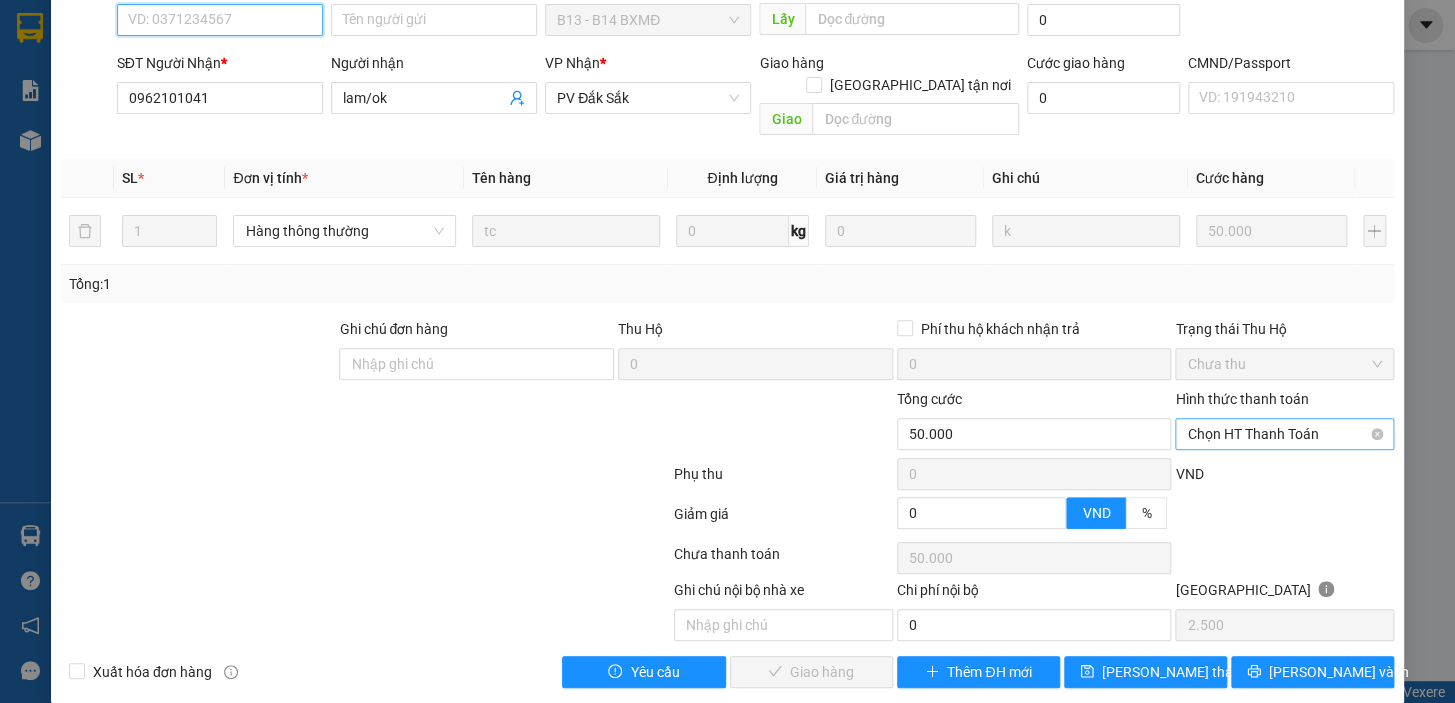 click on "Chọn HT Thanh Toán" at bounding box center [1284, 434] 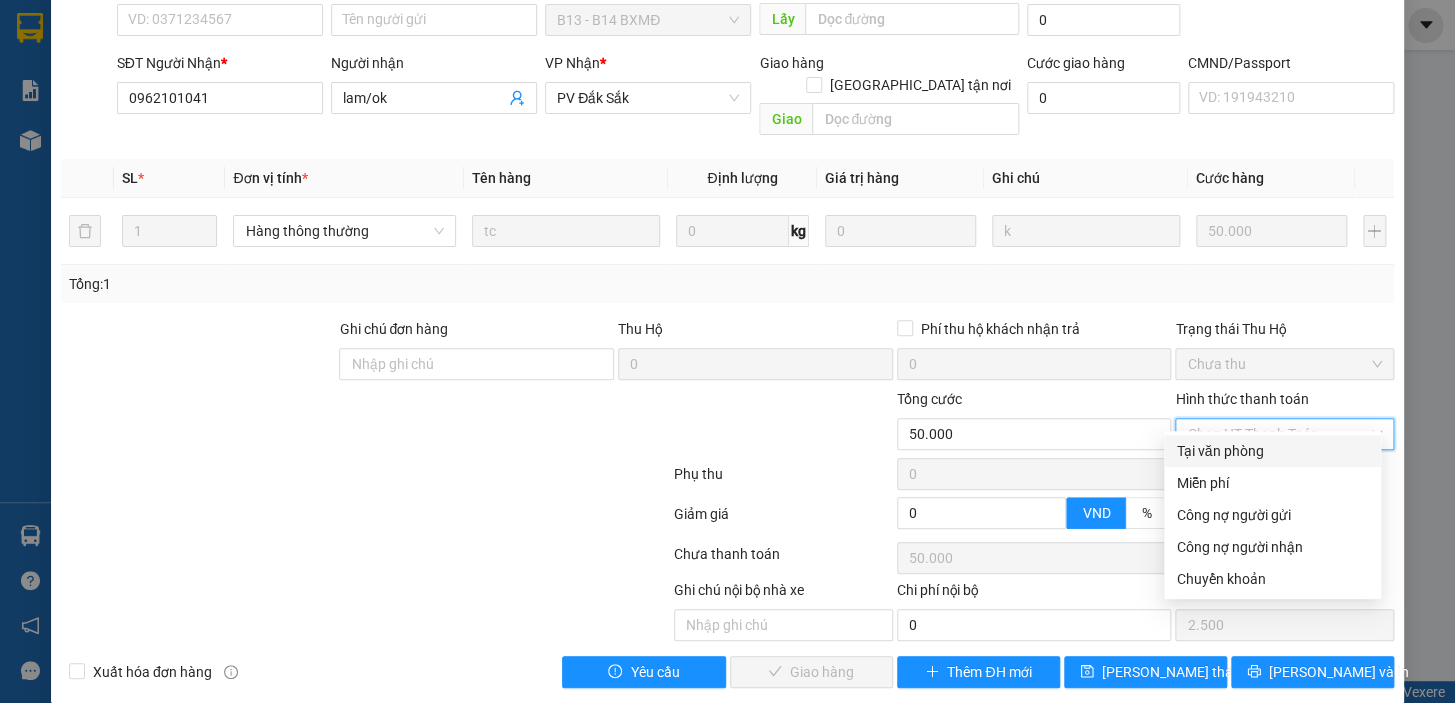click on "Tại văn phòng" at bounding box center [1272, 451] 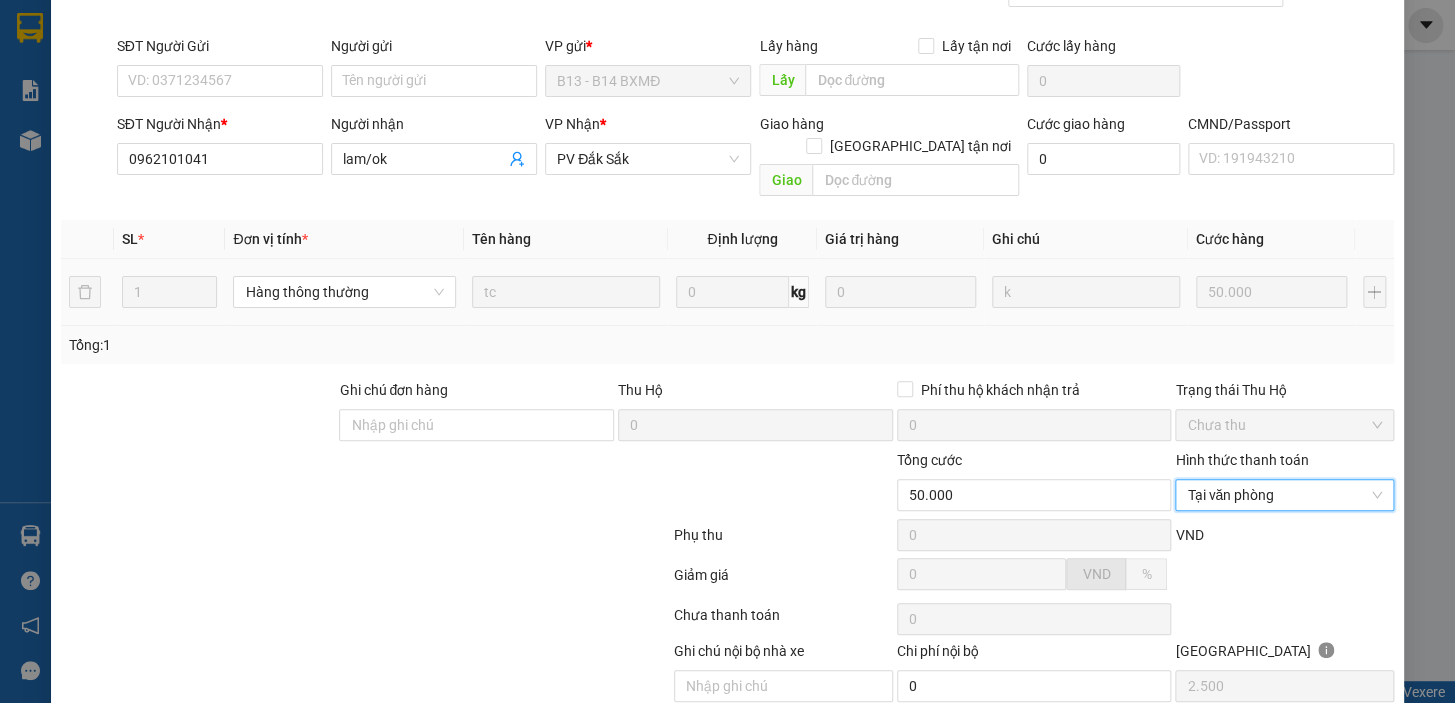 scroll, scrollTop: 242, scrollLeft: 0, axis: vertical 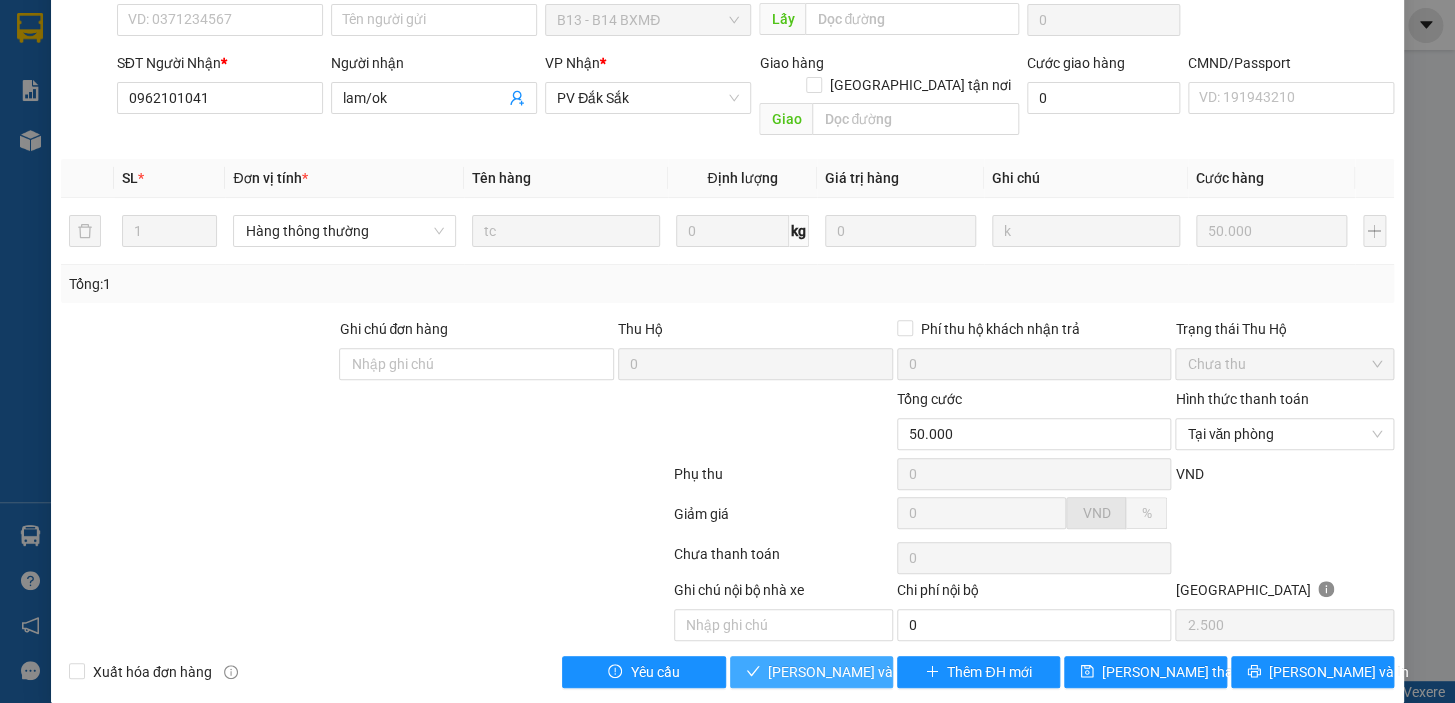drag, startPoint x: 812, startPoint y: 650, endPoint x: 808, endPoint y: 633, distance: 17.464249 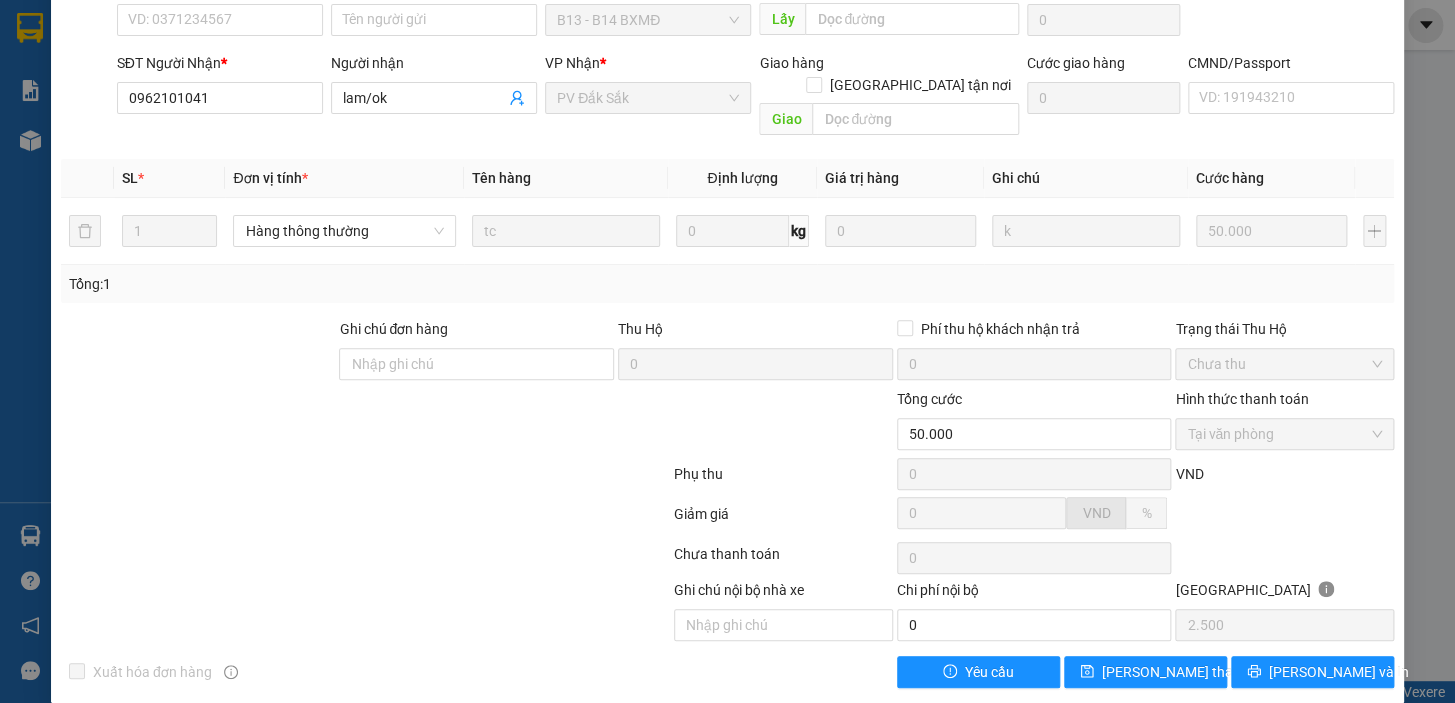 scroll, scrollTop: 0, scrollLeft: 0, axis: both 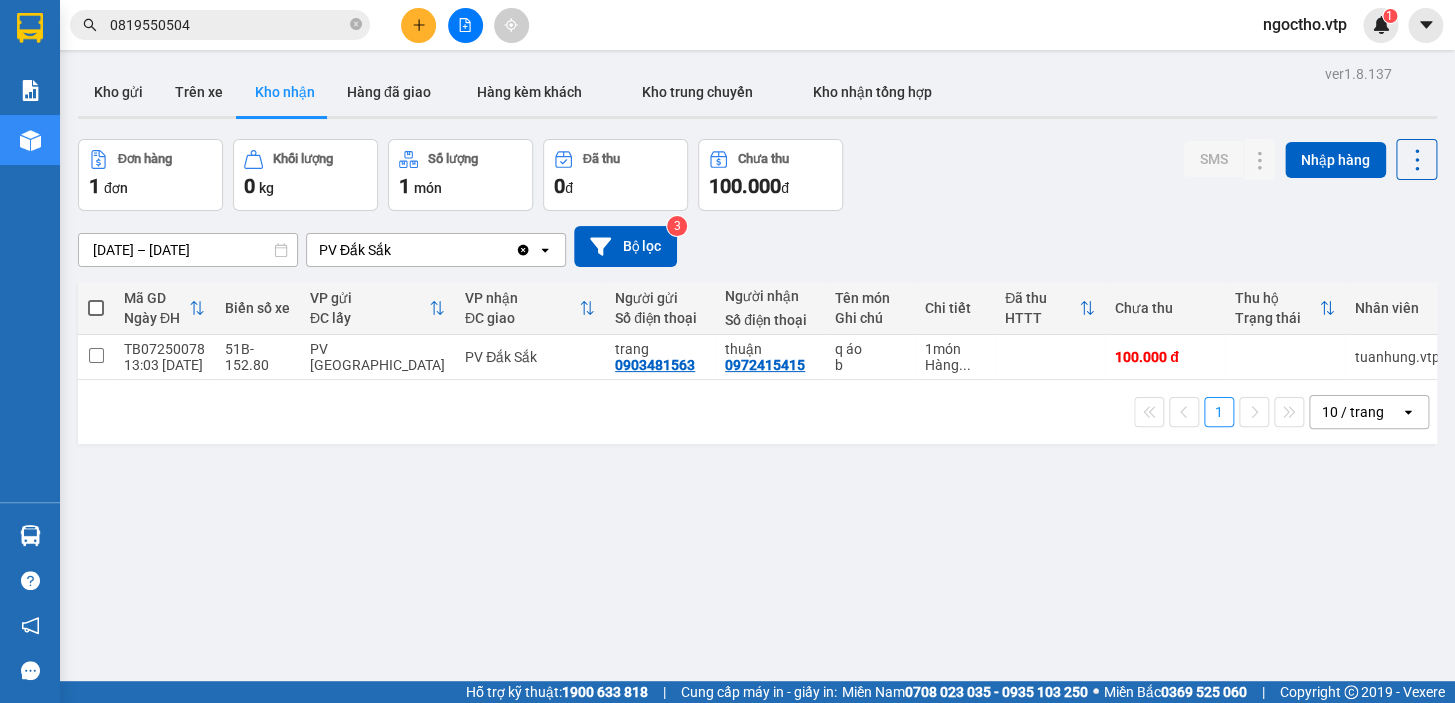 drag, startPoint x: 731, startPoint y: 505, endPoint x: 722, endPoint y: 521, distance: 18.35756 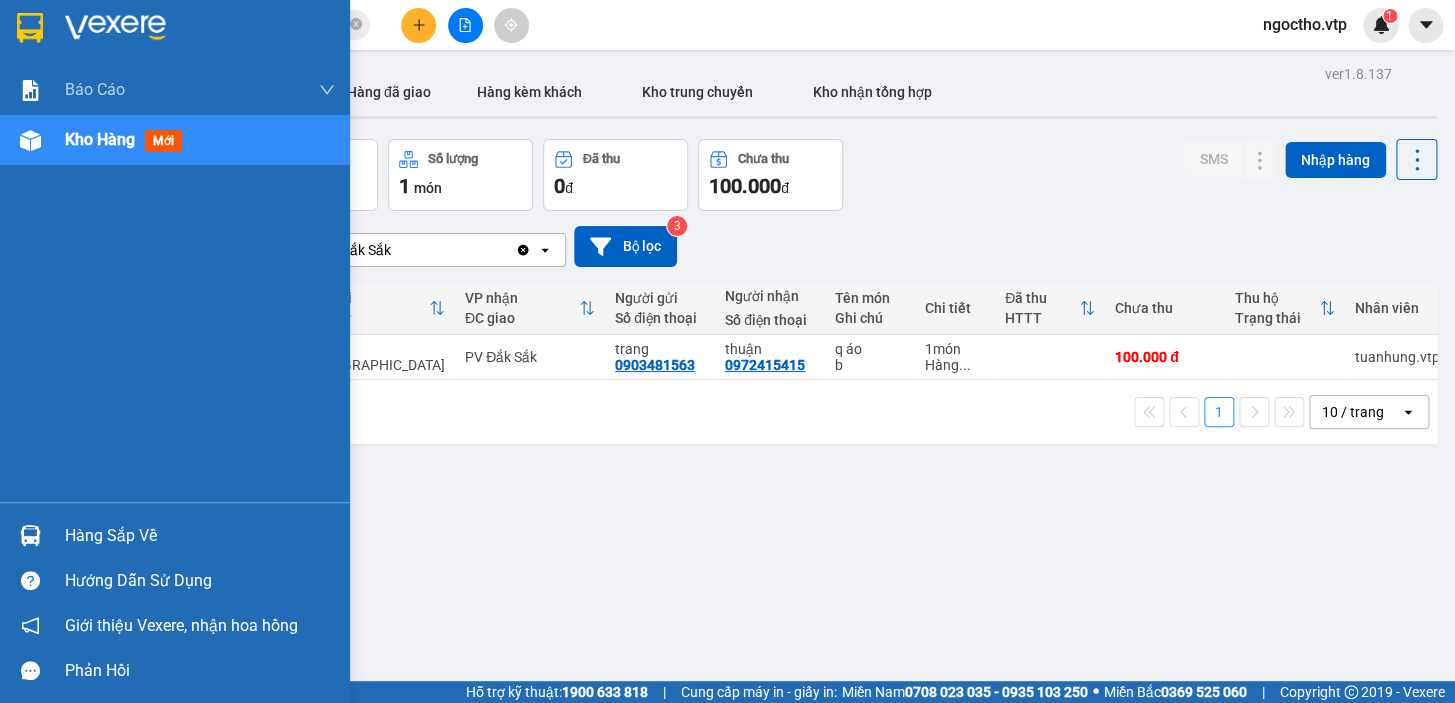 click at bounding box center [30, 535] 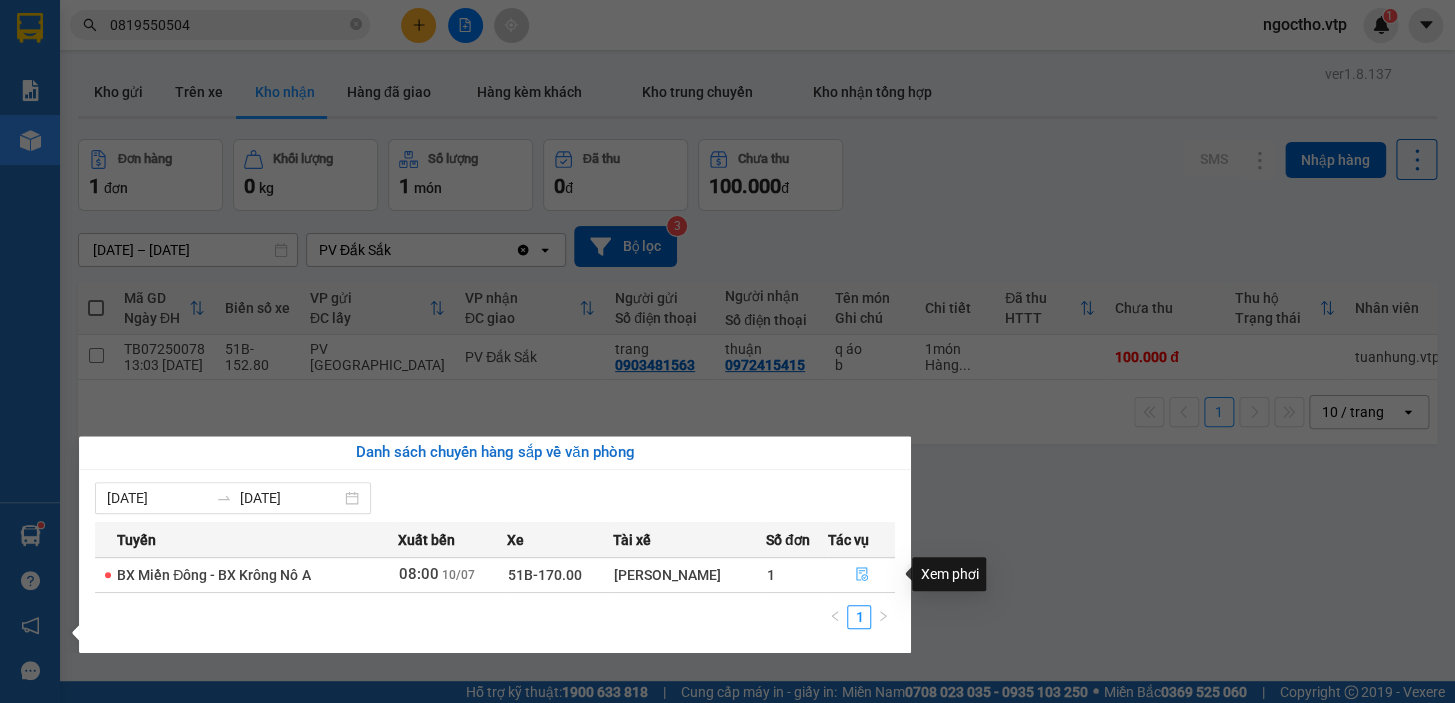click 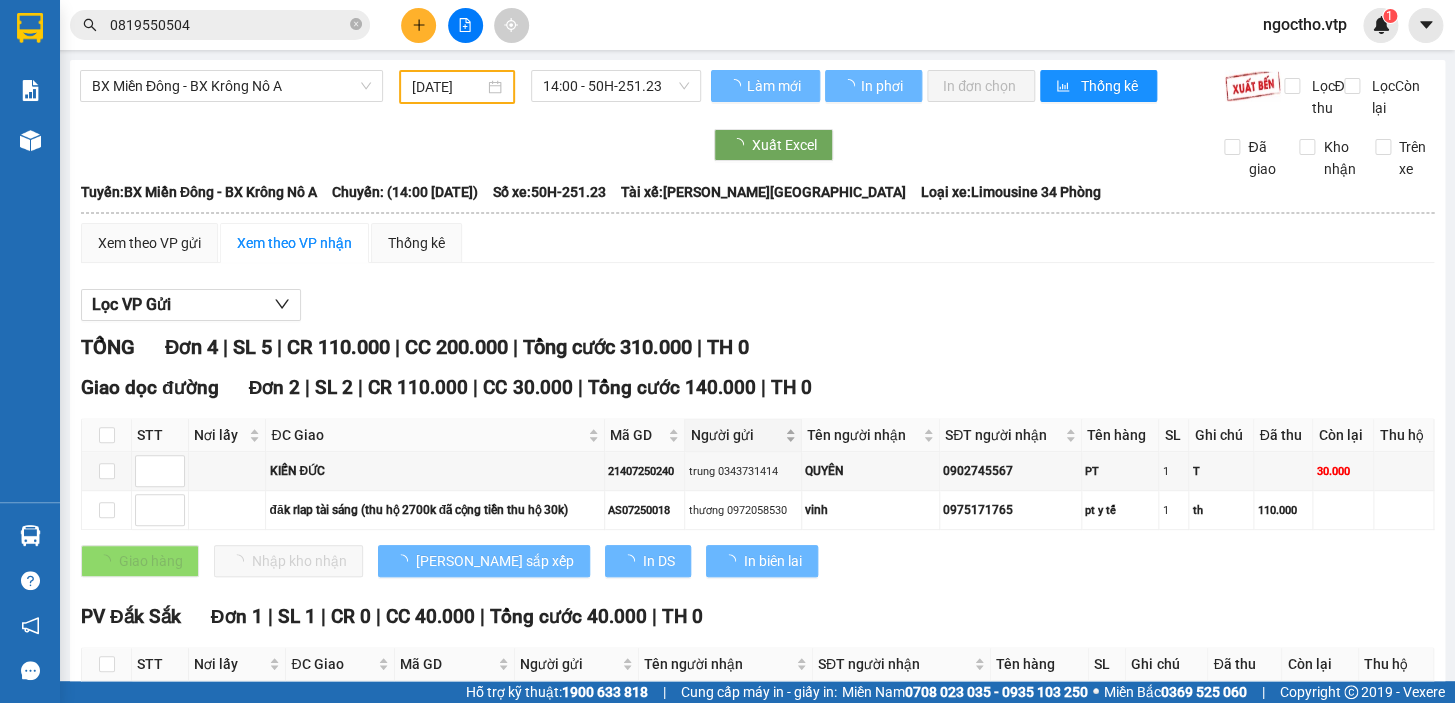 type on "[DATE]" 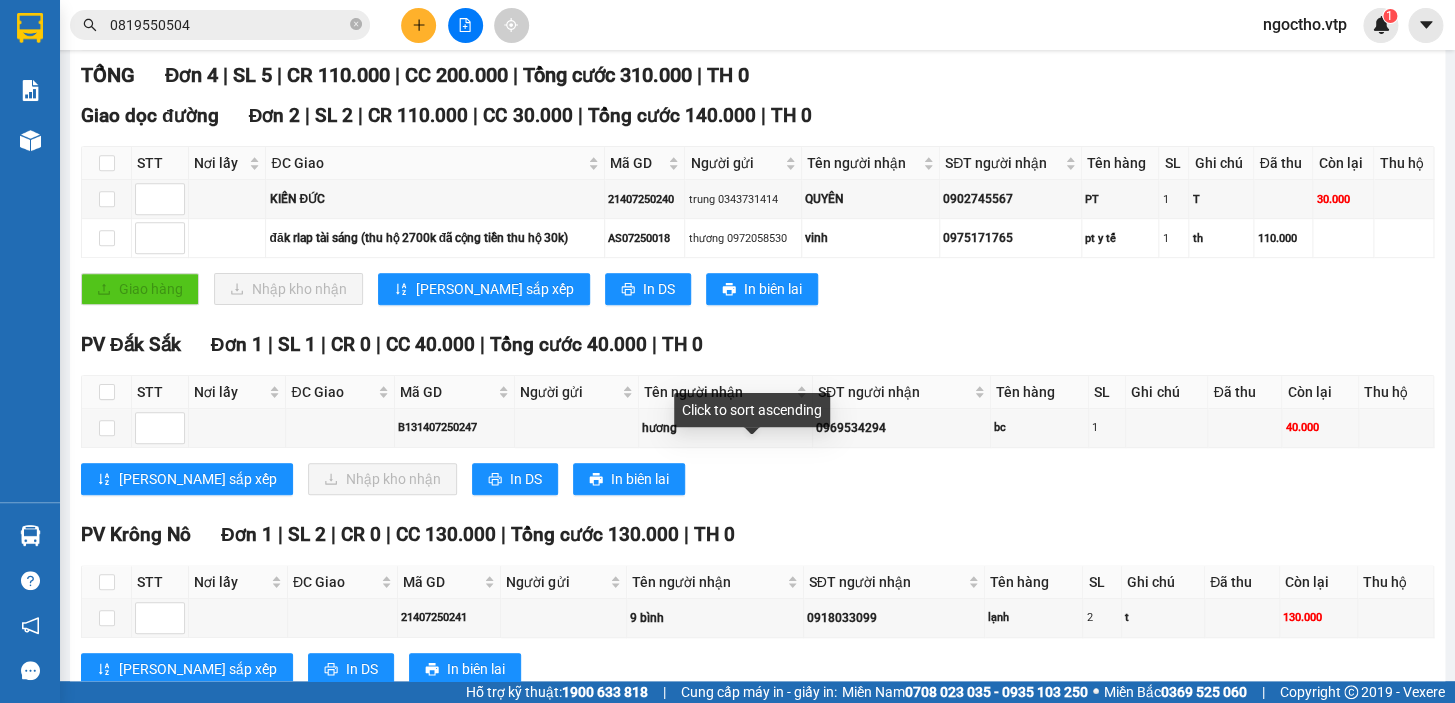 scroll, scrollTop: 351, scrollLeft: 0, axis: vertical 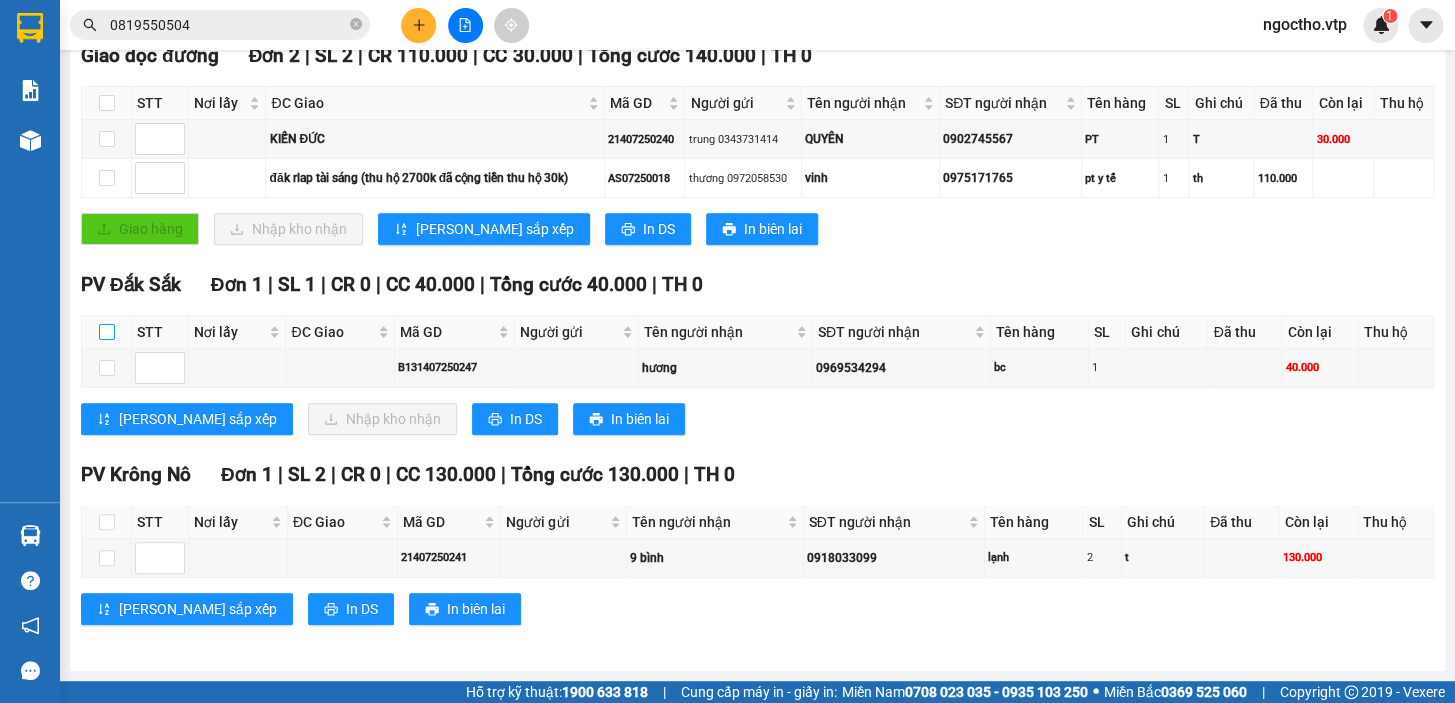 click at bounding box center (107, 332) 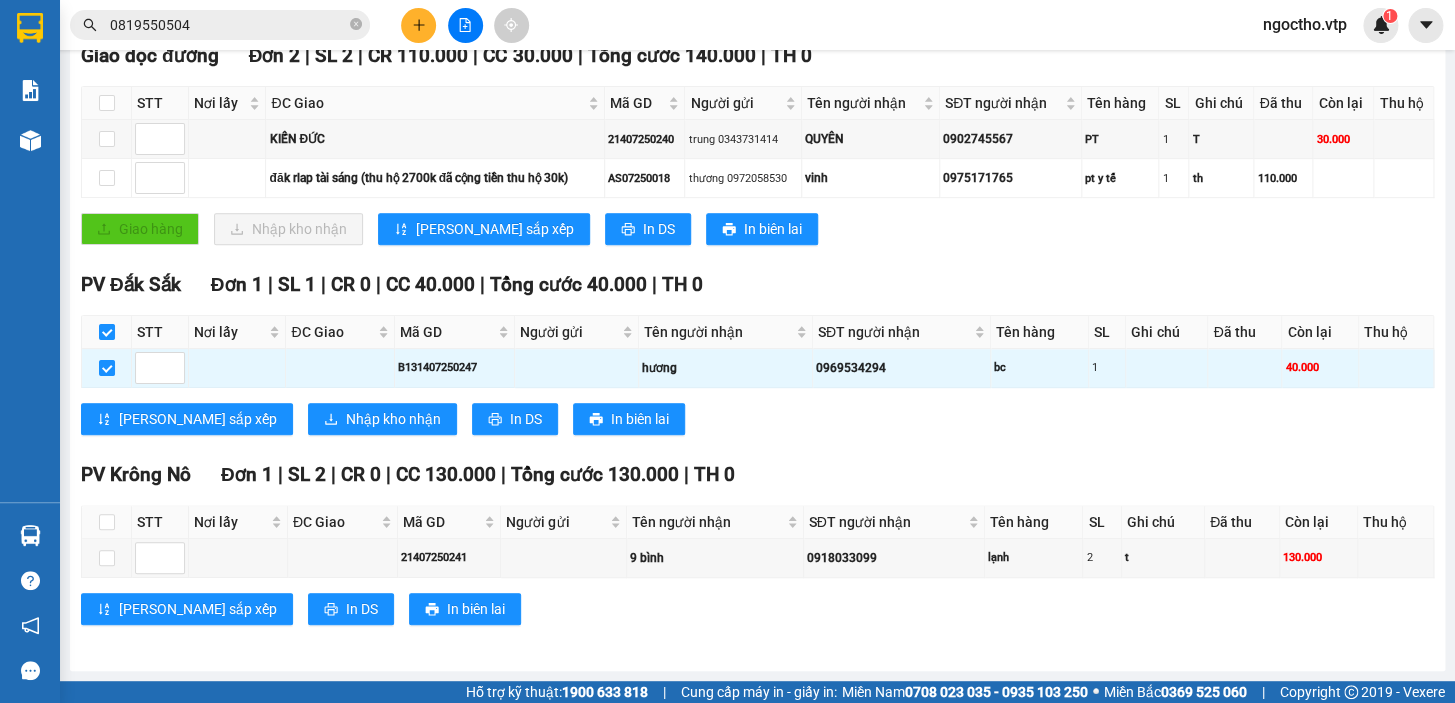 scroll, scrollTop: 260, scrollLeft: 0, axis: vertical 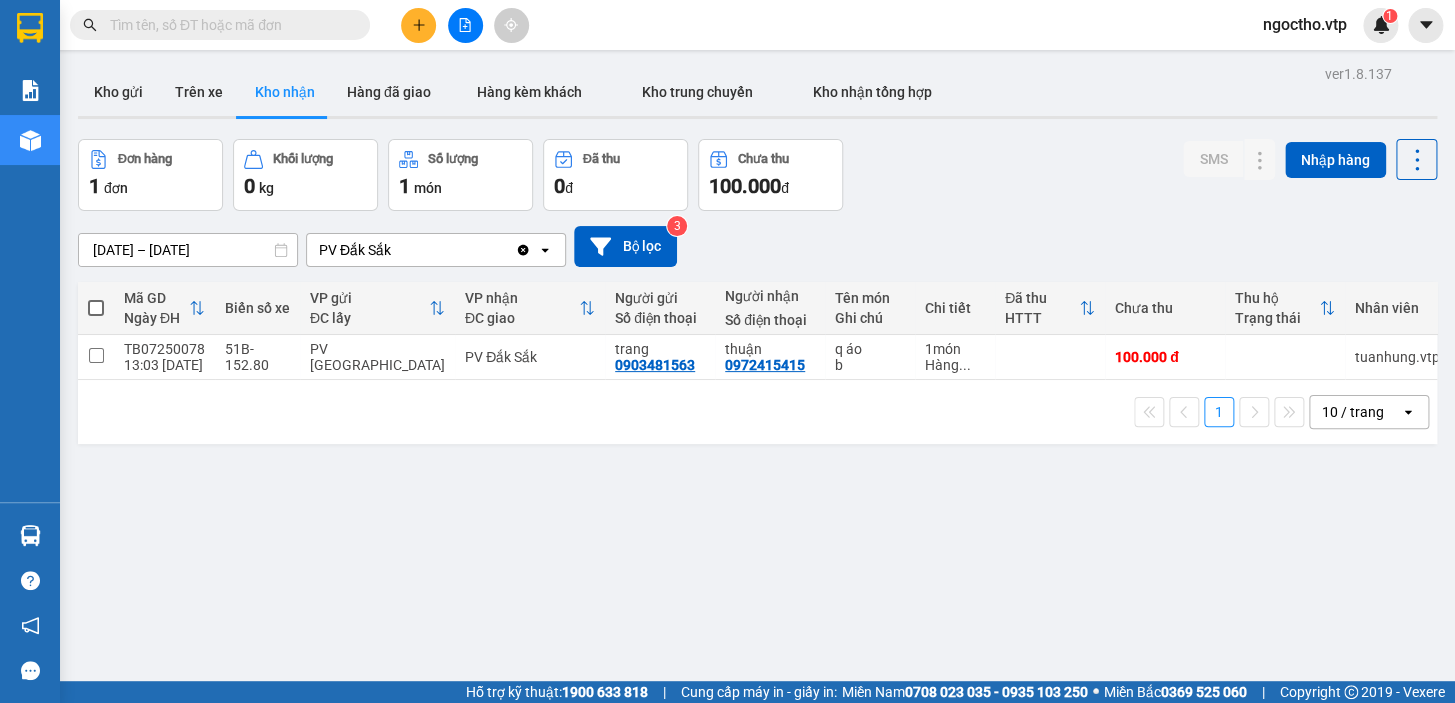 drag, startPoint x: 220, startPoint y: 21, endPoint x: 231, endPoint y: 29, distance: 13.601471 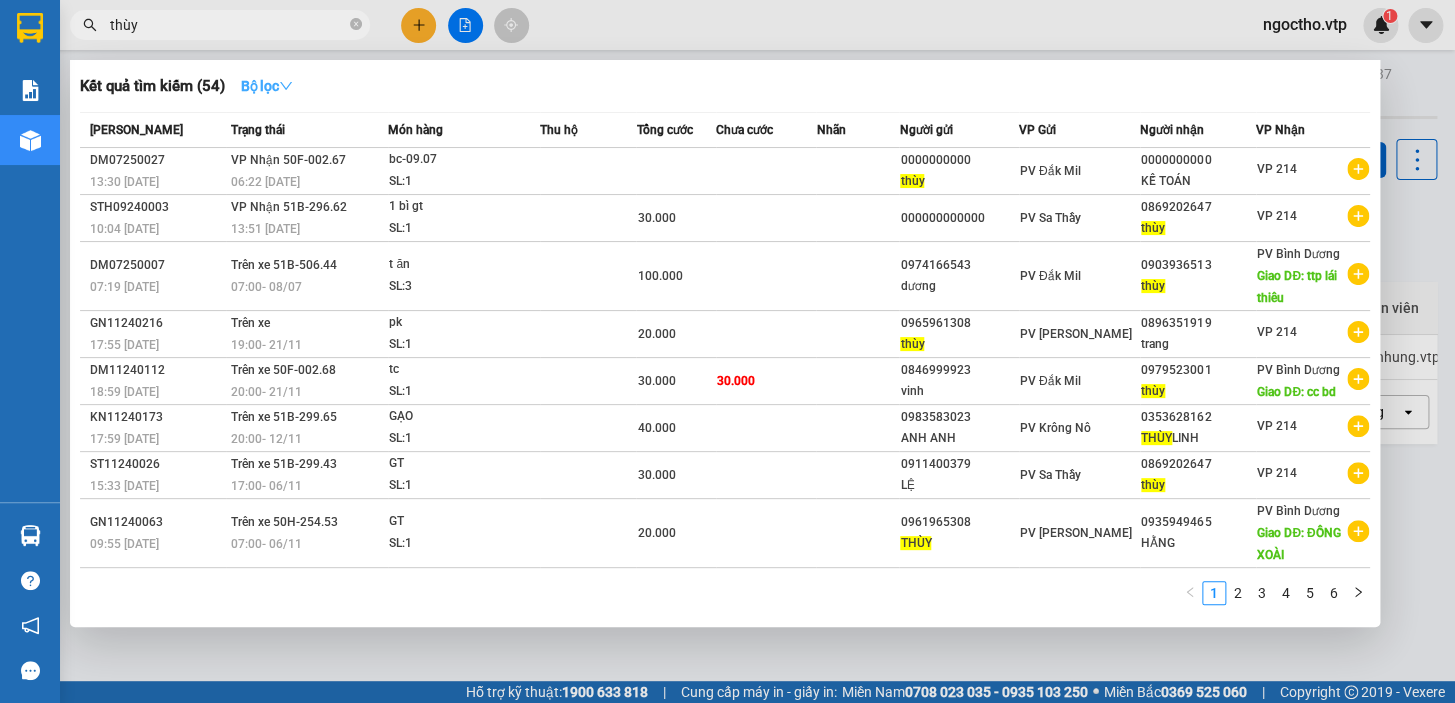 click 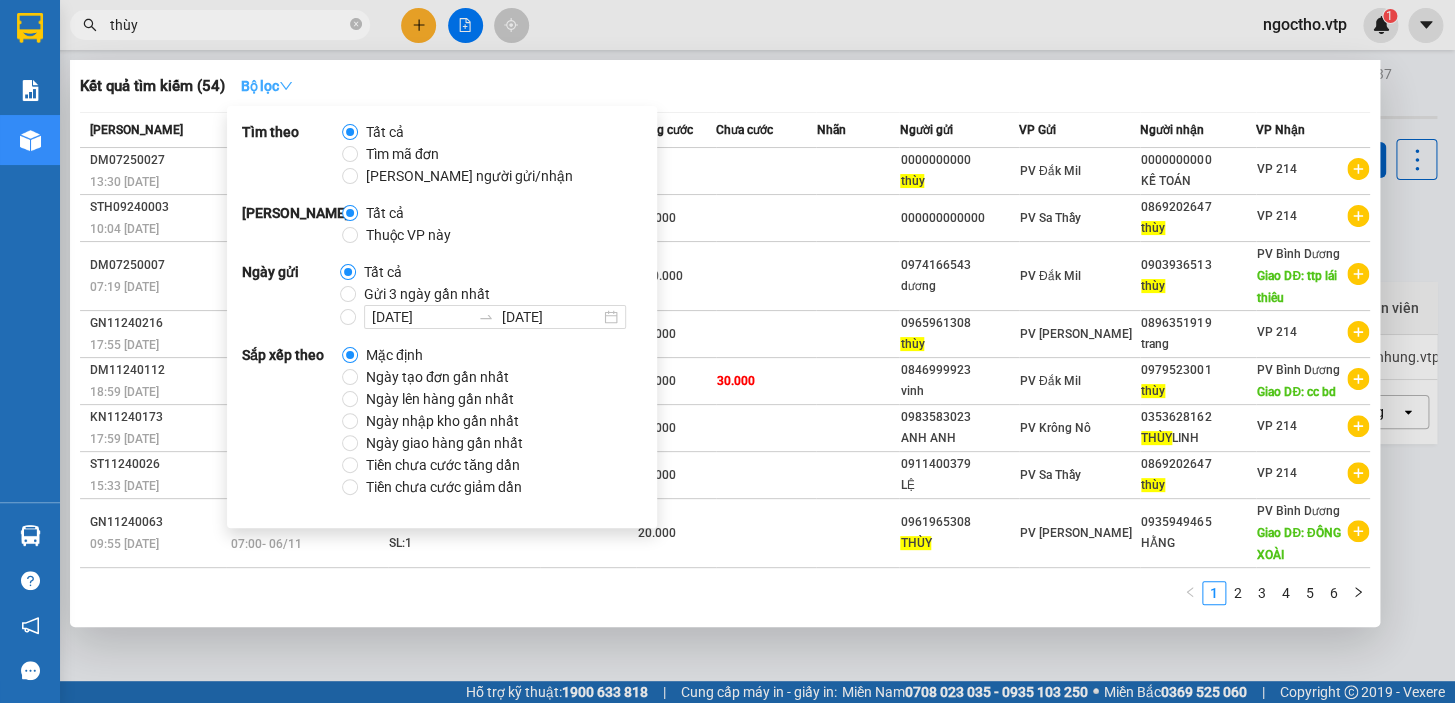 click 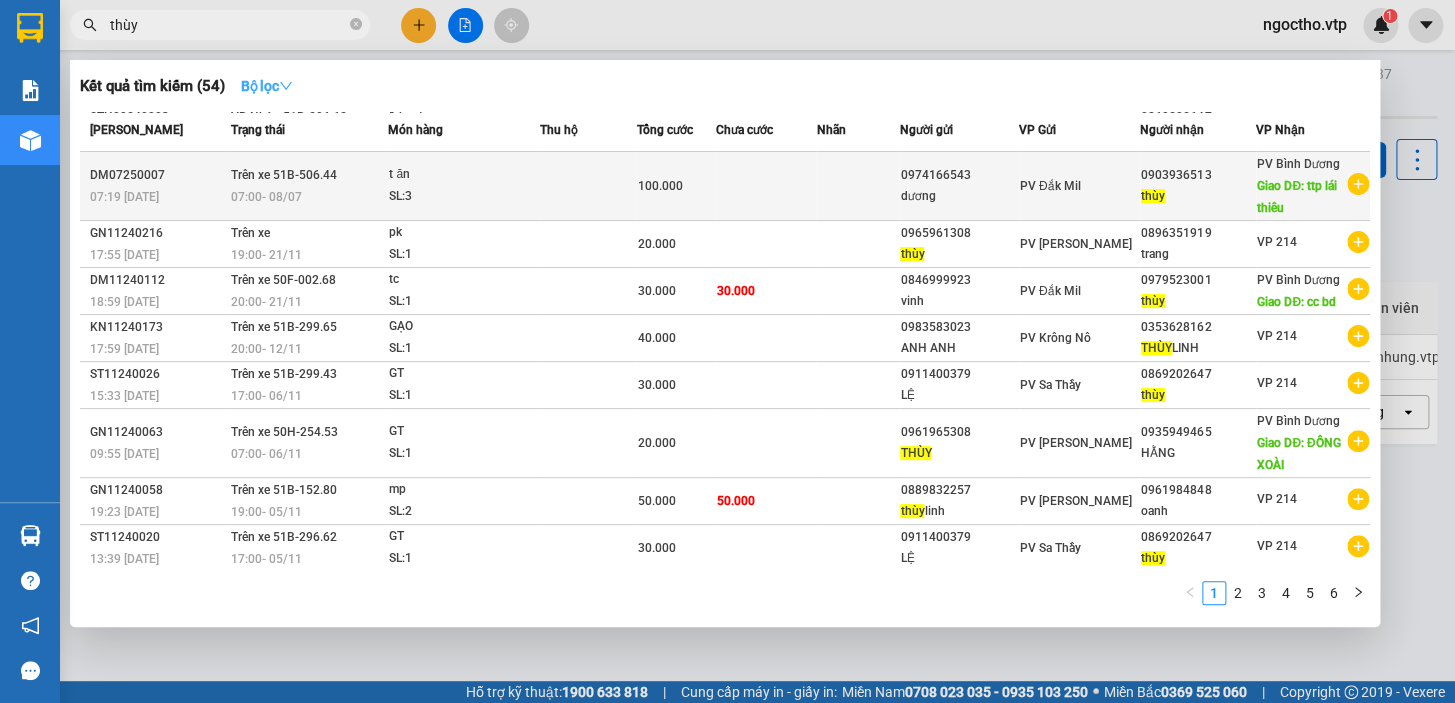 scroll, scrollTop: 0, scrollLeft: 0, axis: both 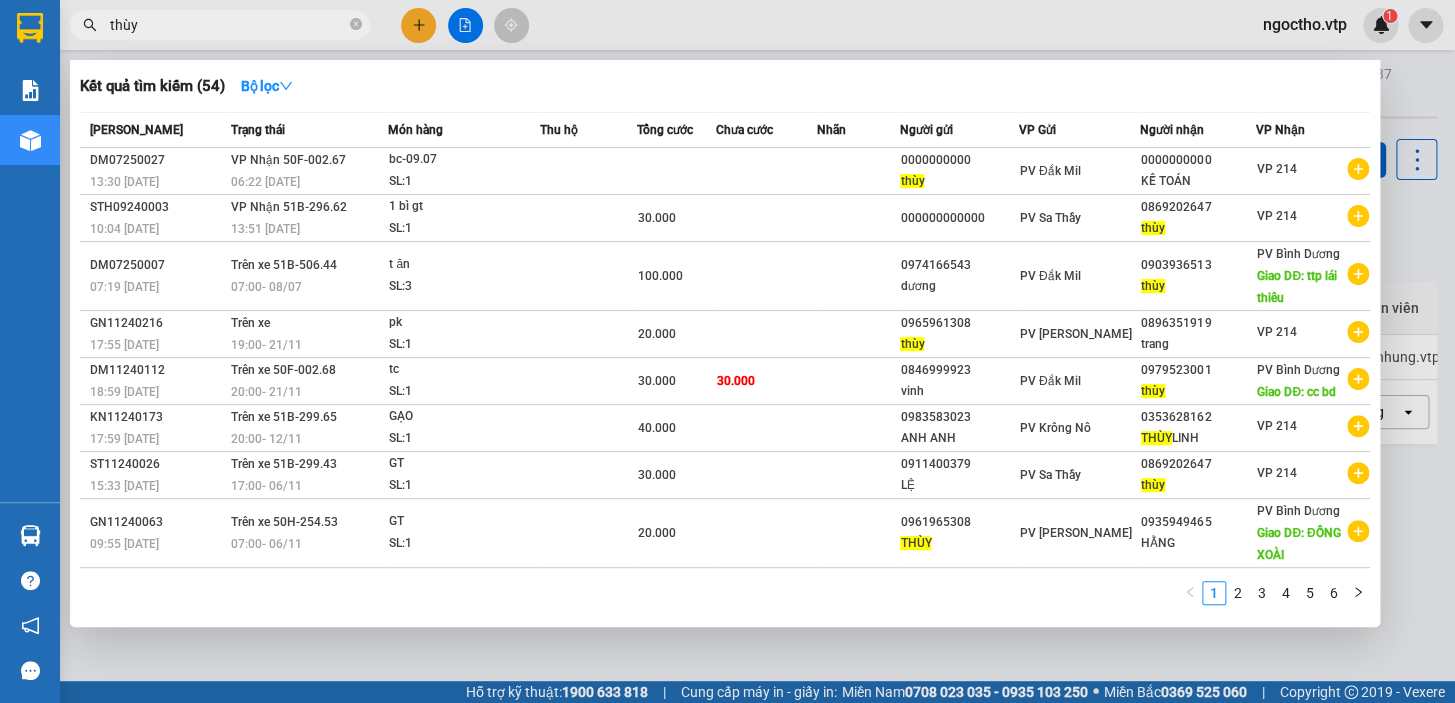 click on "thùy" at bounding box center (228, 25) 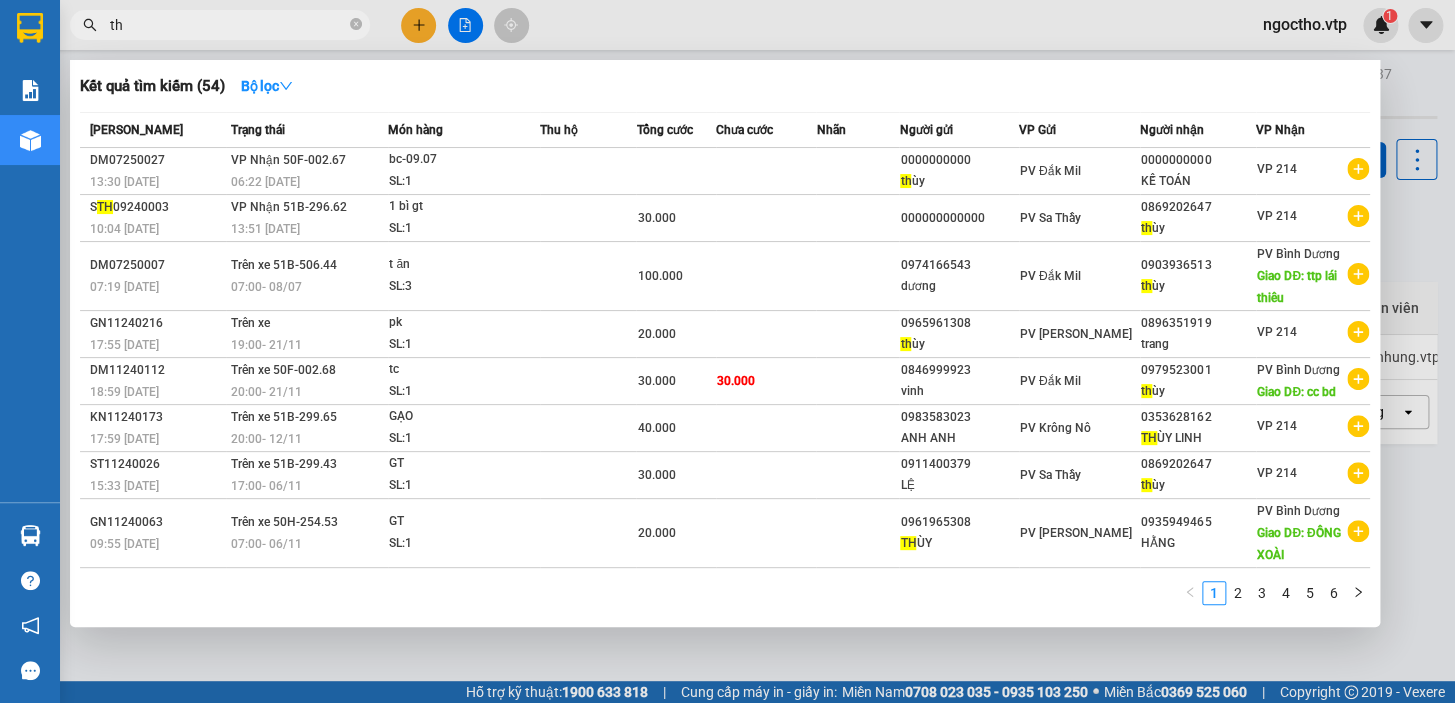 type on "t" 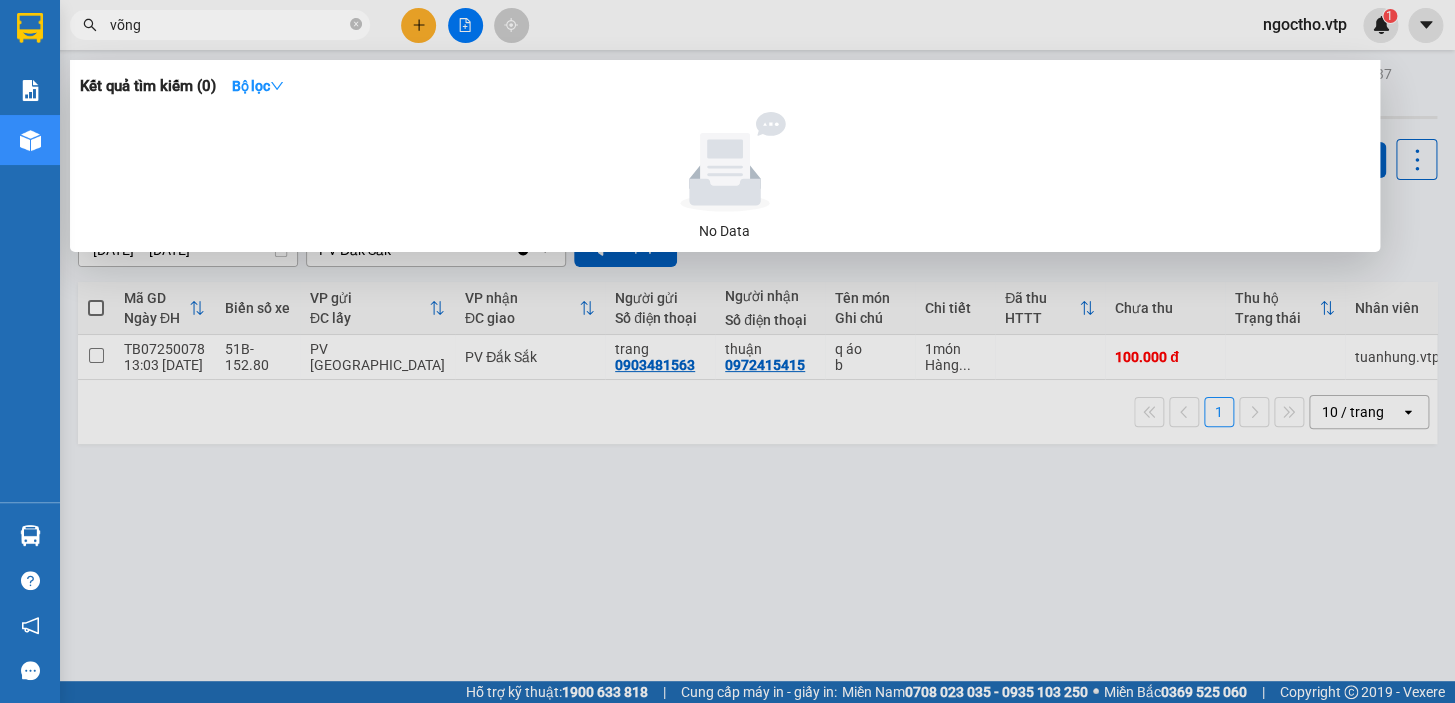 type on "võng" 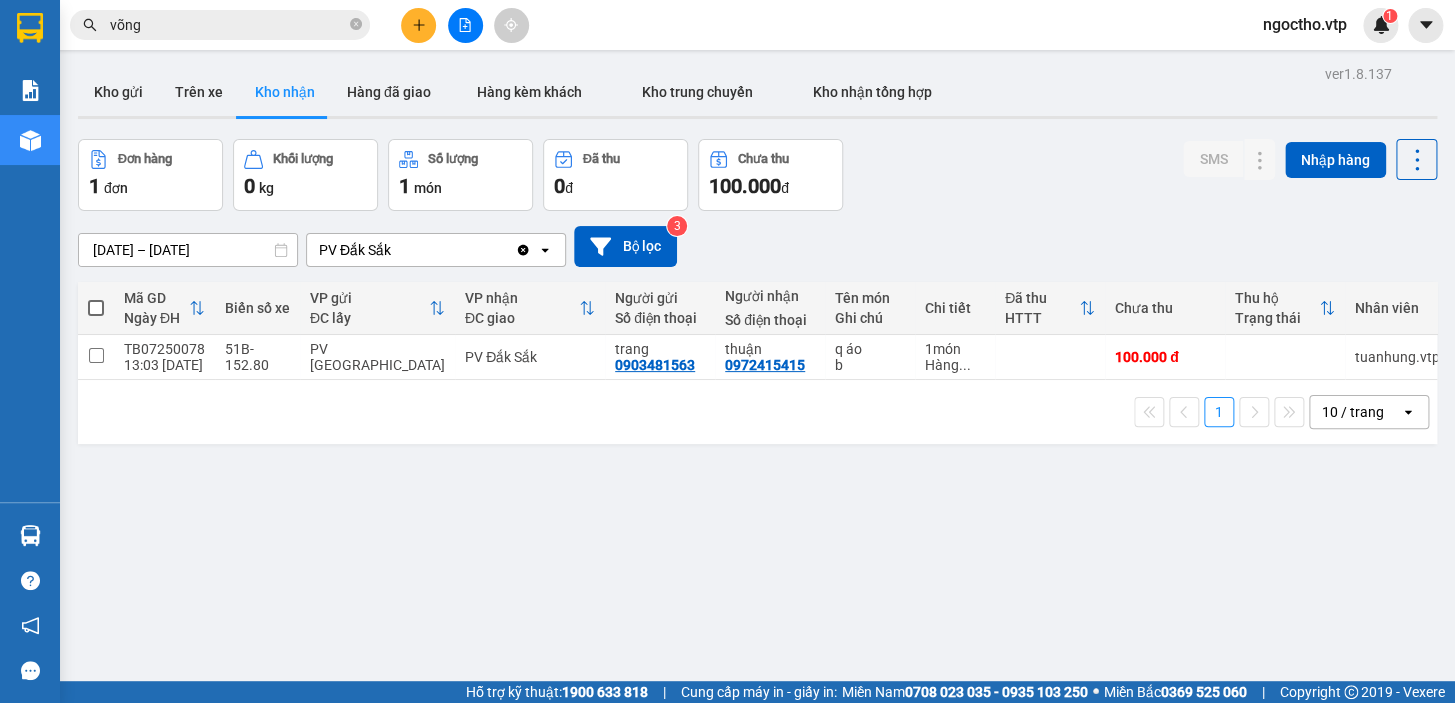 click on "ver  1.8.137 Kho gửi Trên xe Kho nhận Hàng đã giao Hàng kèm khách Kho trung chuyển Kho nhận tổng hợp Đơn hàng 1 đơn Khối lượng 0 kg Số lượng 1 món Đã thu 0  đ Chưa thu 100.000  đ SMS Nhập hàng 08/07/2025 – 10/07/2025 Press the down arrow key to interact with the calendar and select a date. Press the escape button to close the calendar. Selected date range is from 08/07/2025 to 10/07/2025. PV Đắk Sắk Clear value open Bộ lọc 3 Mã GD Ngày ĐH Biển số xe VP gửi ĐC lấy VP nhận ĐC giao Người gửi Số điện thoại Người nhận Số điện thoại Tên món Ghi chú Chi tiết Đã thu HTTT Chưa thu Thu hộ Trạng thái Nhân viên SMS Nhãn TB07250078 13:03 09/07 51B-152.80 PV Tân Bình PV Đắk Sắk trang 0903481563 thuận 0972415415 q áo b 1  món Hàng ... 100.000 đ tuanhung.vtp 1 Nhãn 1 10 / trang open Đang tải dữ liệu" at bounding box center [757, 411] 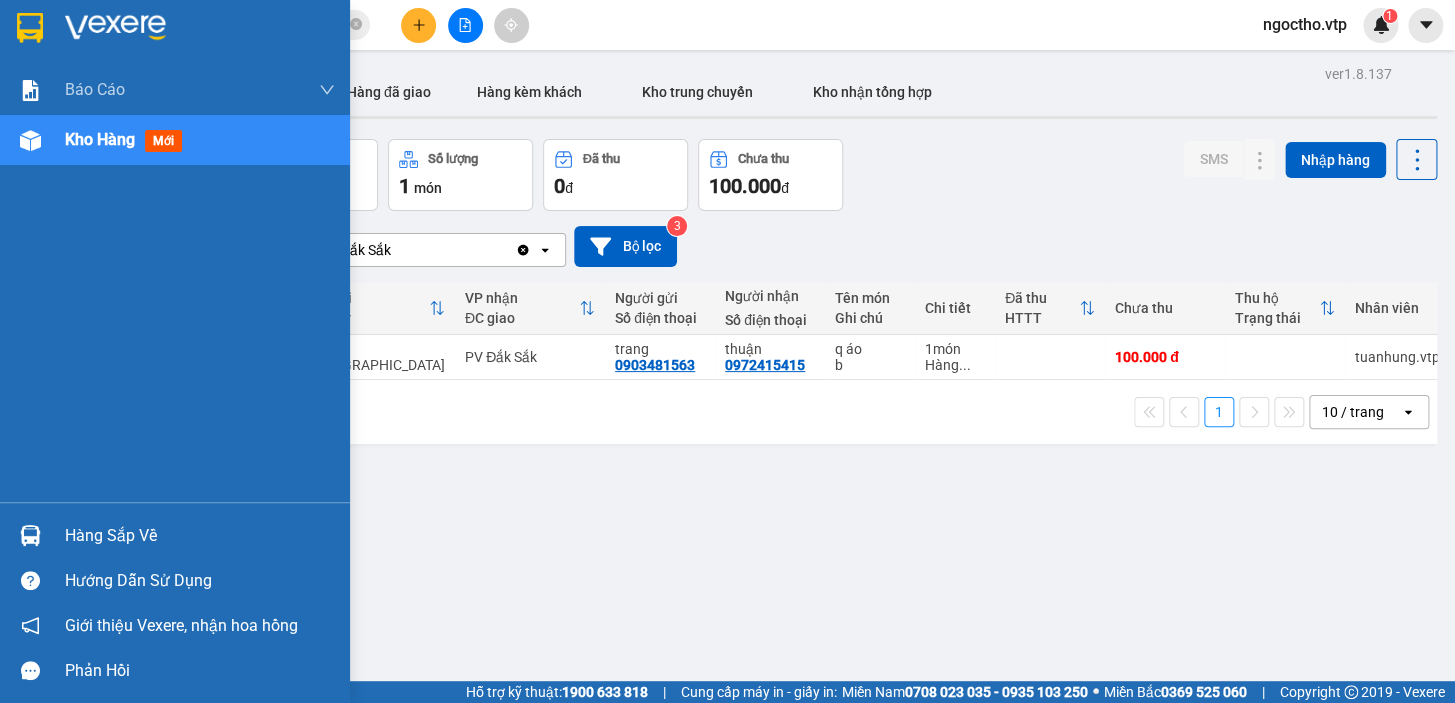 click on "Hàng sắp về" at bounding box center (175, 535) 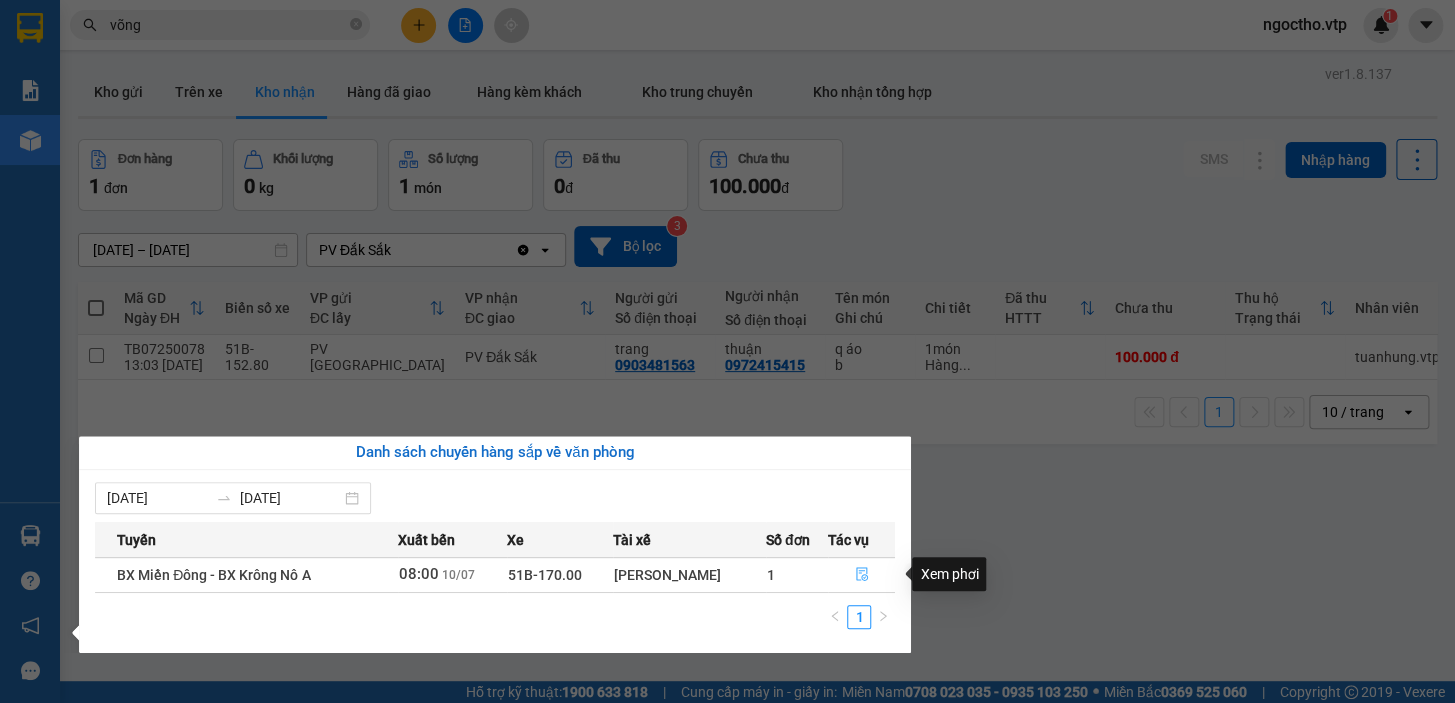 click at bounding box center (861, 575) 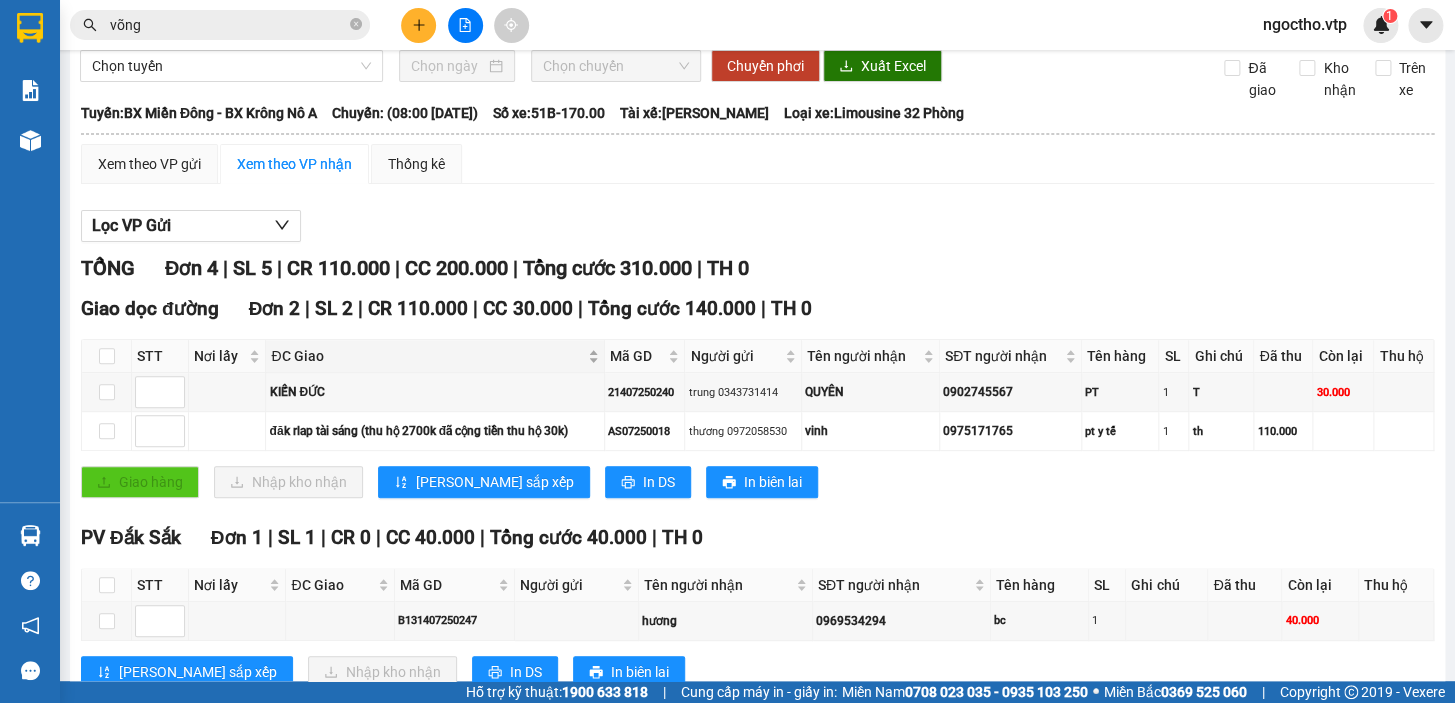scroll, scrollTop: 0, scrollLeft: 0, axis: both 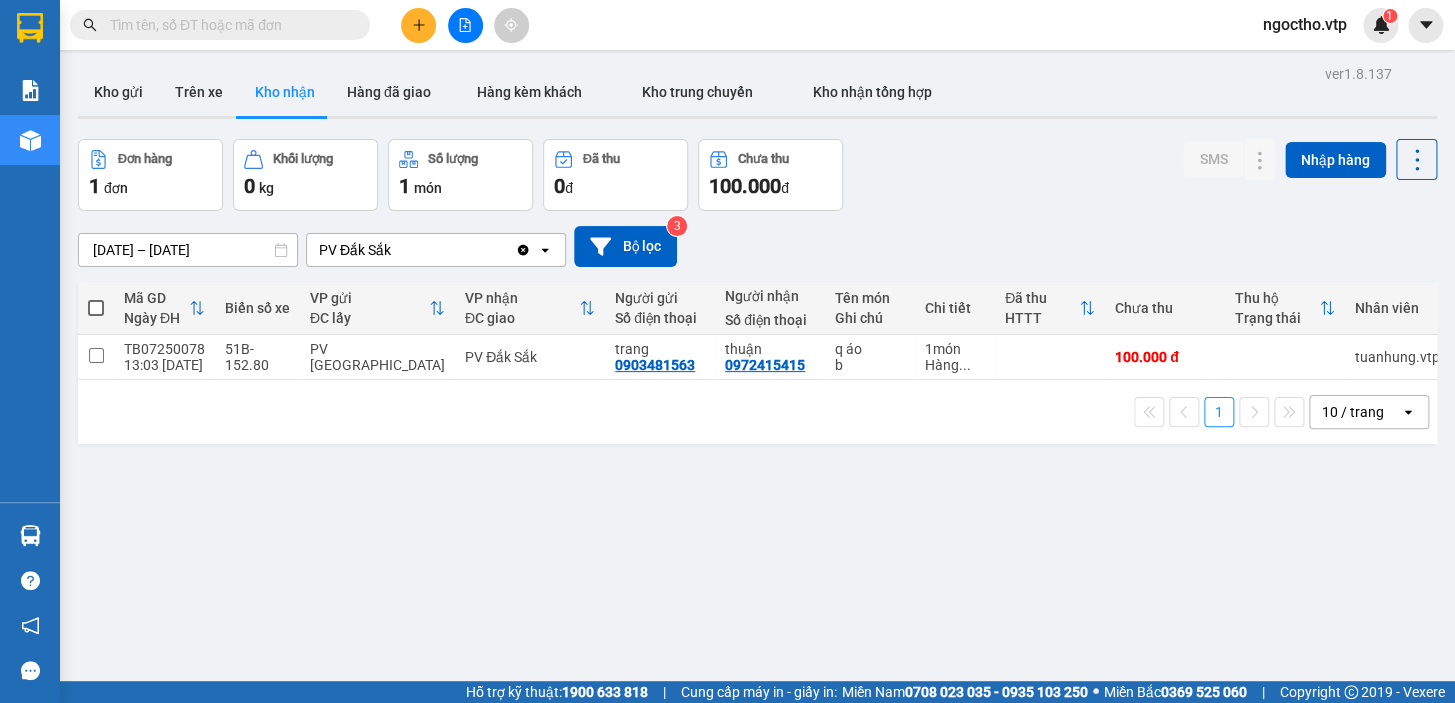 click at bounding box center (228, 25) 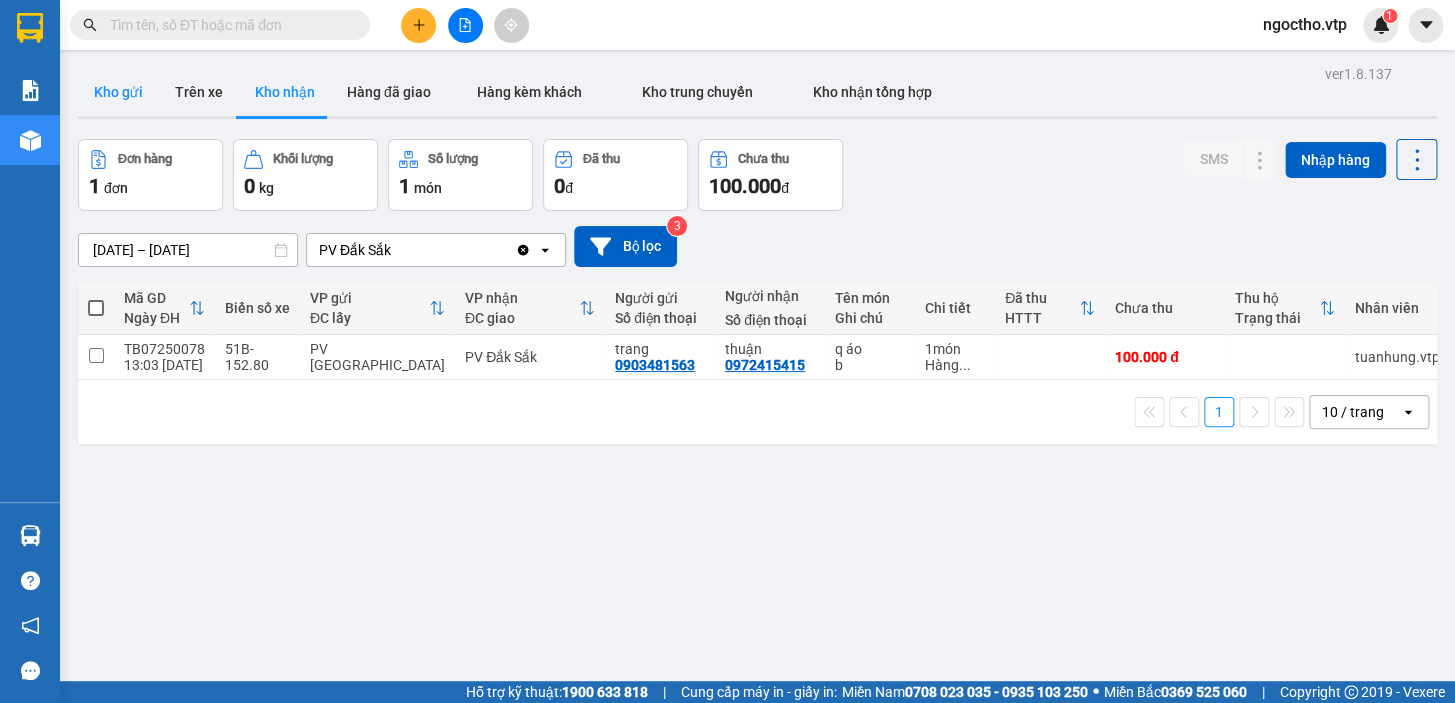 click on "Kho gửi" at bounding box center [118, 92] 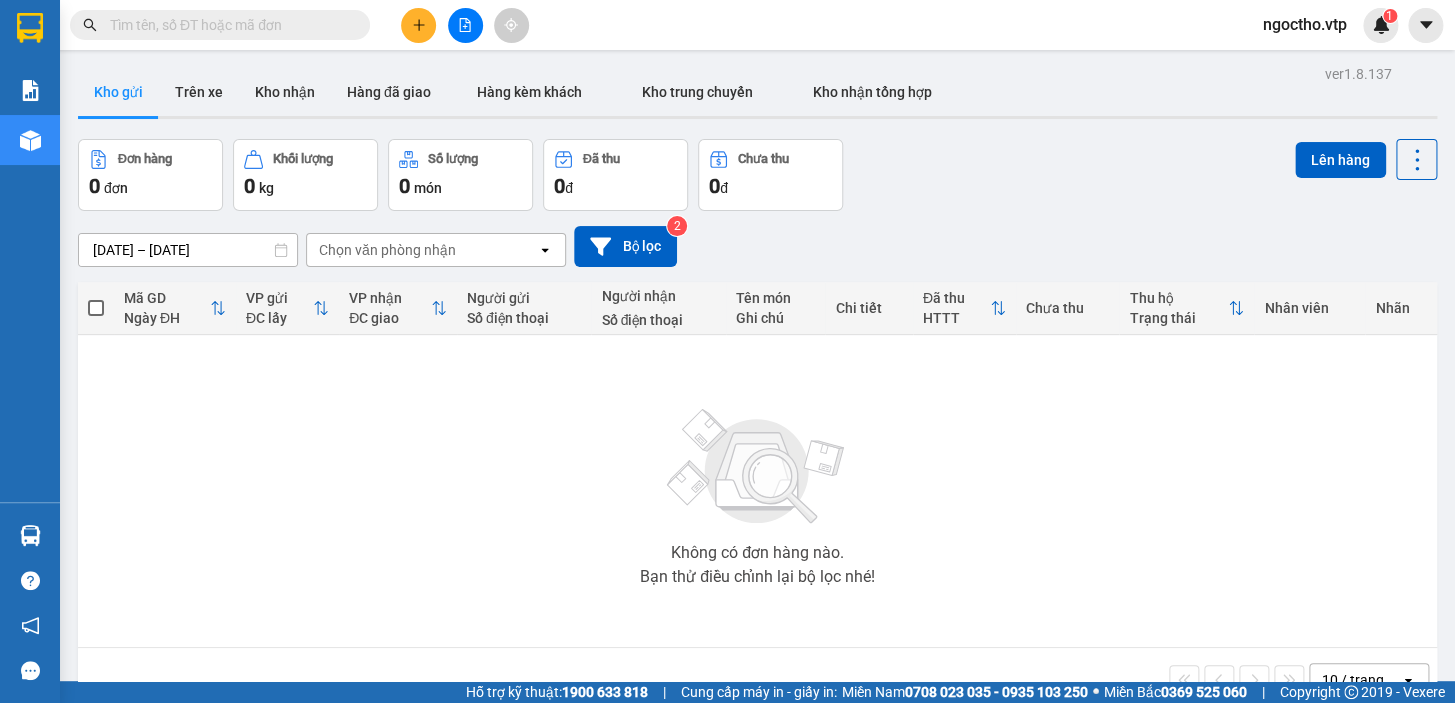 click at bounding box center [228, 25] 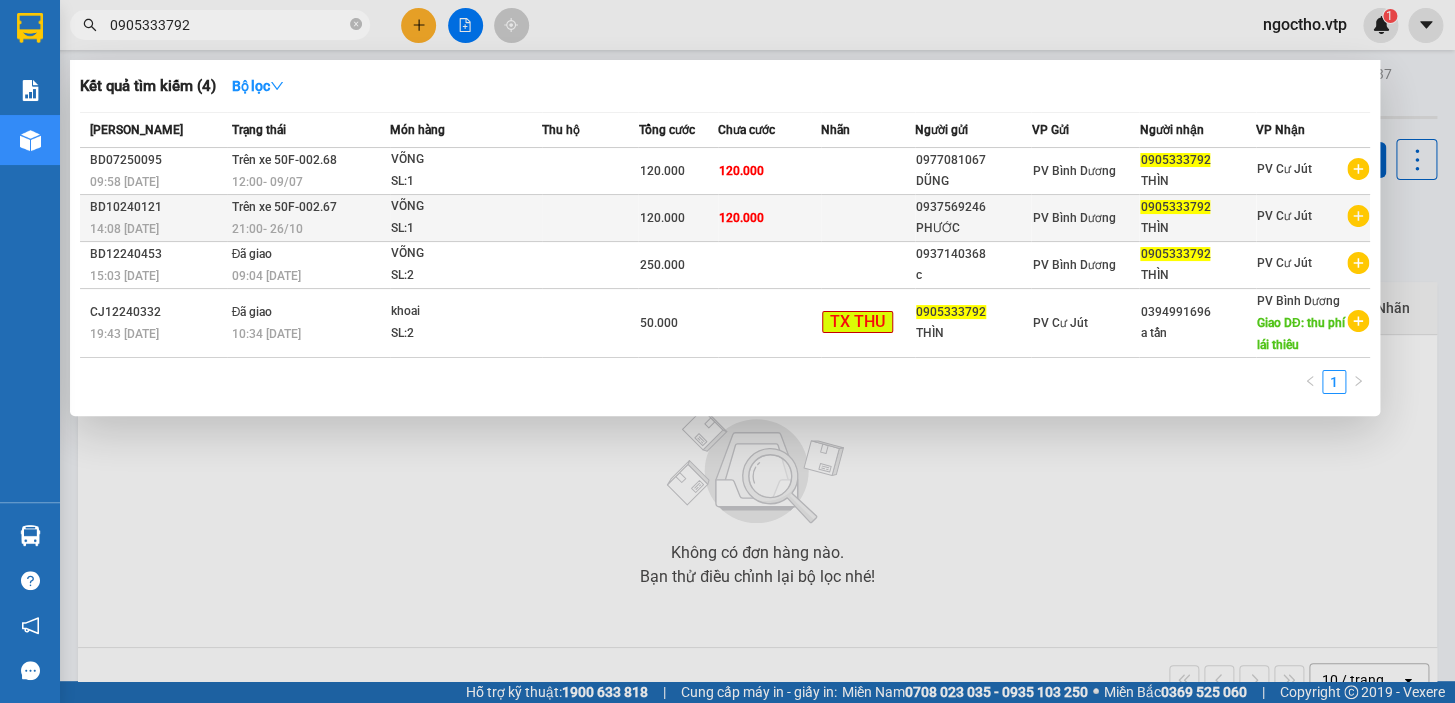 type on "0905333792" 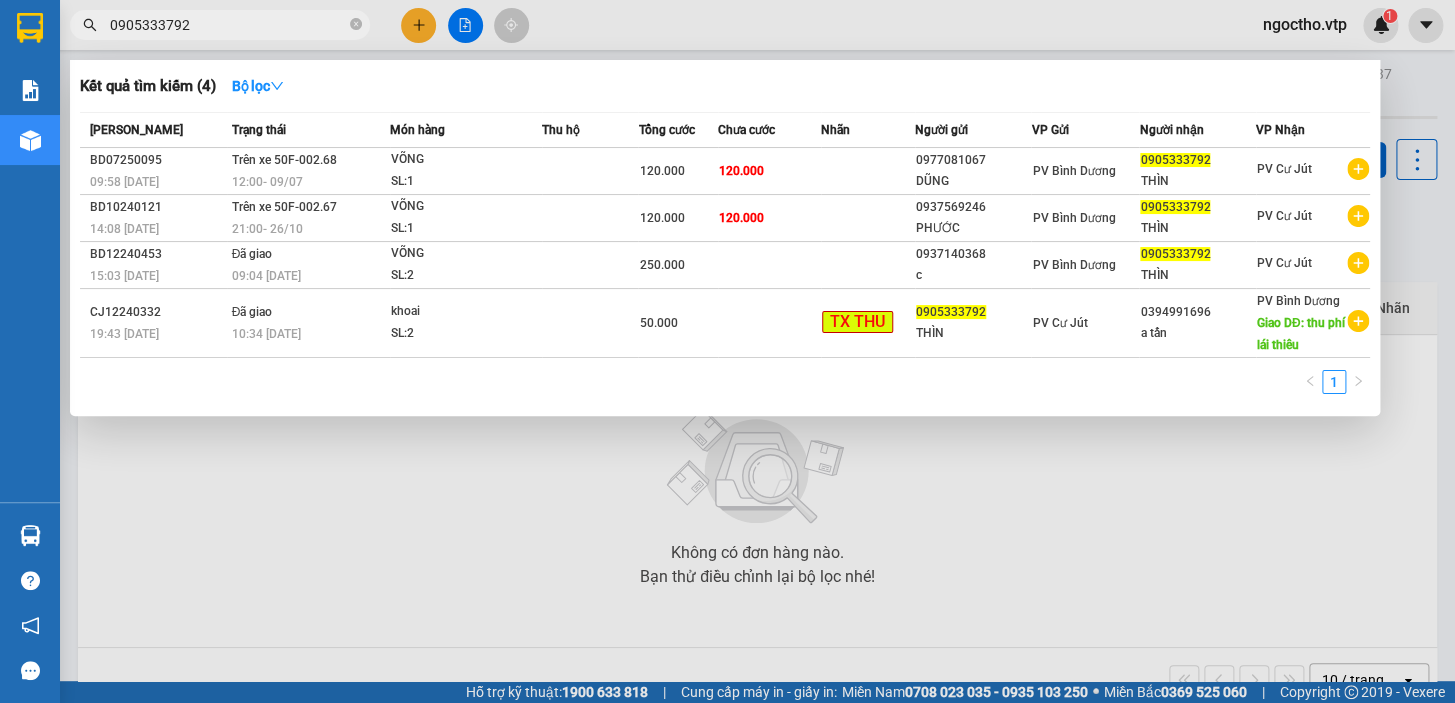 click at bounding box center (727, 351) 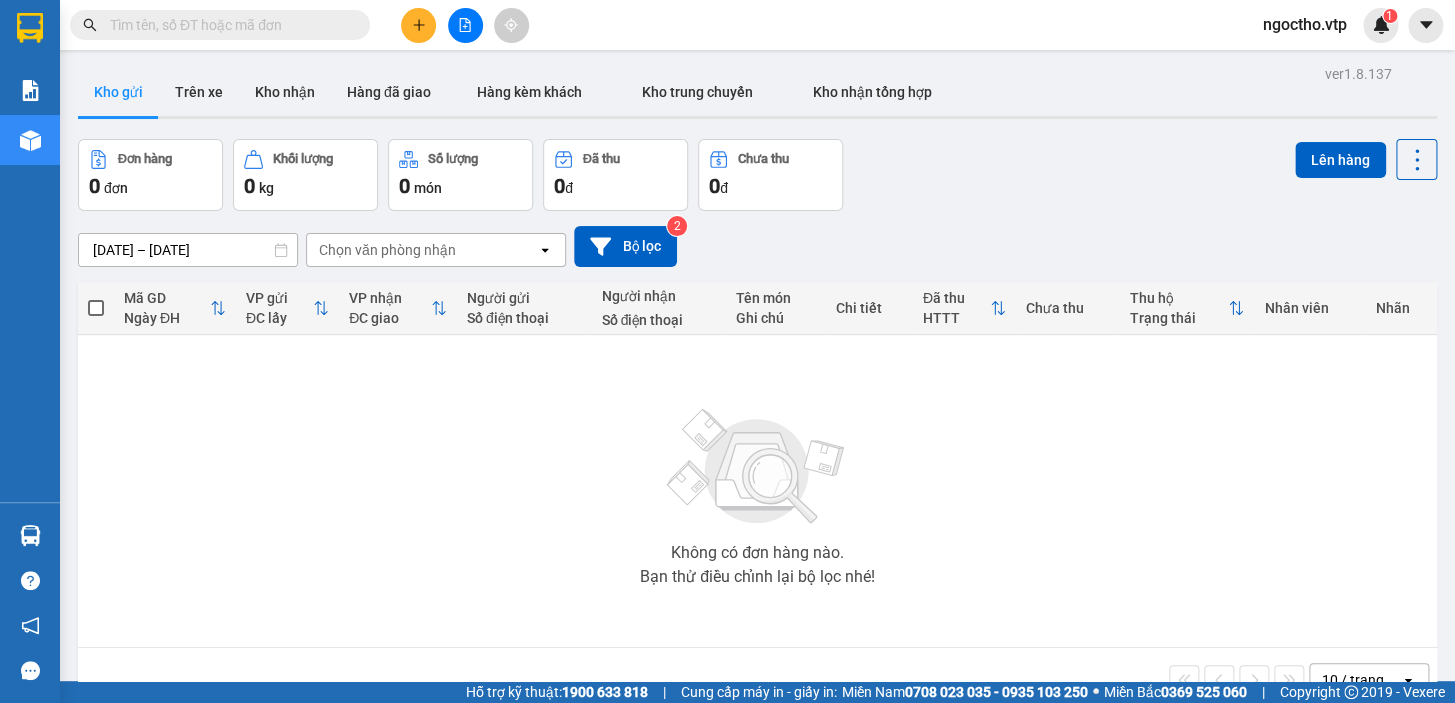 drag, startPoint x: 264, startPoint y: 438, endPoint x: 258, endPoint y: 54, distance: 384.04688 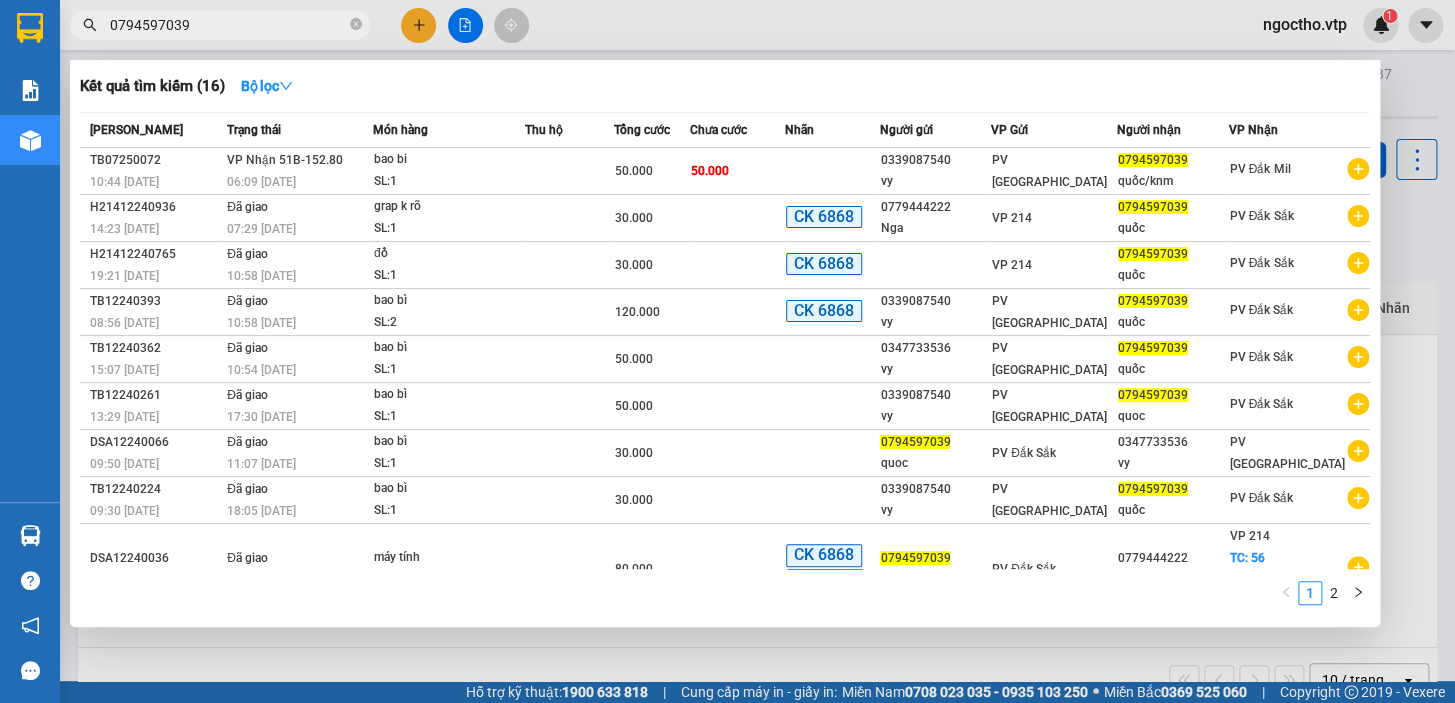 drag, startPoint x: 223, startPoint y: 29, endPoint x: 90, endPoint y: 28, distance: 133.00375 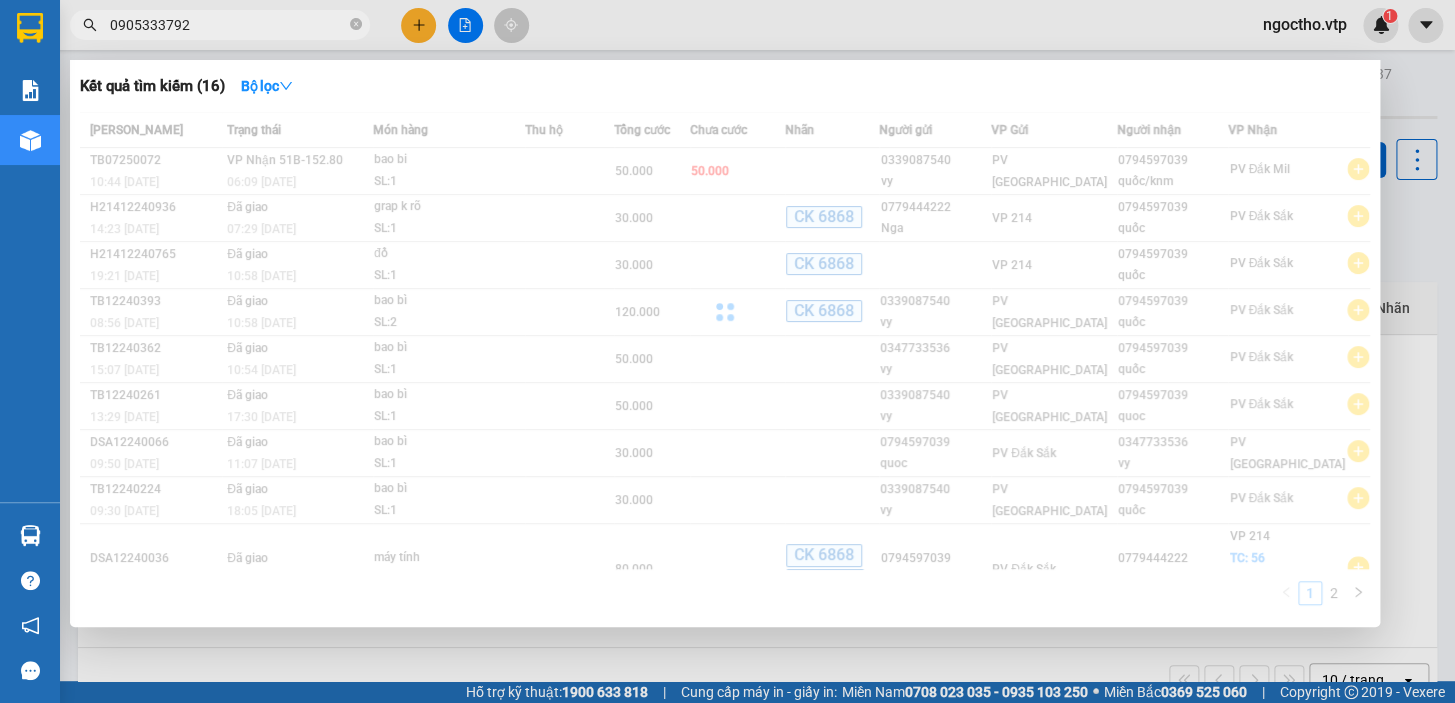 type on "0905333792" 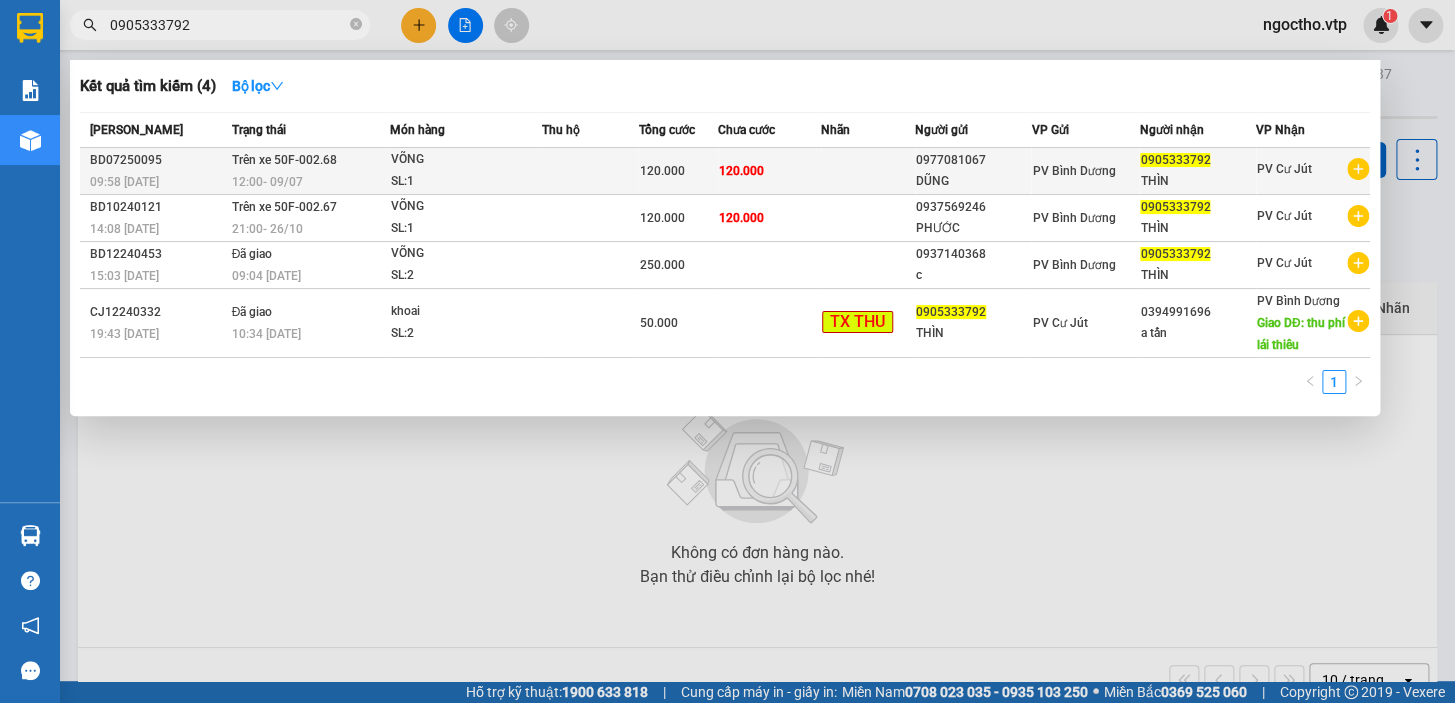 click on "VÕNG" at bounding box center [466, 160] 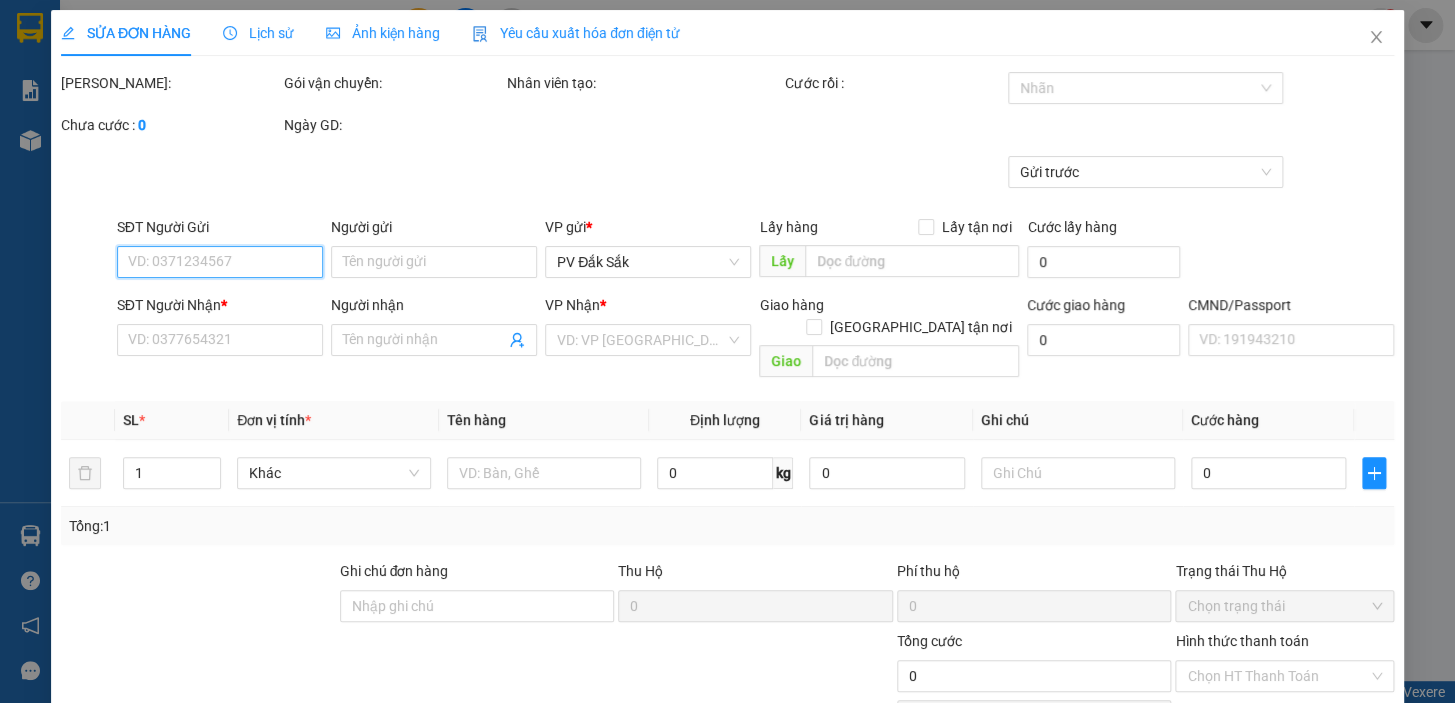 type on "0977081067" 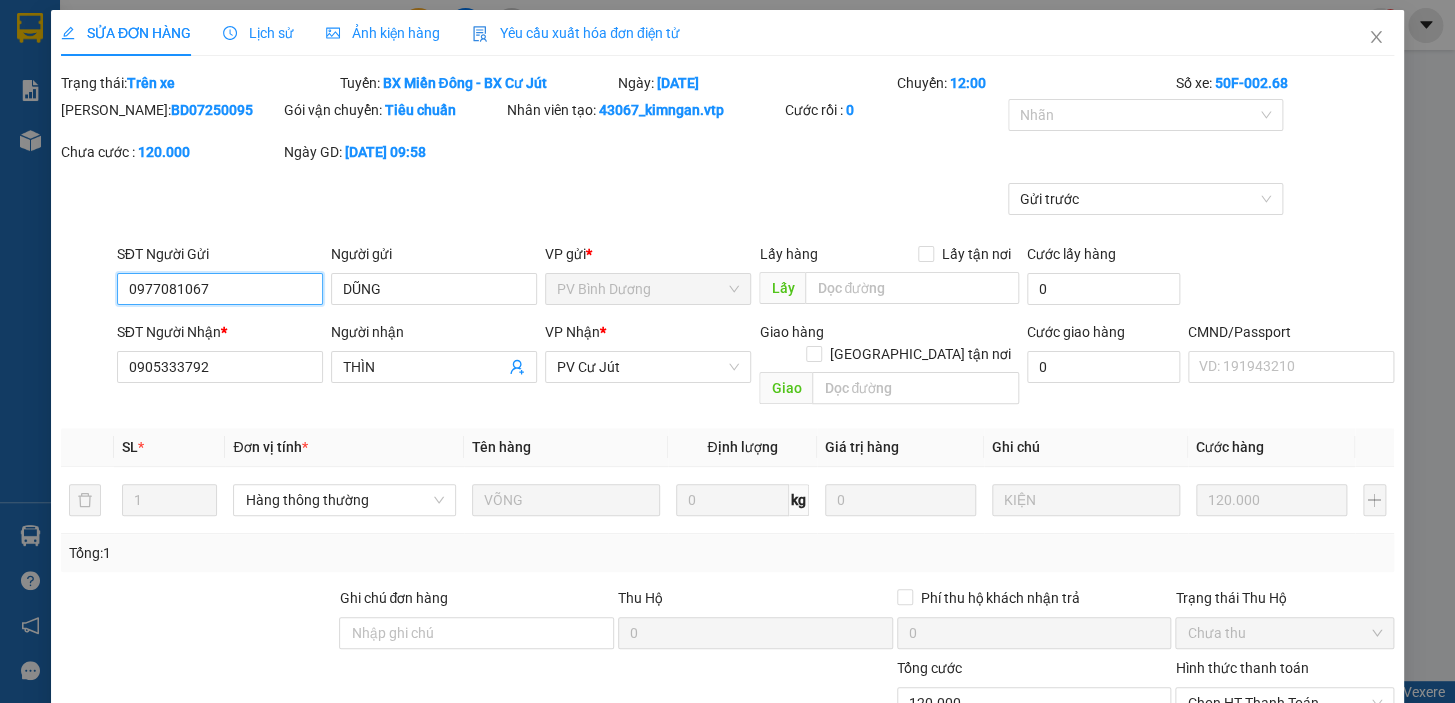 scroll, scrollTop: 270, scrollLeft: 0, axis: vertical 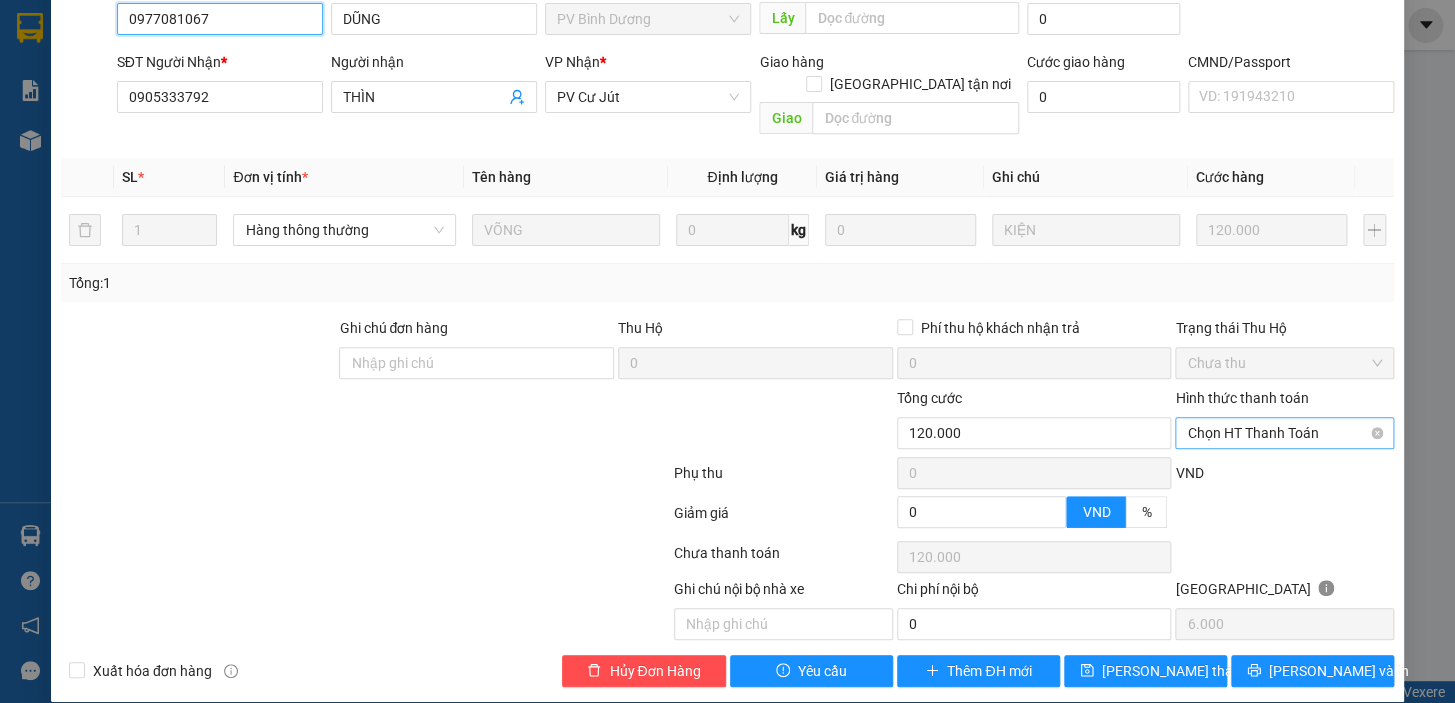 click on "Chọn HT Thanh Toán" at bounding box center (1284, 433) 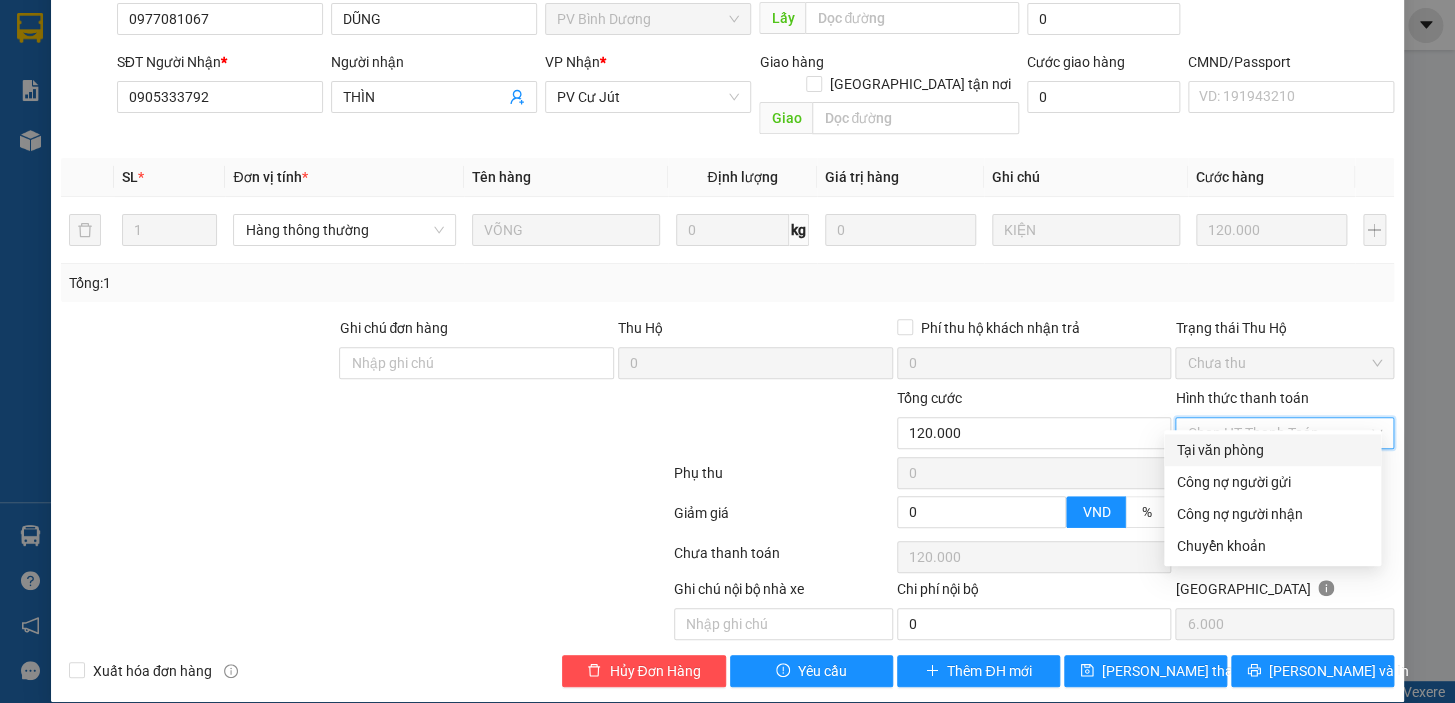 click on "Tại văn phòng" at bounding box center (1272, 450) 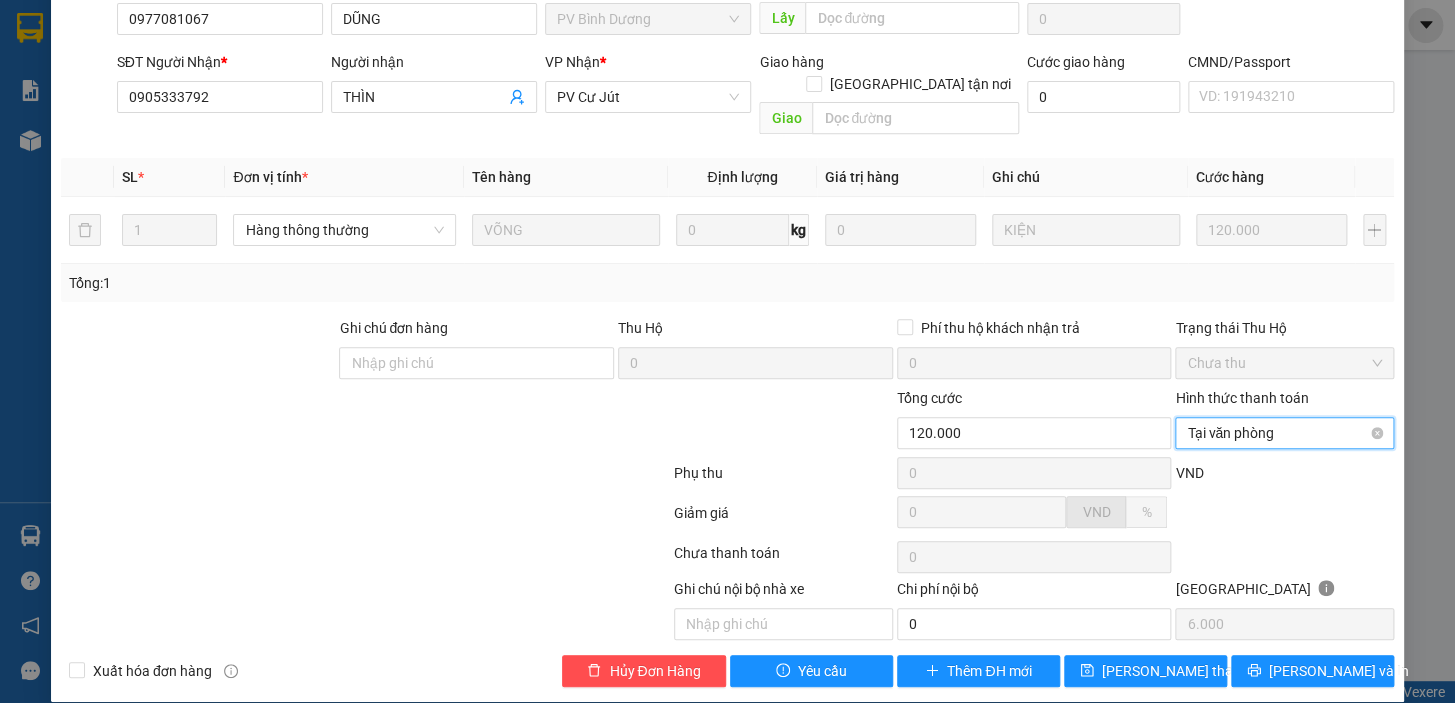 click on "Tại văn phòng" at bounding box center (1284, 433) 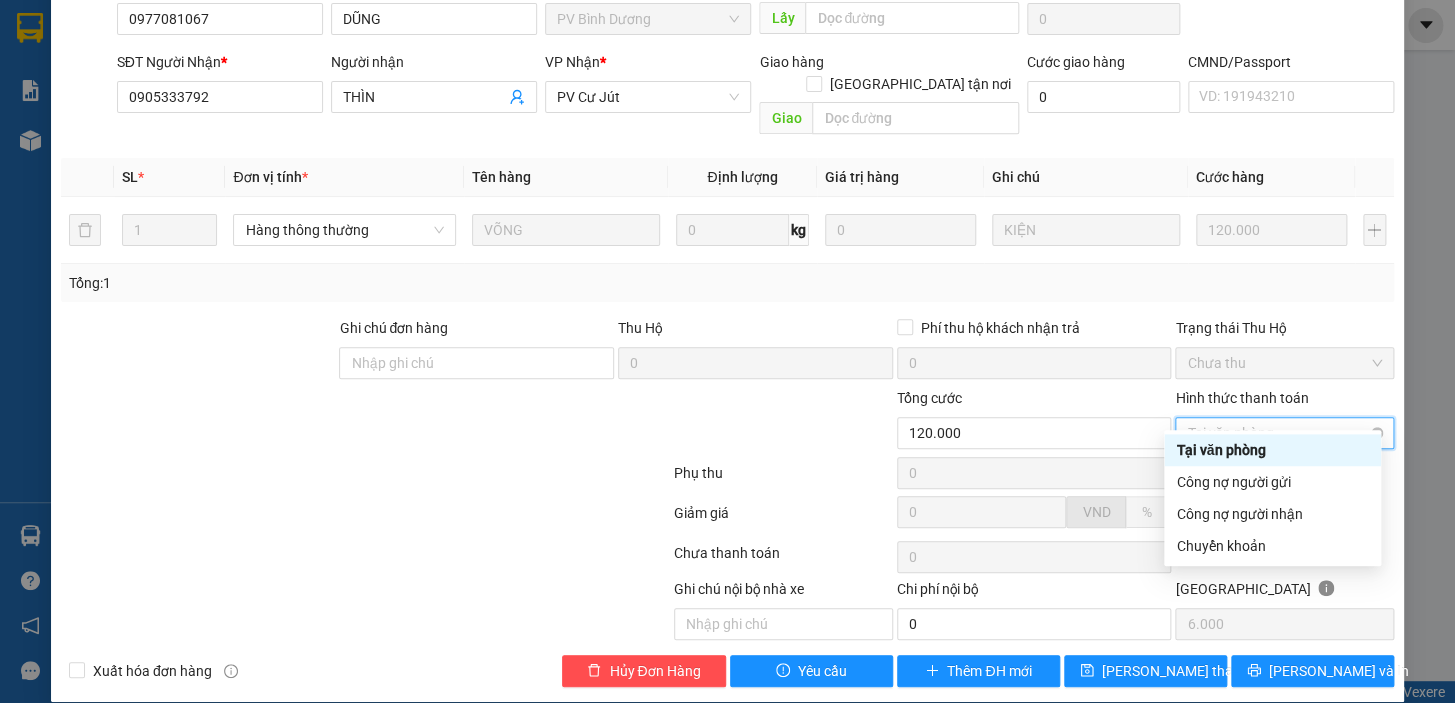 click on "Tại văn phòng" at bounding box center [1284, 433] 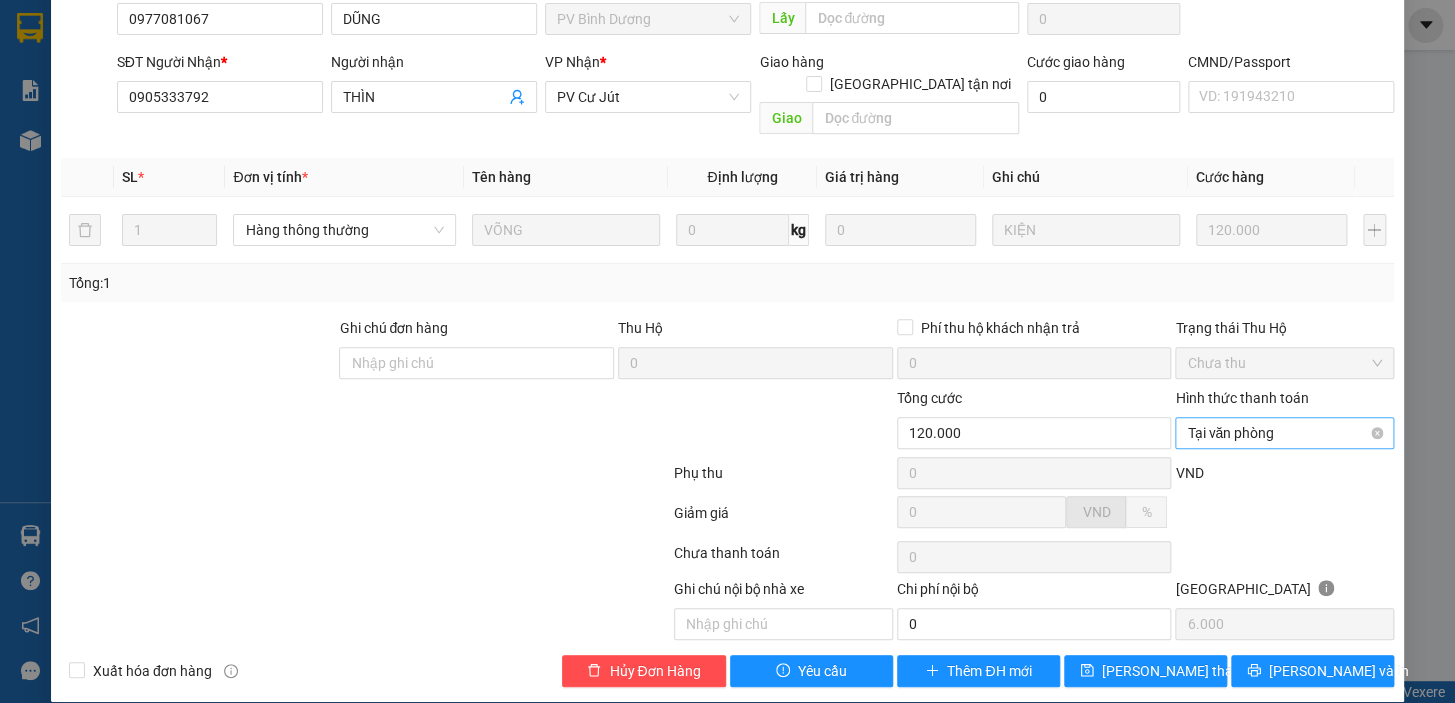 click on "Tại văn phòng" at bounding box center [1284, 433] 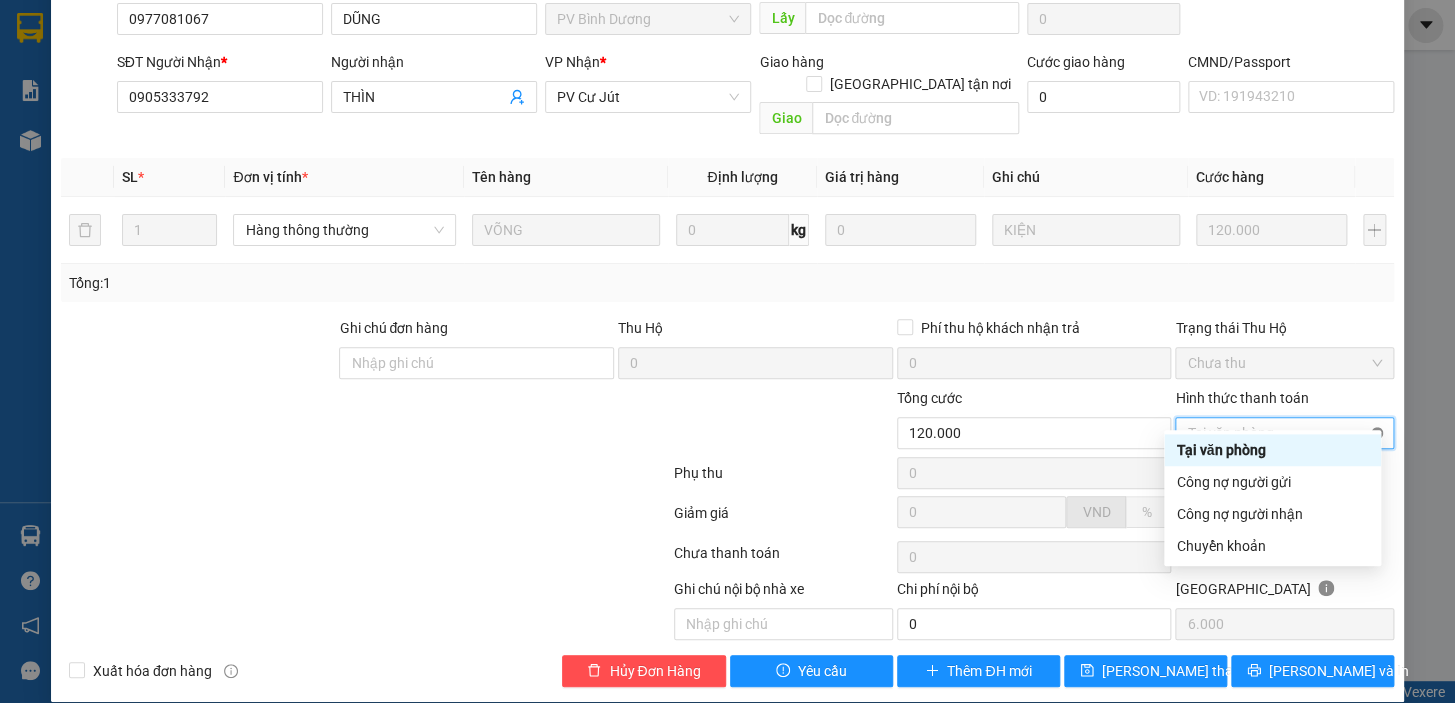 type on "120.000" 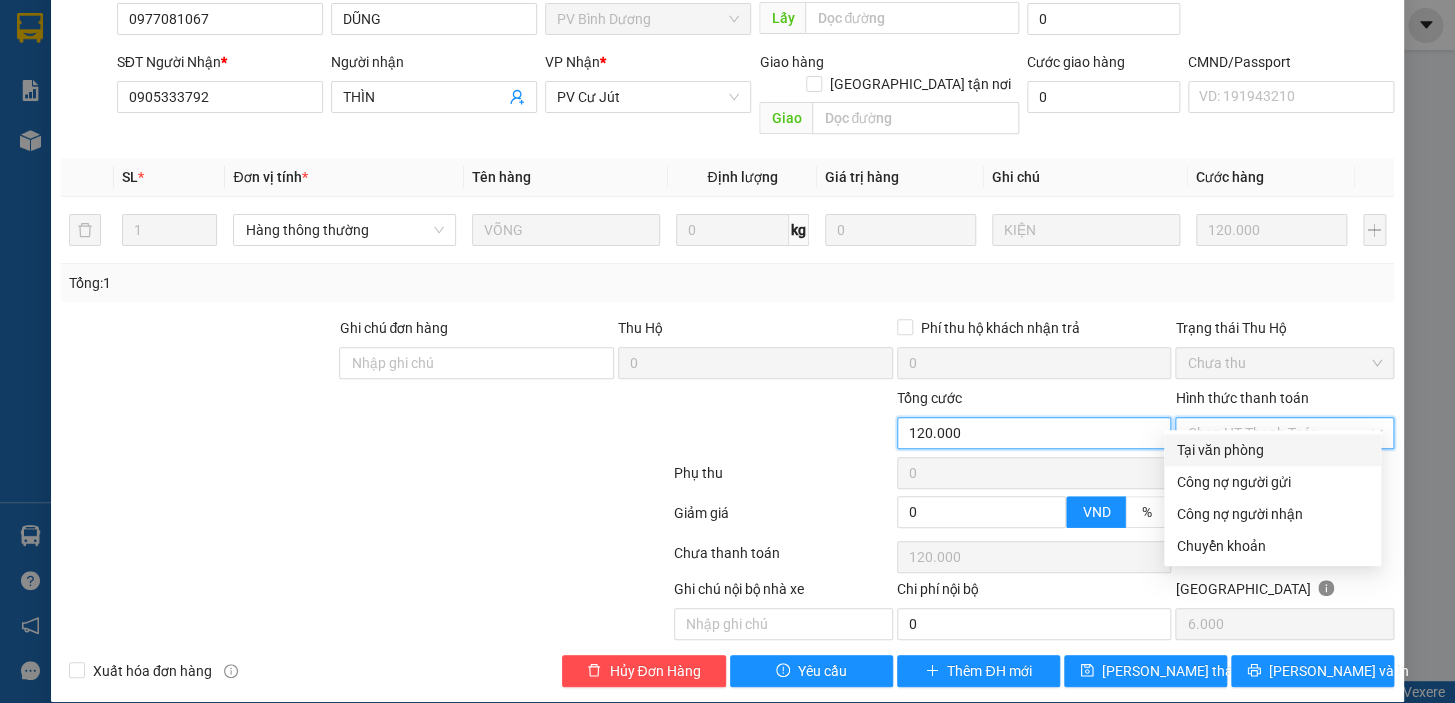 click on "120.000" at bounding box center (1034, 433) 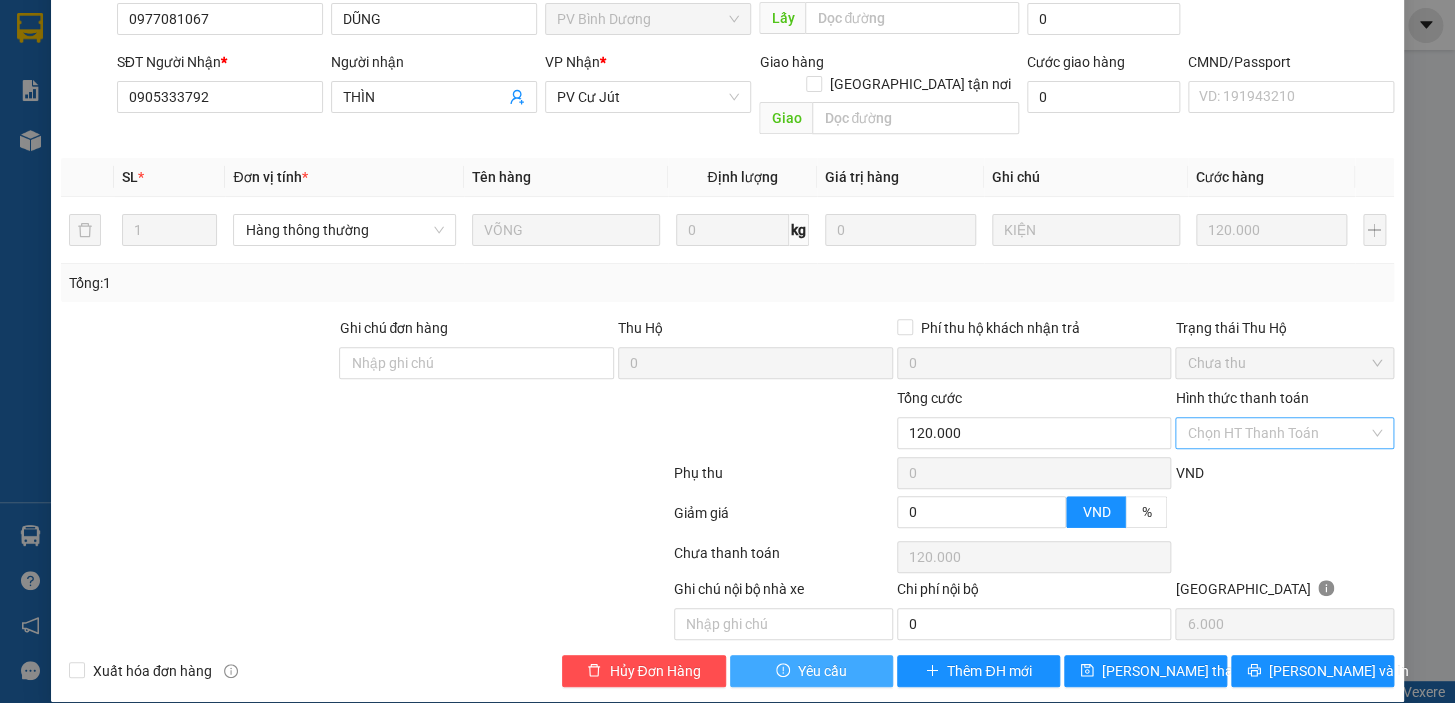 click on "Yêu cầu" at bounding box center (822, 671) 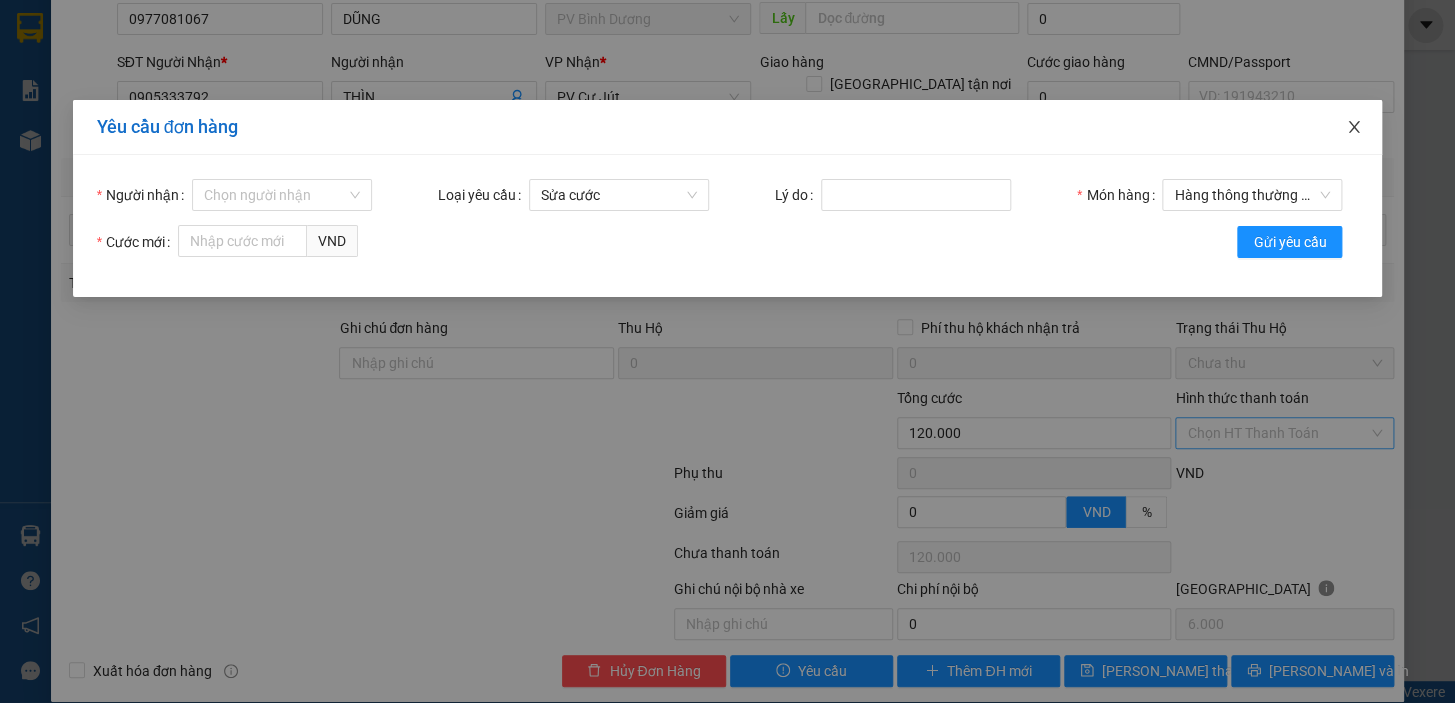 click 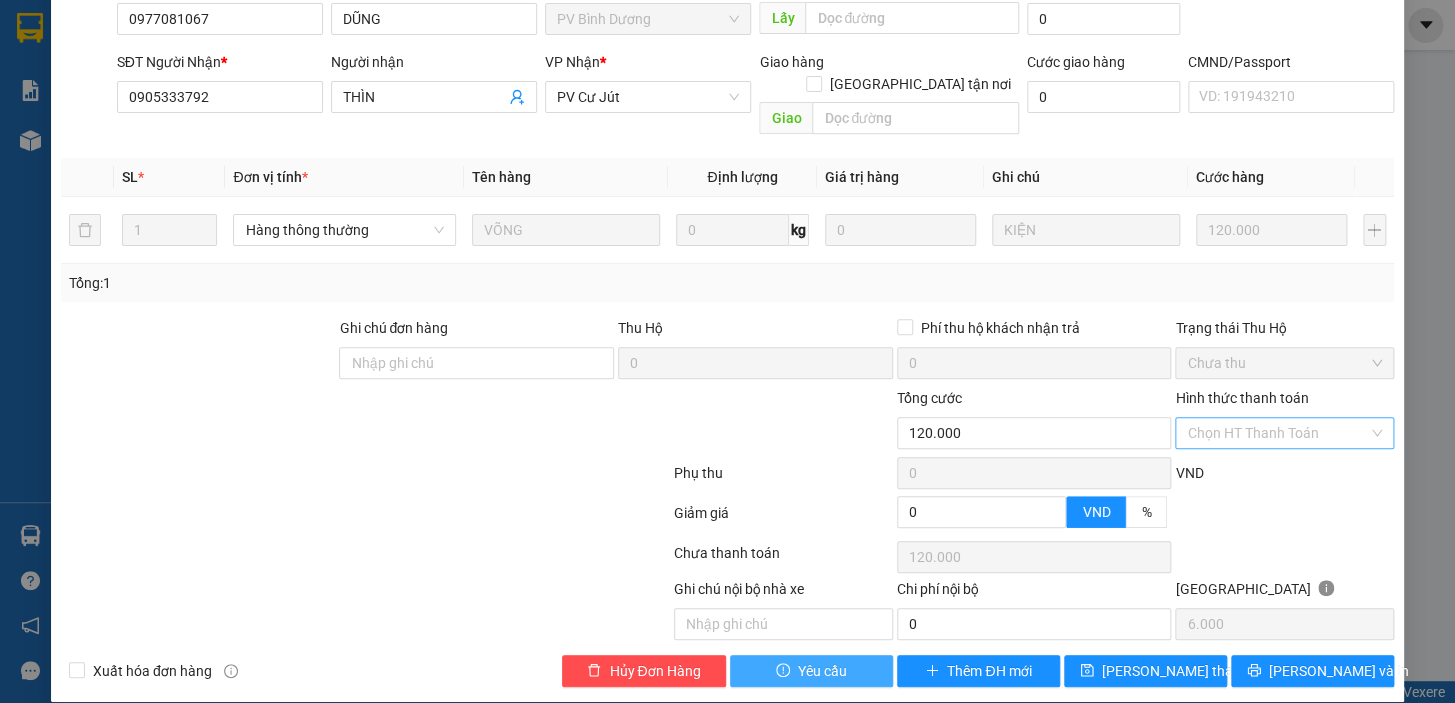 type 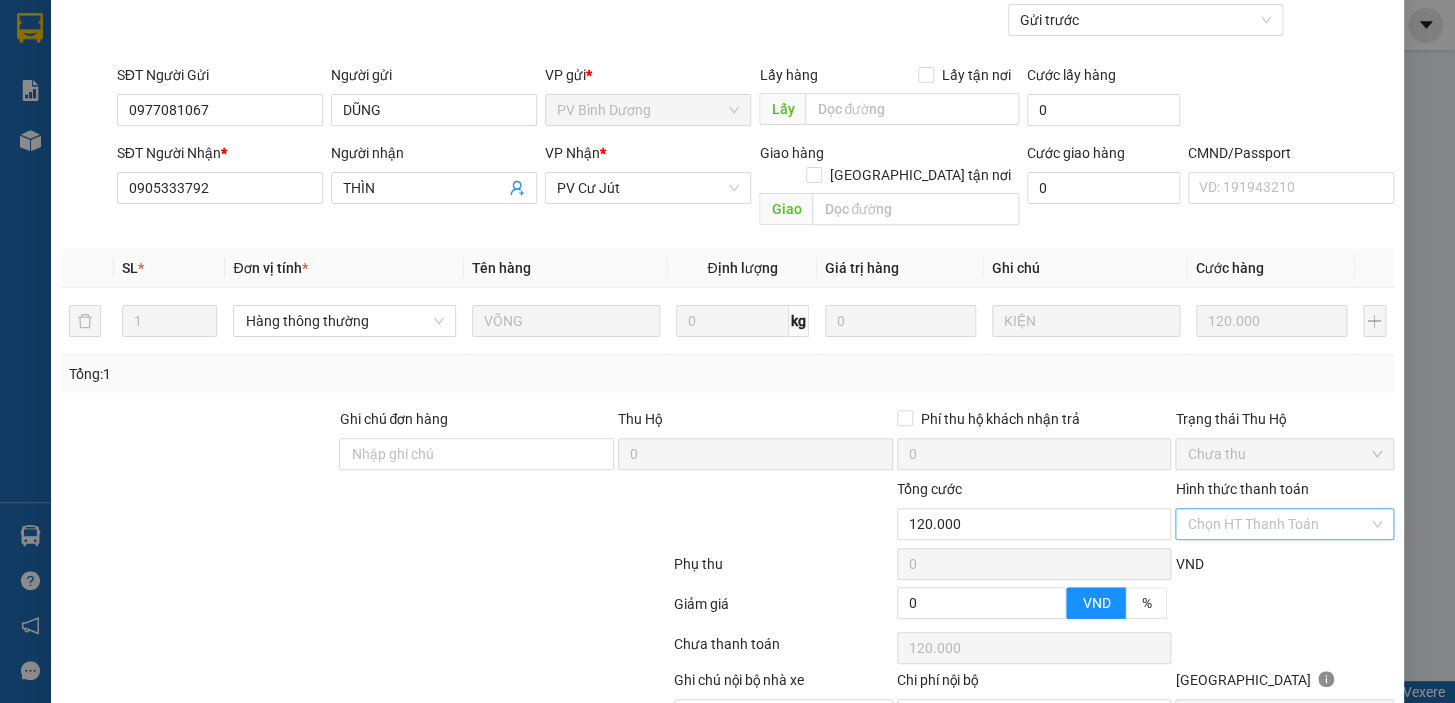 scroll, scrollTop: 0, scrollLeft: 0, axis: both 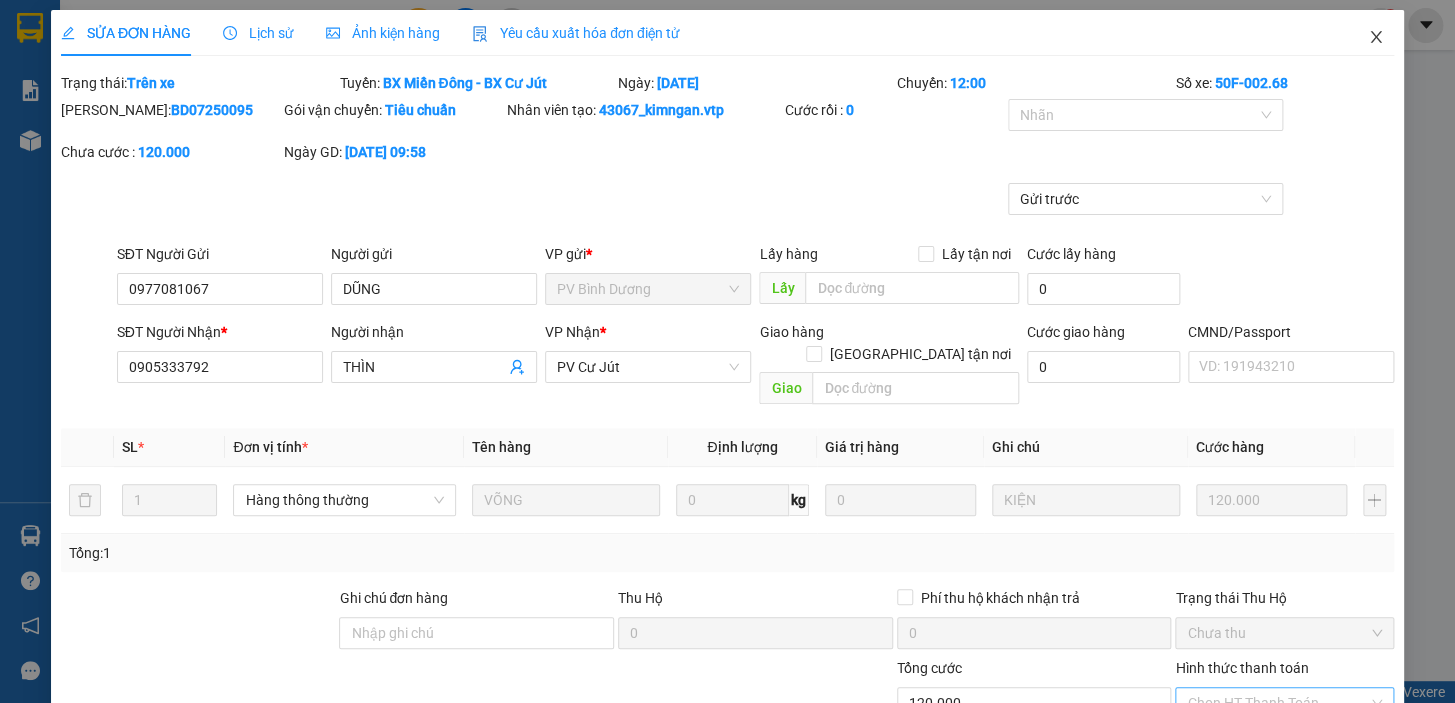 click 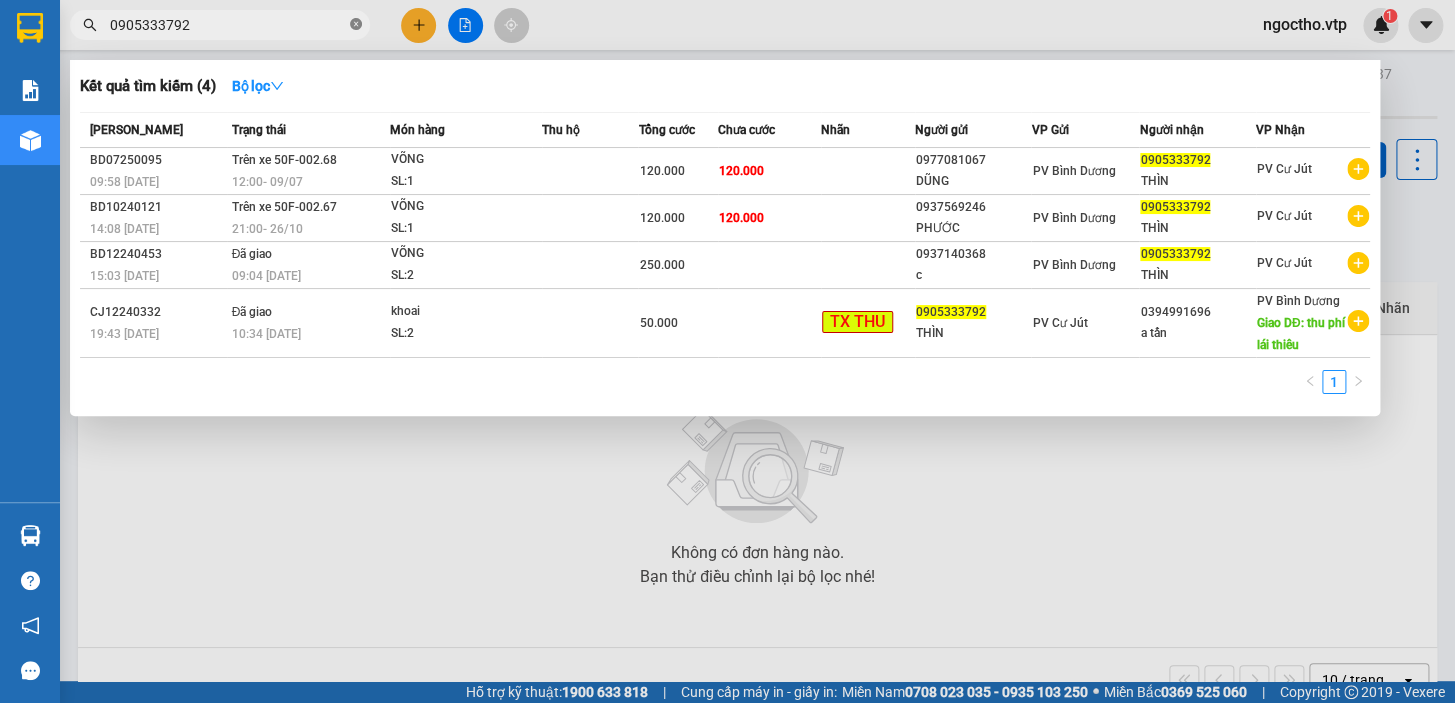 click 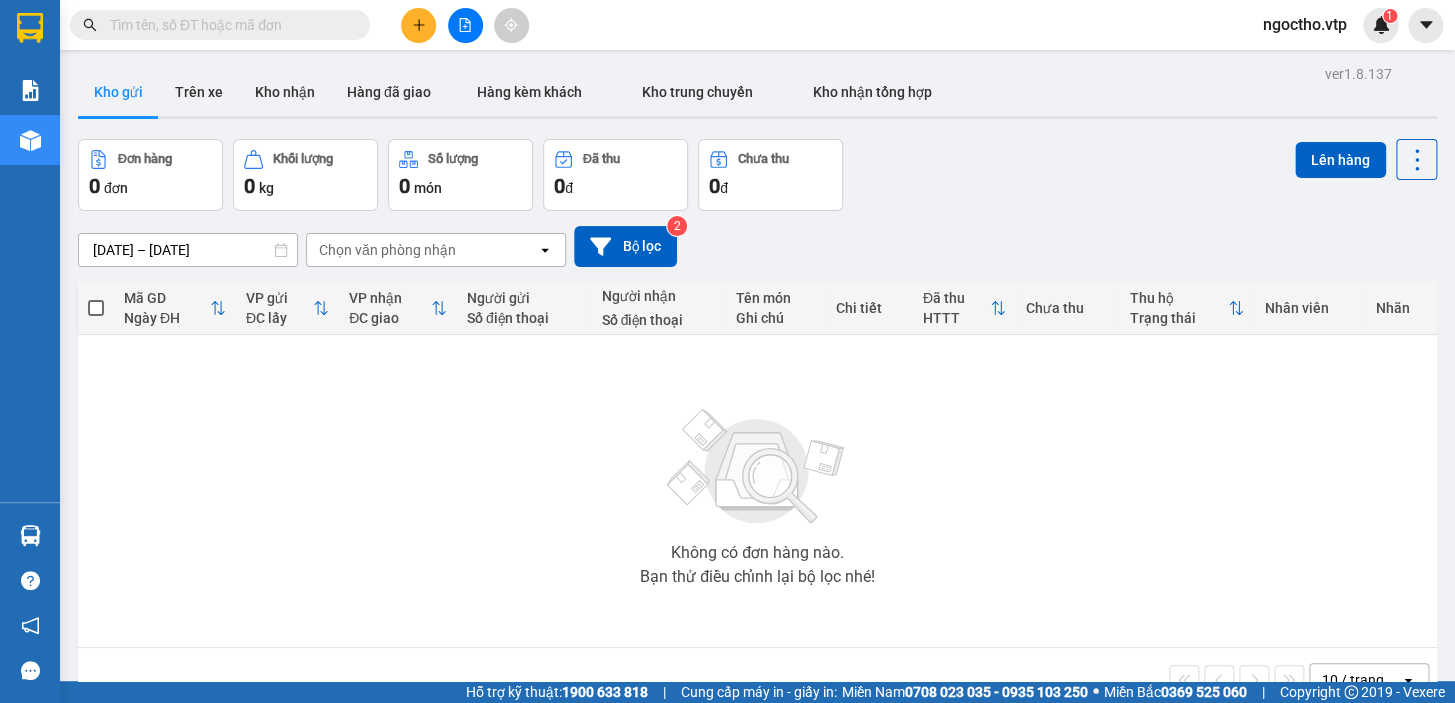 drag, startPoint x: 356, startPoint y: 444, endPoint x: 403, endPoint y: 373, distance: 85.146935 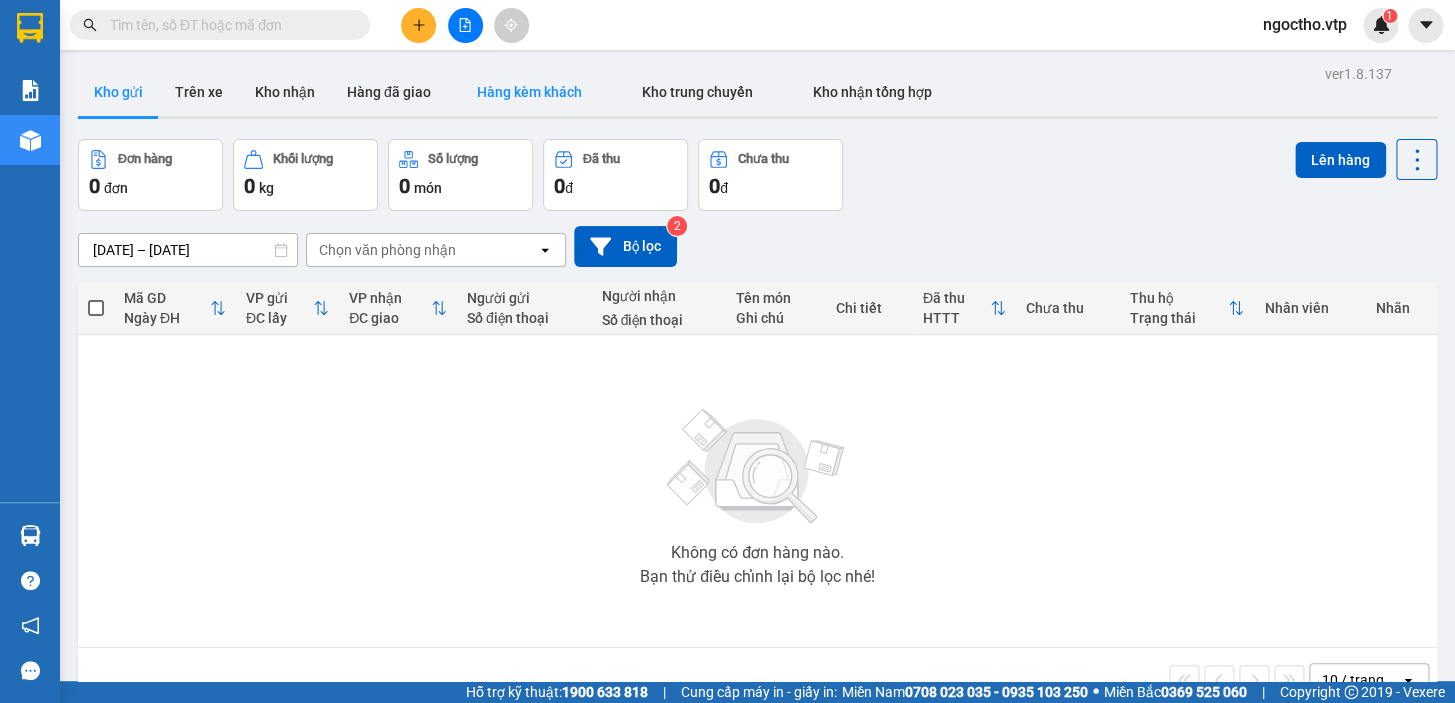 click on "Hàng kèm khách" at bounding box center (529, 92) 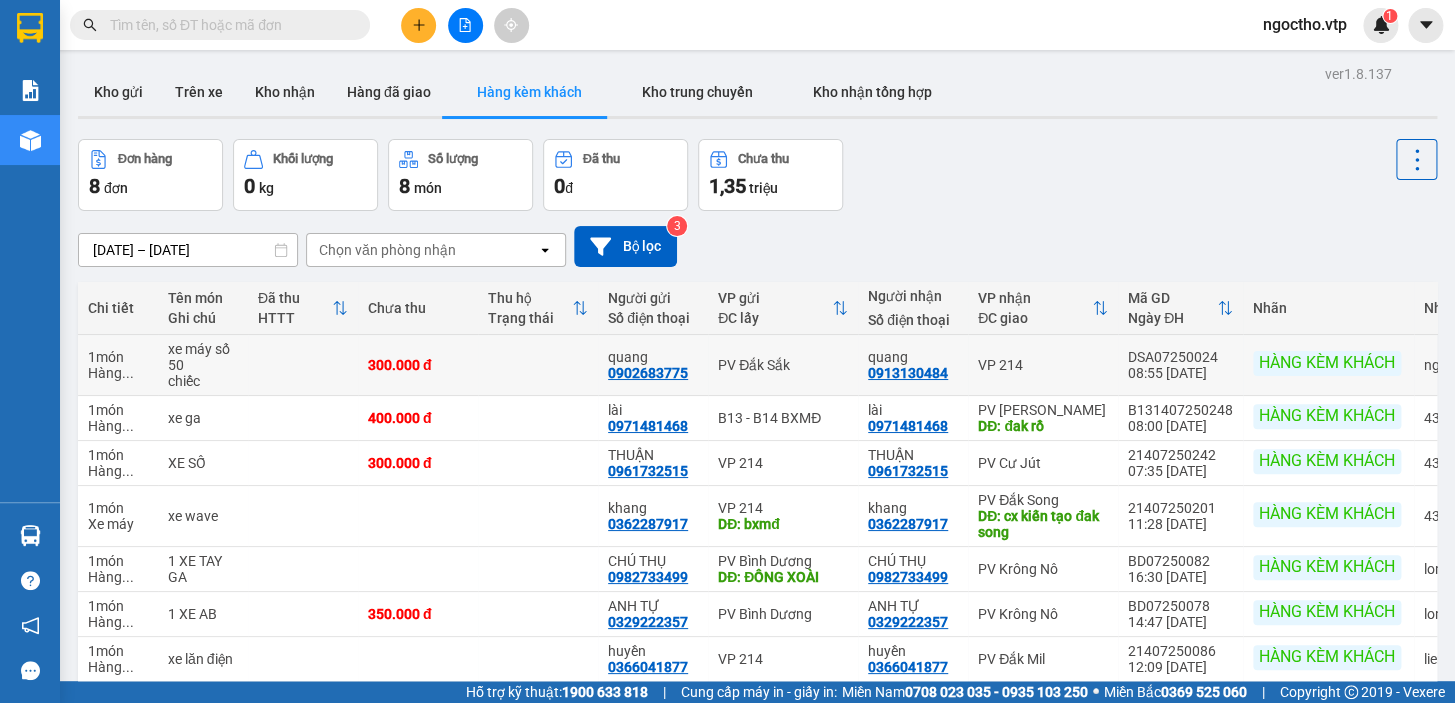 click on "0913130484" at bounding box center (908, 373) 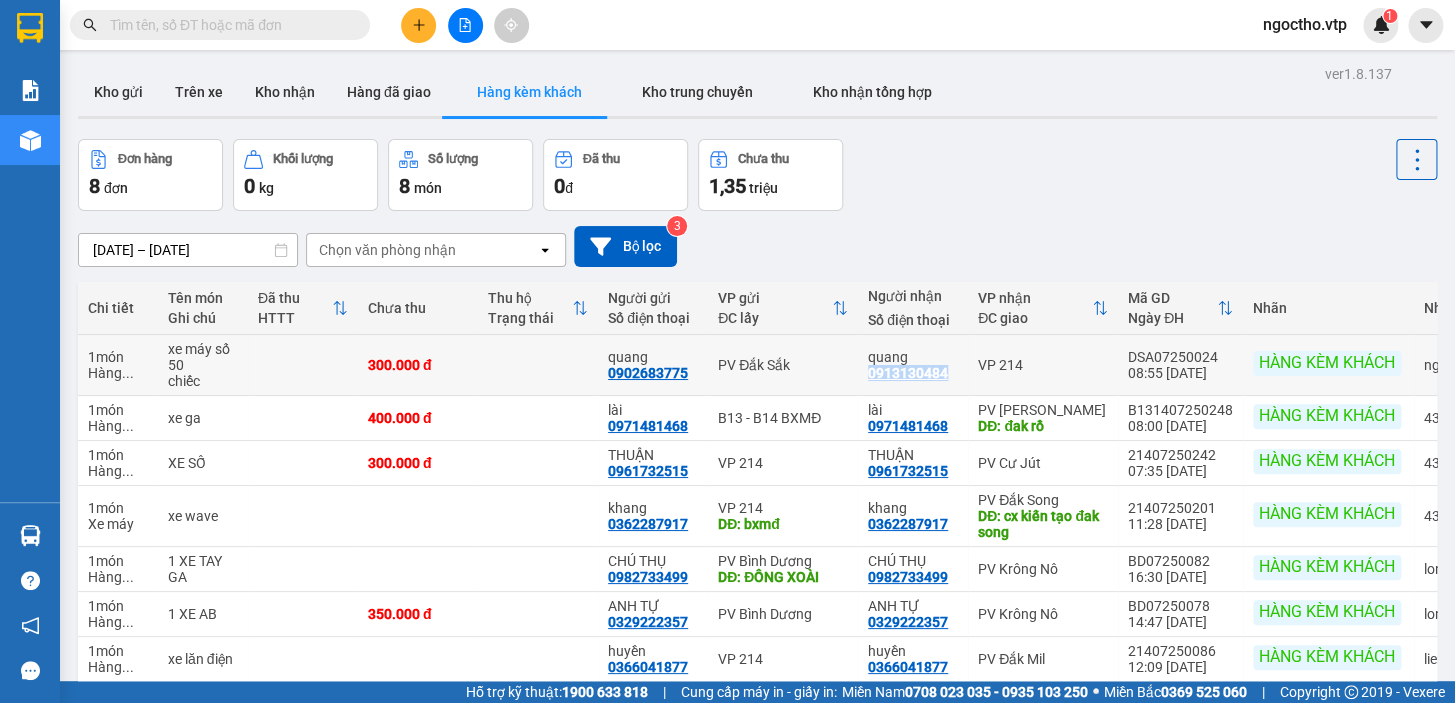 click on "0913130484" at bounding box center [908, 373] 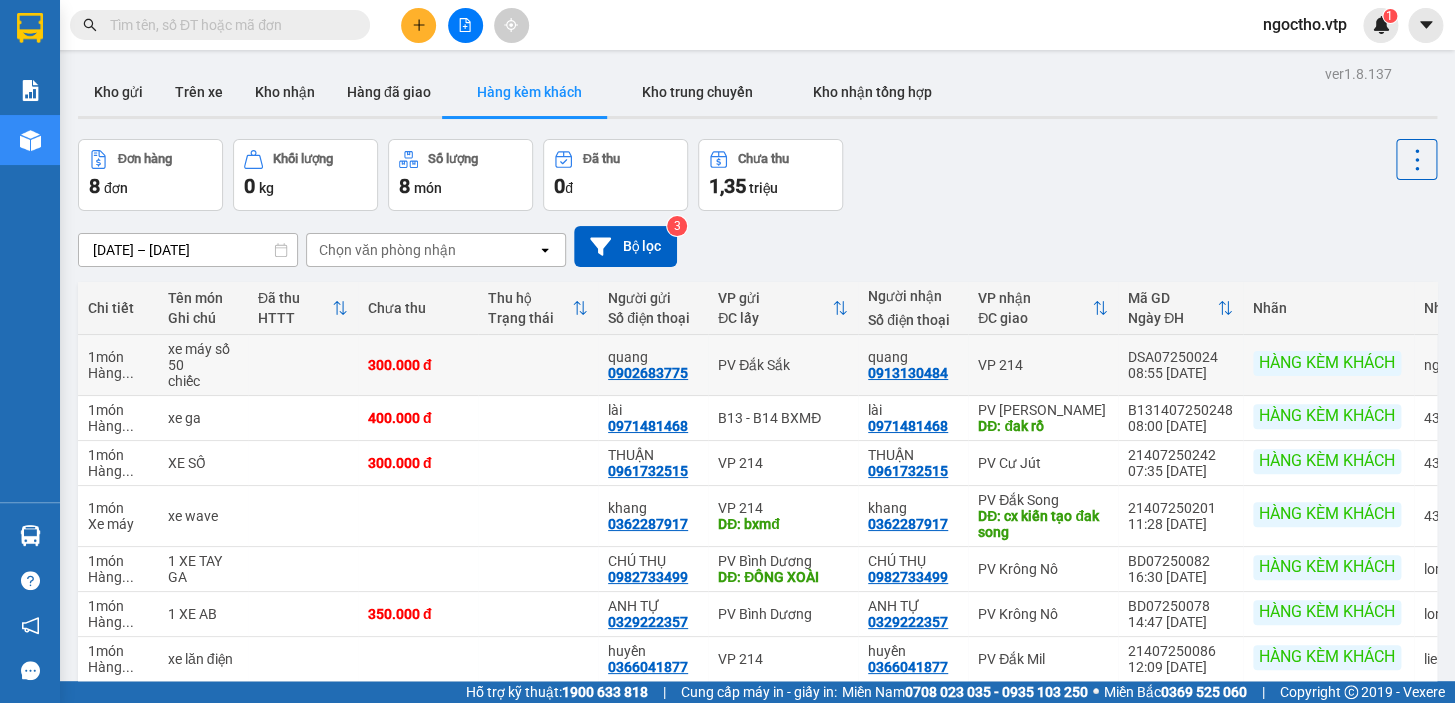 click on "PV Đắk Sắk" at bounding box center [783, 365] 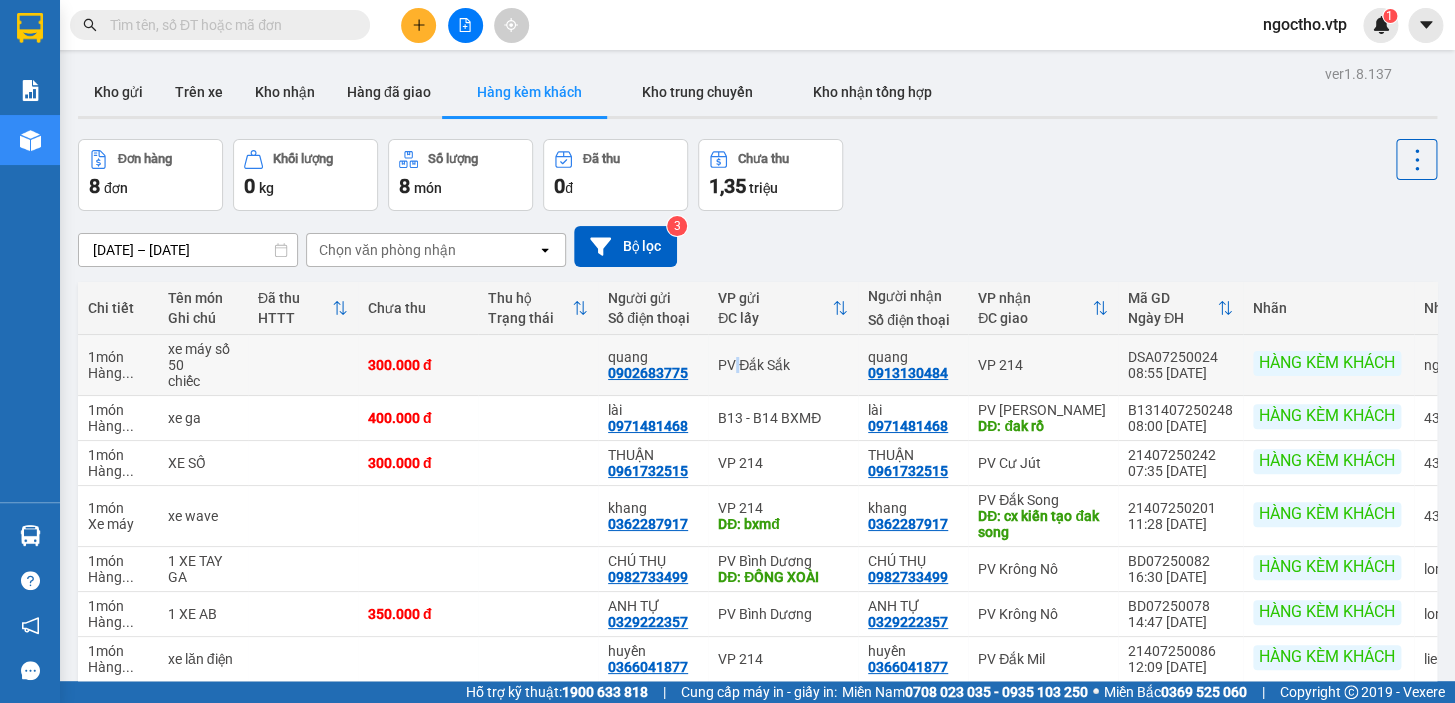click on "PV Đắk Sắk" at bounding box center (783, 365) 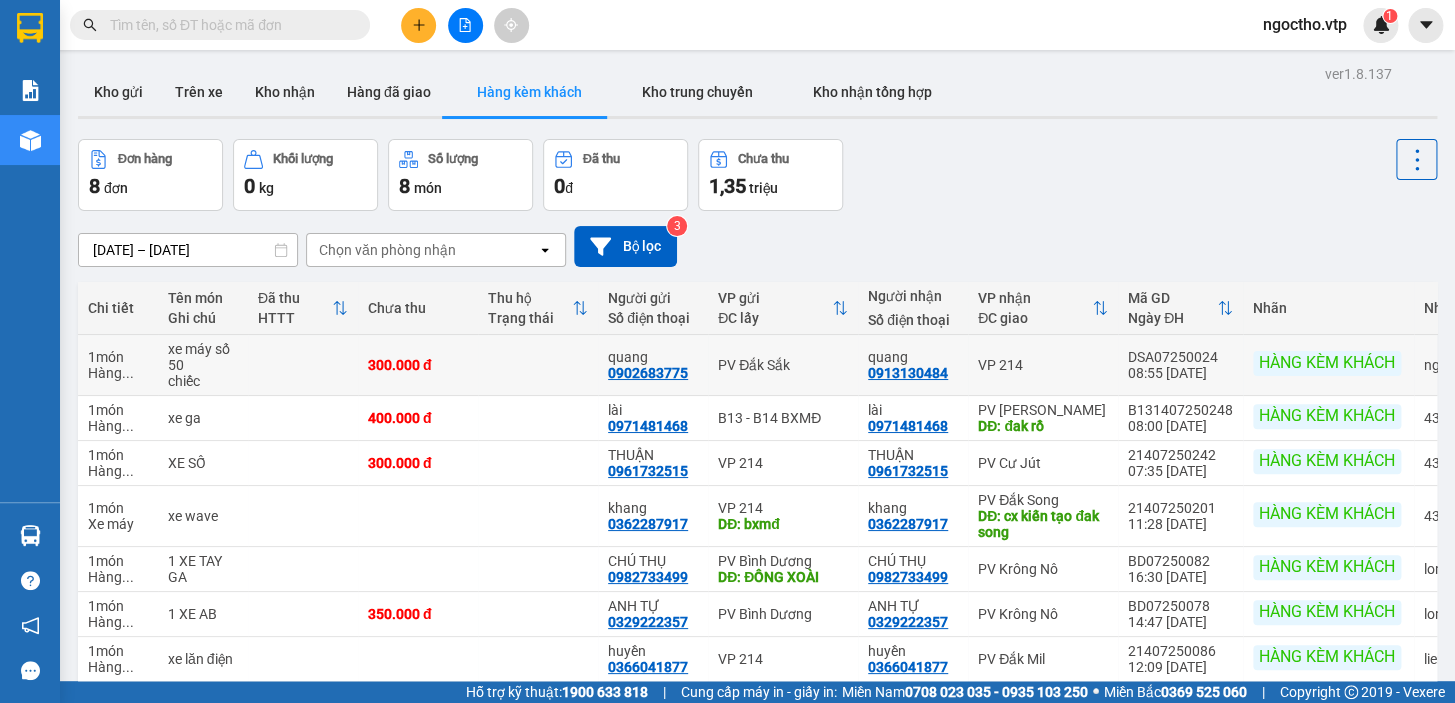 click on "ngoctho.vtp" at bounding box center [1525, 365] 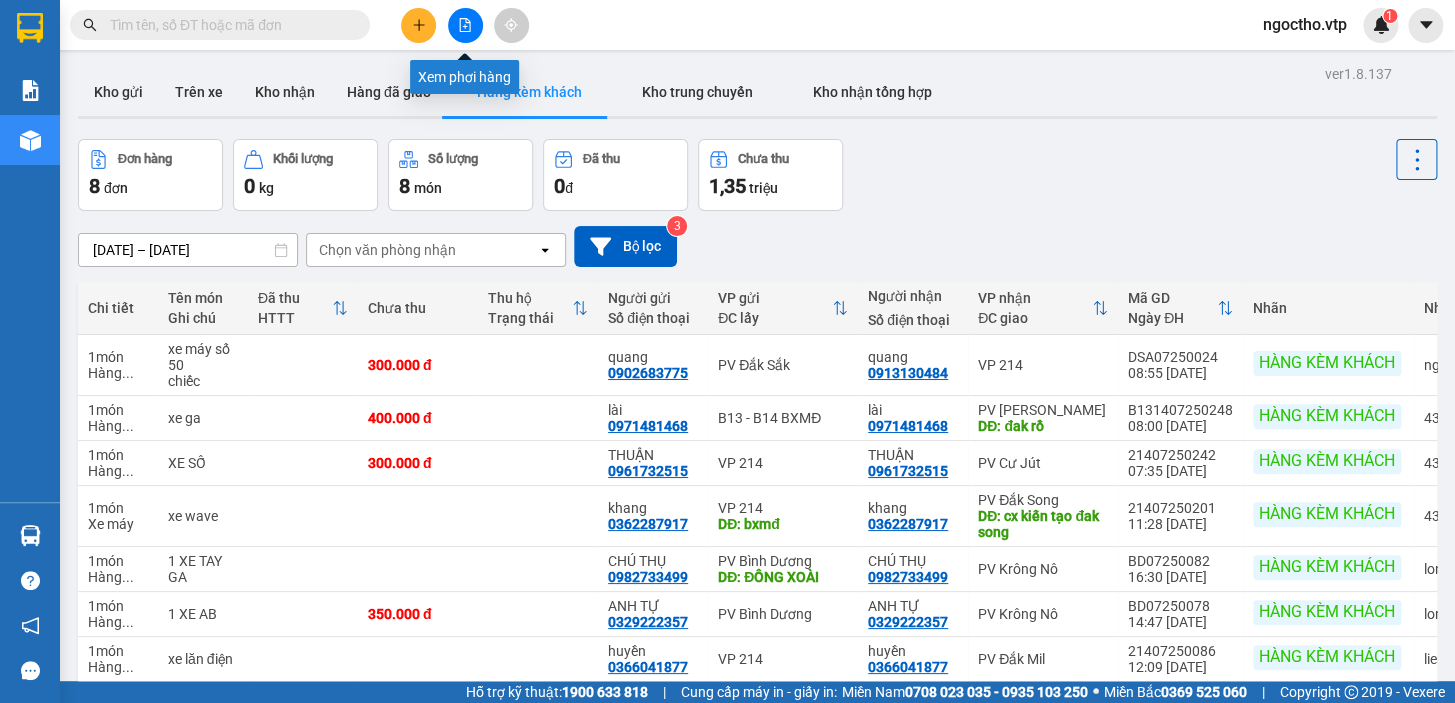 drag, startPoint x: 468, startPoint y: 33, endPoint x: 446, endPoint y: 22, distance: 24.596748 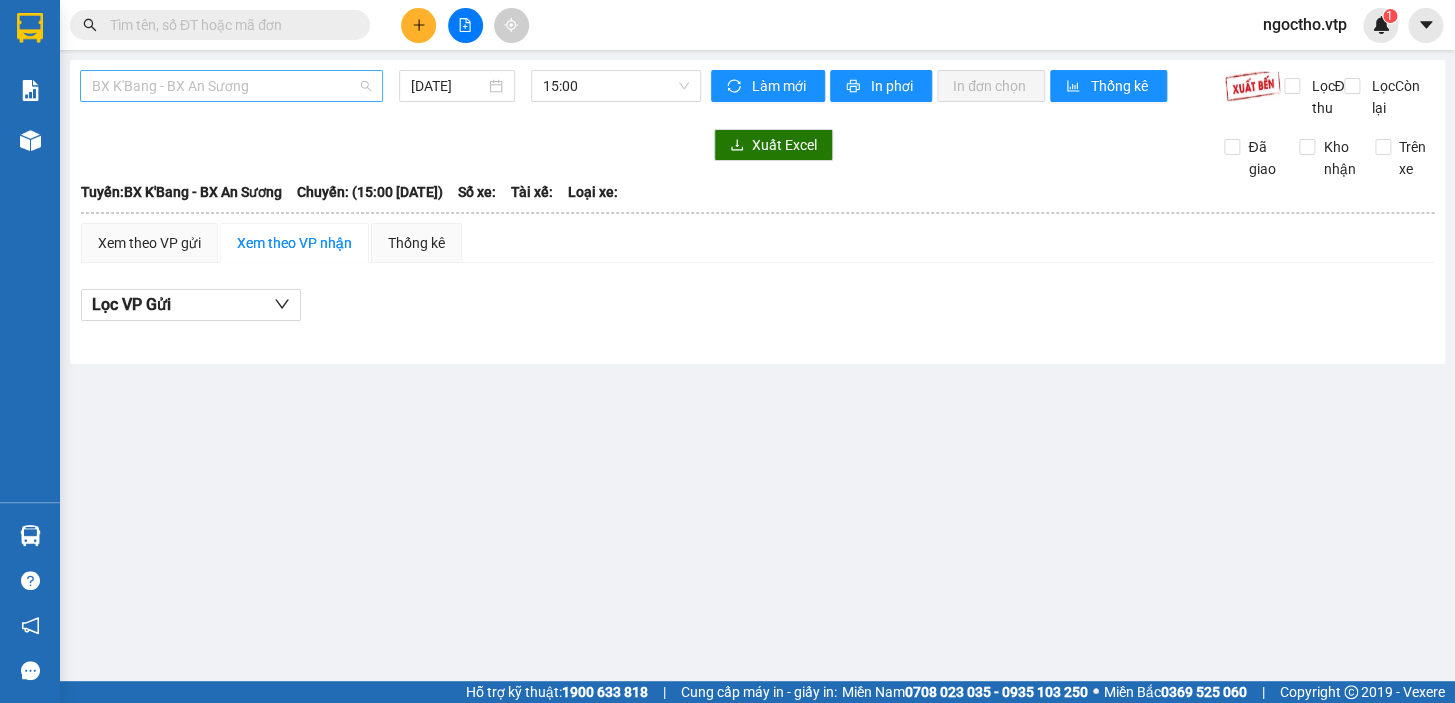 click on "BX K'Bang - BX An Sương" at bounding box center [231, 86] 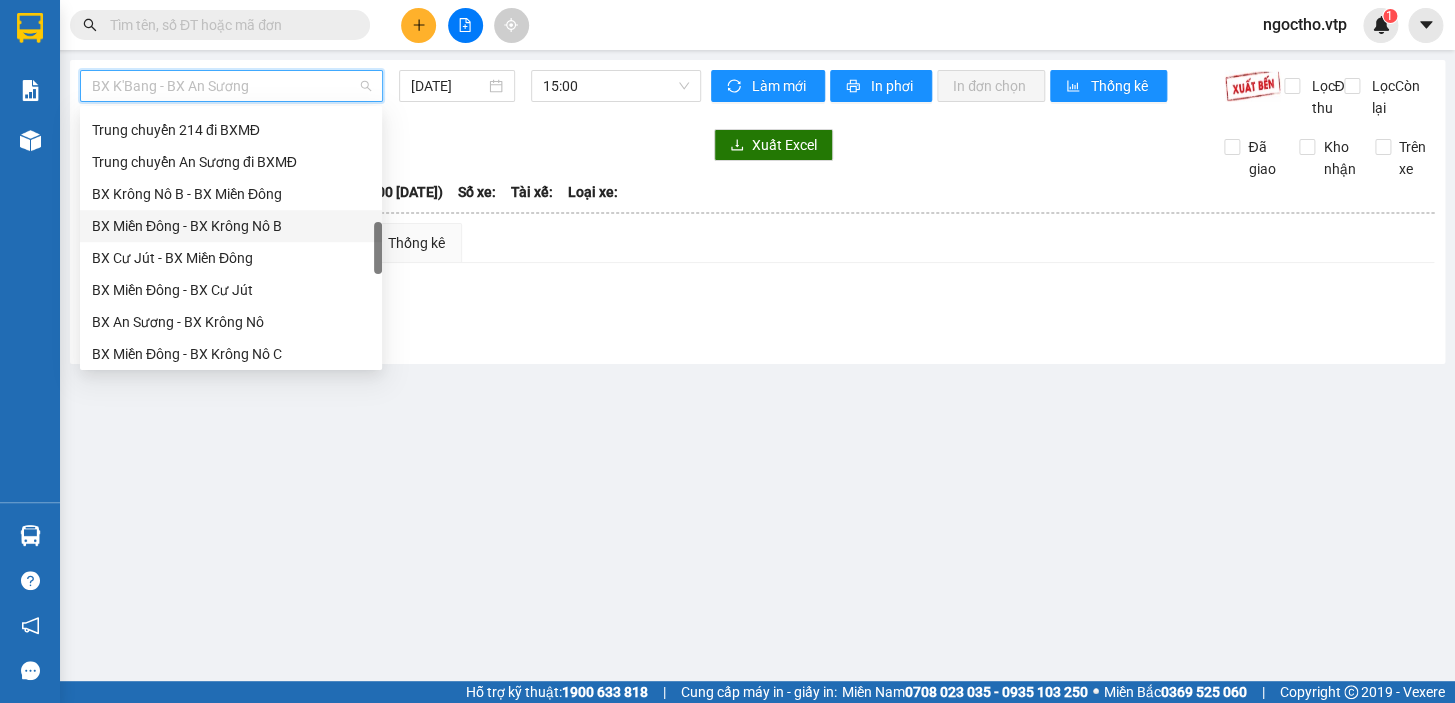 scroll, scrollTop: 818, scrollLeft: 0, axis: vertical 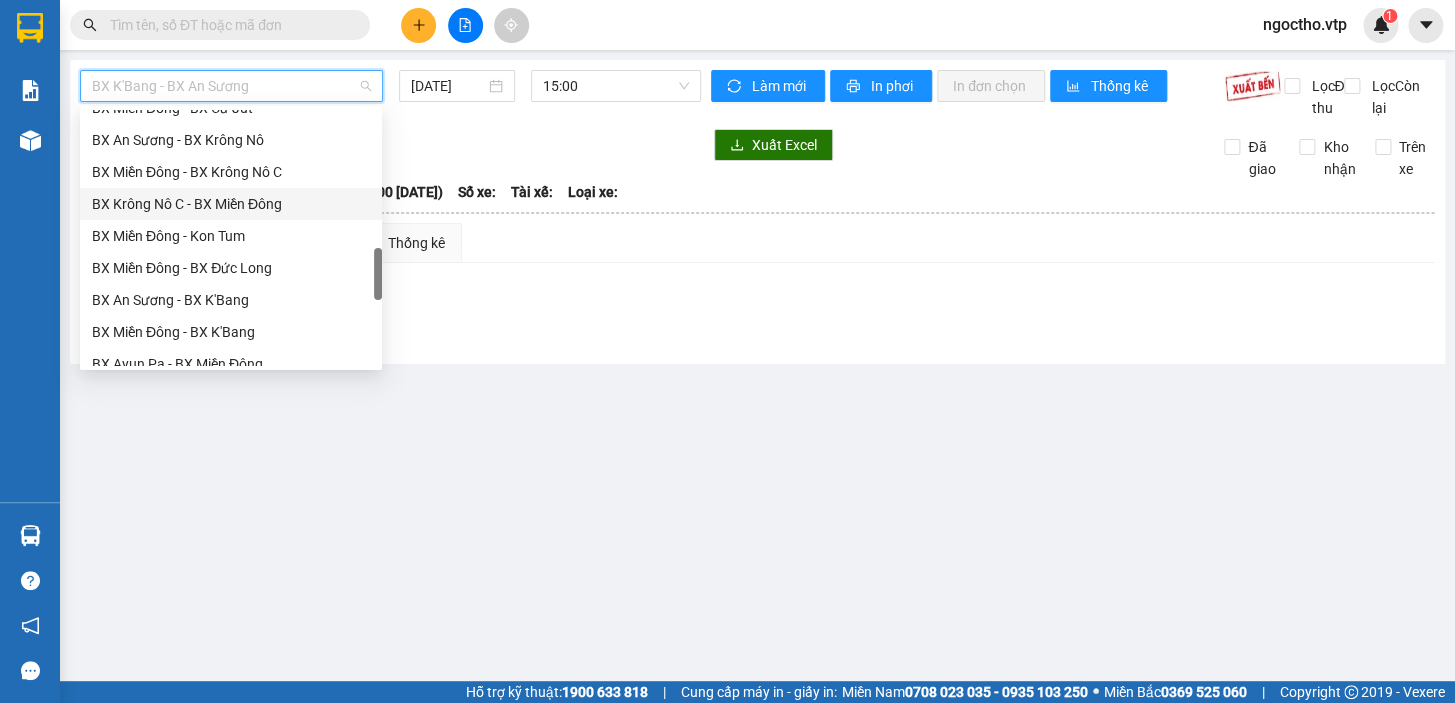 click on "BX Krông Nô C - BX Miền Đông" at bounding box center (231, 204) 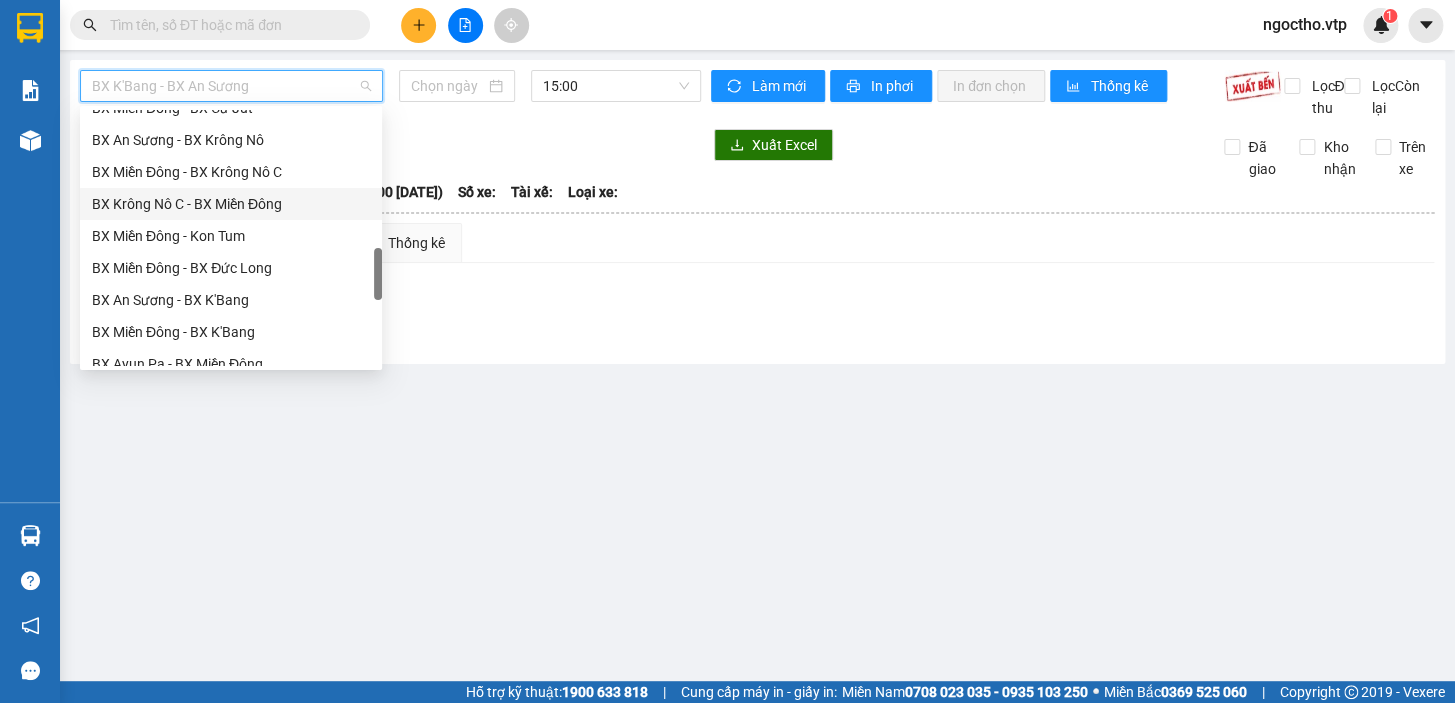 type on "[DATE]" 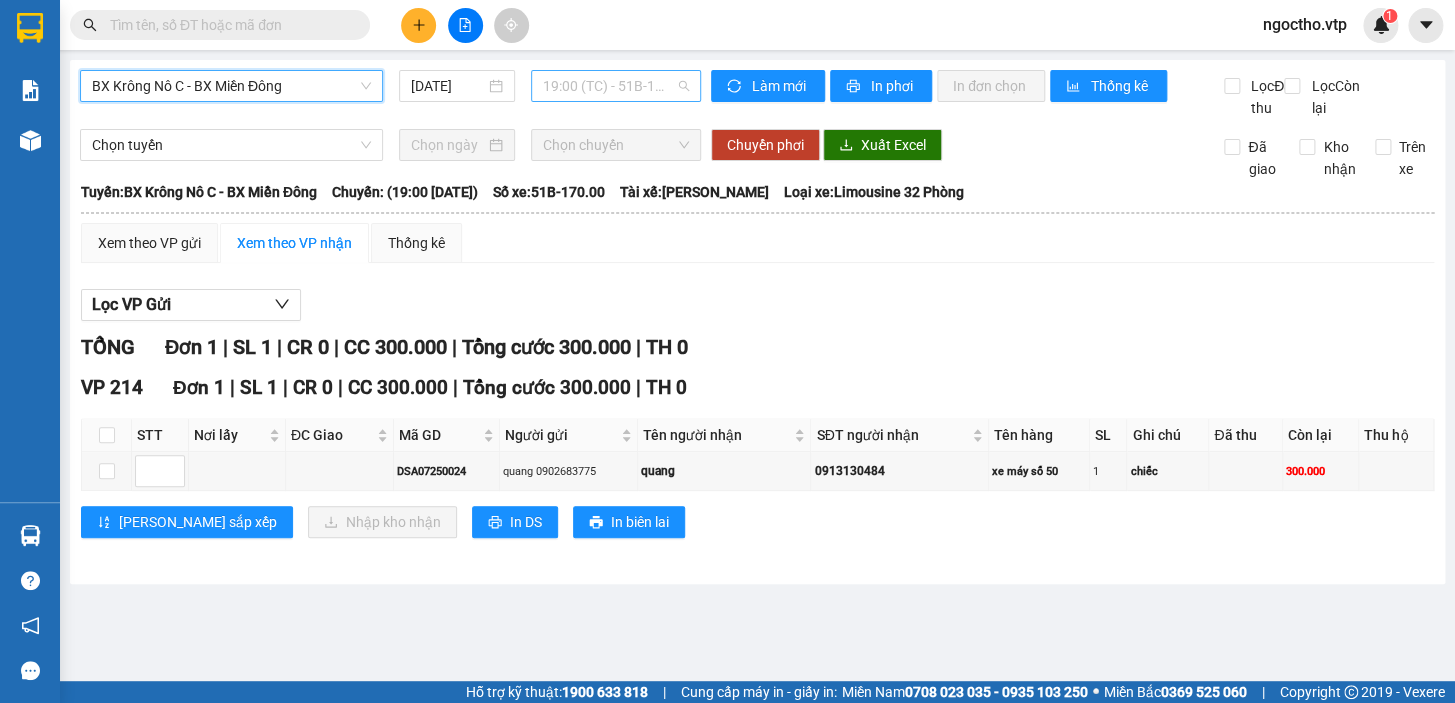click on "19:00   (TC)   - 51B-170.00" at bounding box center (616, 86) 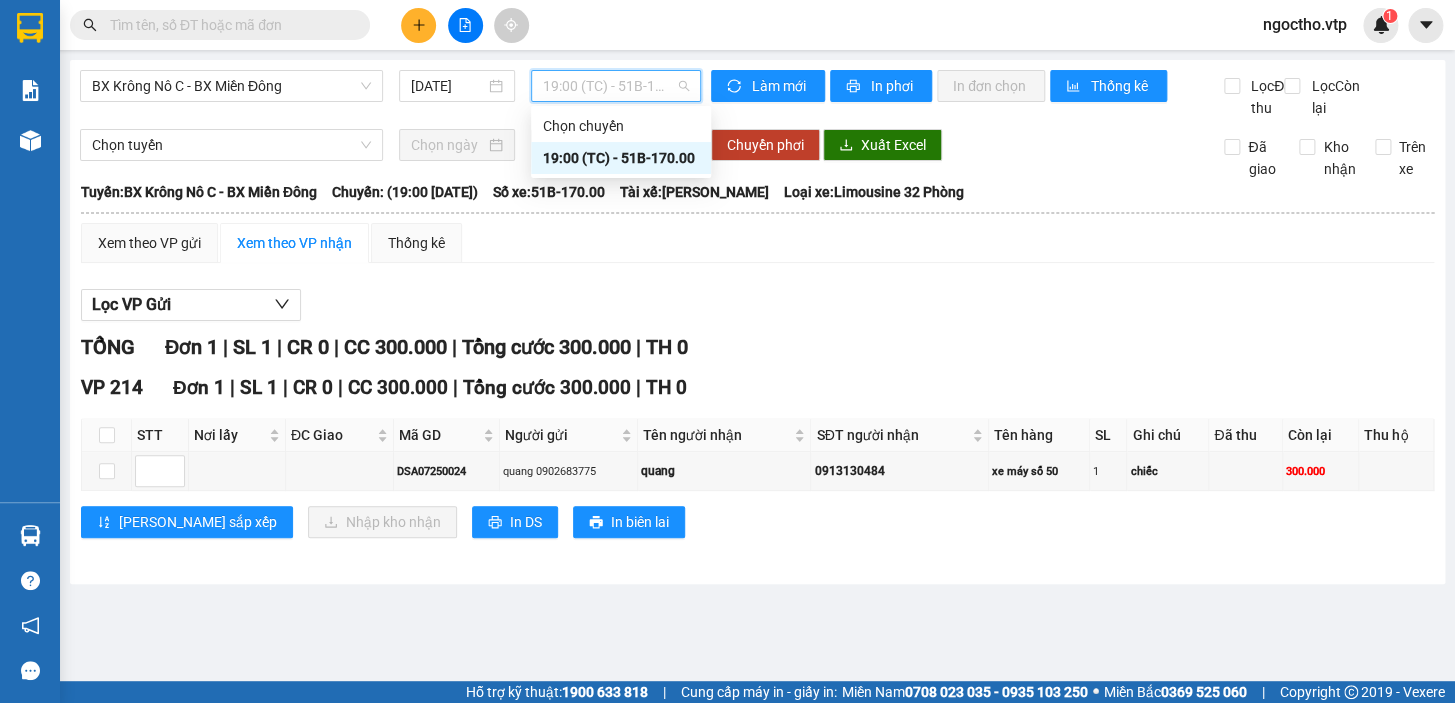 click on "19:00   (TC)   - 51B-170.00" at bounding box center (621, 158) 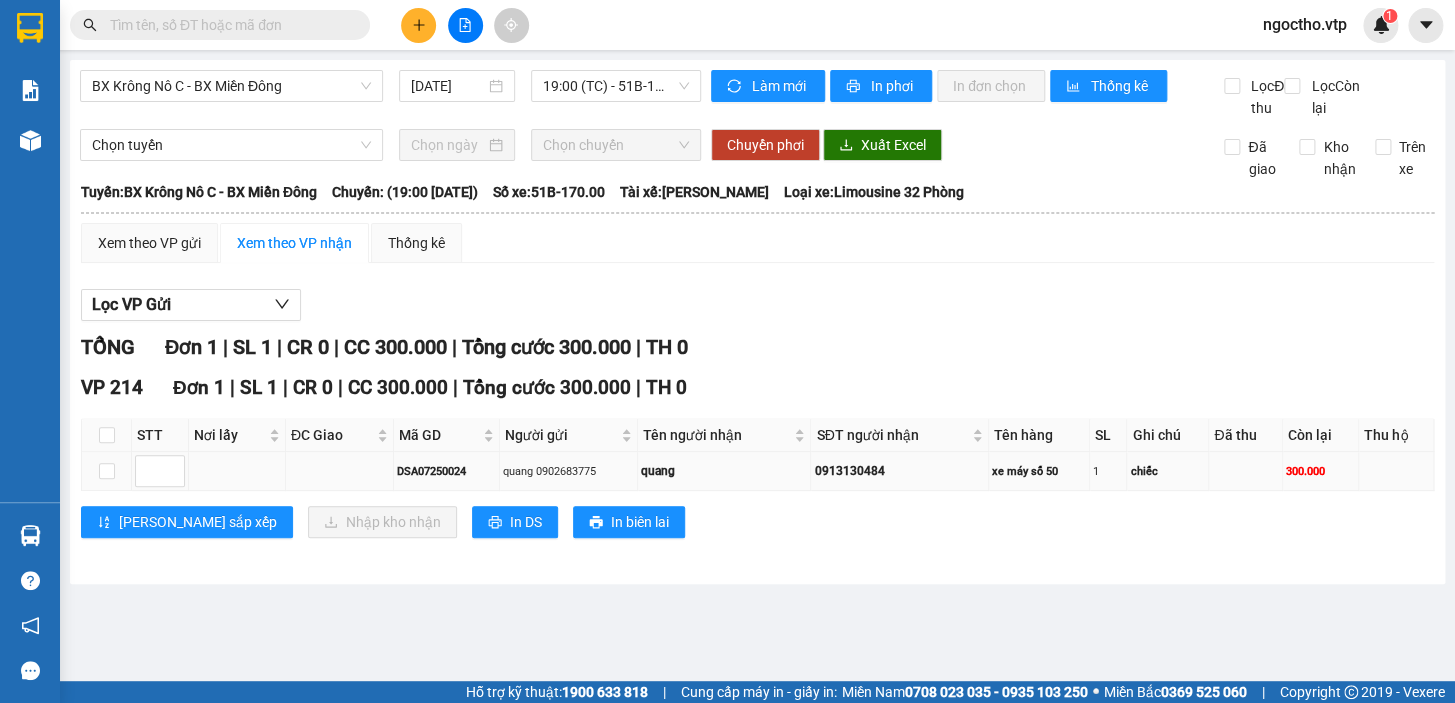 click on "1" at bounding box center [1108, 471] 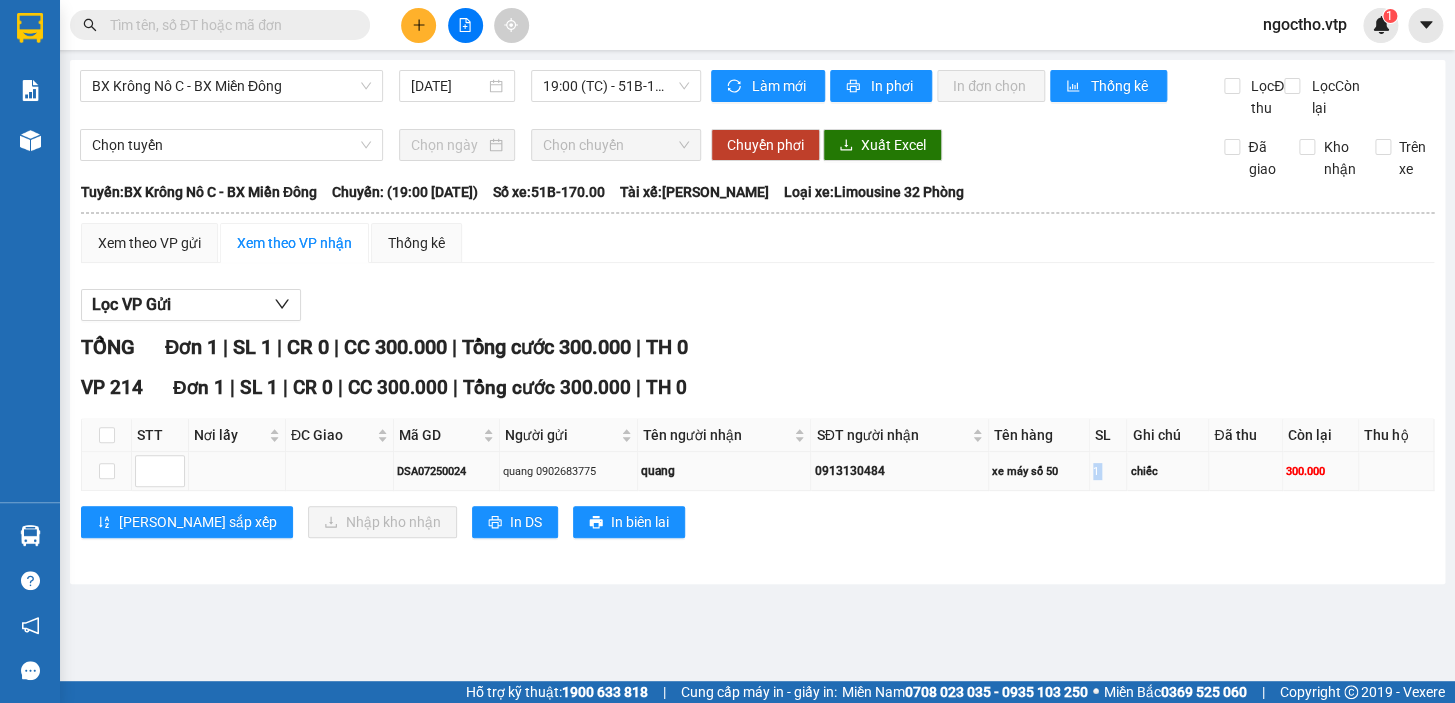 click on "1" at bounding box center [1108, 471] 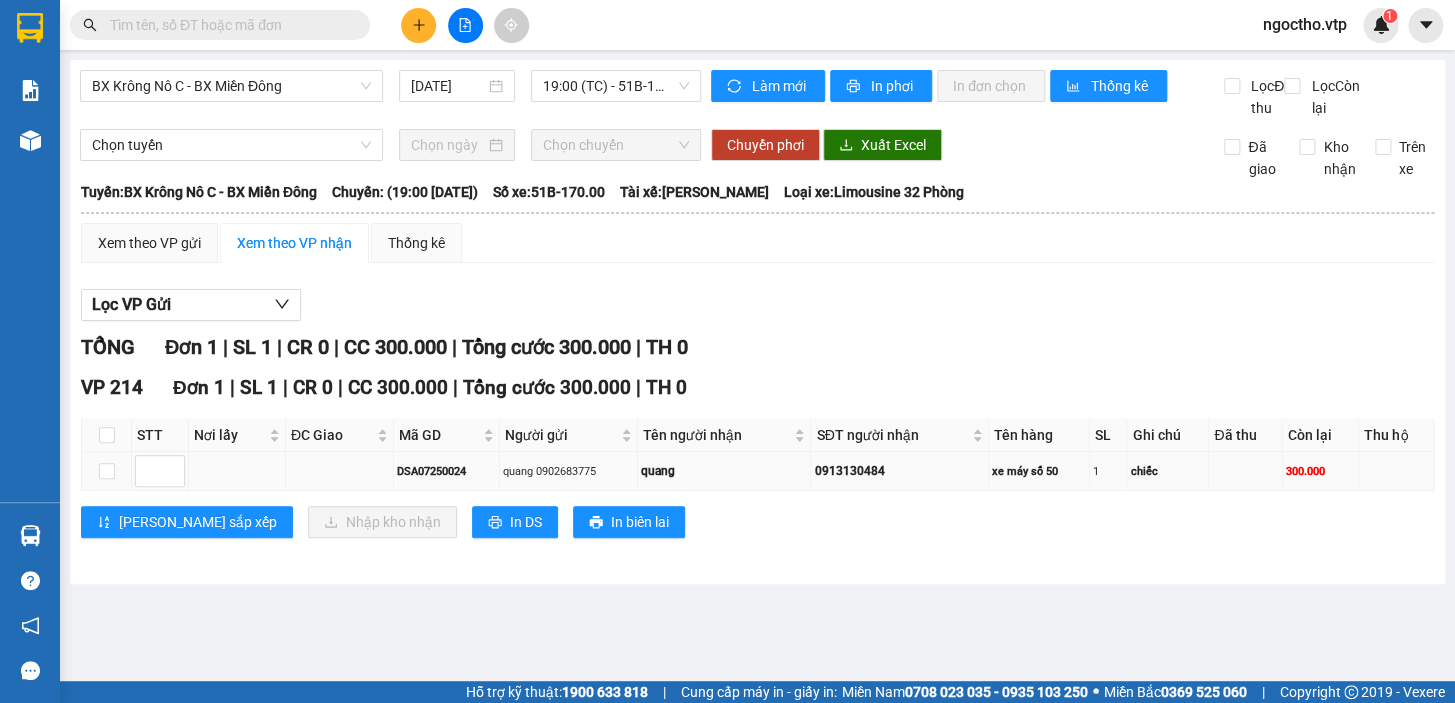 click on "xe máy số 50" at bounding box center [1039, 471] 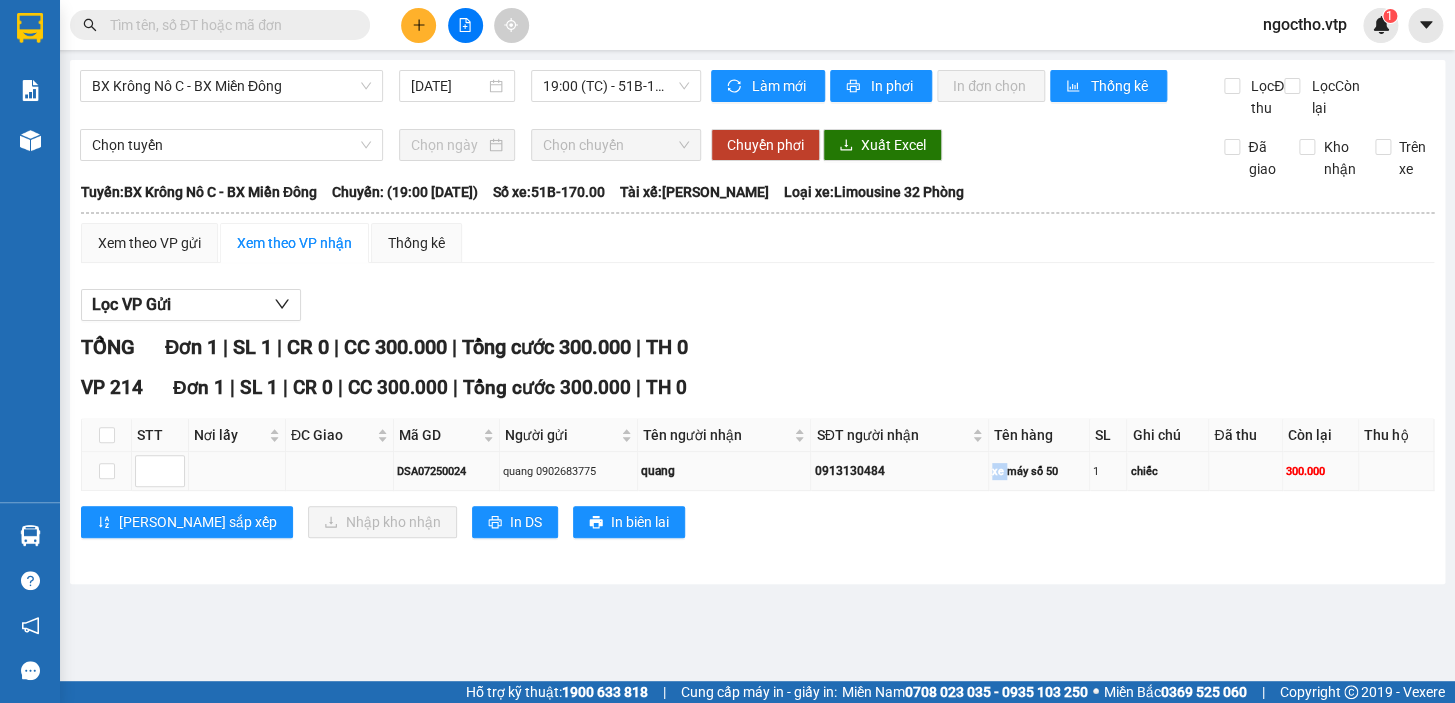 click on "xe máy số 50" at bounding box center [1039, 471] 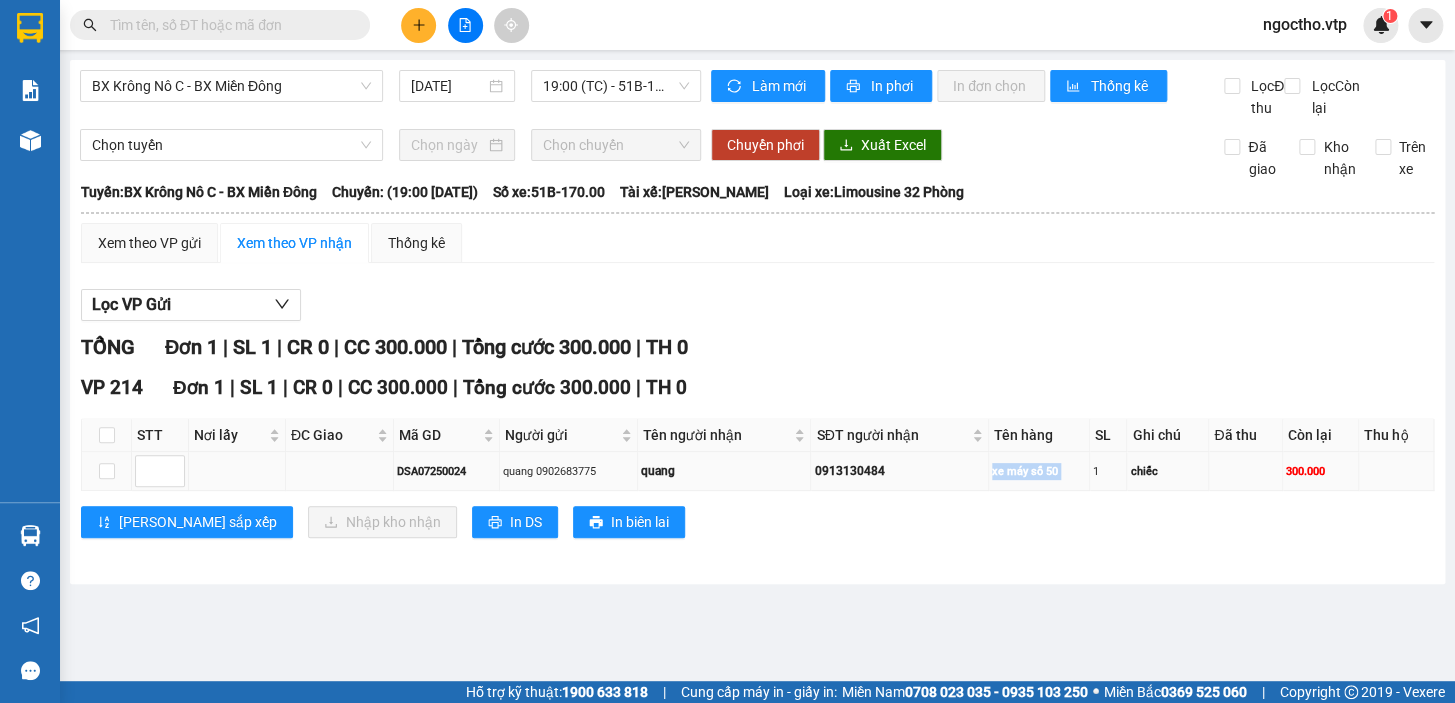 click on "xe máy số 50" at bounding box center [1039, 471] 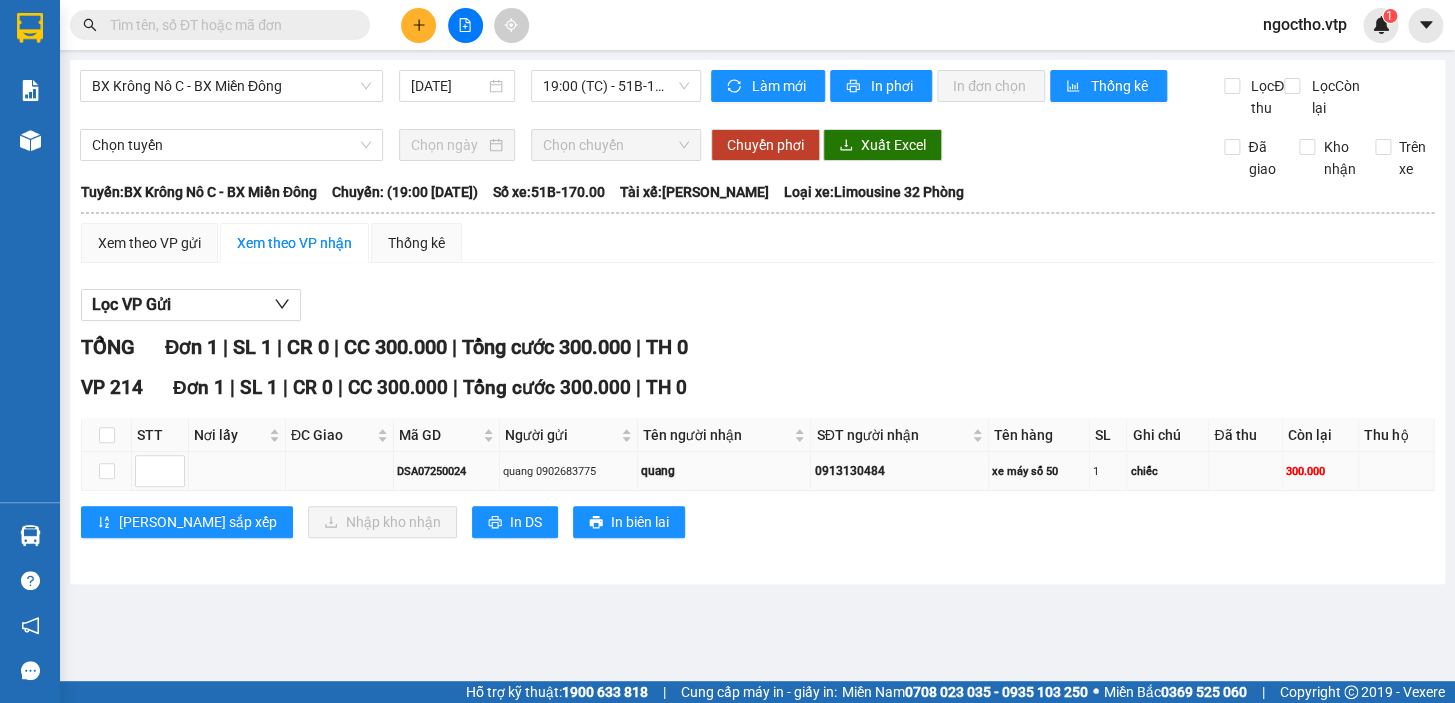 click on "0913130484" at bounding box center [899, 471] 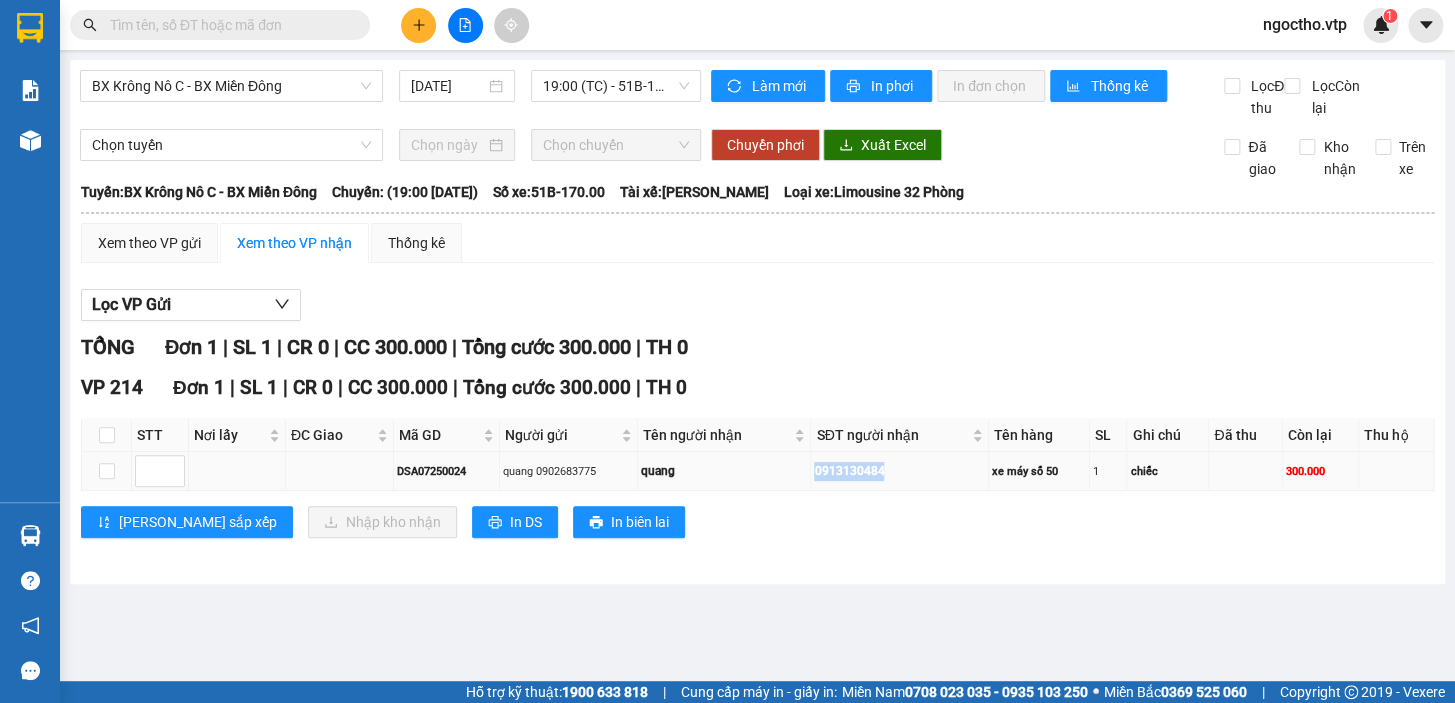 click on "0913130484" at bounding box center [899, 471] 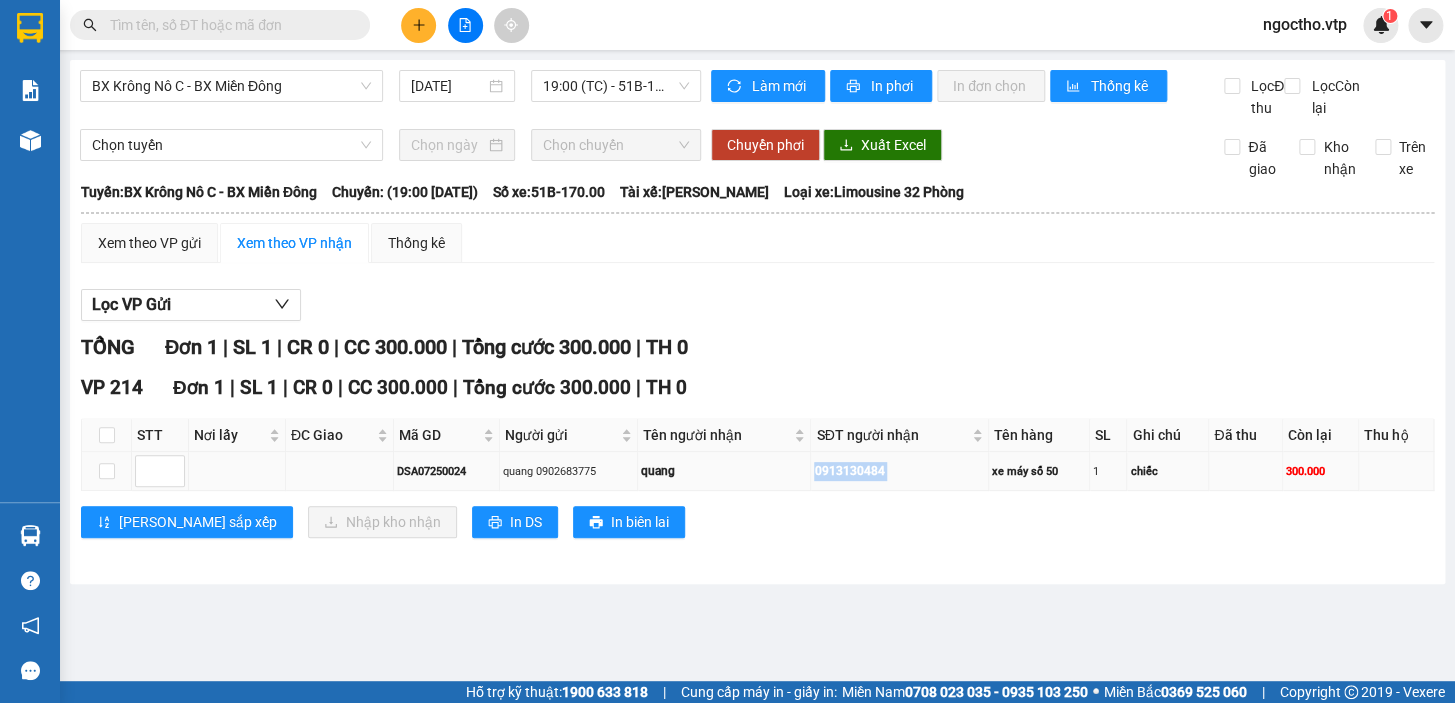 click on "0913130484" at bounding box center [899, 471] 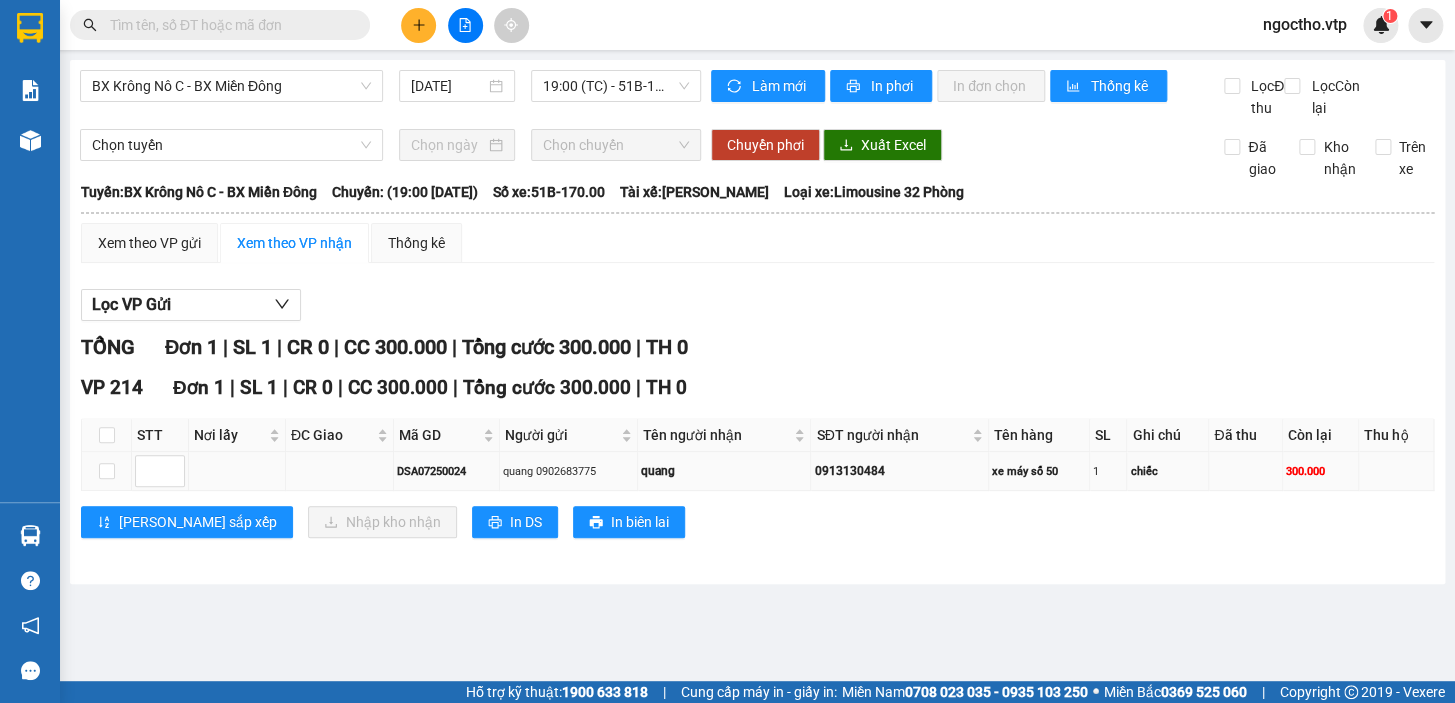 click on "DSA07250024" at bounding box center (446, 471) 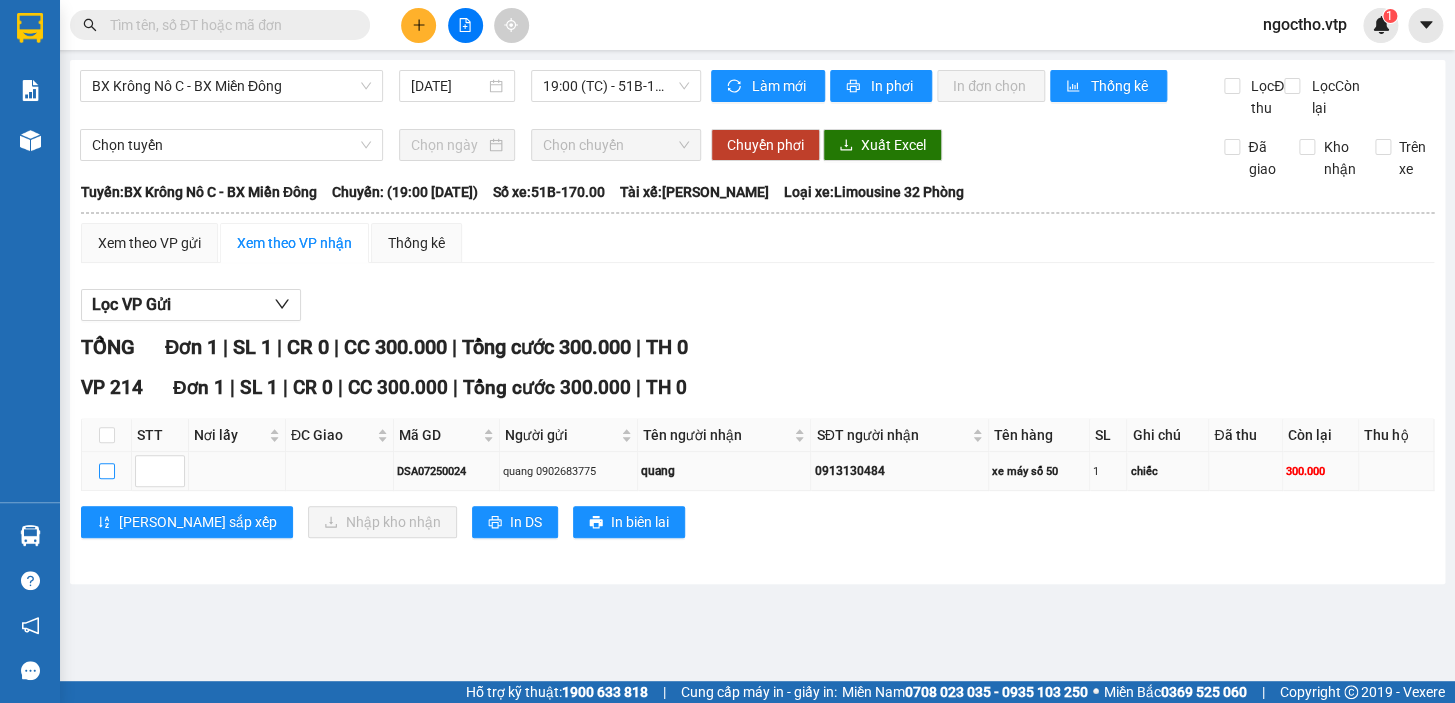 click at bounding box center (107, 471) 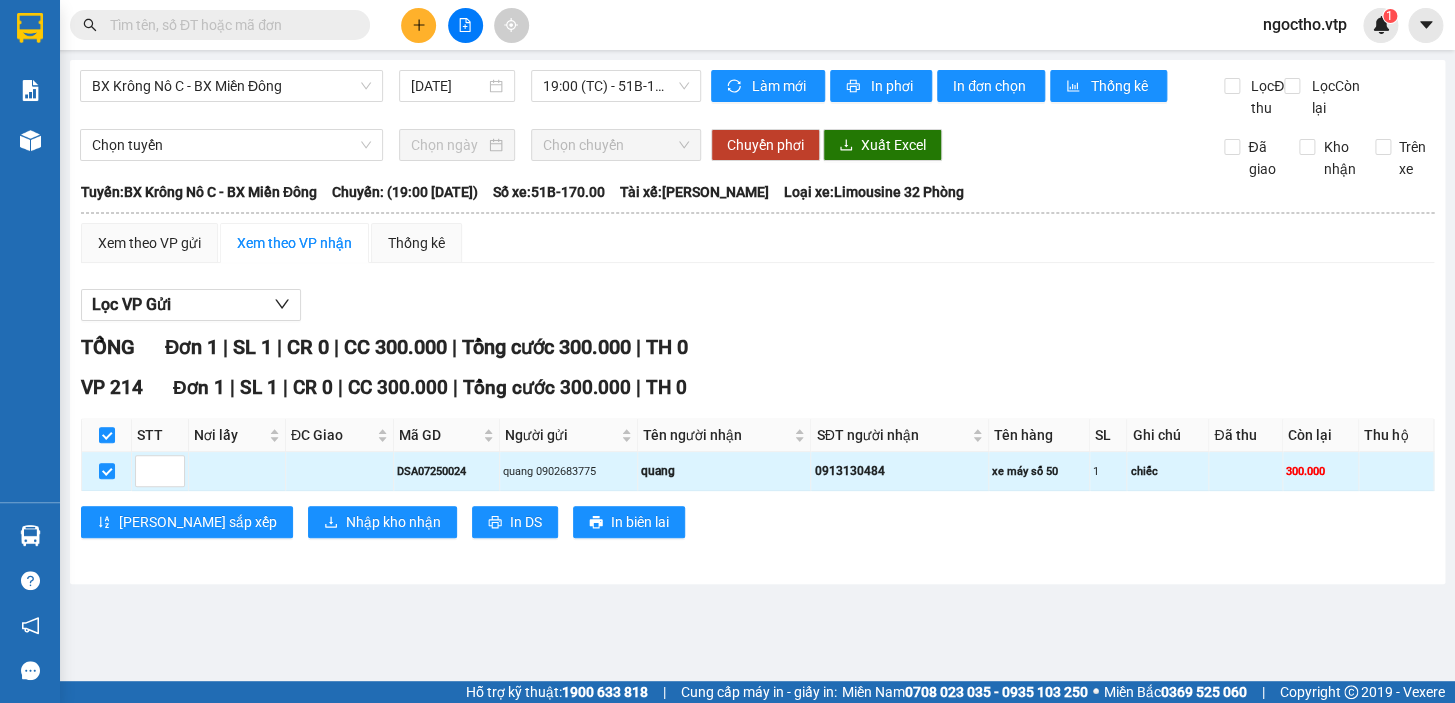 click on "DSA07250024" at bounding box center (446, 471) 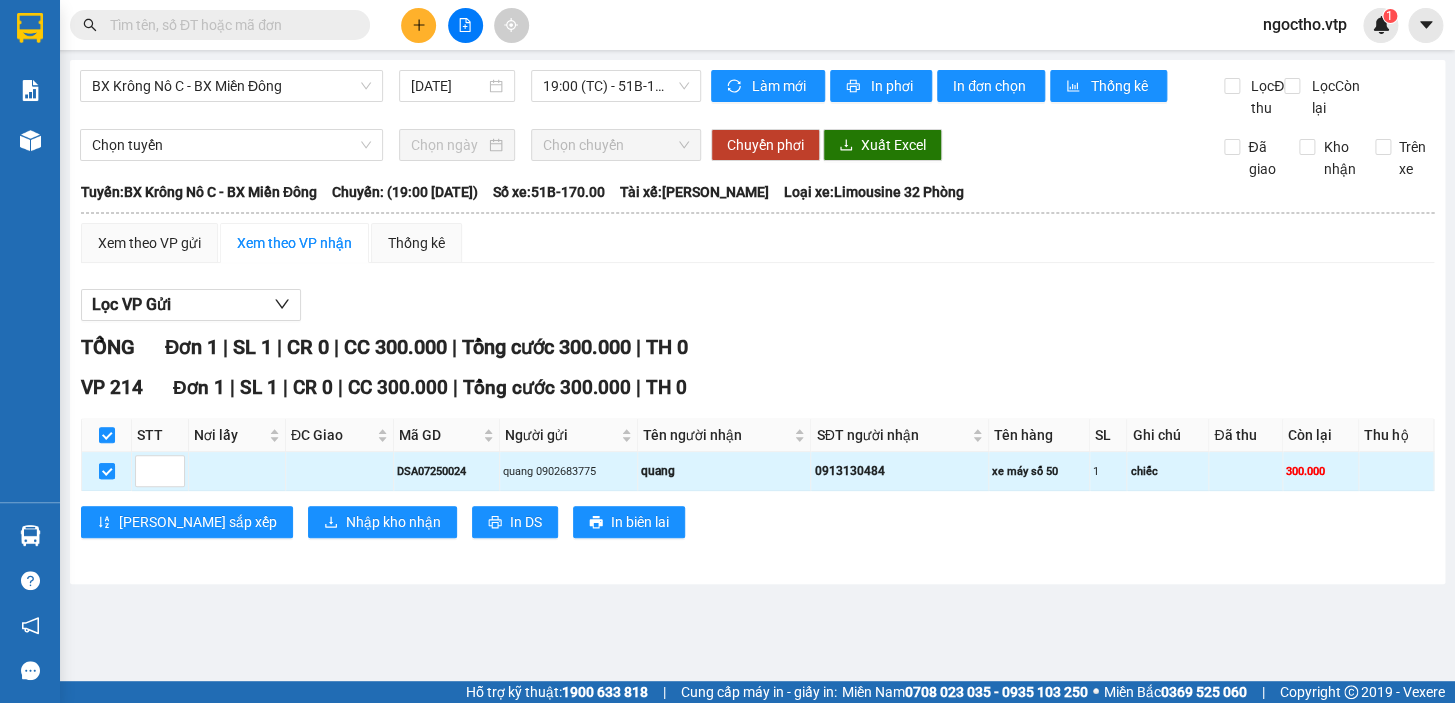 click at bounding box center [107, 471] 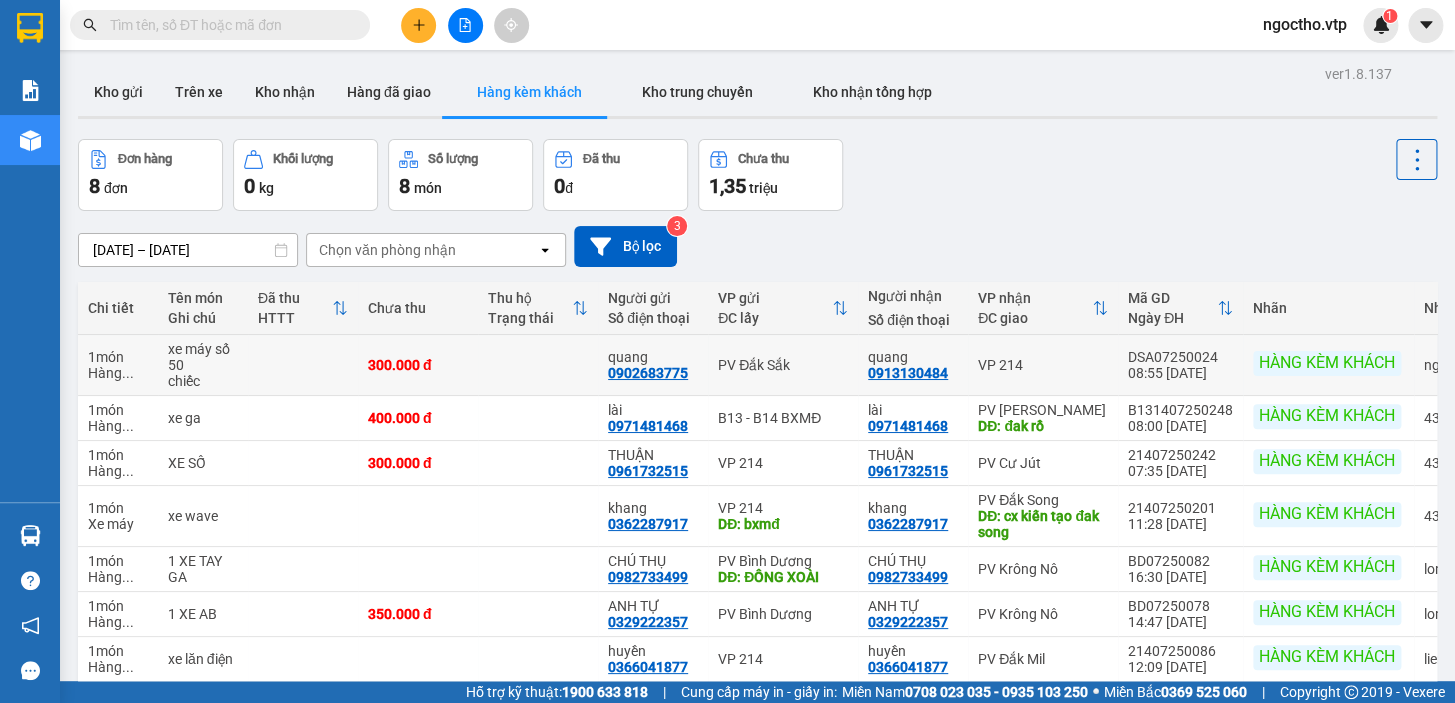 click on "1  món Hàng ..." at bounding box center [118, 365] 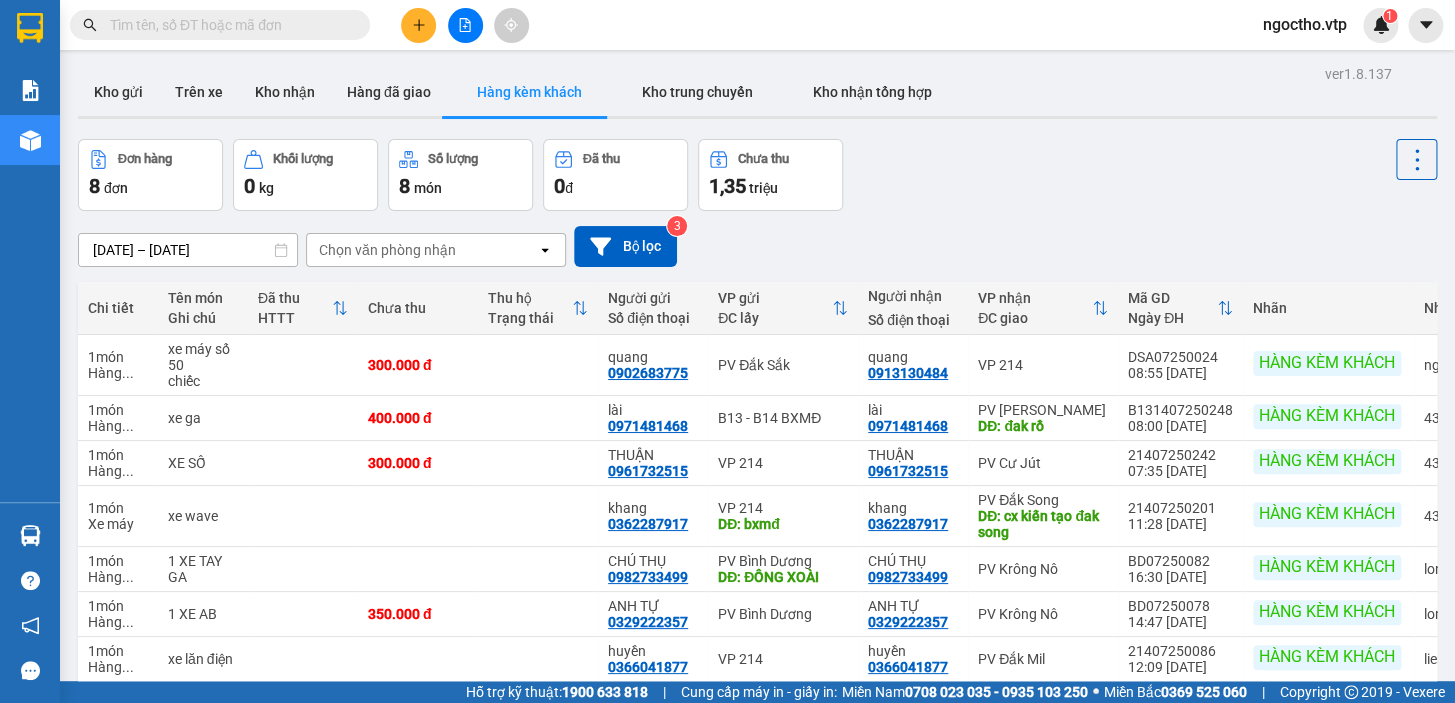 click on "ver  1.8.137 Kho gửi Trên xe Kho nhận Hàng đã giao Hàng kèm khách Kho trung chuyển Kho nhận tổng hợp Đơn hàng 8 đơn Khối lượng 0 kg Số lượng 8 món Đã thu 0  đ Chưa thu 1,35   triệu [DATE] – [DATE] Press the down arrow key to interact with the calendar and select a date. Press the escape button to close the calendar. Selected date range is from [DATE] to [DATE]. Chọn văn phòng nhận open Bộ lọc 3 Chi tiết Tên món Ghi chú Đã thu HTTT Chưa thu Thu hộ Trạng thái Người gửi Số điện thoại VP gửi ĐC lấy Người nhận Số điện thoại VP nhận ĐC giao Mã GD Ngày ĐH Nhãn Nhân viên SMS Giảm giá Phụ thu 1  món Hàng ... xe máy số 50 chiếc 300.000 đ quang 0902683775 PV Đắk Sắk quang 0913130484 VP 214 DSA07250024 08:55 [DATE] HÀNG KÈM KHÁCH ngoctho.vtp 1  món Hàng ... xe ga  400.000 đ lài  0971481468 B13 - B14 BXMĐ lài 0971481468 PV Đức Xuyên DĐ: đak rồ  B131407250248 08:00 [DATE]" at bounding box center (757, 429) 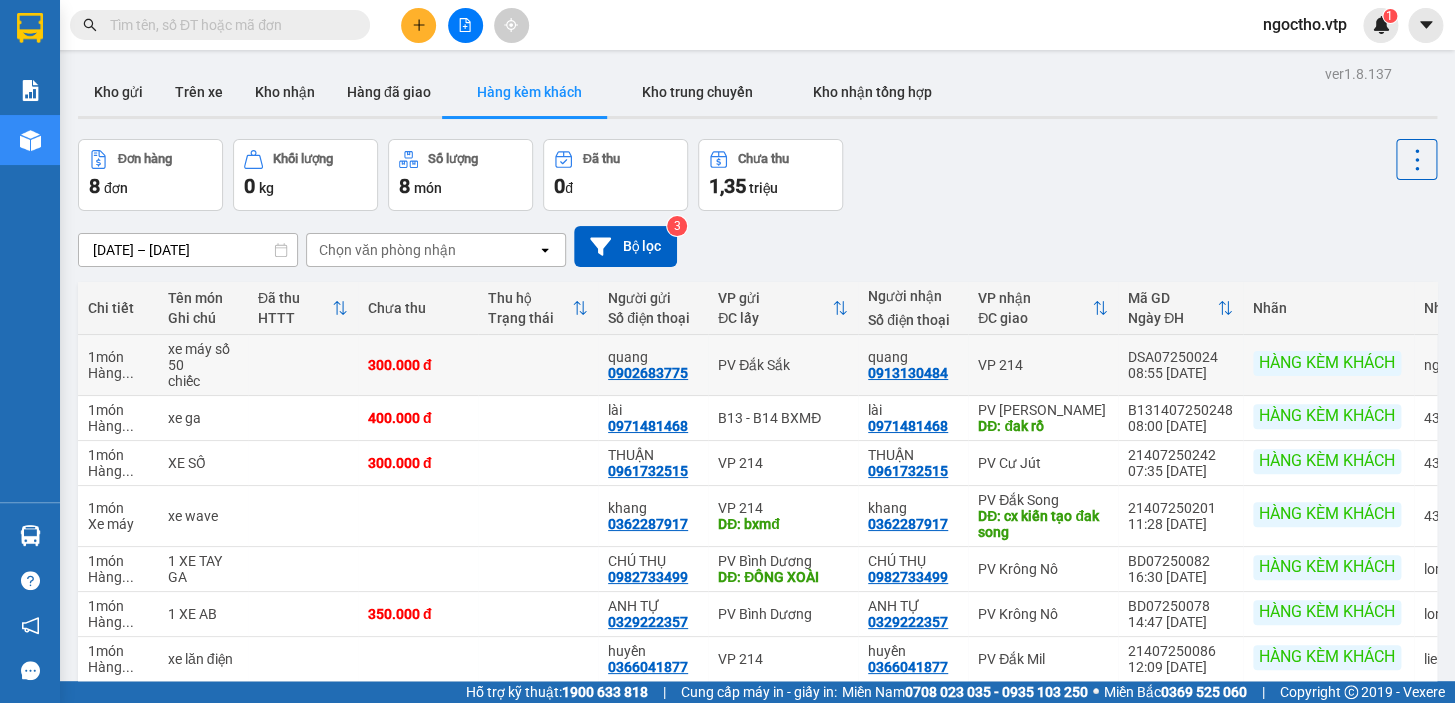 click on "1  món" at bounding box center (118, 357) 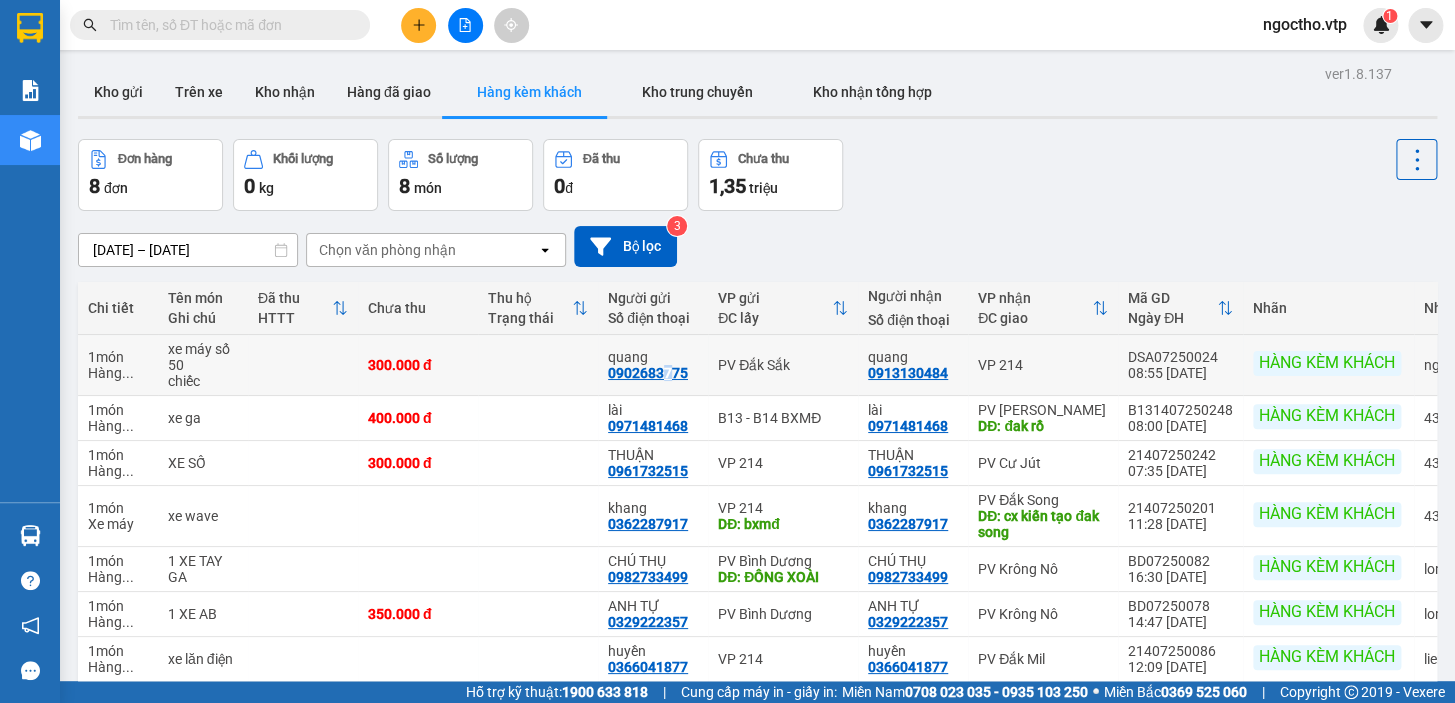 click on "0902683775" at bounding box center (648, 373) 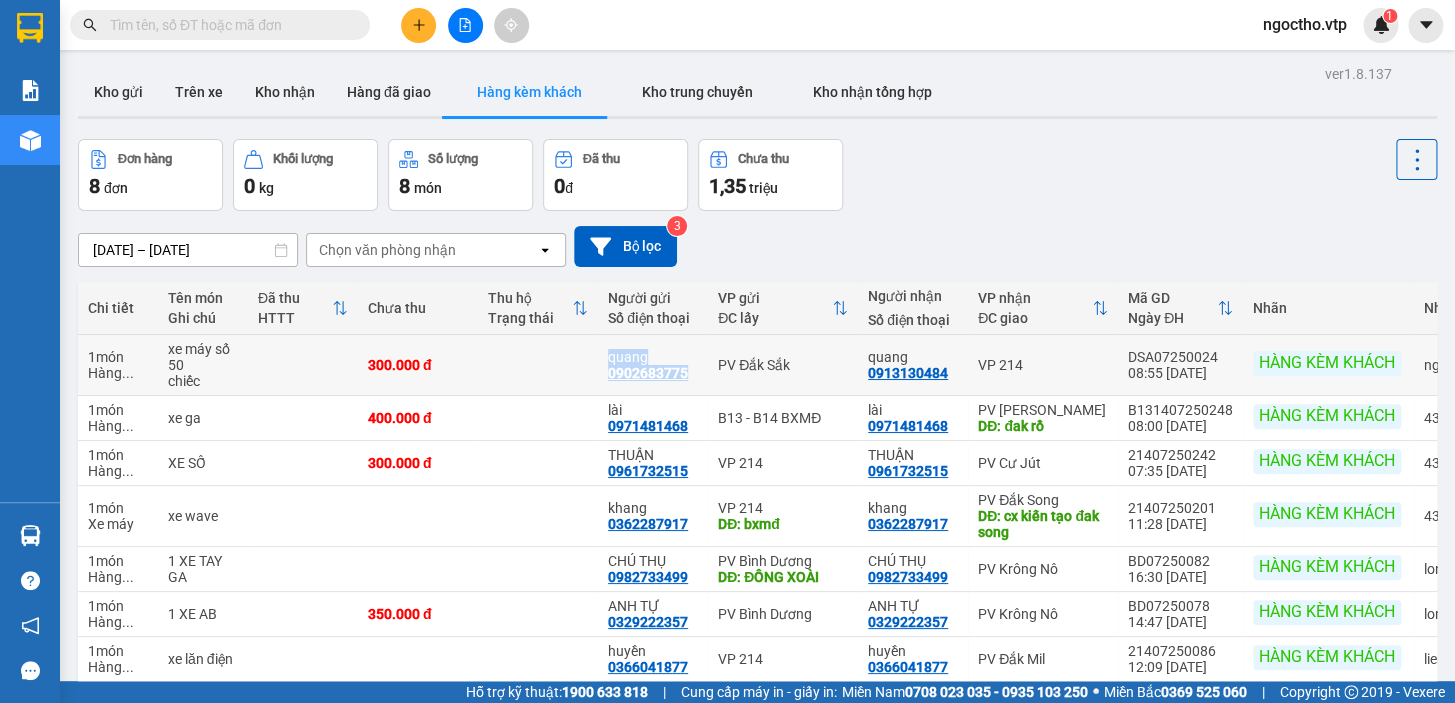 drag, startPoint x: 697, startPoint y: 372, endPoint x: 580, endPoint y: 381, distance: 117.34564 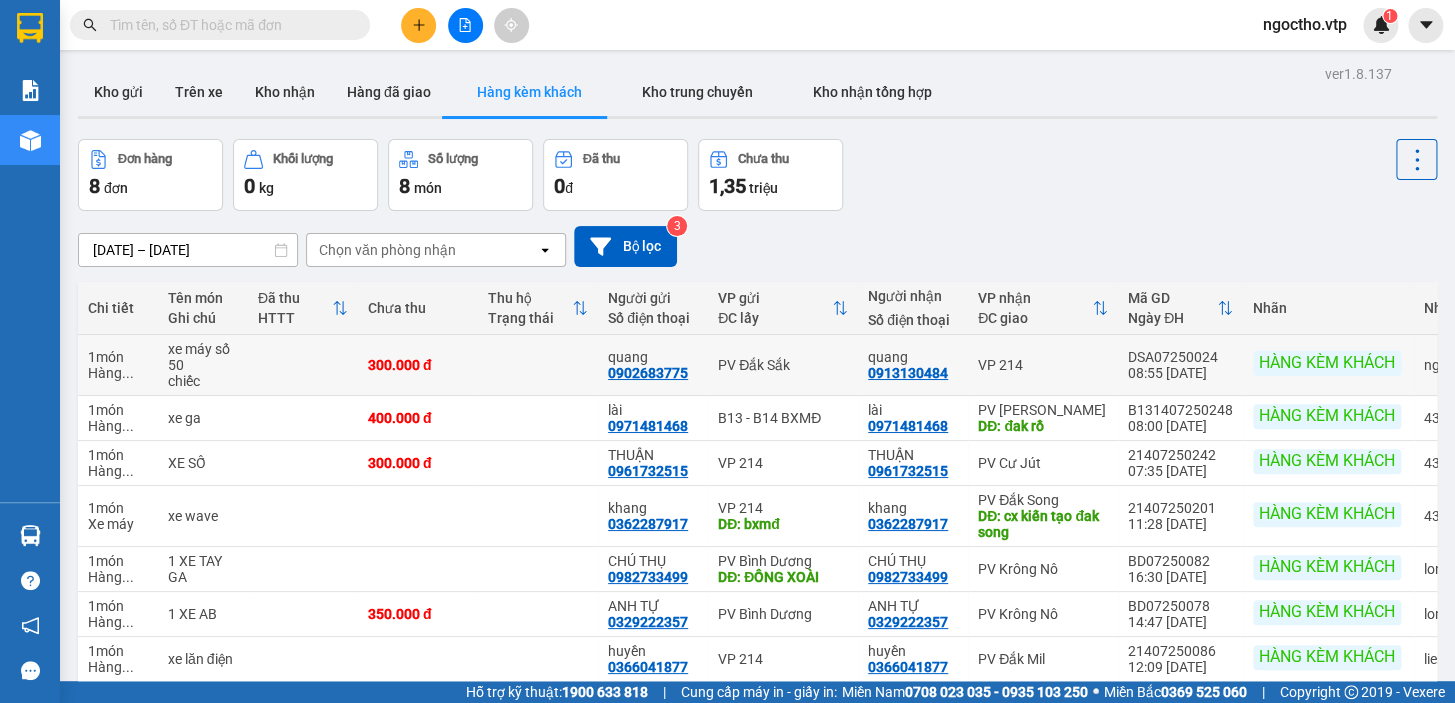 click on "ngoctho.vtp" at bounding box center [1525, 365] 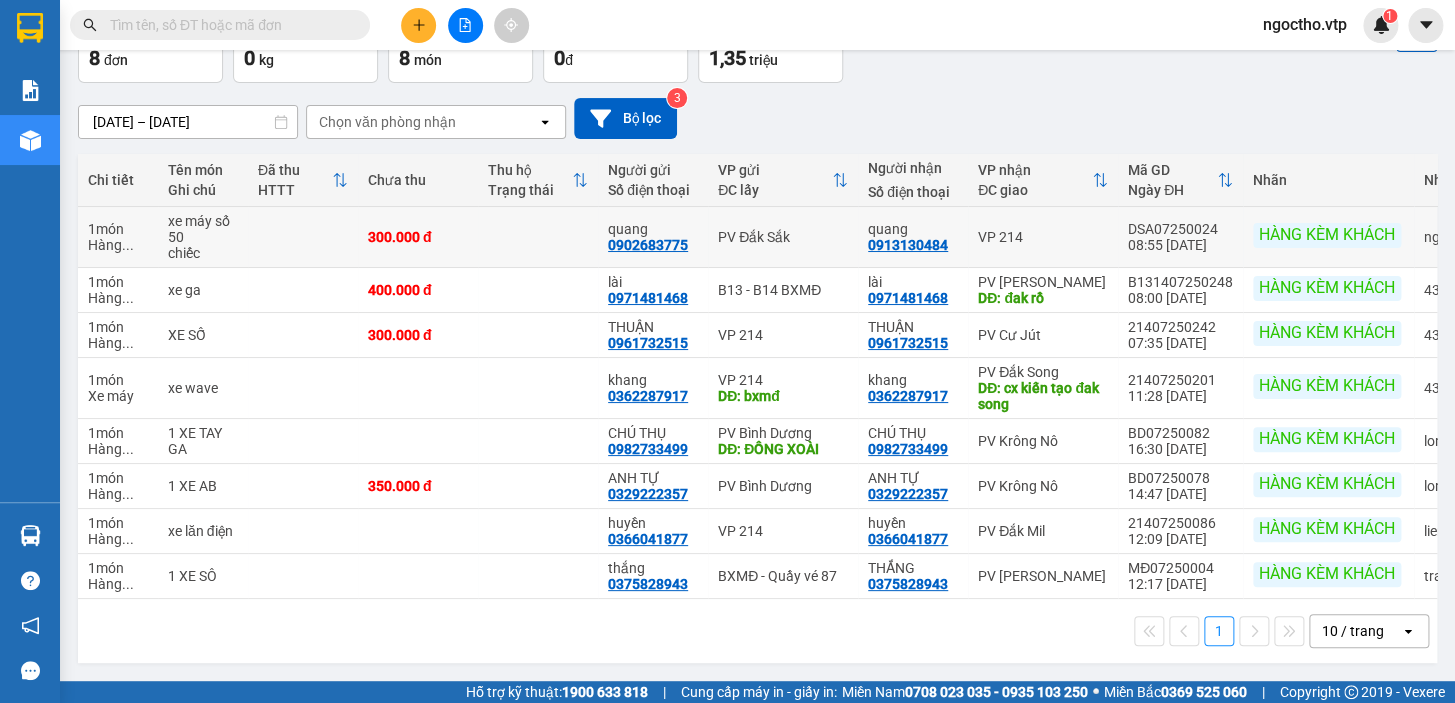 click on "HÀNG KÈM KHÁCH" at bounding box center (1327, 235) 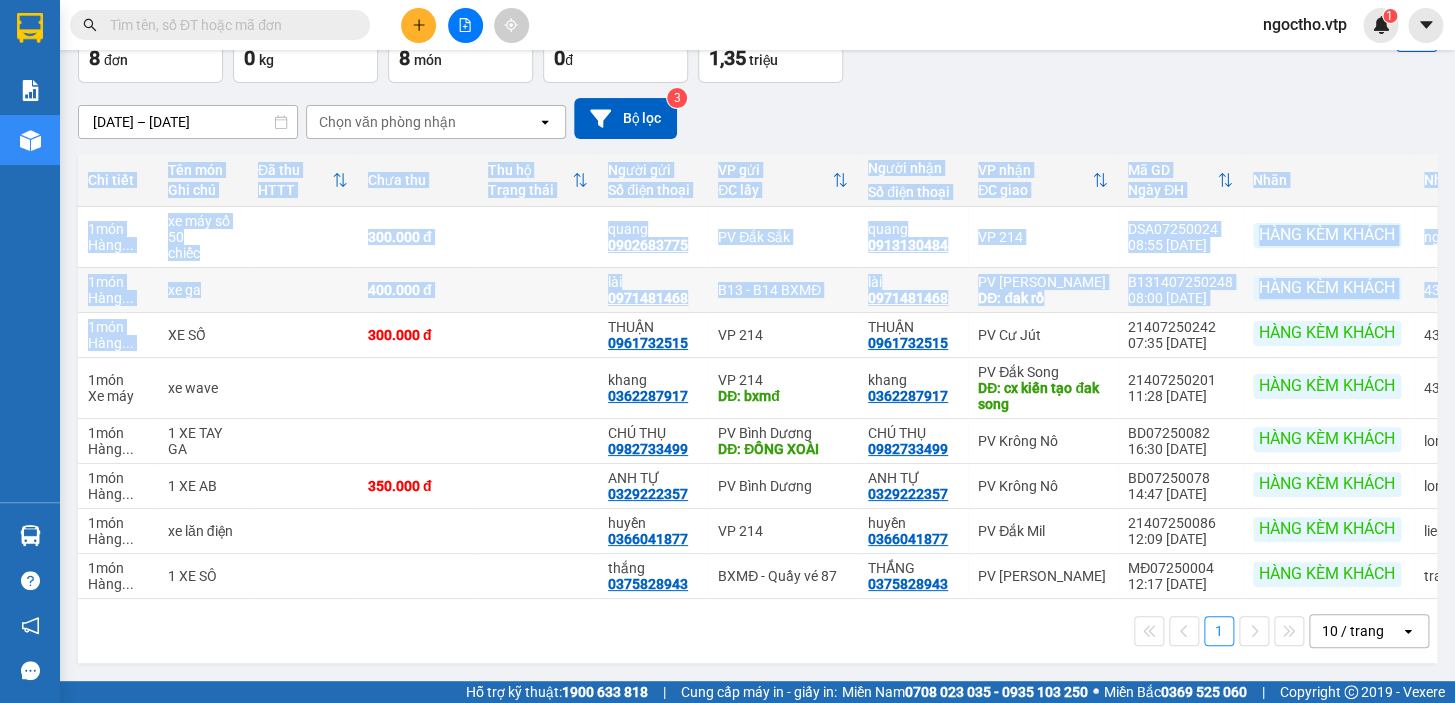 drag, startPoint x: 68, startPoint y: 188, endPoint x: 162, endPoint y: 311, distance: 154.80634 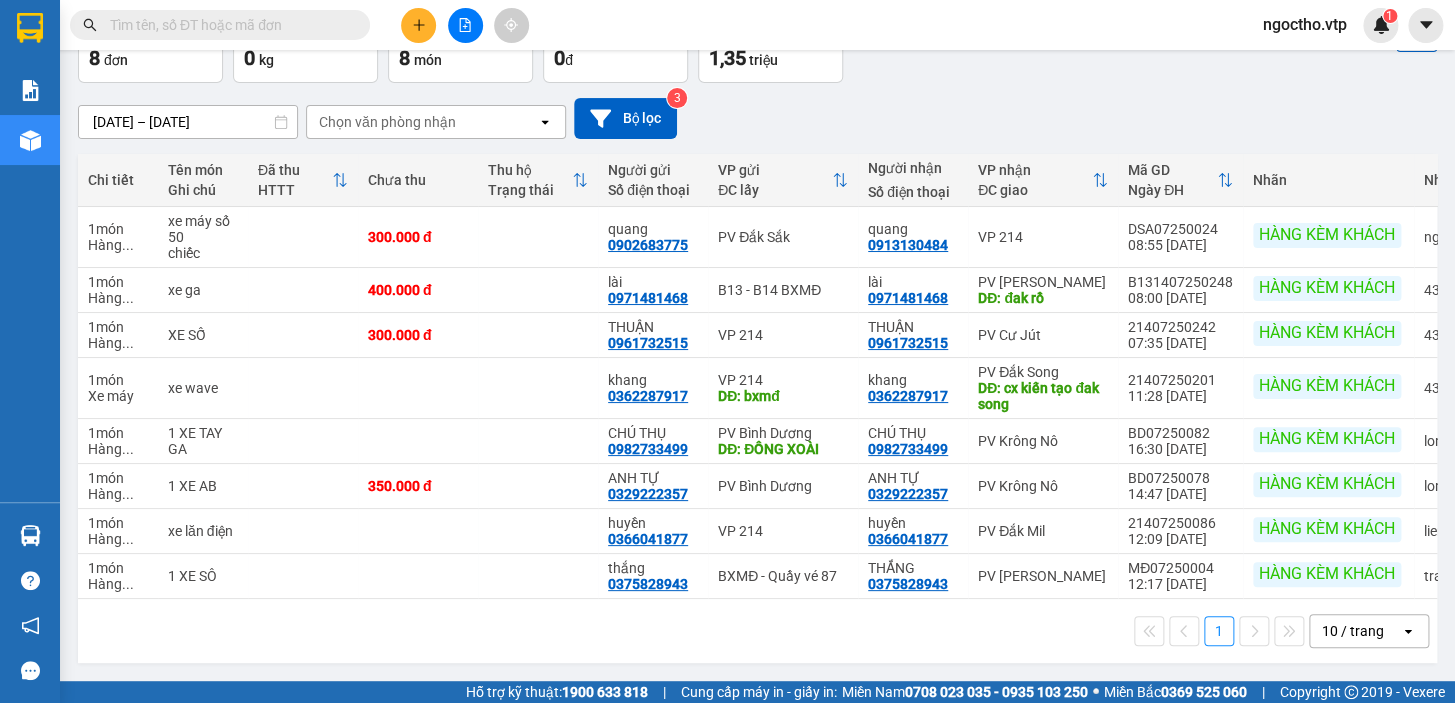 click on "Hỗ trợ kỹ thuật:  1900 633 818 | Cung cấp máy in - giấy in:  [GEOGRAPHIC_DATA]  0708 023 035 - 0935 103 250 ⚪️ Miền Bắc  0369 525 060 | Copyright   2019 - Vexere" at bounding box center [722, 692] 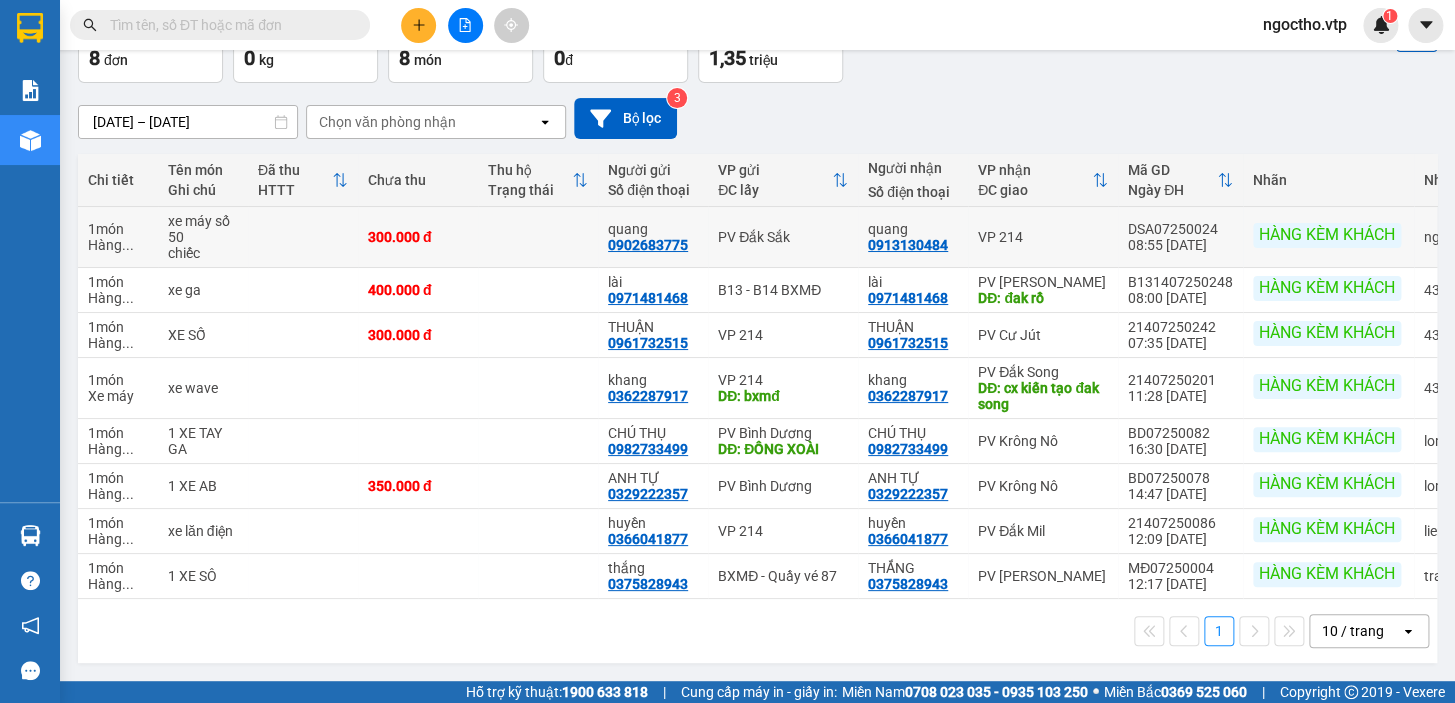 click on "HÀNG KÈM KHÁCH" at bounding box center [1327, 235] 